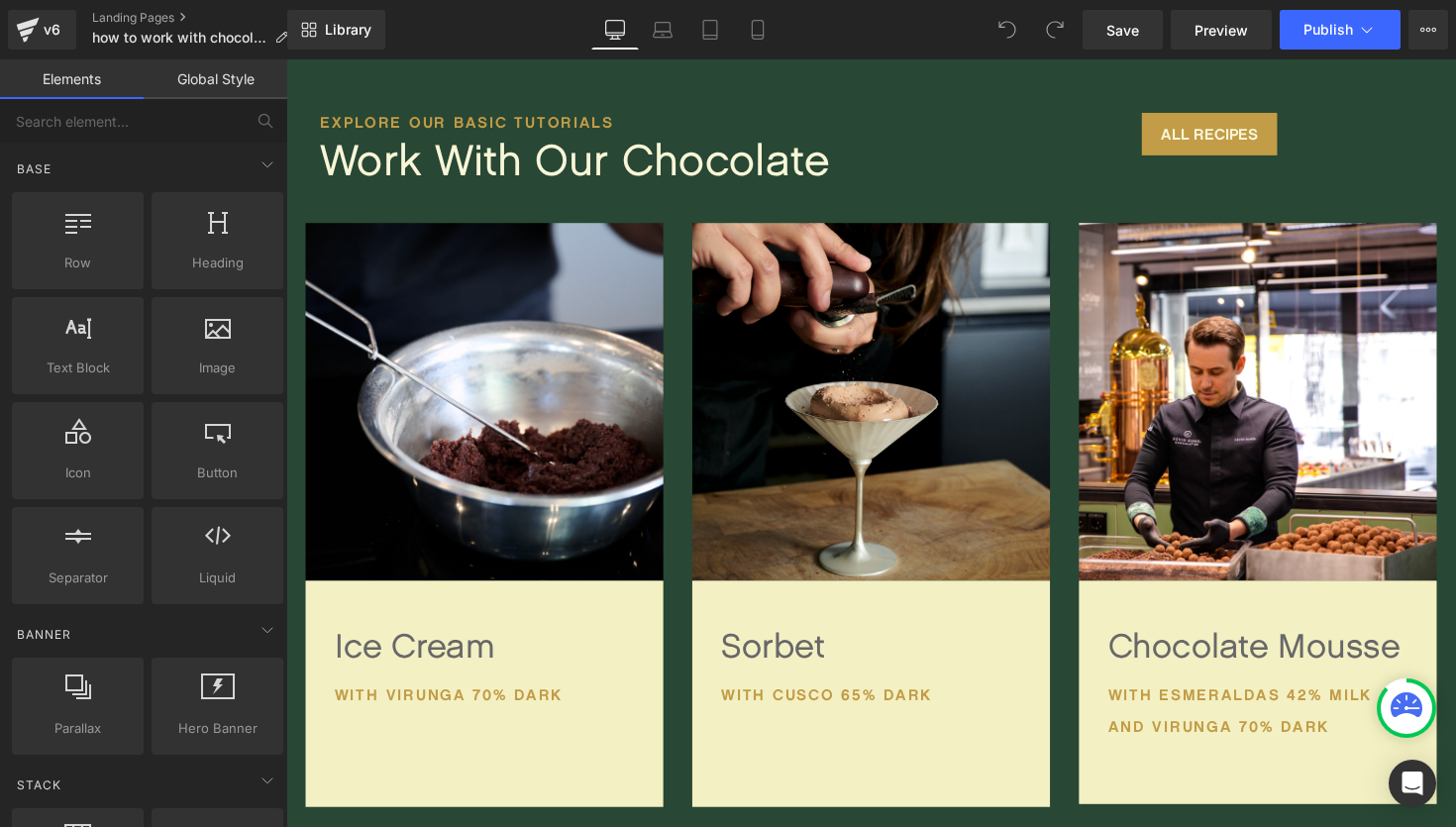 scroll, scrollTop: 1564, scrollLeft: 0, axis: vertical 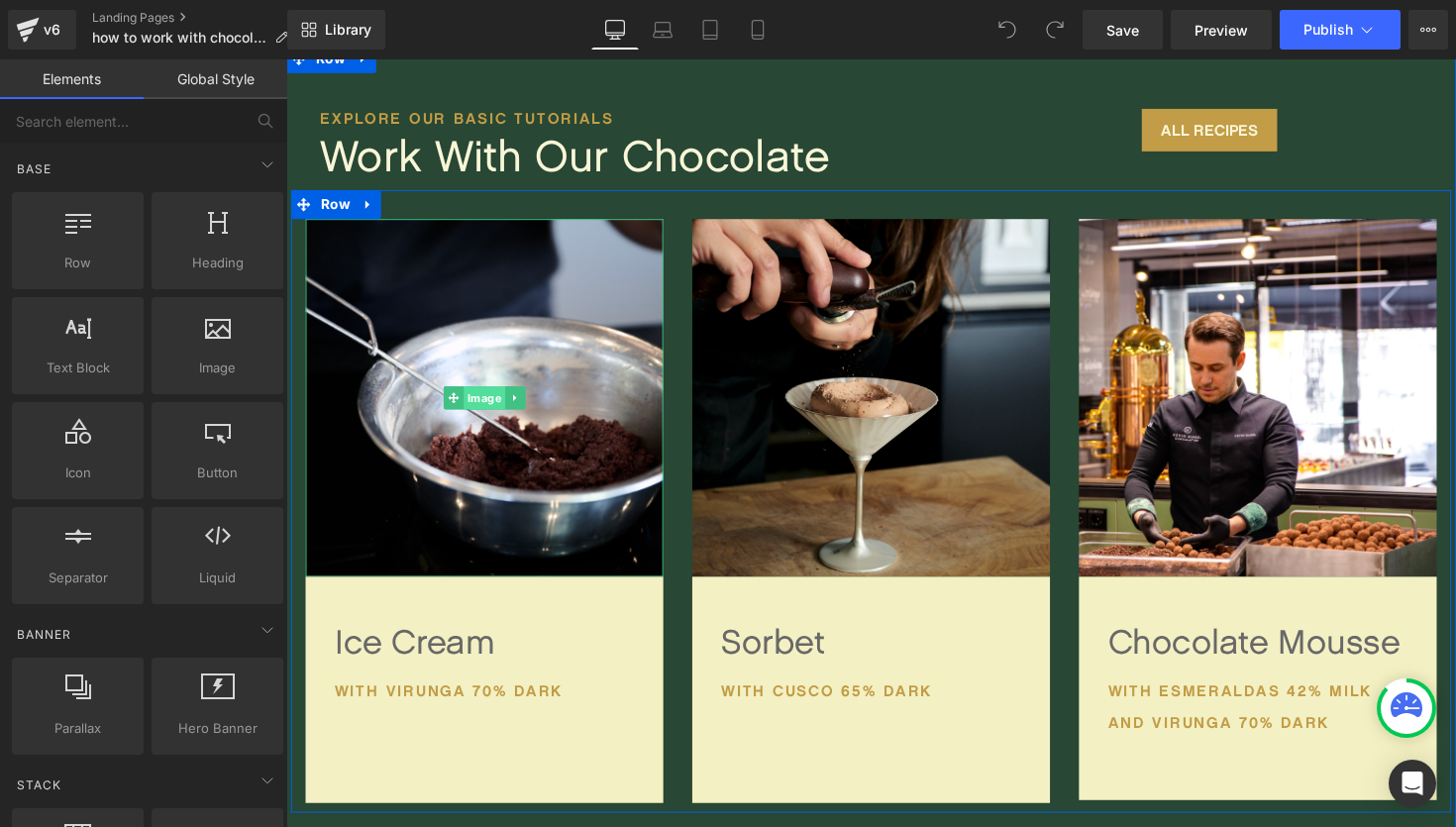 click on "Image" at bounding box center [489, 406] 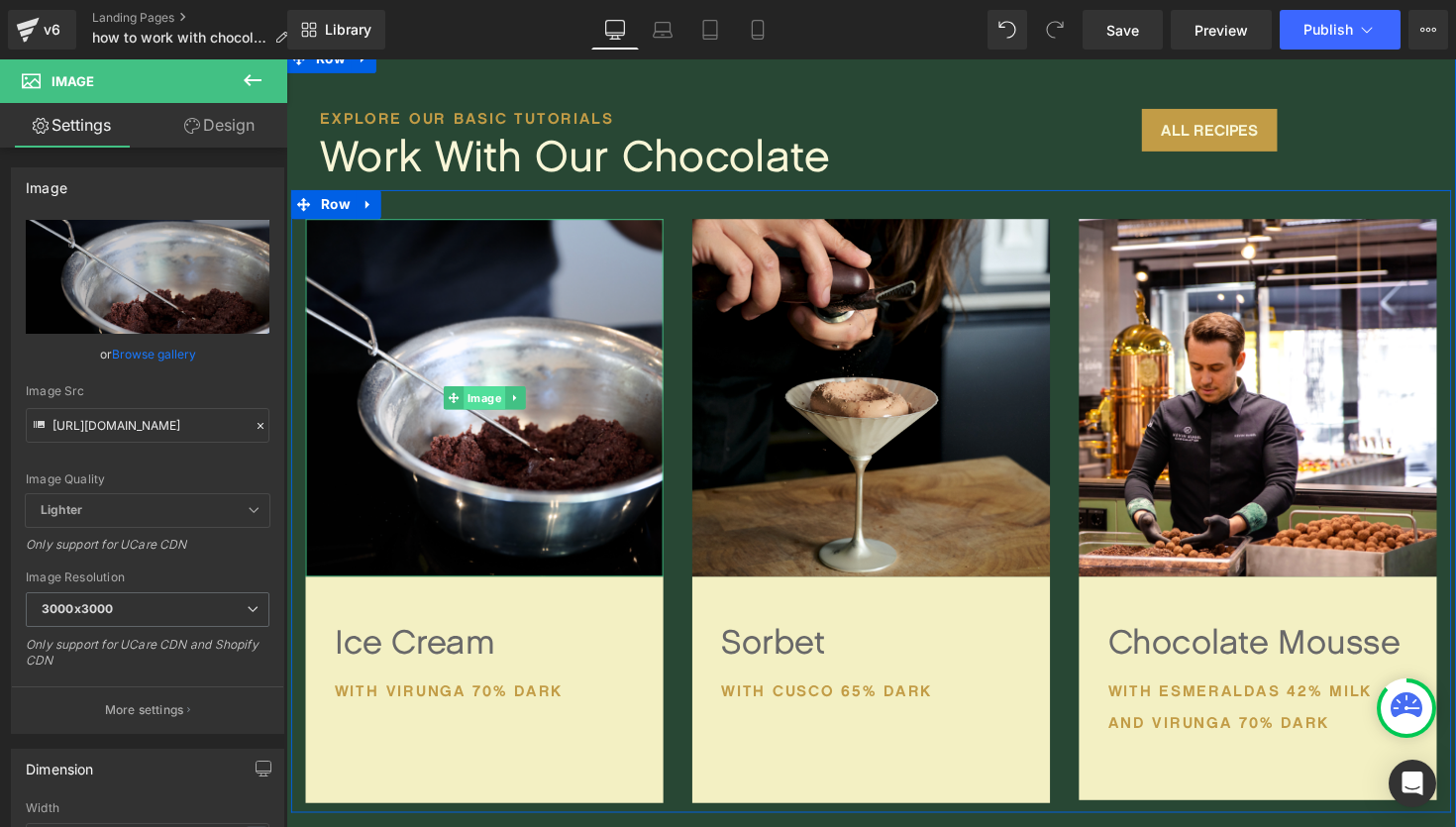click on "Image" at bounding box center [489, 406] 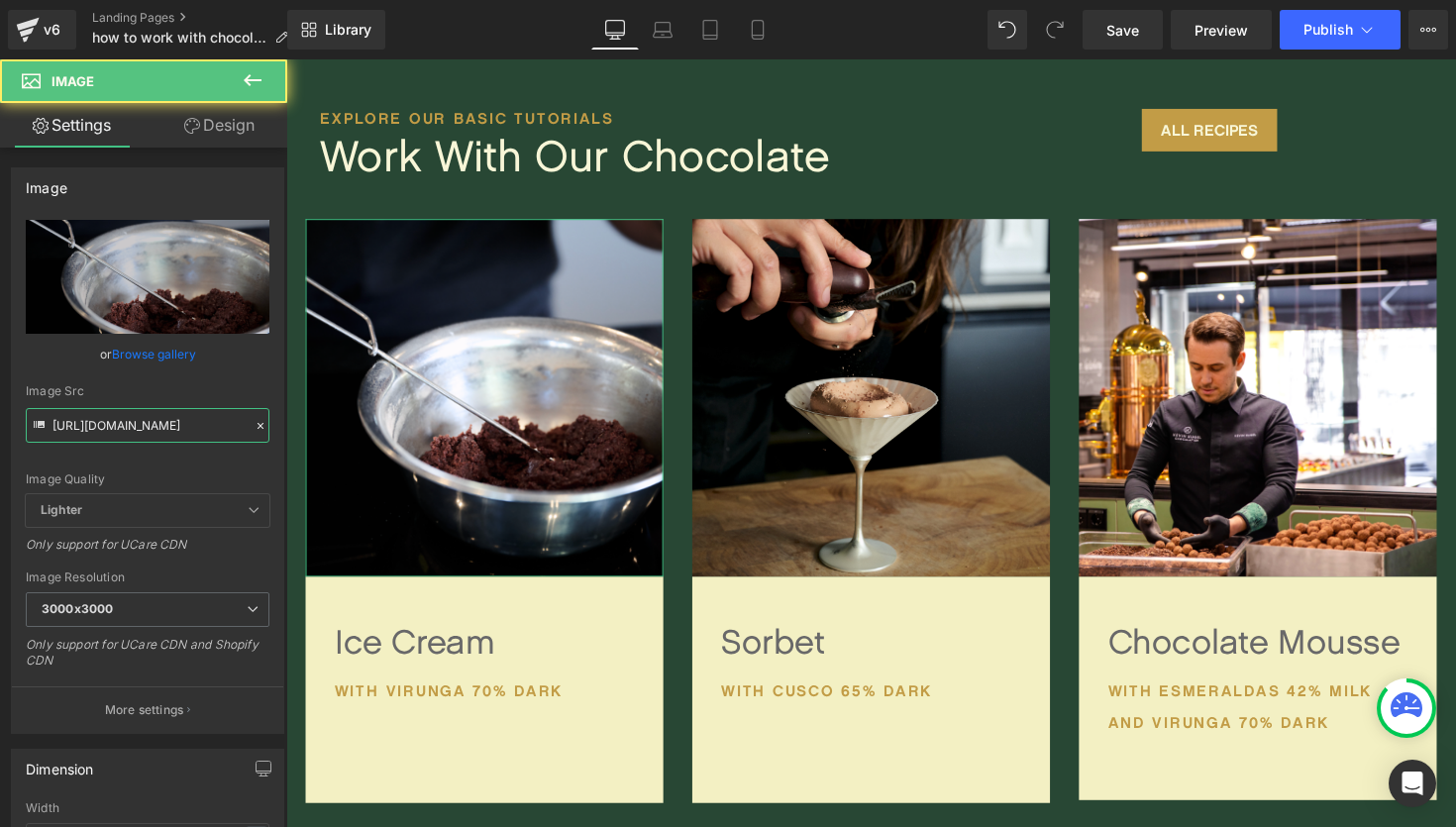 click on "[URL][DOMAIN_NAME]" at bounding box center (148, 425) 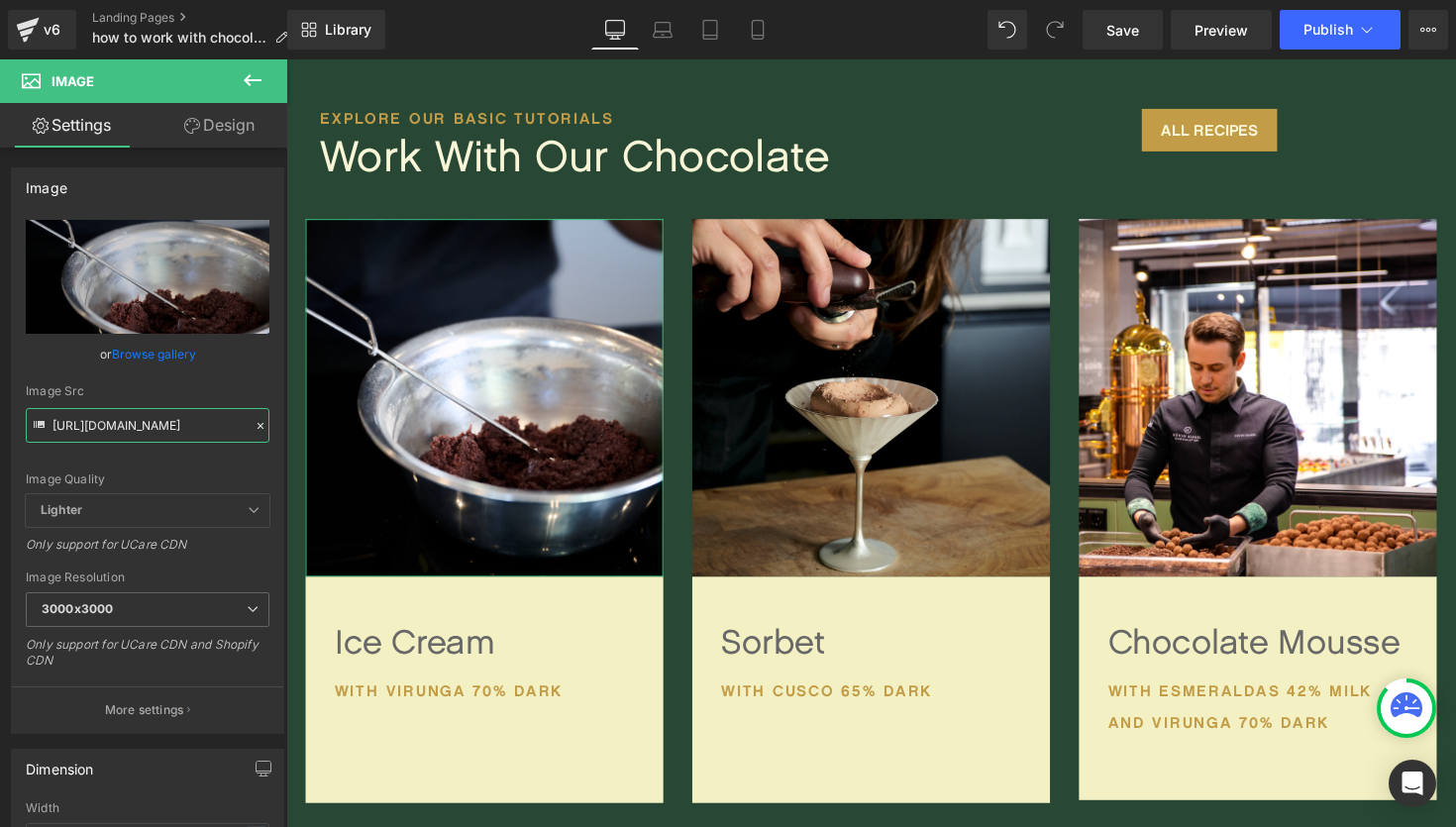 click on "[URL][DOMAIN_NAME]" at bounding box center [148, 425] 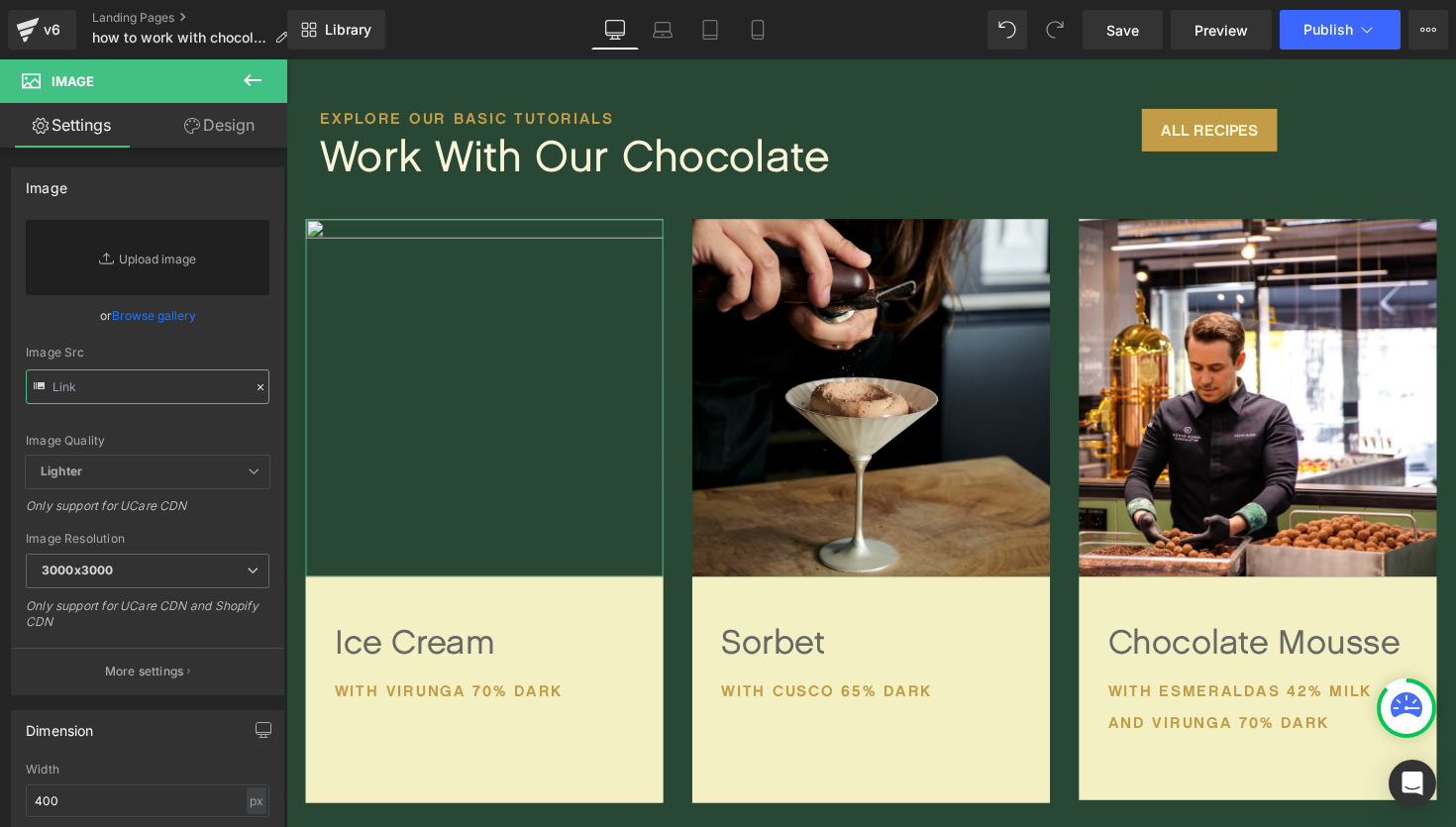 paste on "[URL][DOMAIN_NAME]" 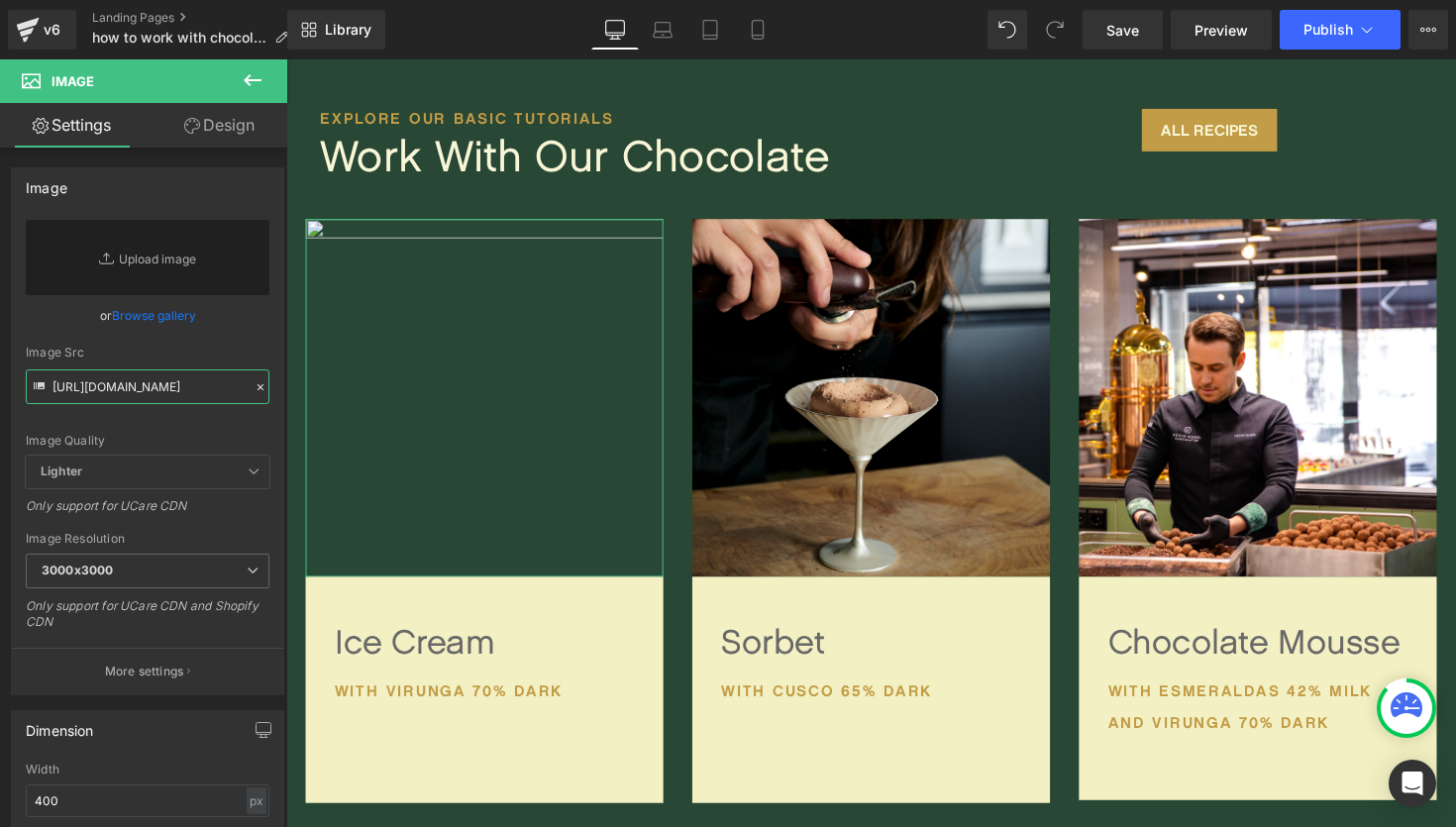 scroll, scrollTop: 0, scrollLeft: 1187, axis: horizontal 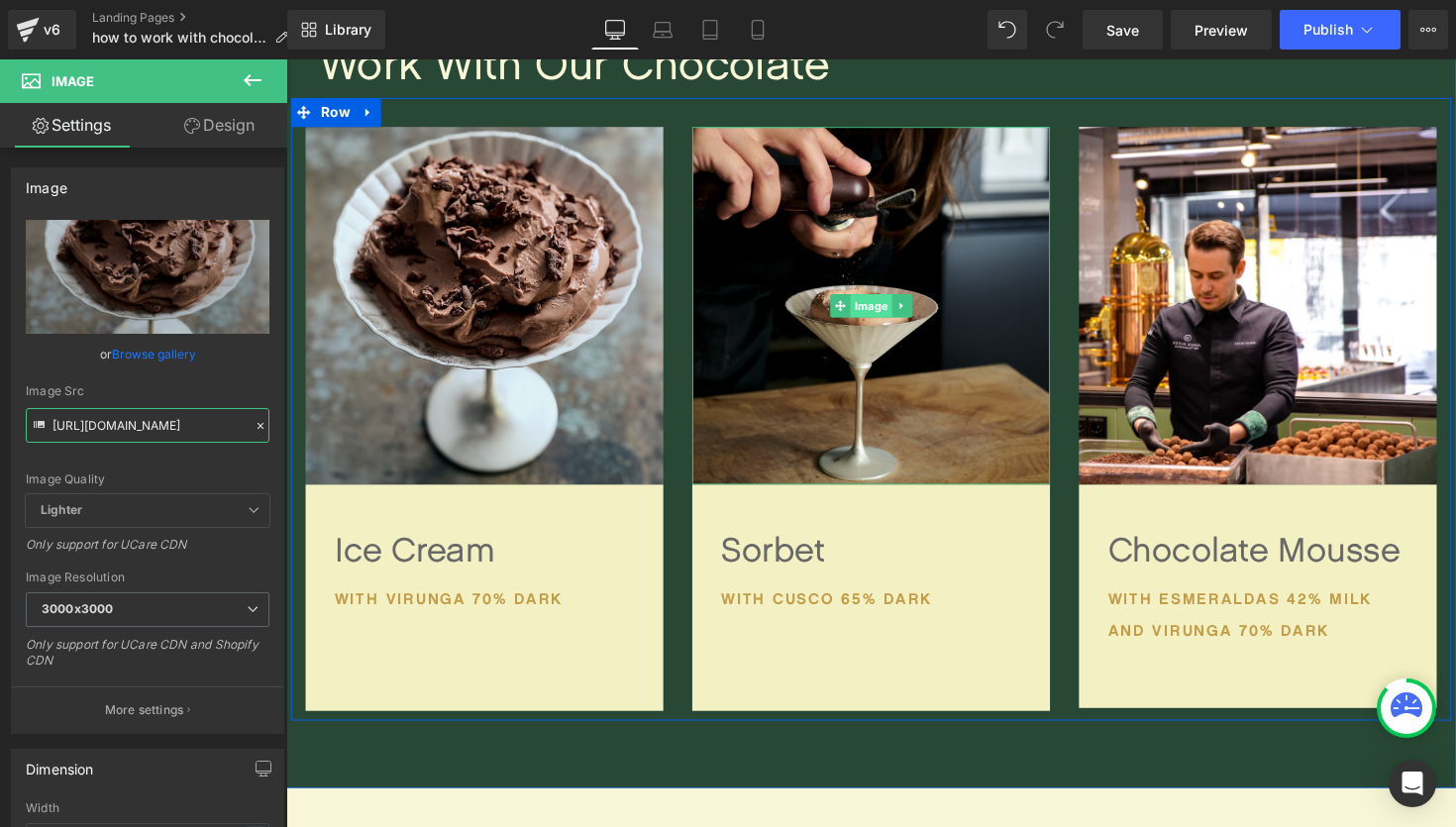 click on "Image" at bounding box center (885, 312) 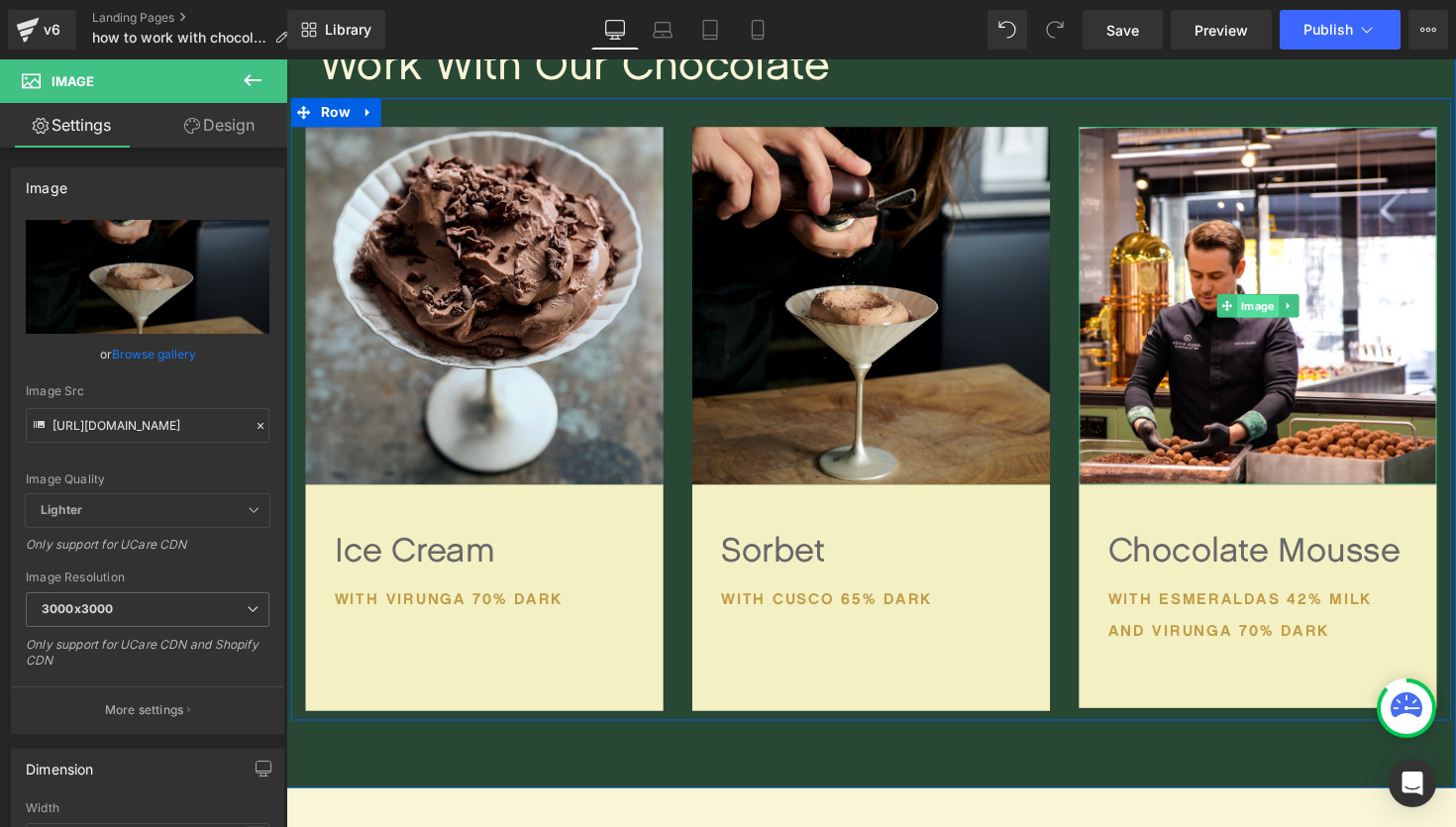 click on "Image" at bounding box center [1282, 313] 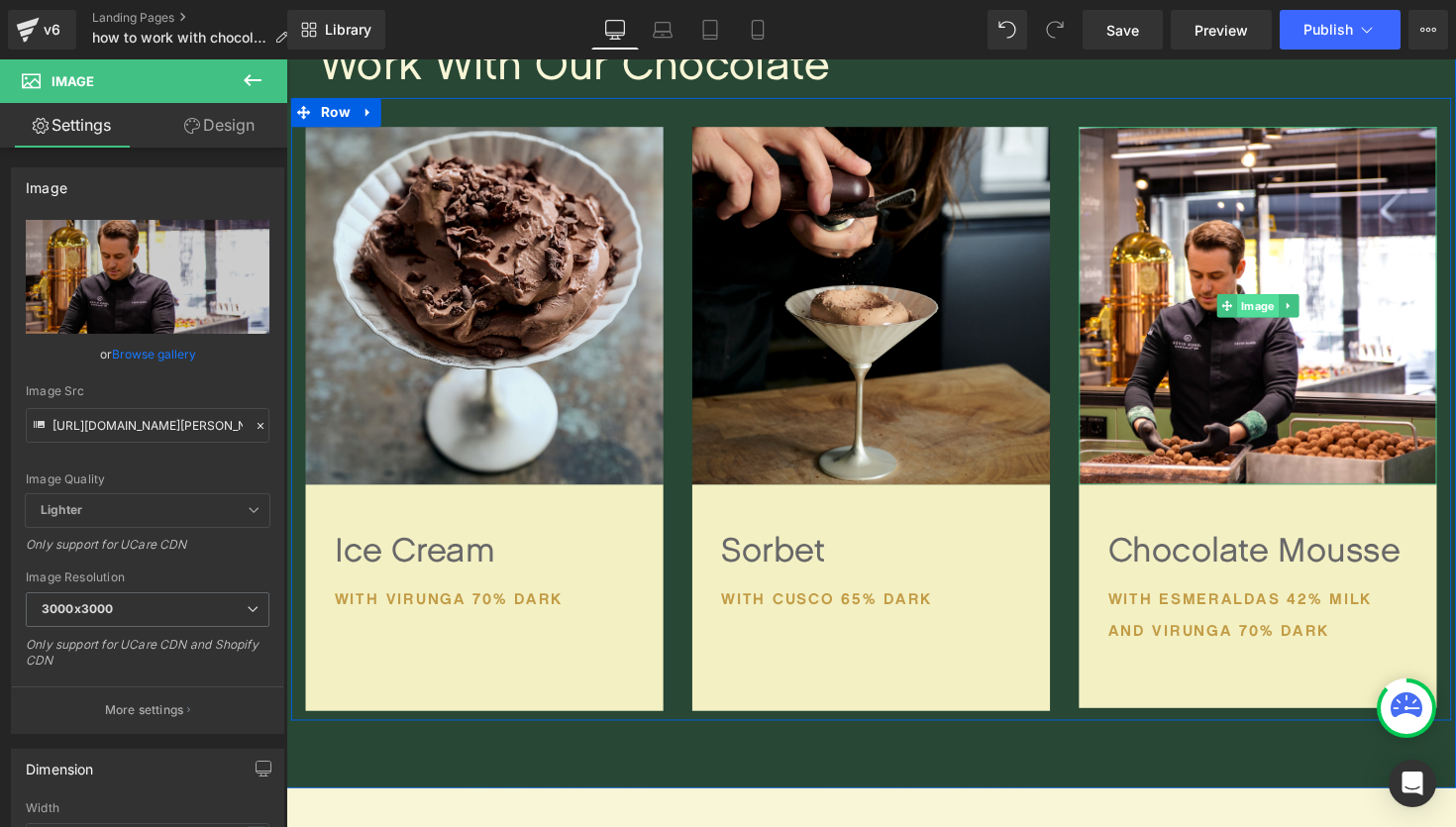click on "Image" at bounding box center (1282, 312) 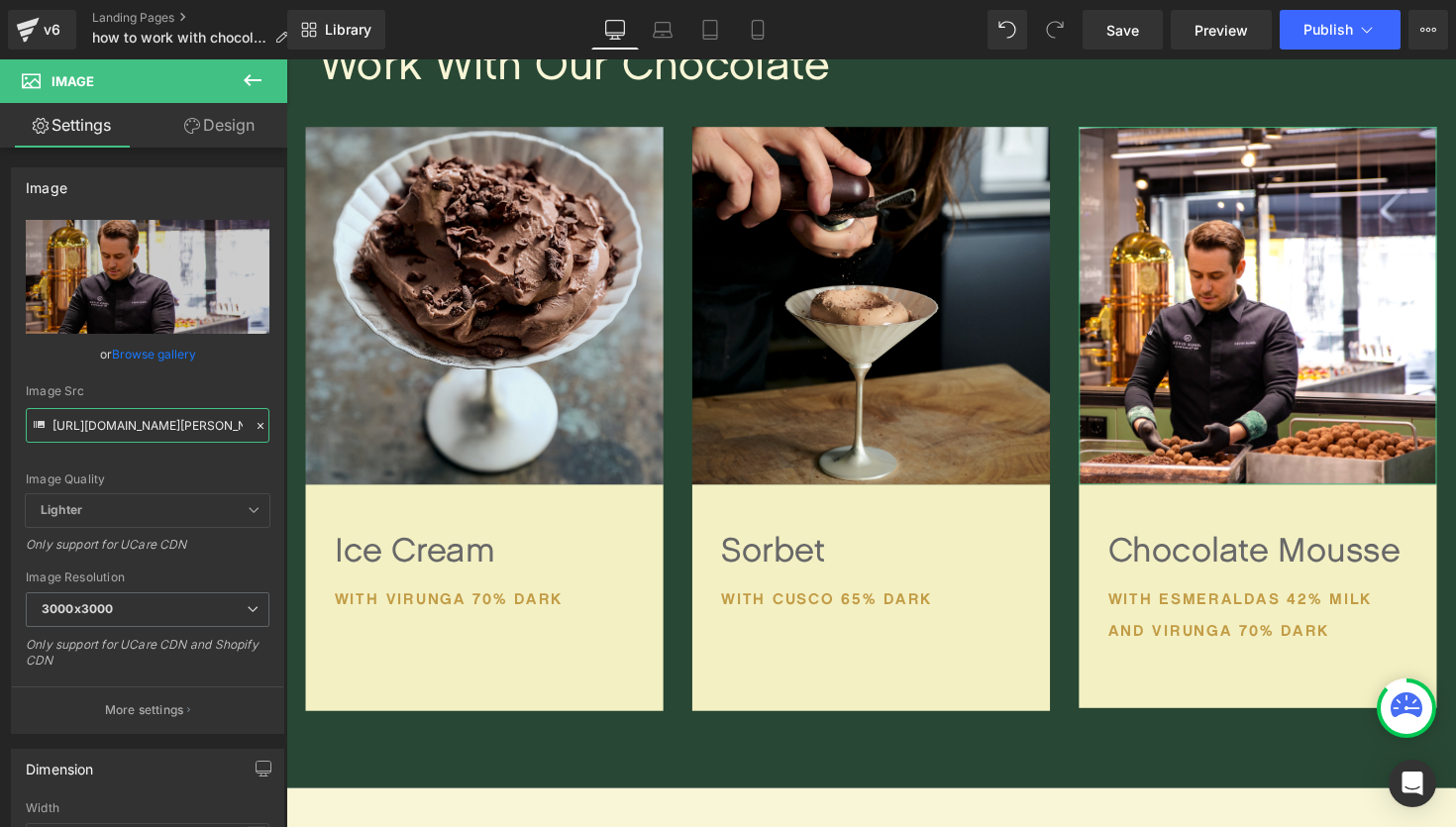 click on "[URL][DOMAIN_NAME][PERSON_NAME]" at bounding box center [148, 425] 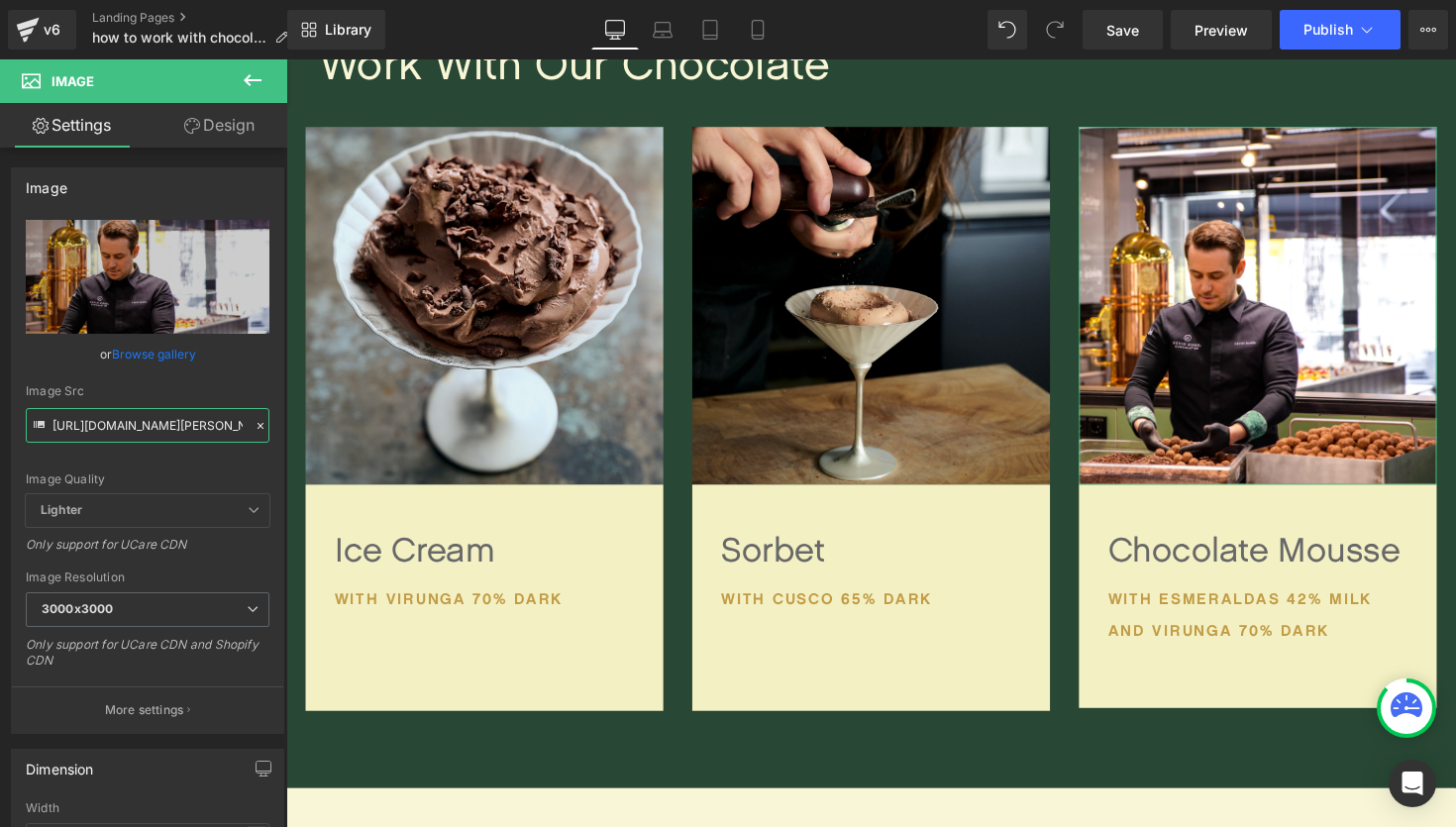 click on "[URL][DOMAIN_NAME][PERSON_NAME]" at bounding box center [148, 425] 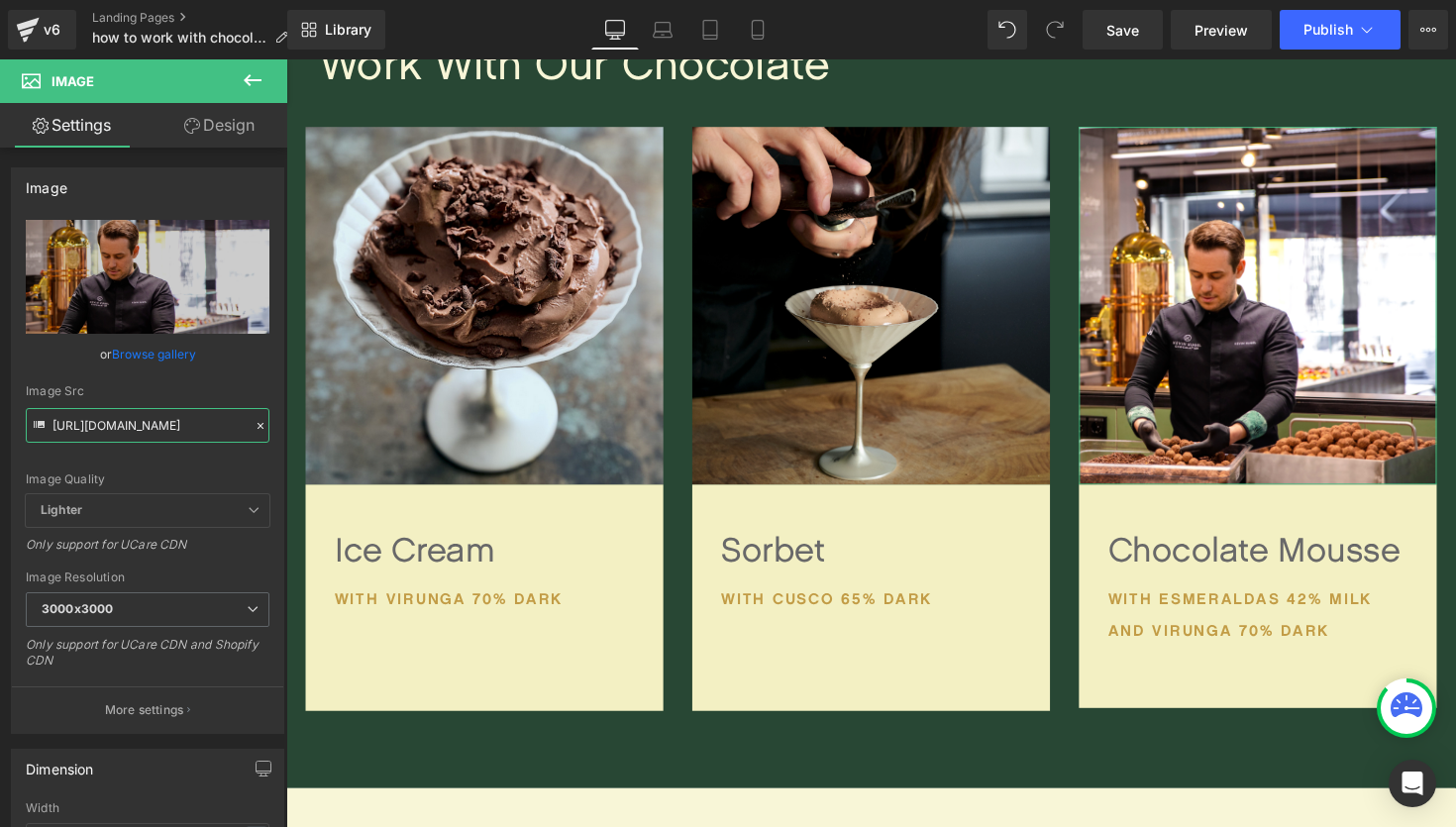 scroll, scrollTop: 0, scrollLeft: 982, axis: horizontal 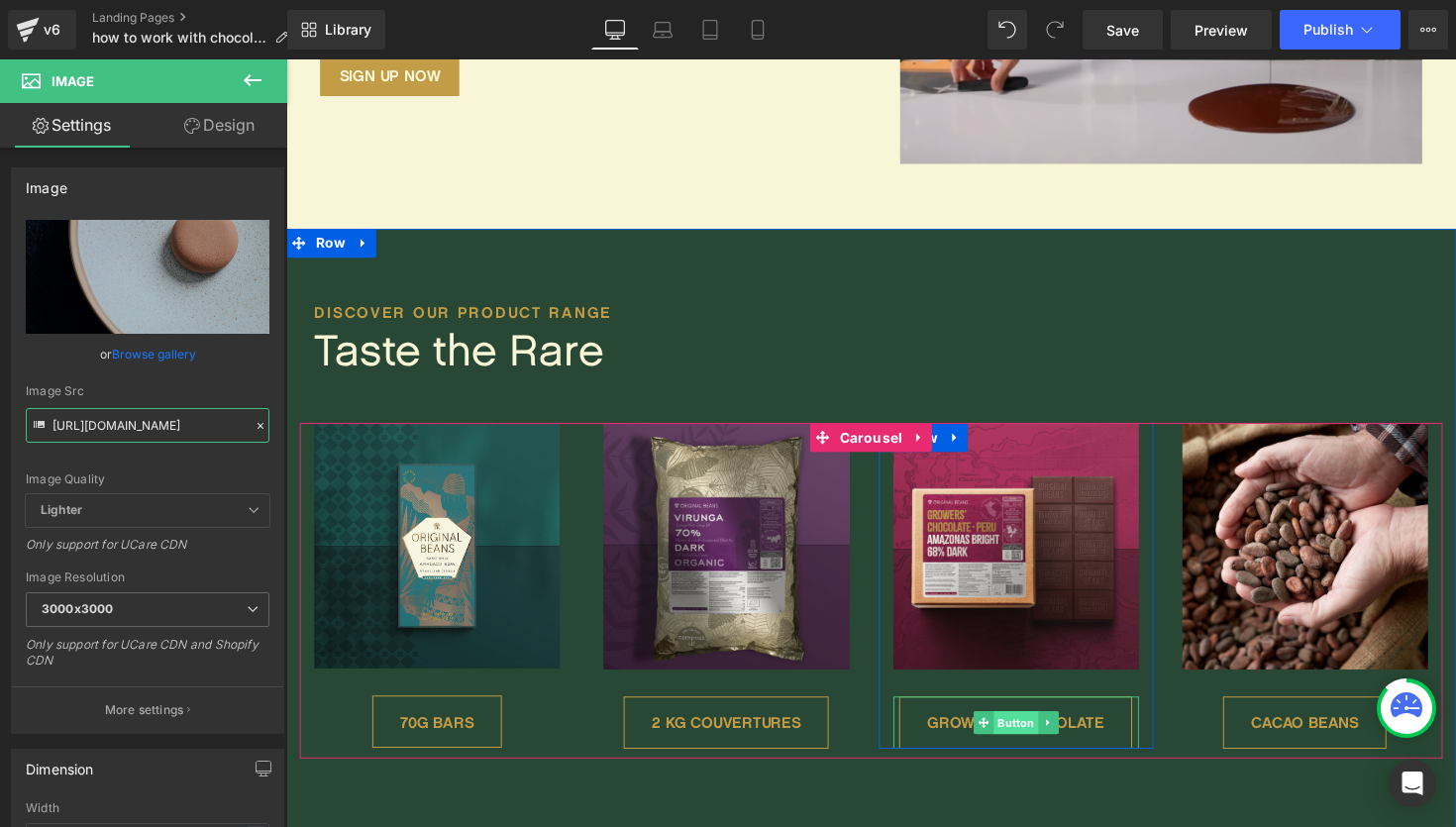 click on "Button" at bounding box center [1034, 739] 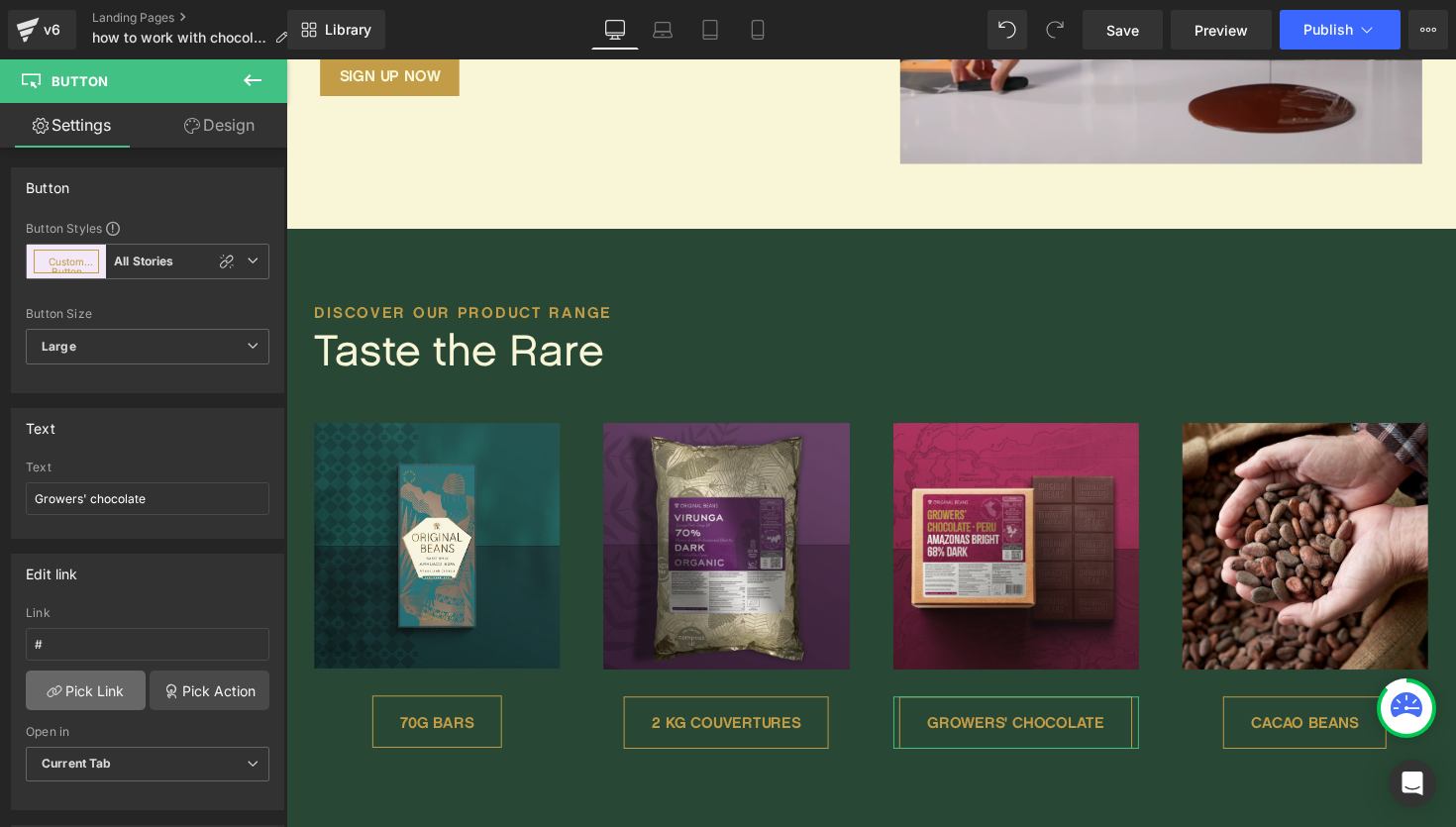click on "Pick Link" at bounding box center (85, 690) 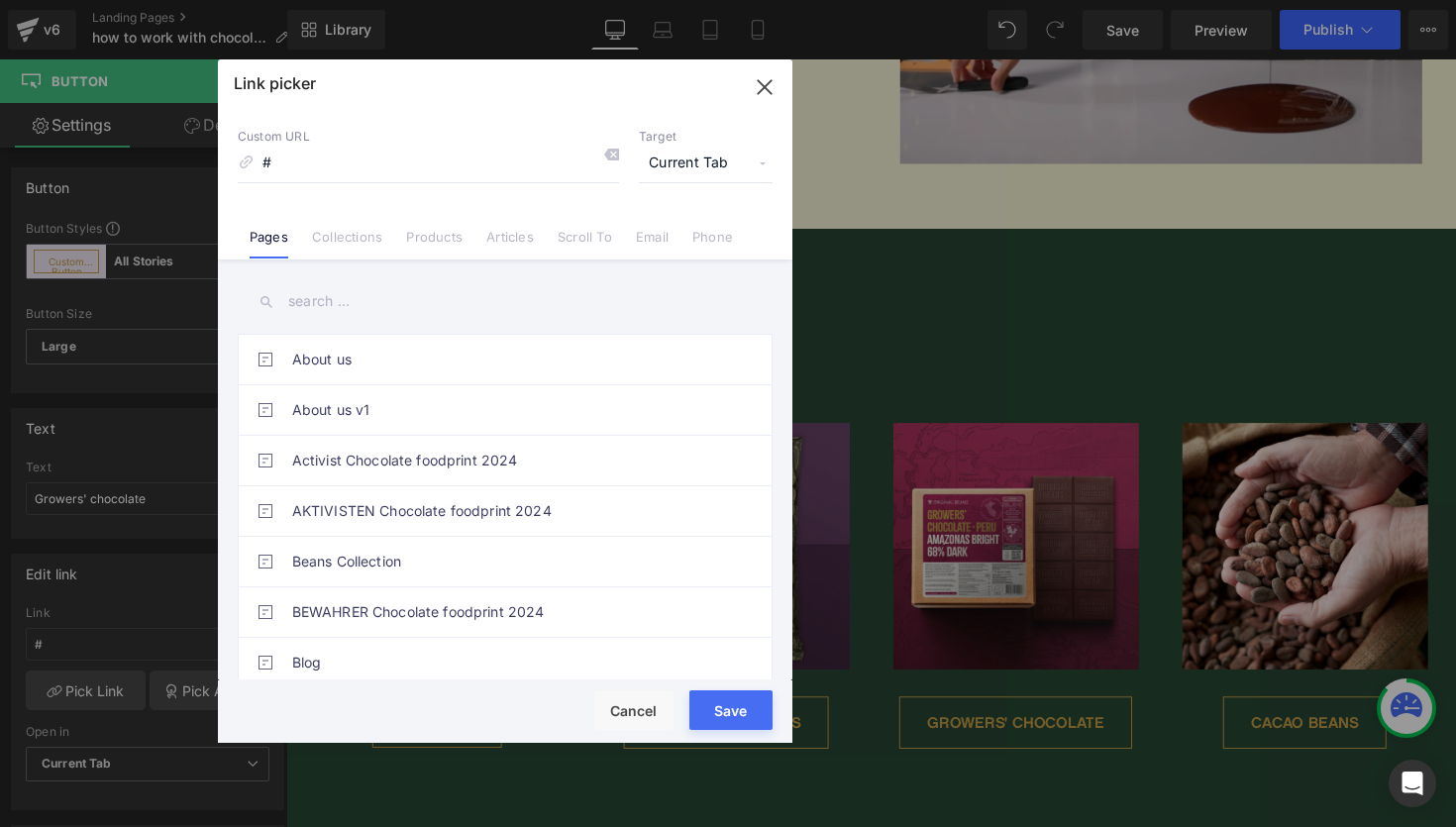 click at bounding box center (505, 301) 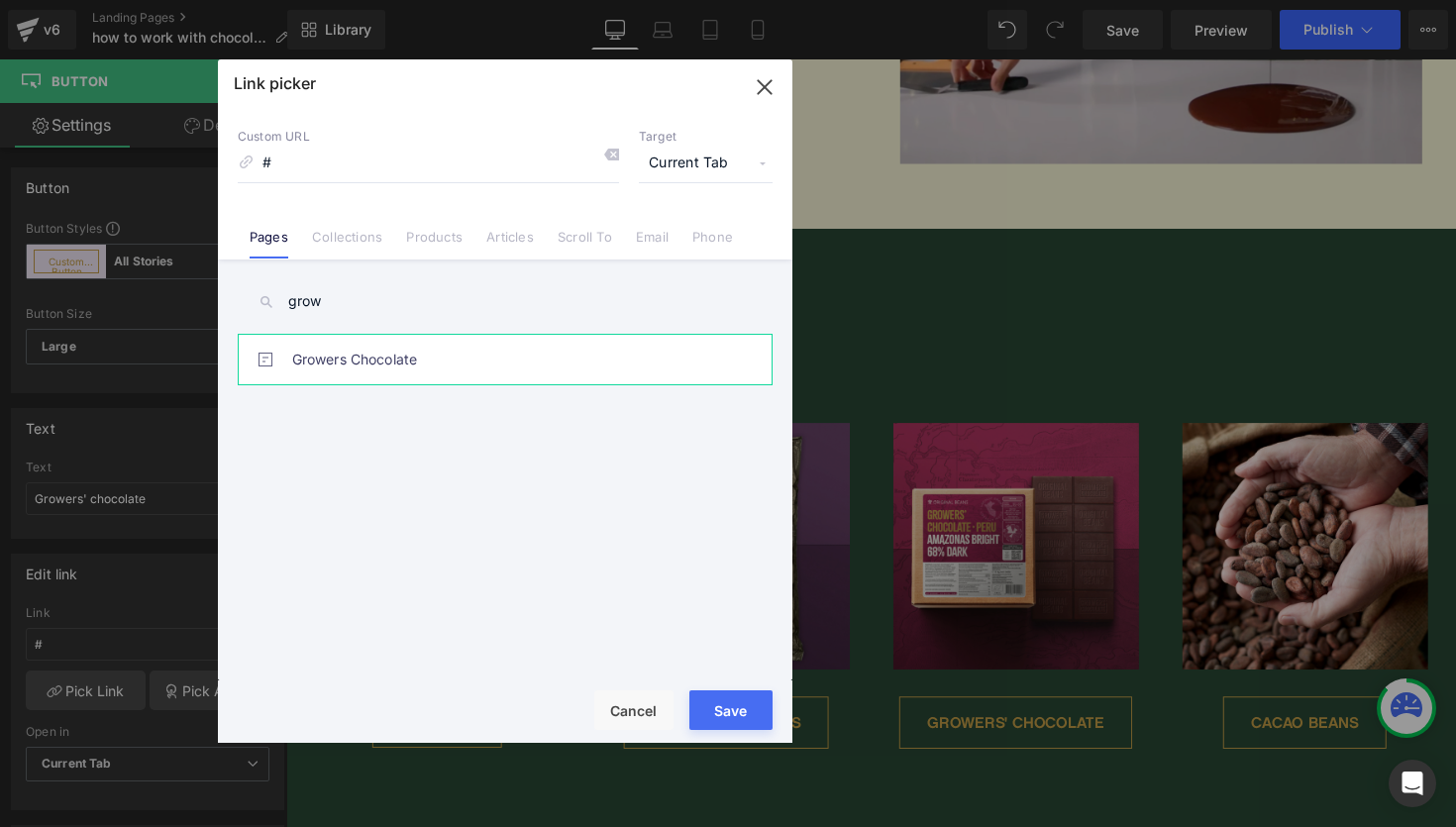 type on "grow" 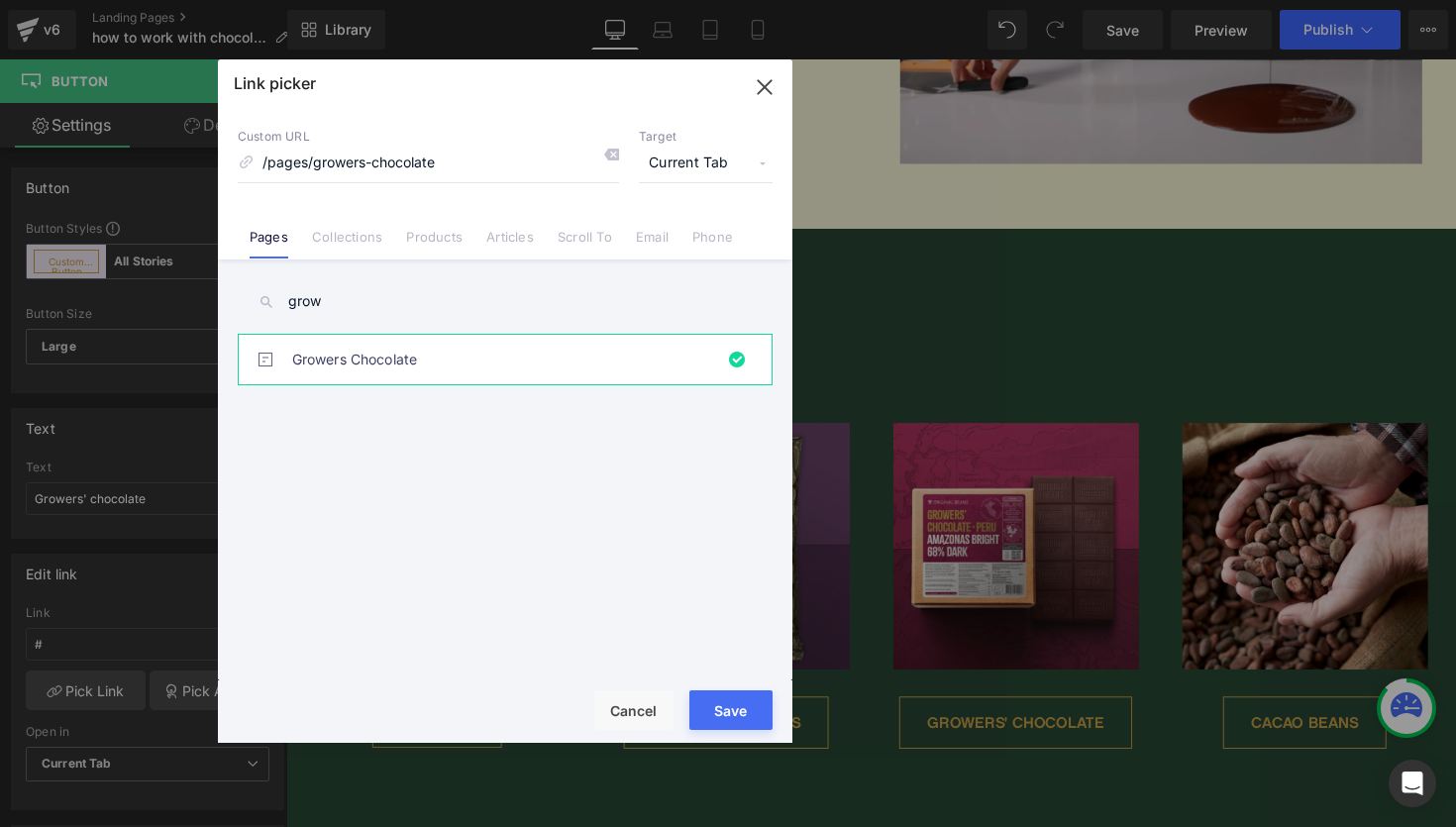 click on "Save" at bounding box center [731, 710] 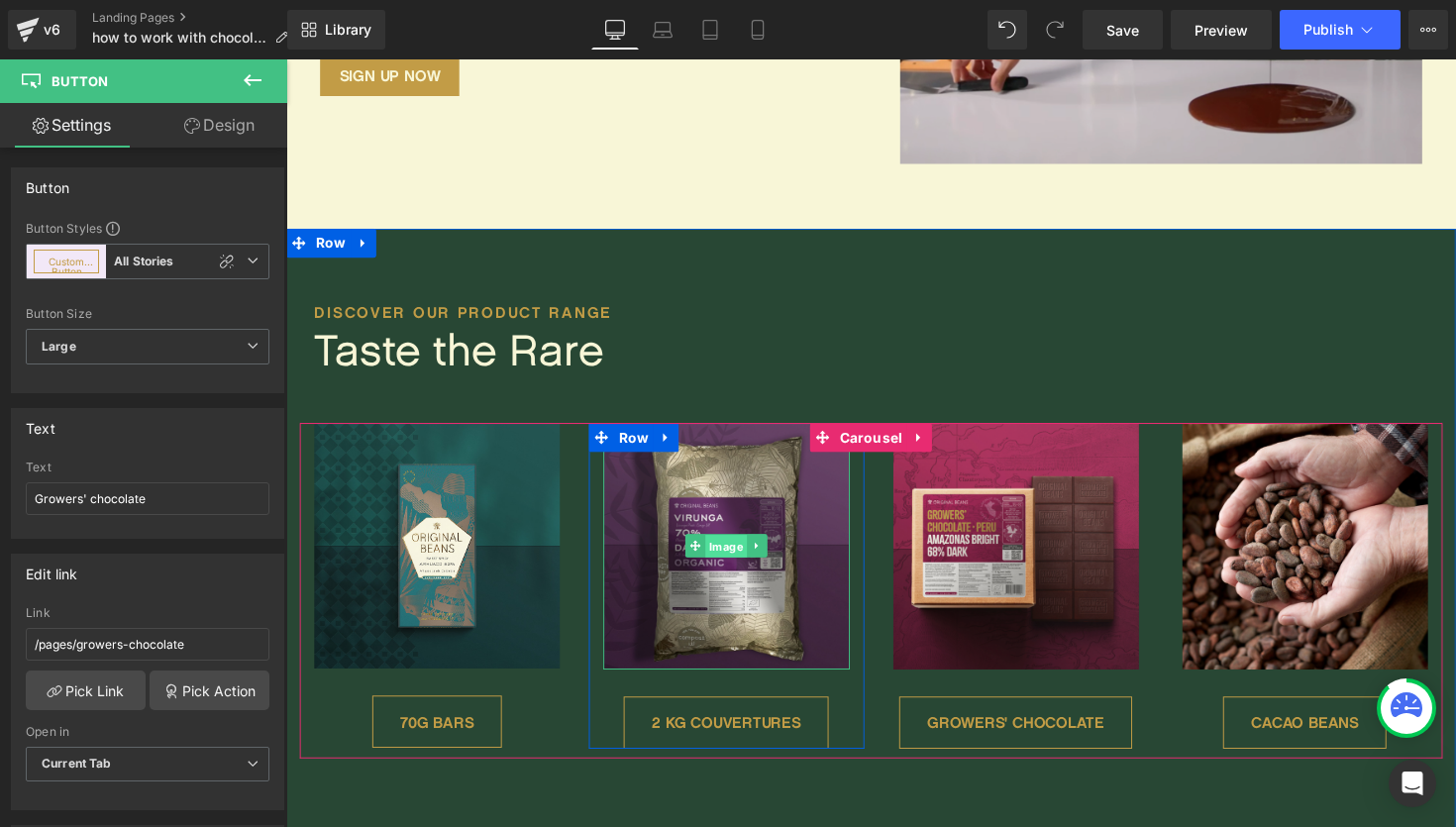 click on "Image" at bounding box center (737, 559) 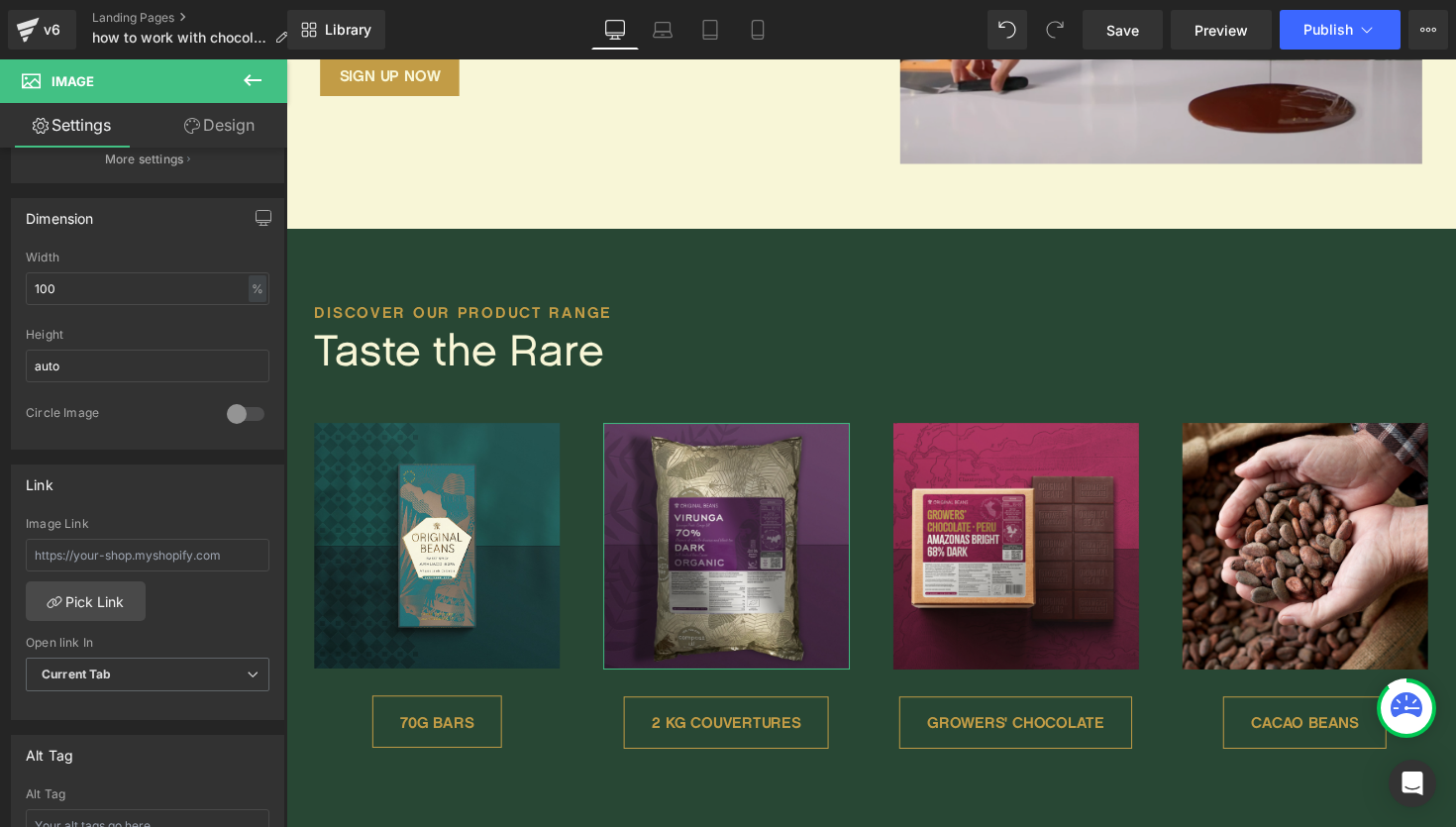 scroll, scrollTop: 562, scrollLeft: 0, axis: vertical 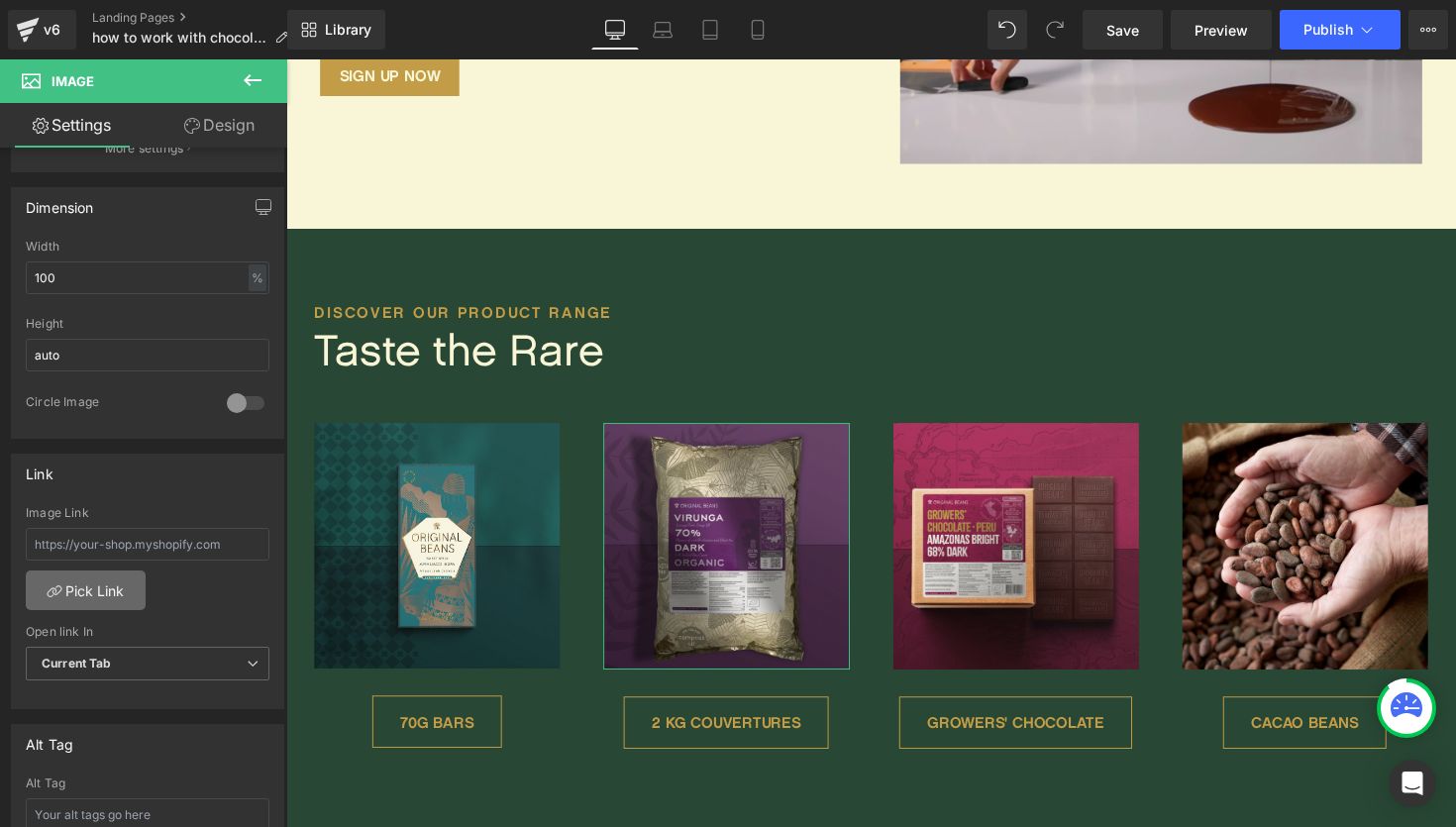click on "Pick Link" at bounding box center (85, 590) 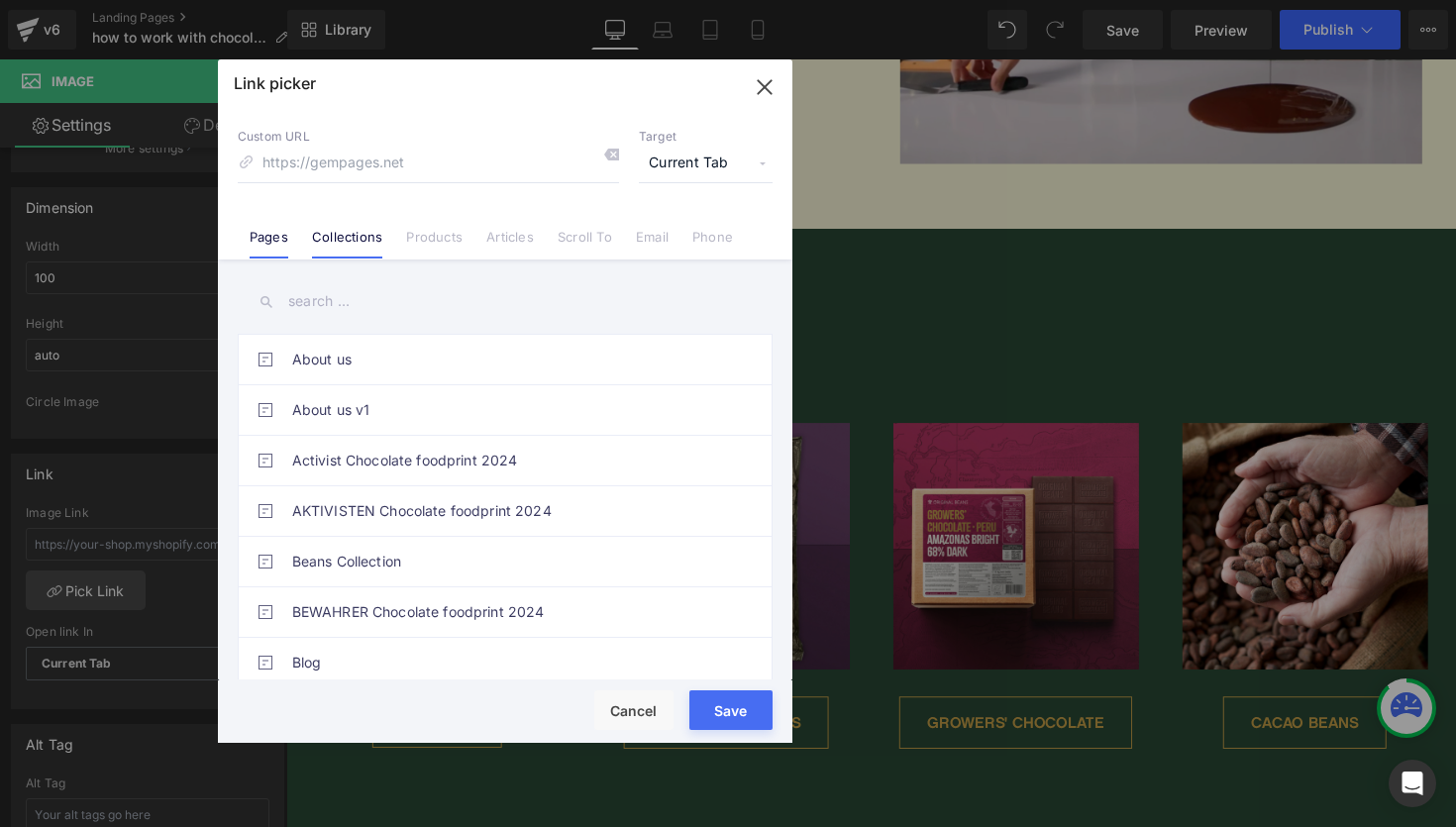 click on "Collections" at bounding box center [347, 244] 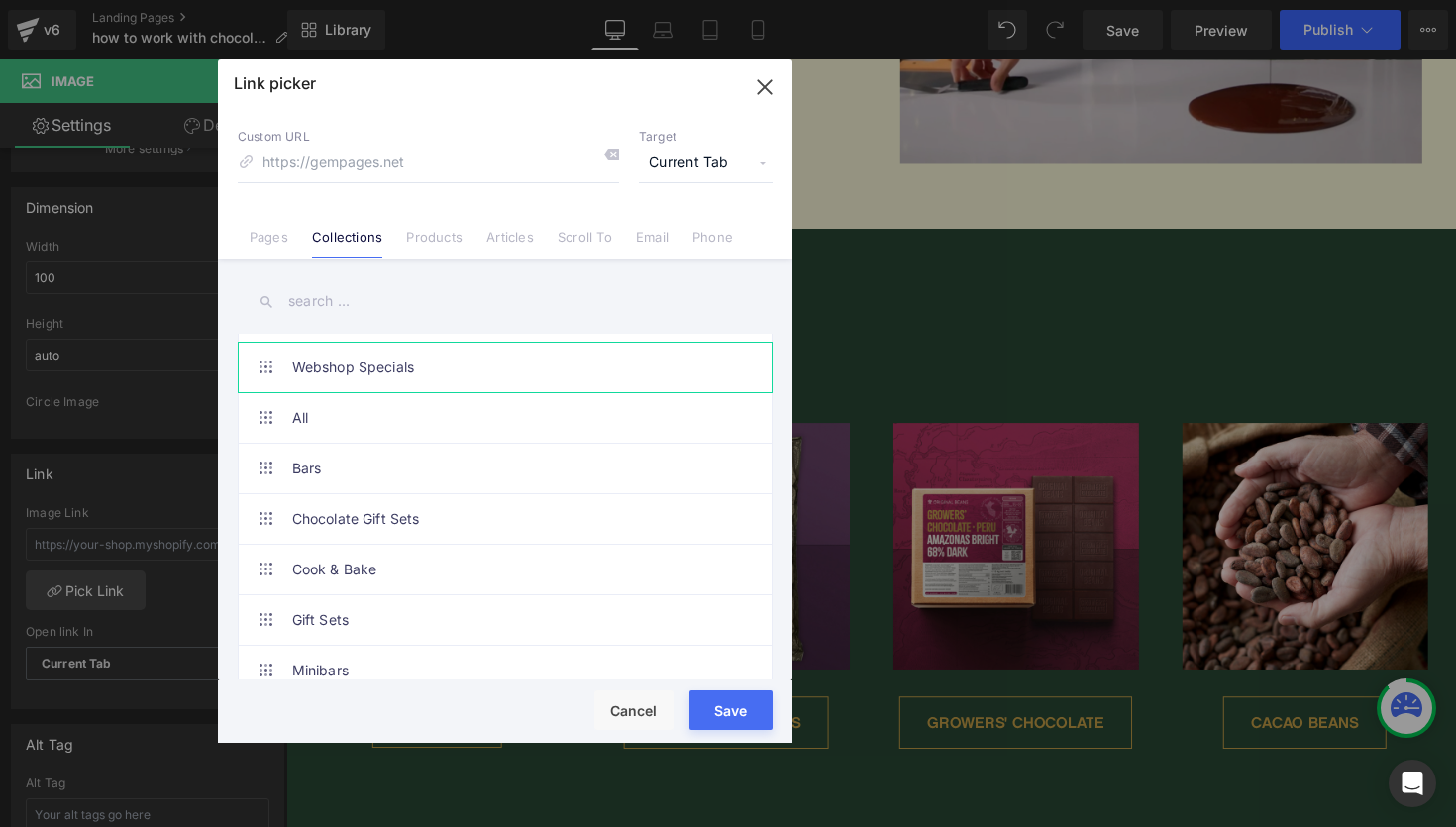 scroll, scrollTop: 160, scrollLeft: 0, axis: vertical 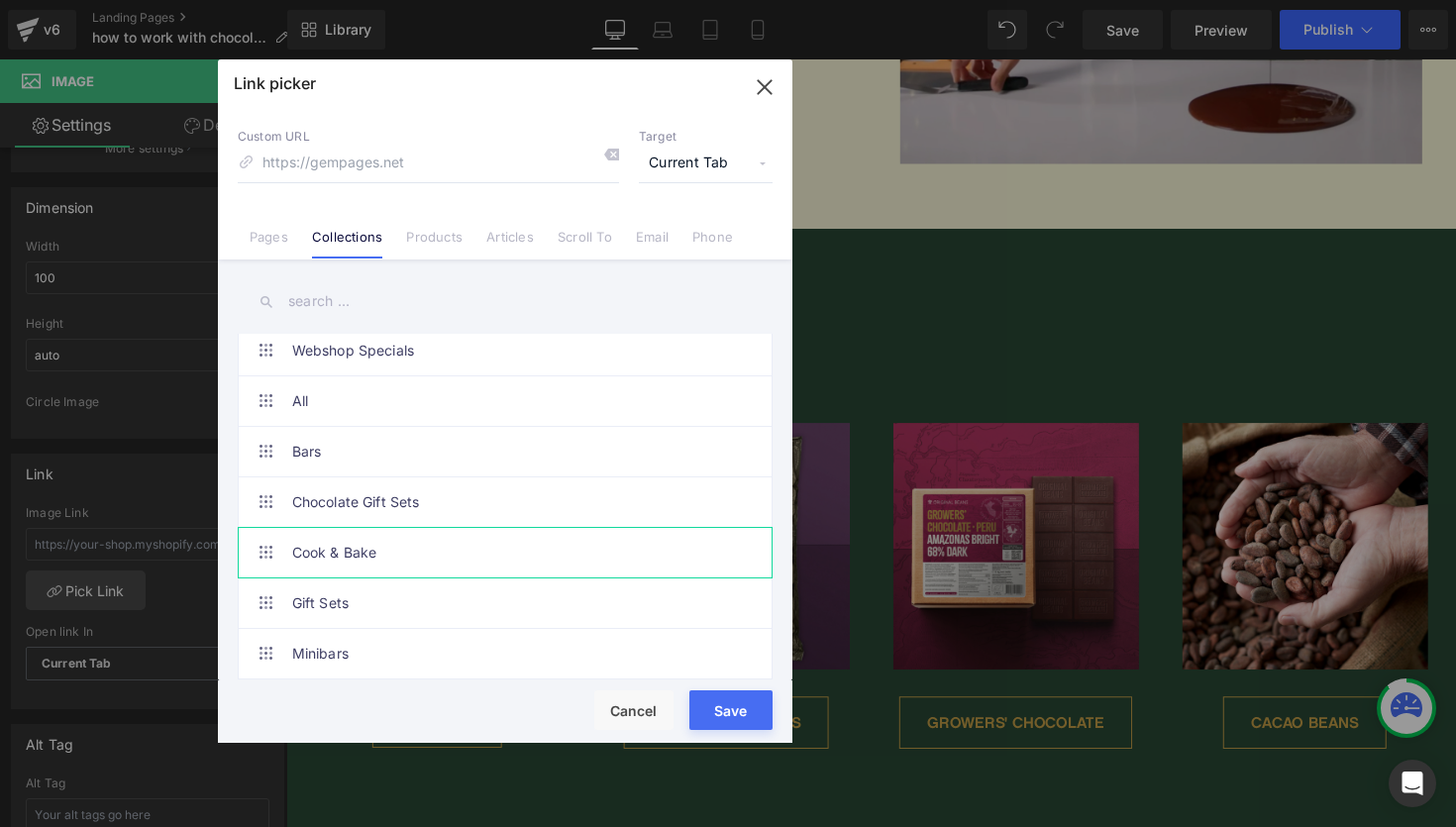 click on "Cook & Bake" at bounding box center [510, 553] 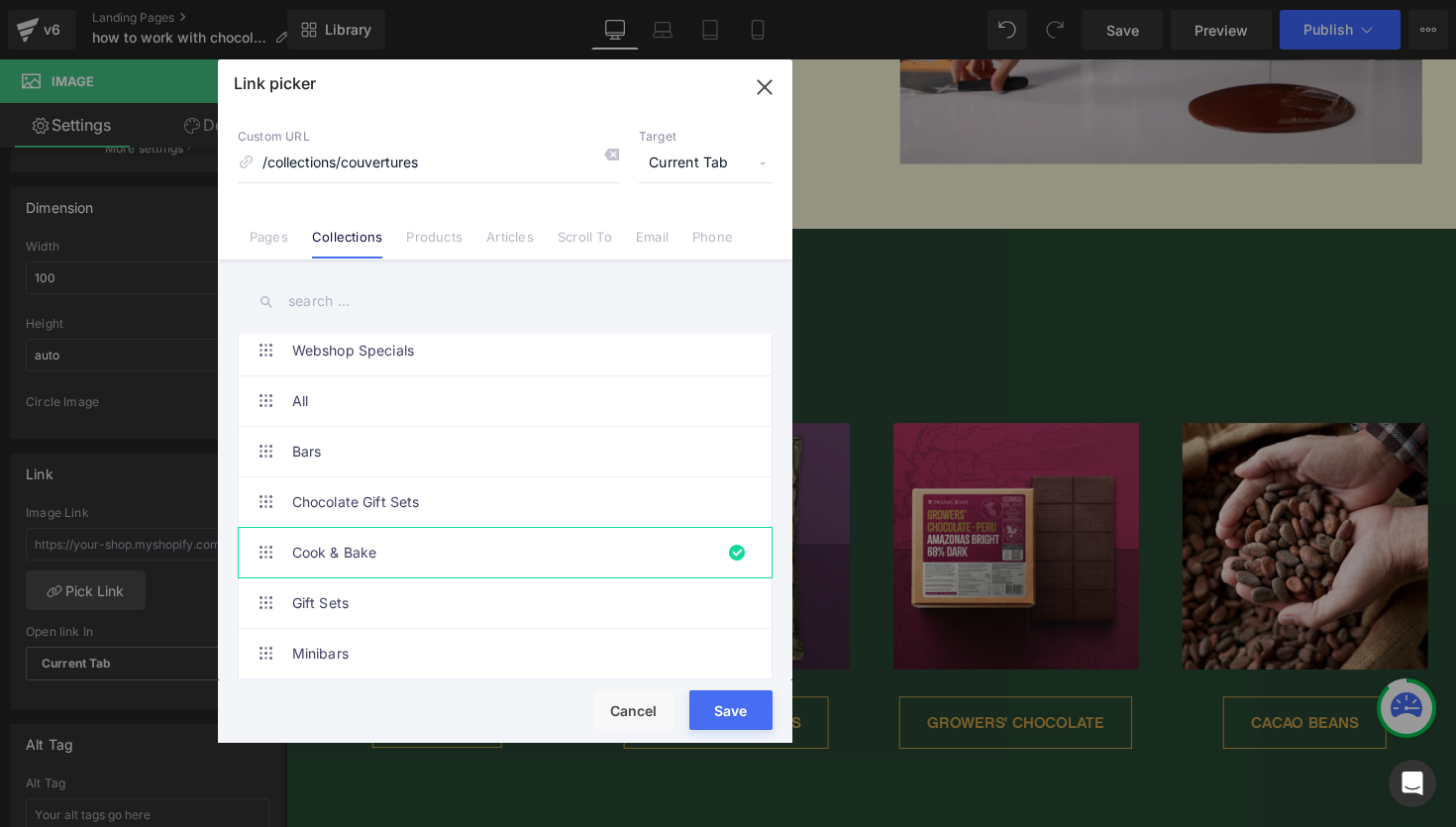 click on "Save" at bounding box center (731, 710) 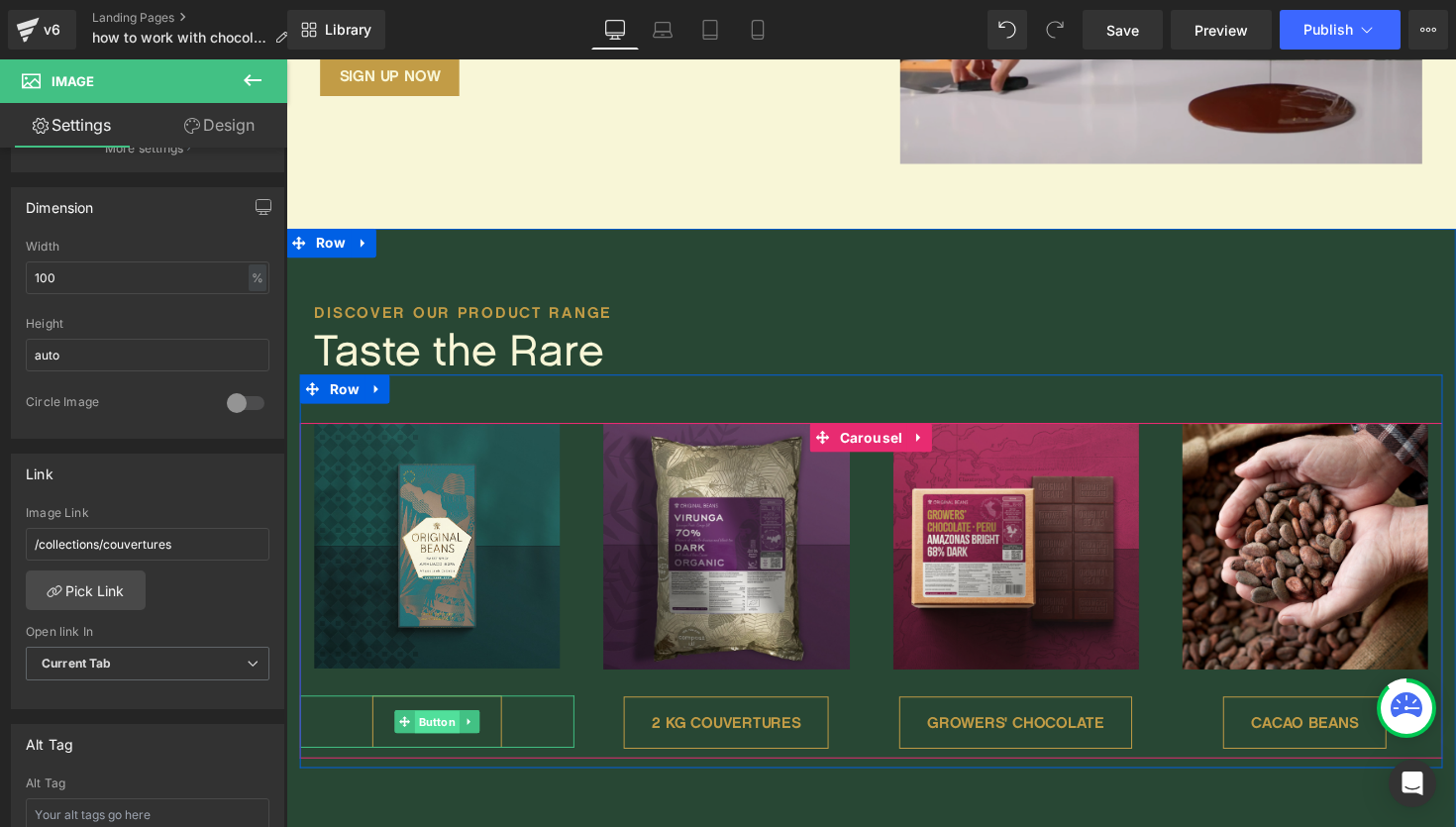 click on "Button" at bounding box center [441, 739] 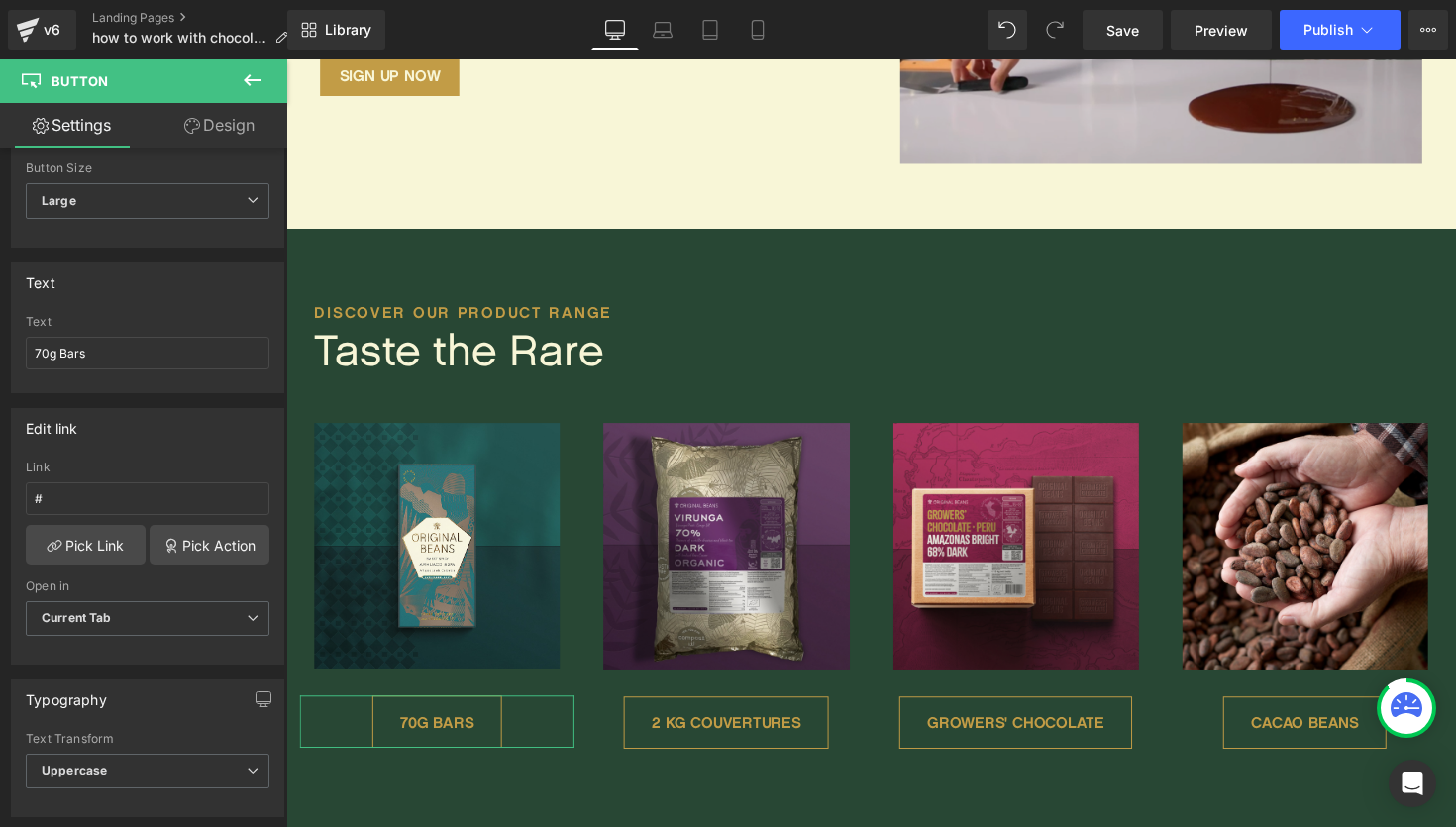 scroll, scrollTop: 155, scrollLeft: 0, axis: vertical 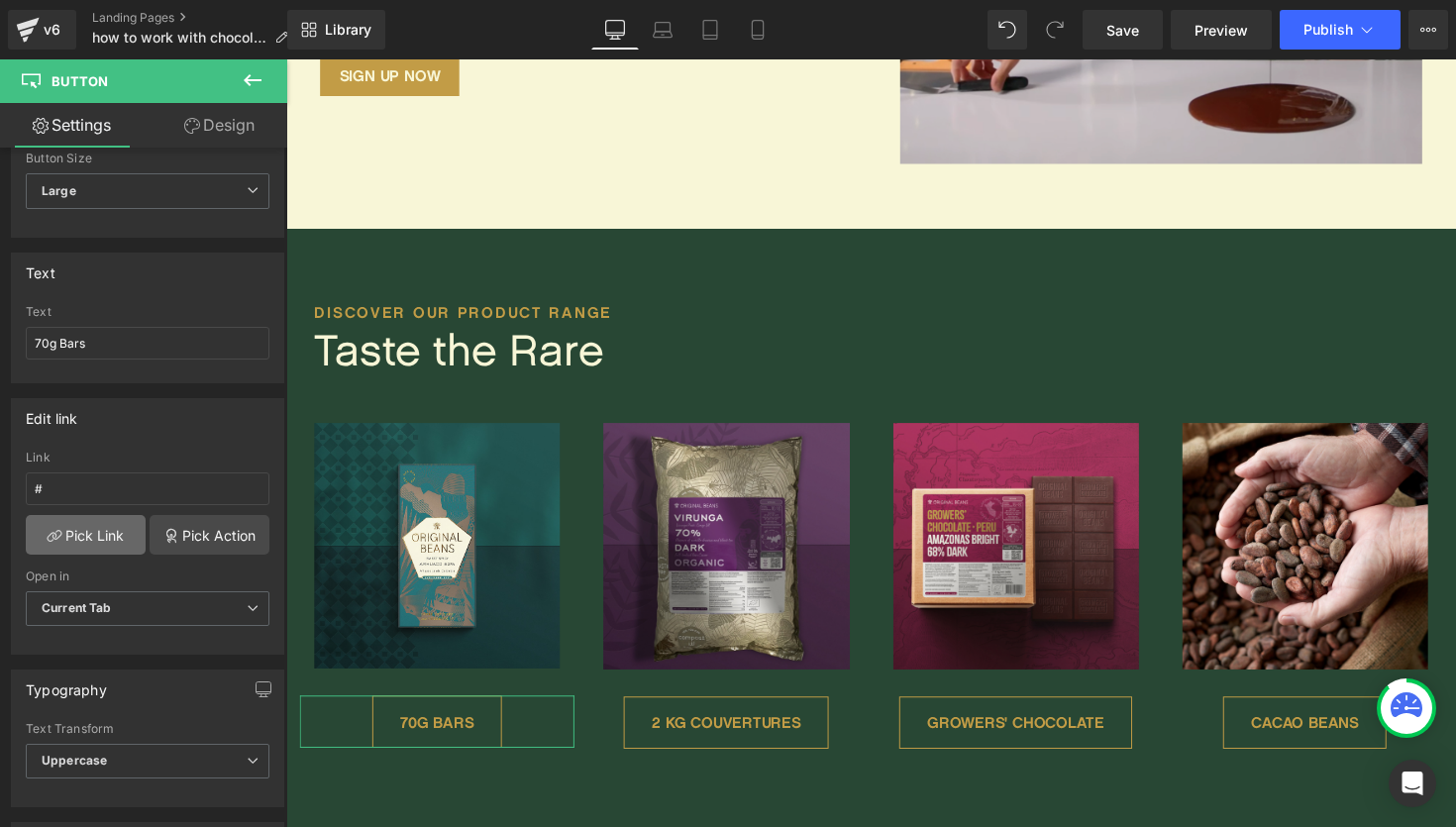 click on "Pick Link" at bounding box center (85, 535) 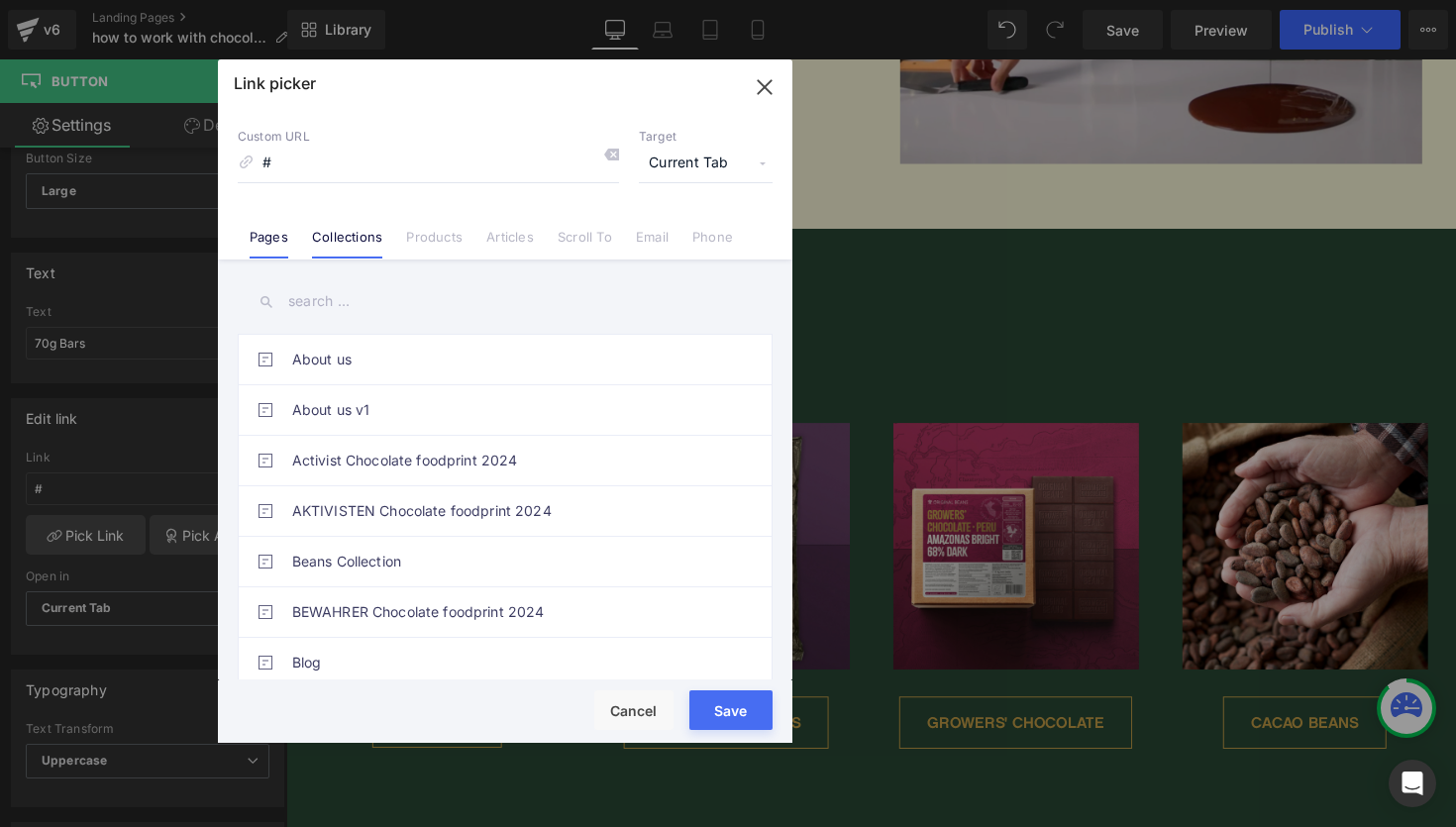 click on "Collections" at bounding box center [347, 244] 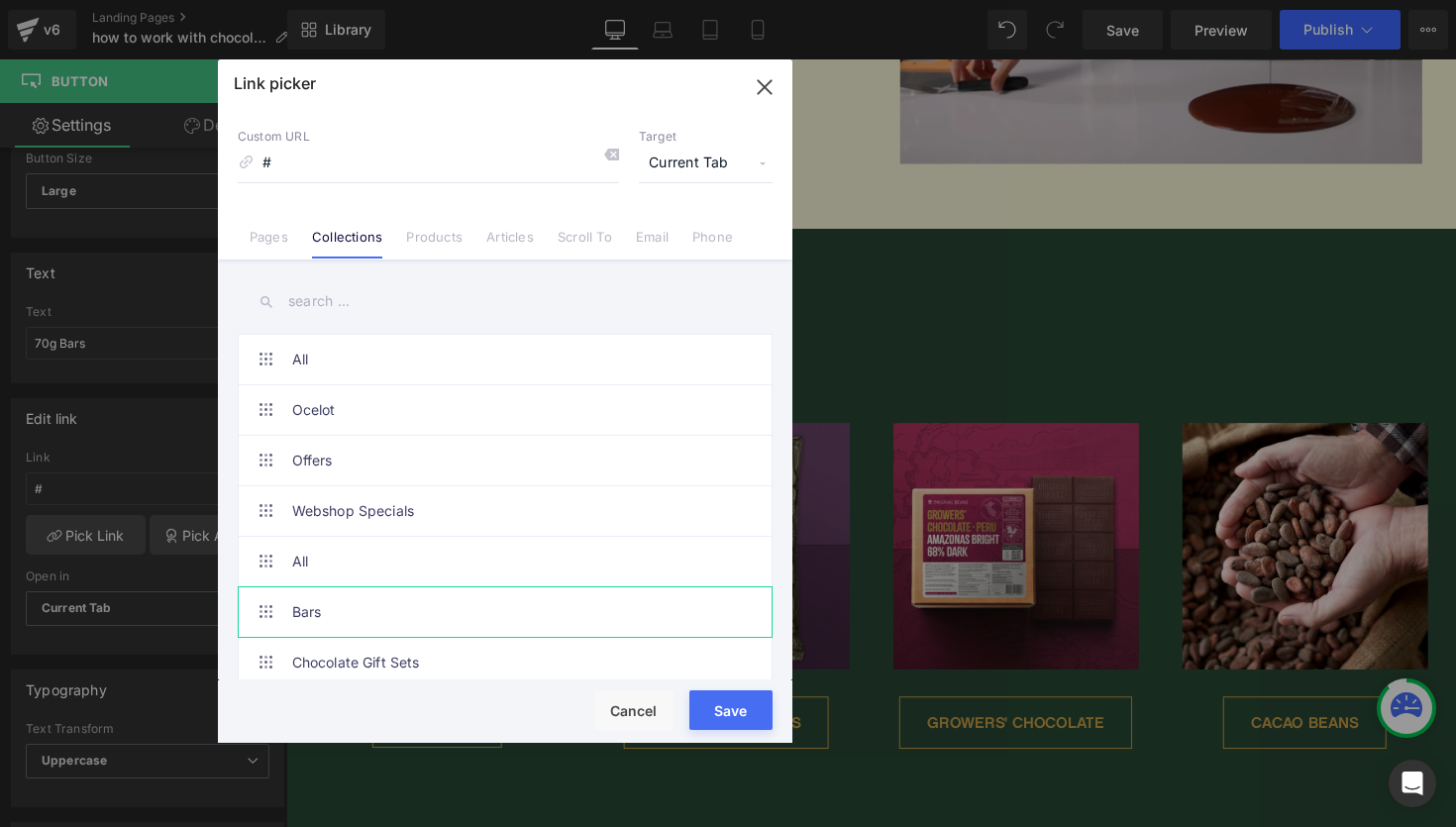 click on "Bars" at bounding box center (510, 612) 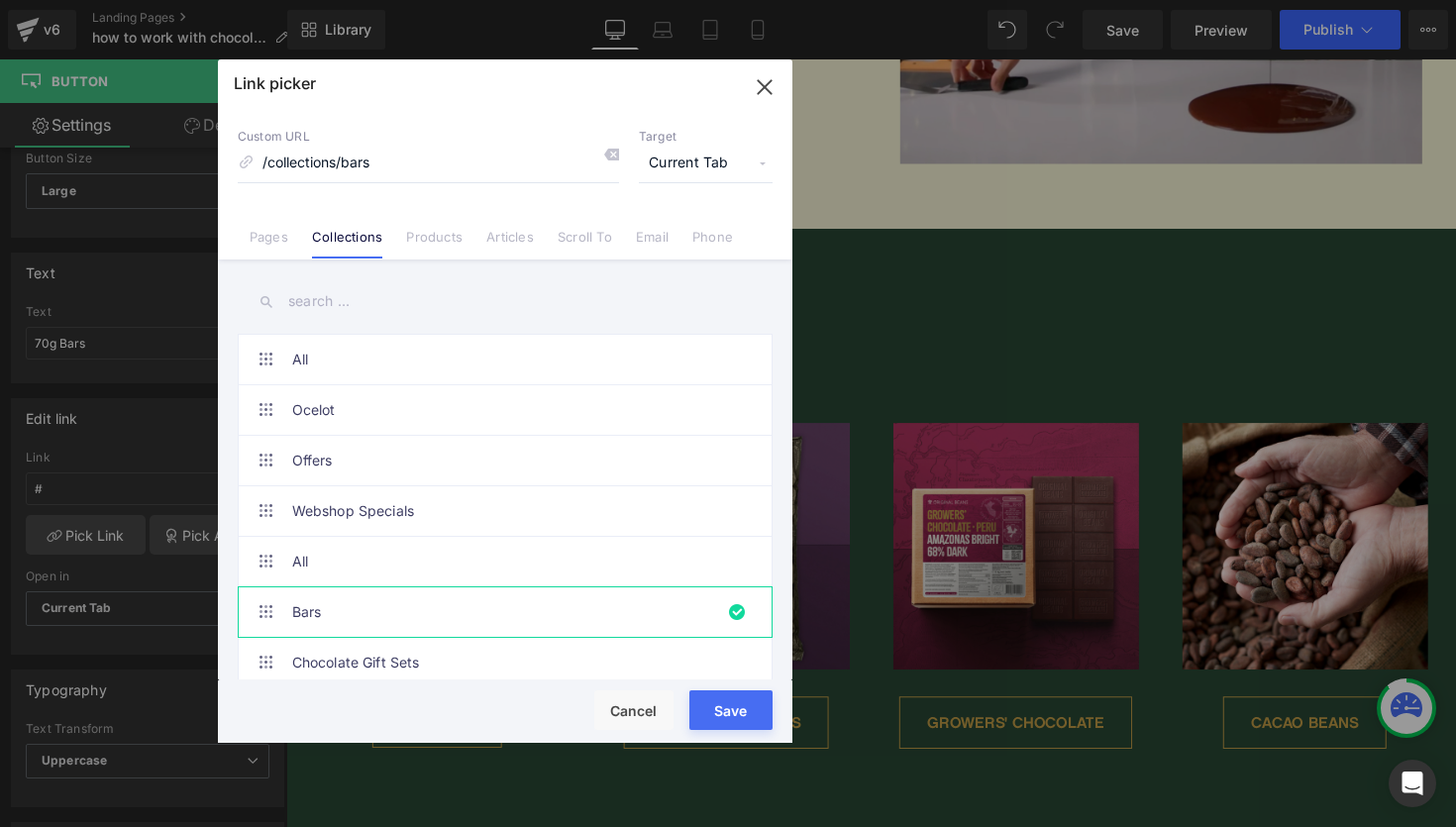 click on "Save" at bounding box center [731, 710] 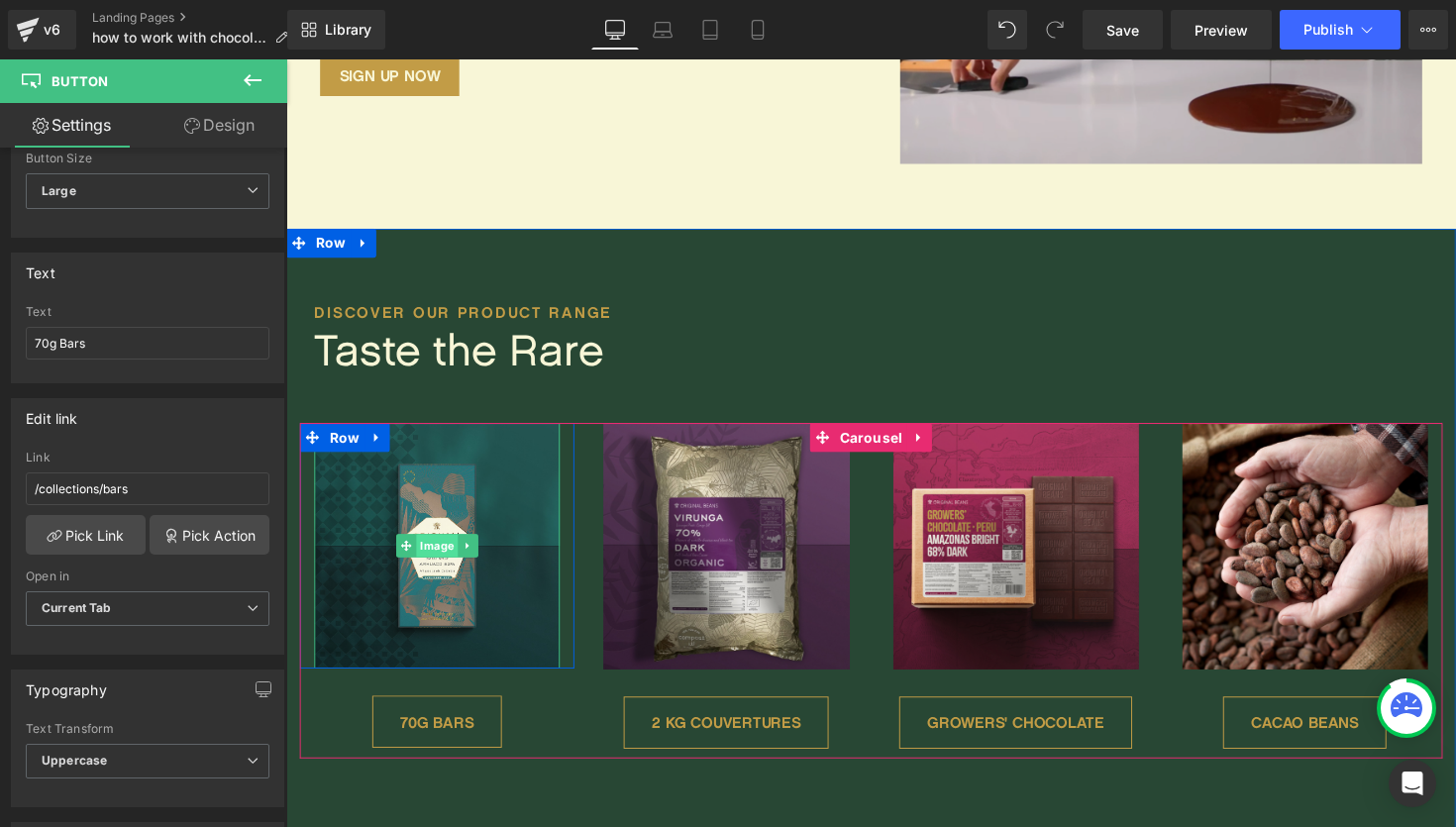 click on "Image" at bounding box center [441, 558] 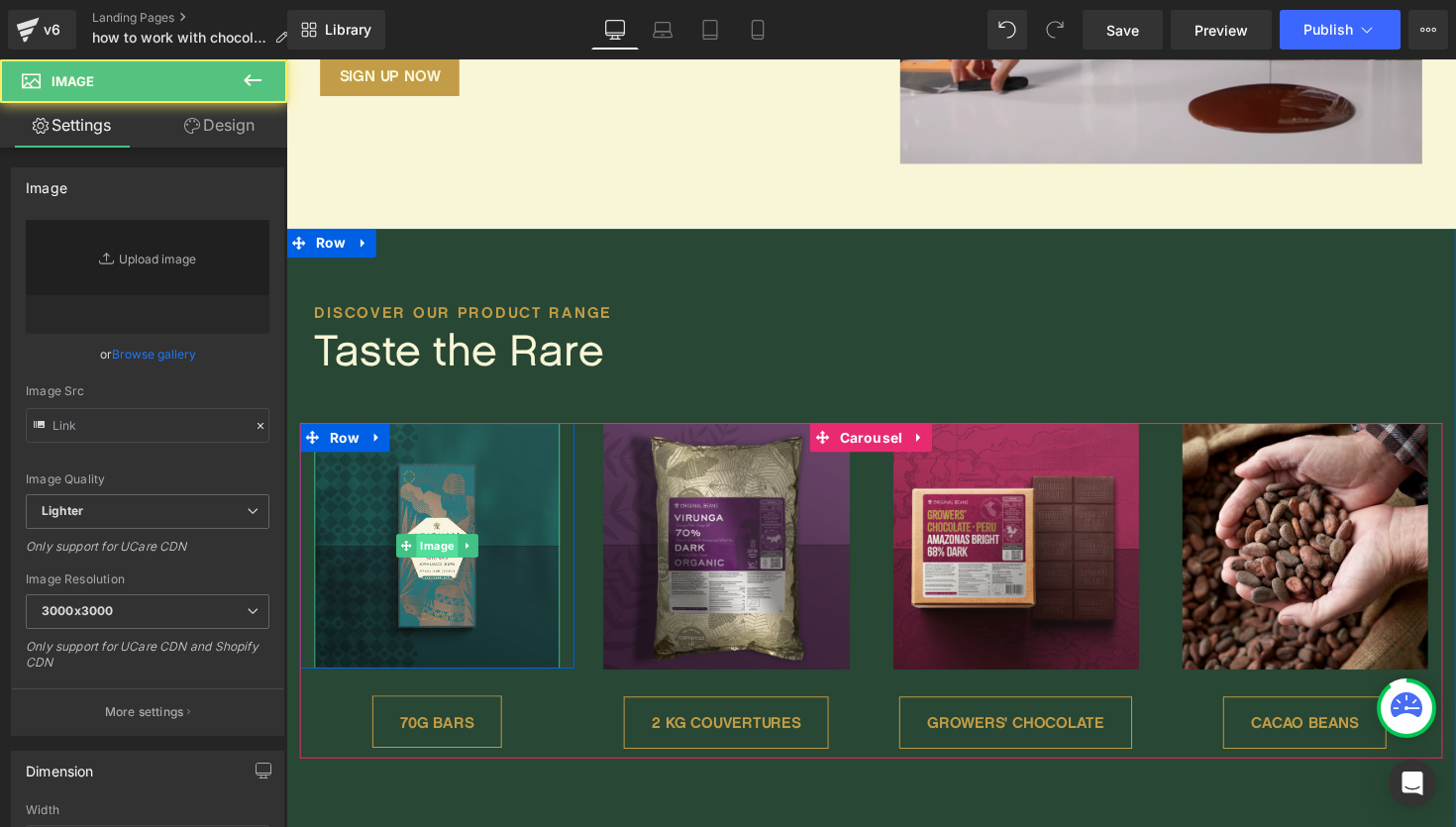 type on "[URL][DOMAIN_NAME]" 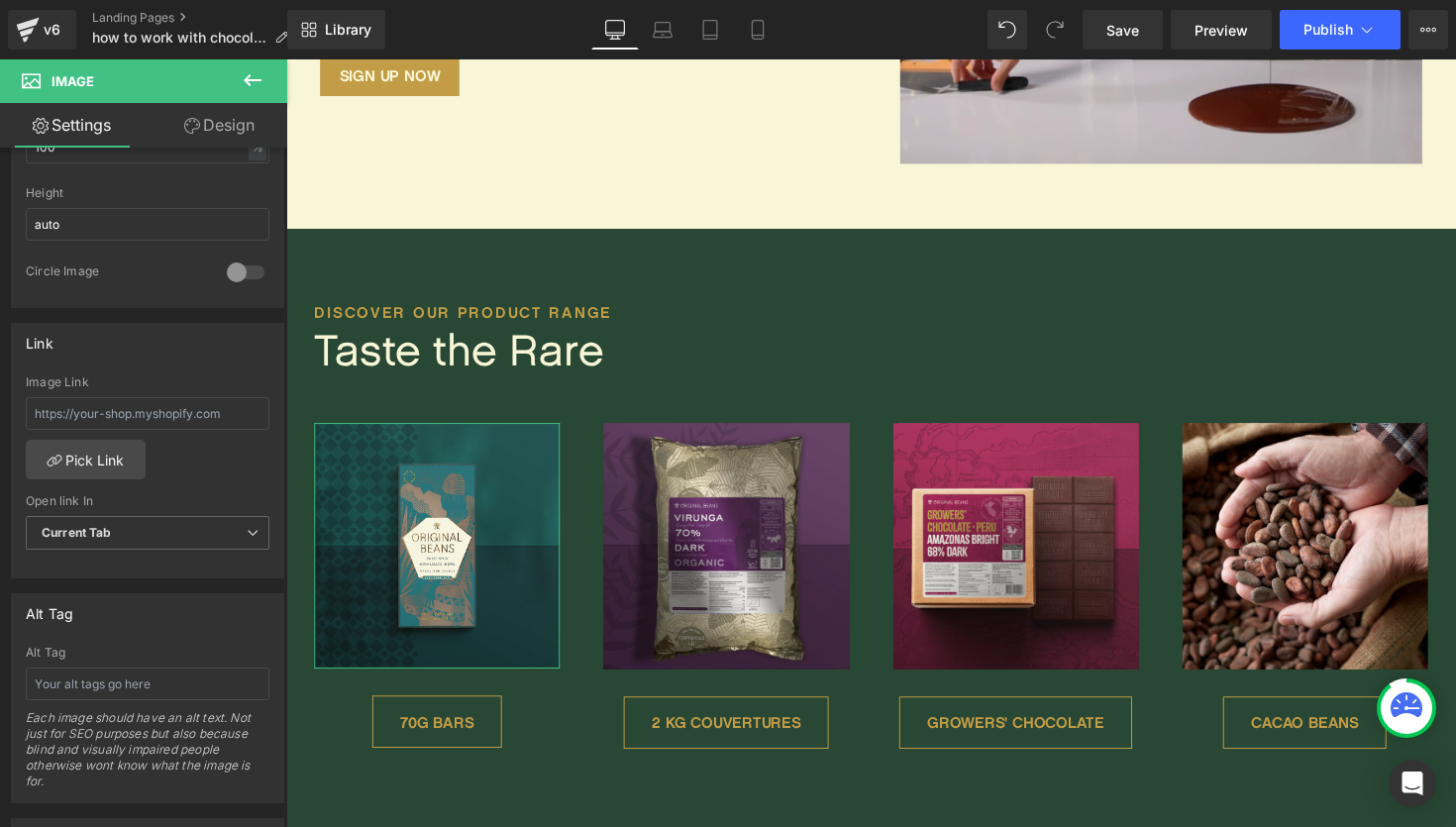 scroll, scrollTop: 739, scrollLeft: 0, axis: vertical 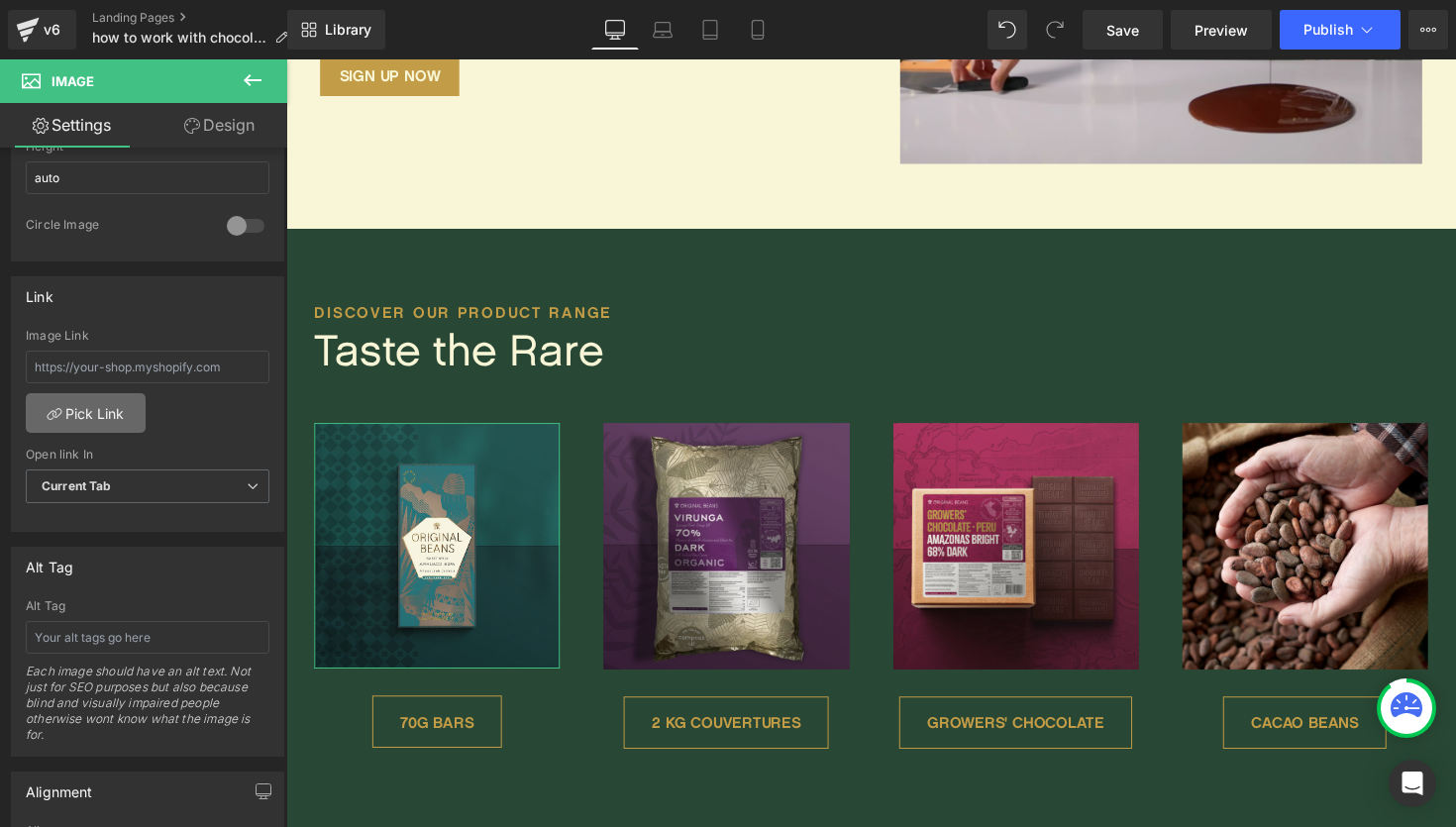 click on "Pick Link" at bounding box center [85, 413] 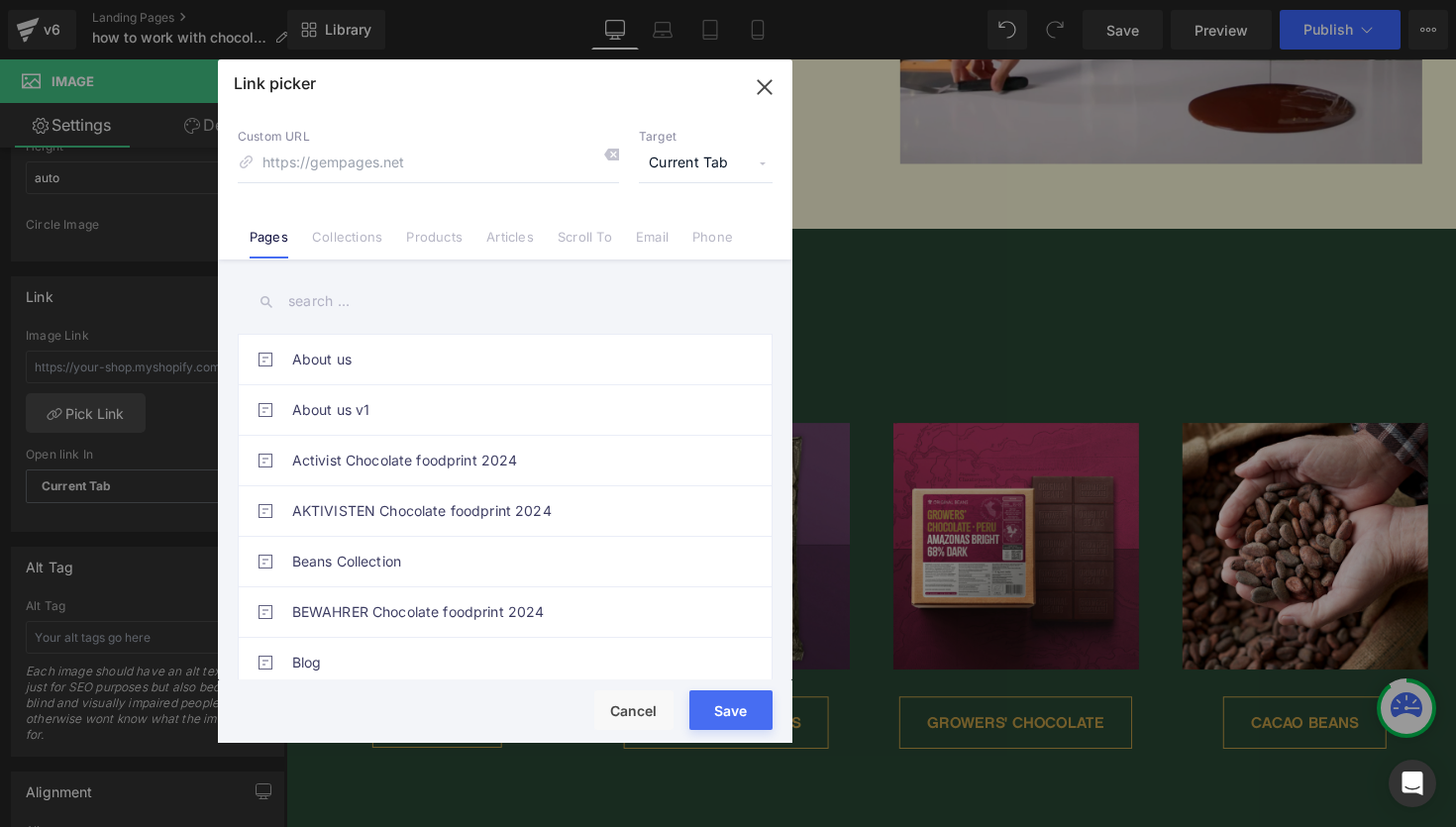 click at bounding box center (505, 301) 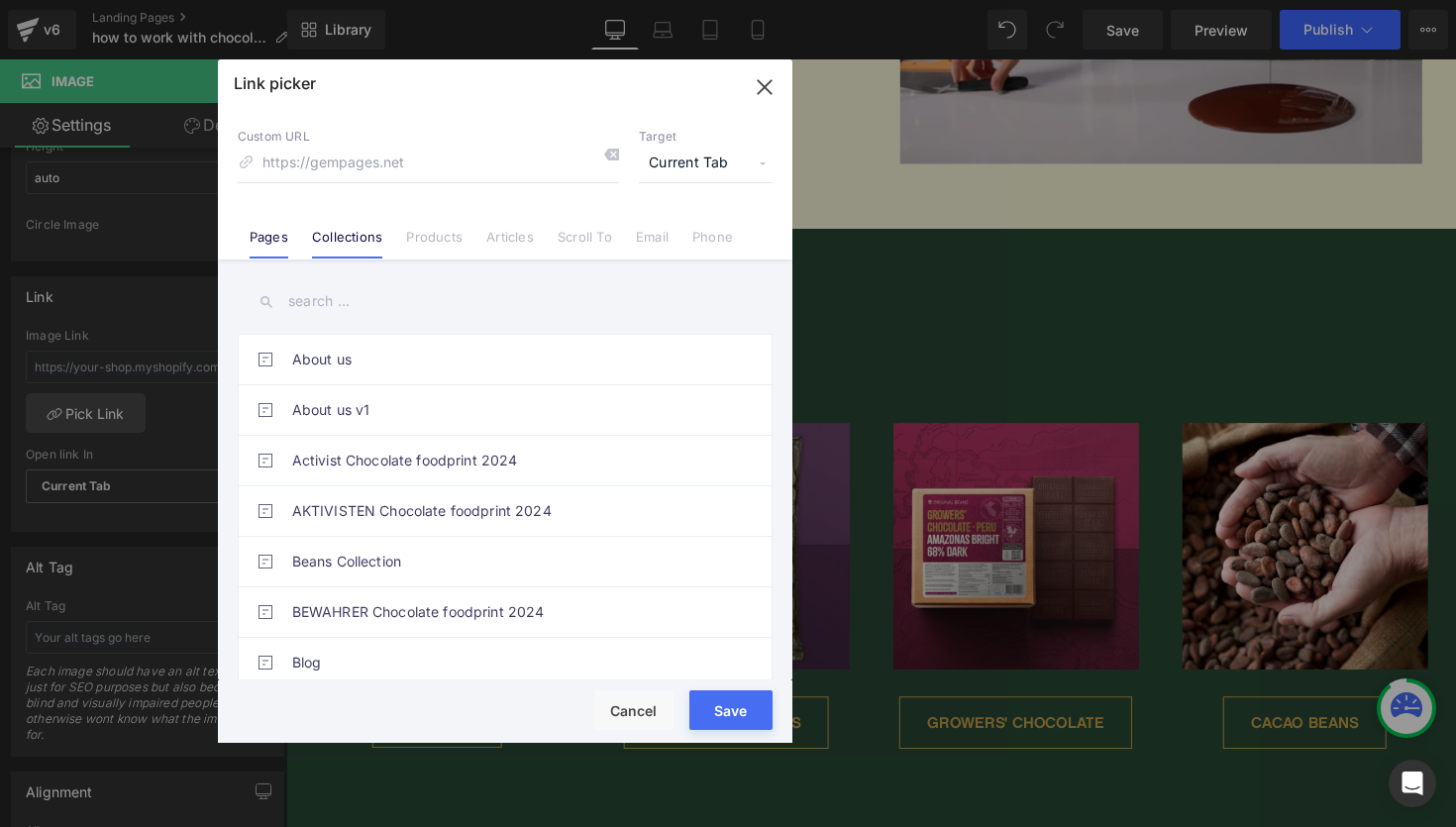 click on "Collections" at bounding box center [347, 244] 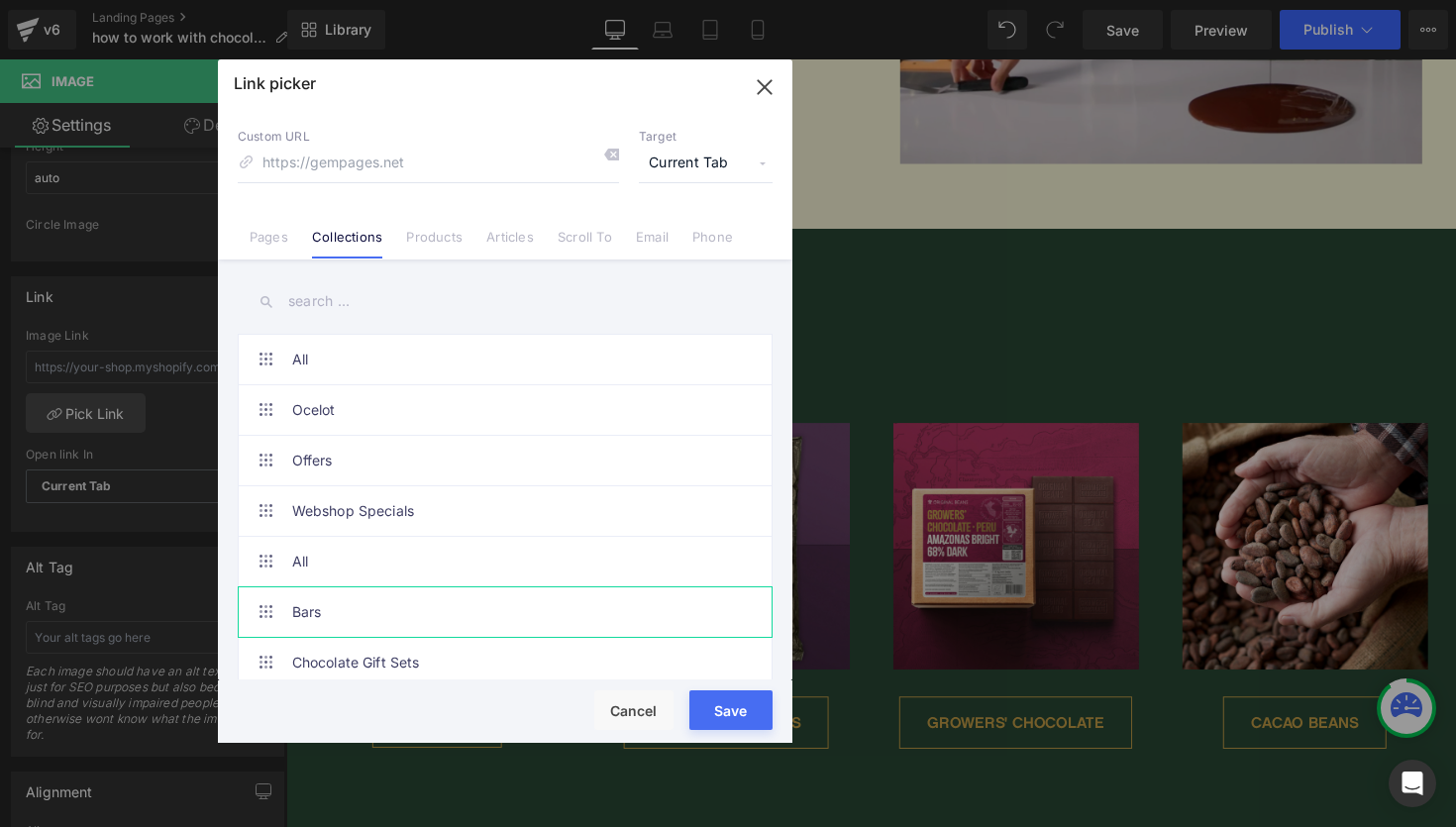 click on "Bars" at bounding box center [510, 612] 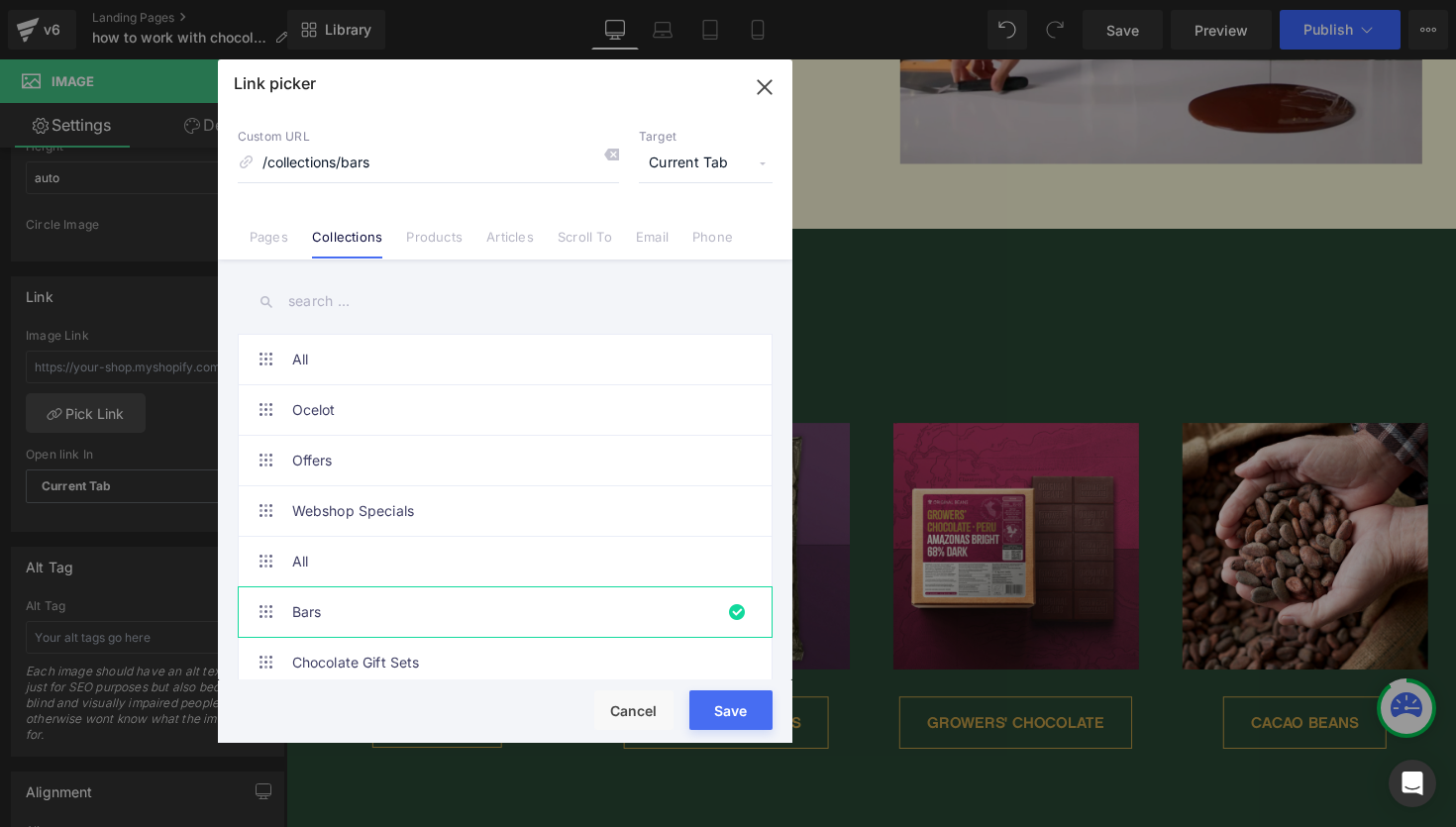 click on "Save" at bounding box center [731, 710] 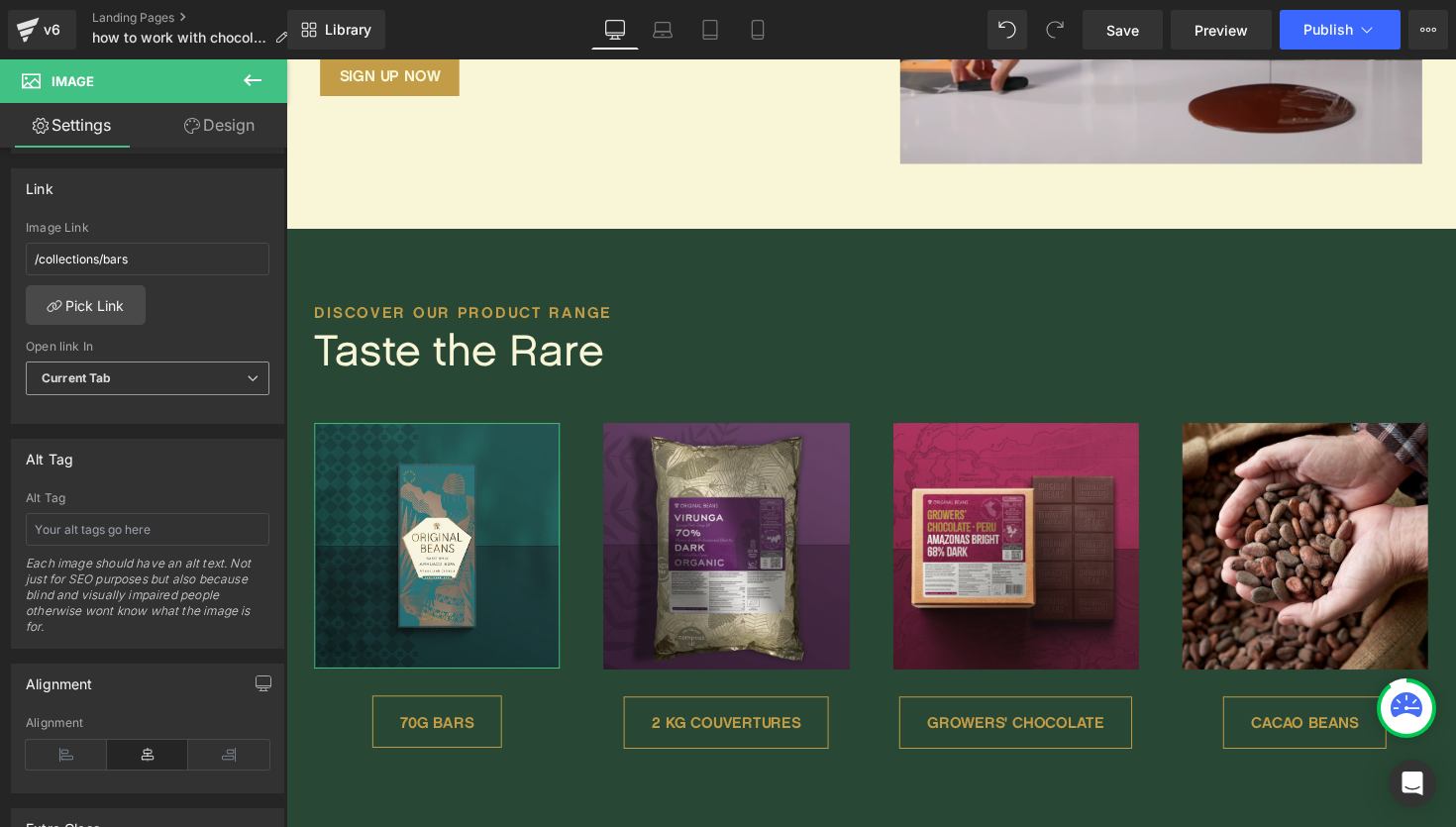 scroll, scrollTop: 850, scrollLeft: 0, axis: vertical 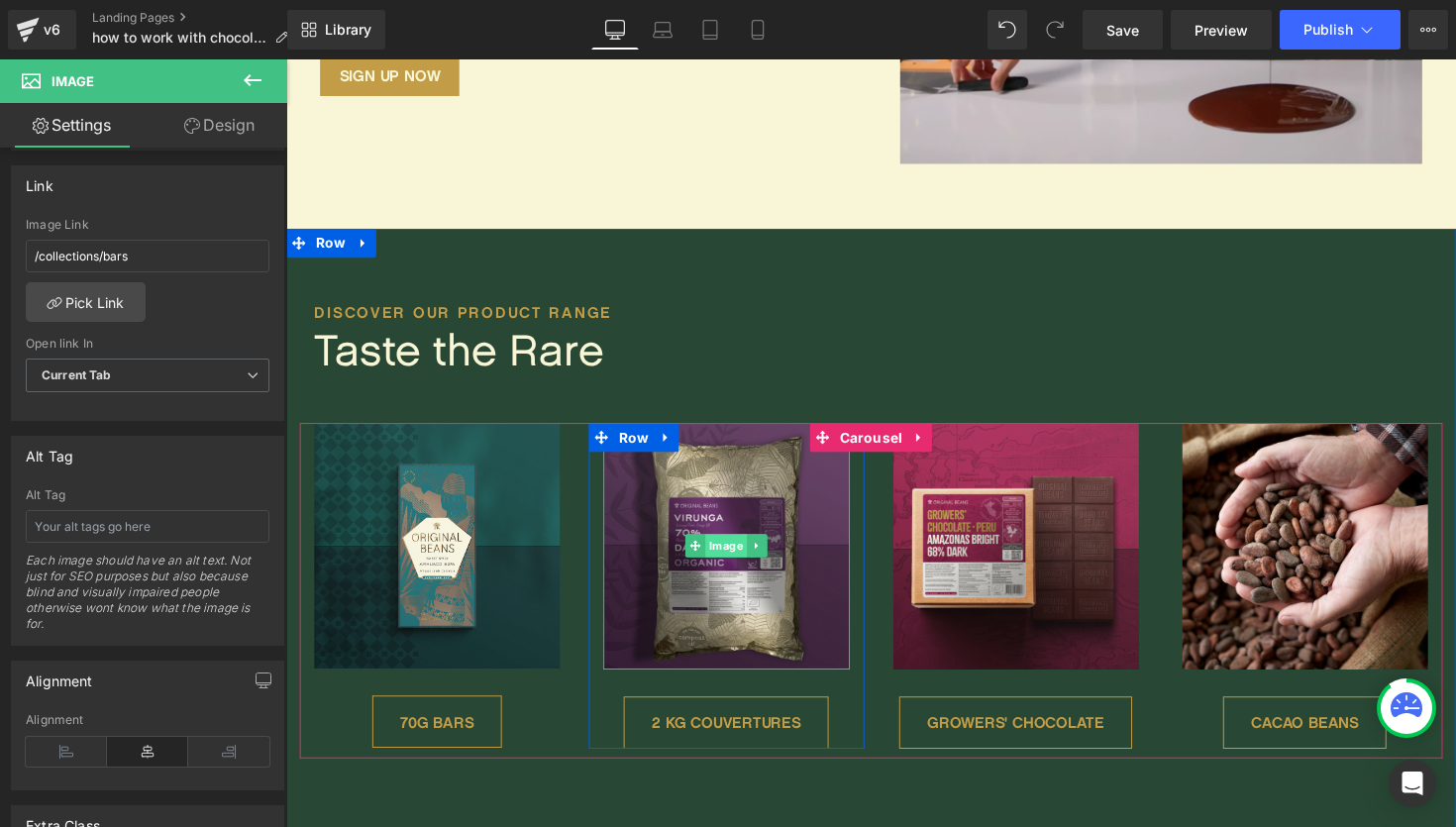click on "Image" at bounding box center (737, 558) 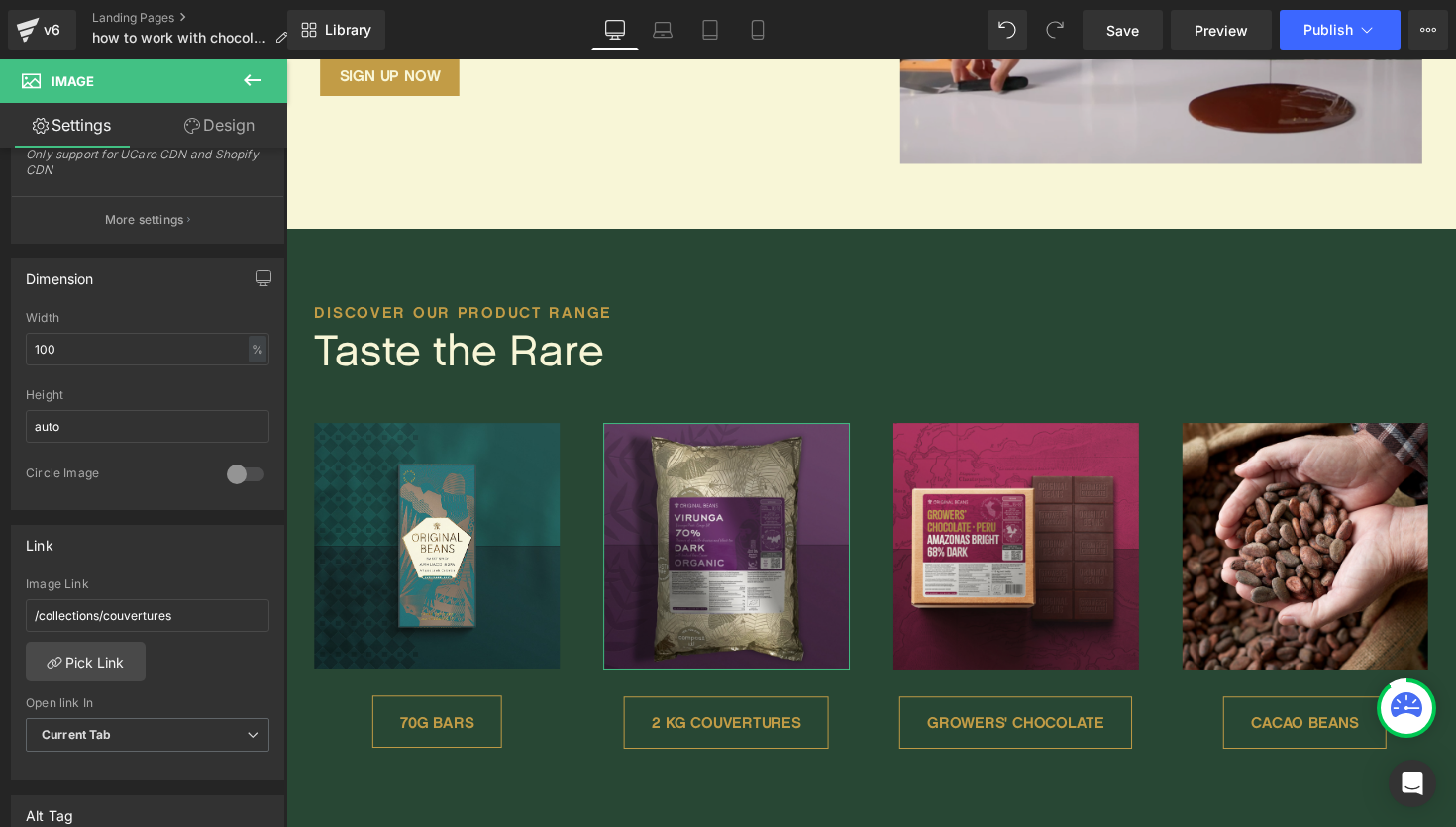 scroll, scrollTop: 594, scrollLeft: 0, axis: vertical 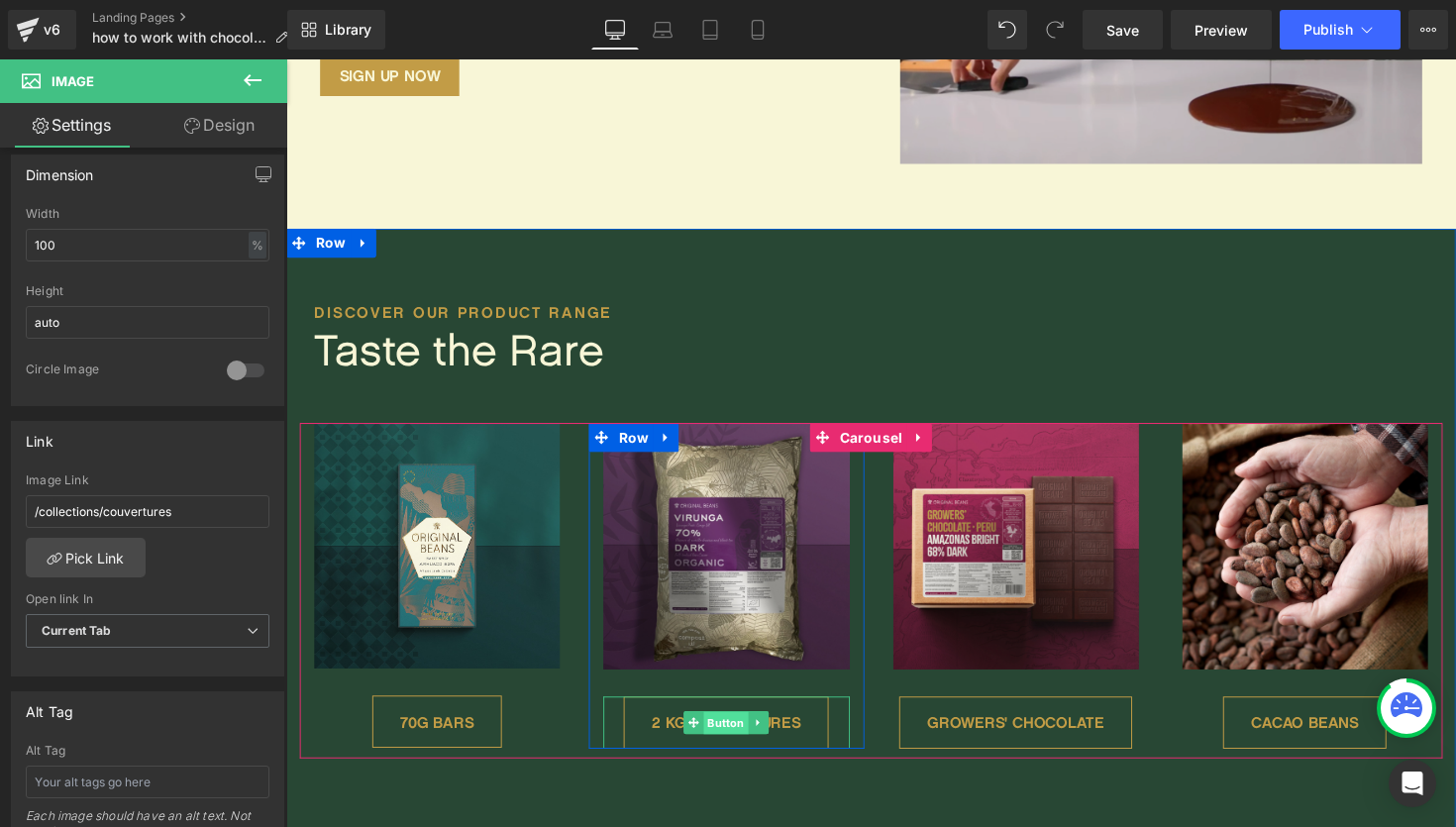 click on "Button" at bounding box center (737, 739) 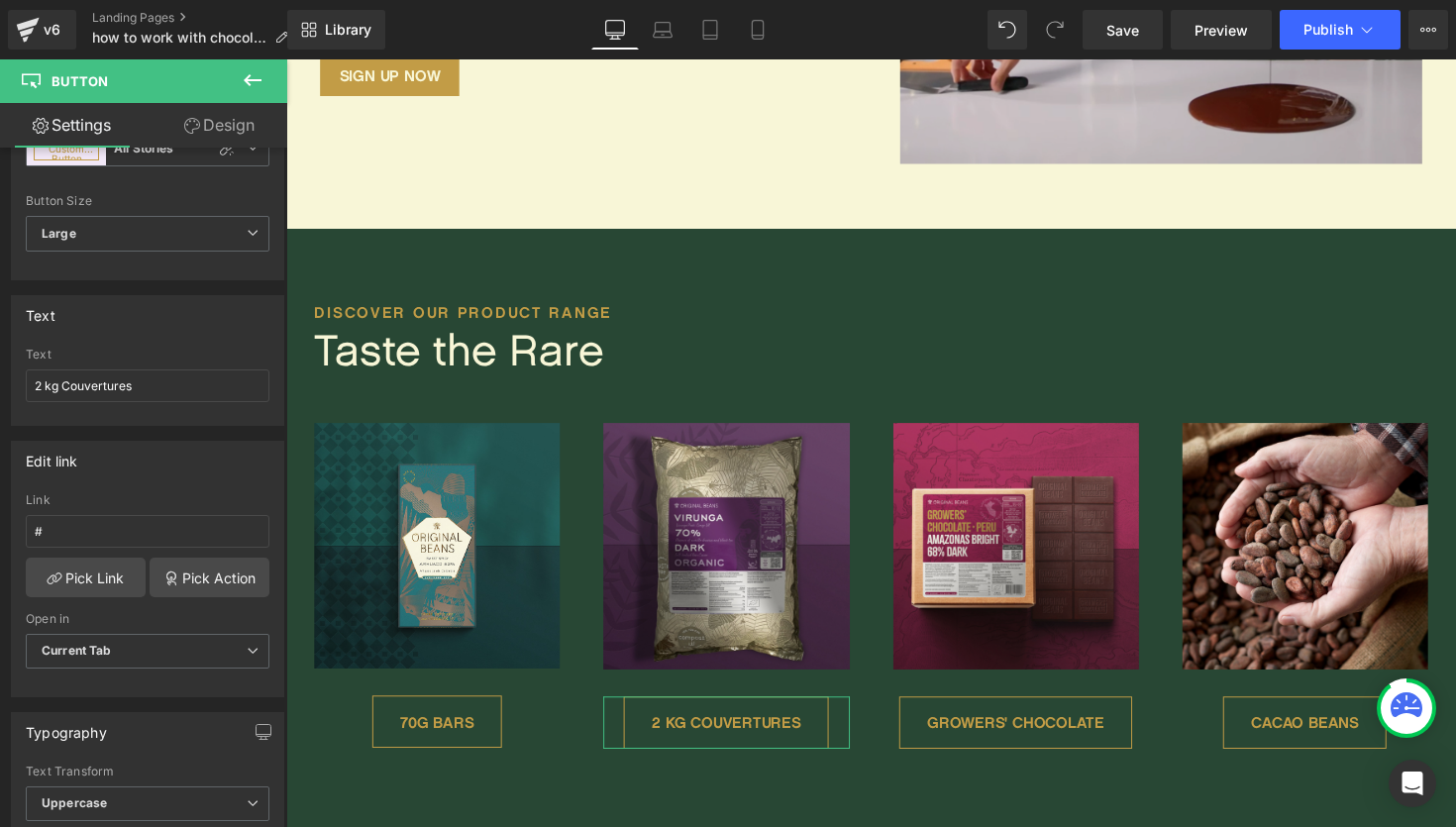 scroll, scrollTop: 118, scrollLeft: 0, axis: vertical 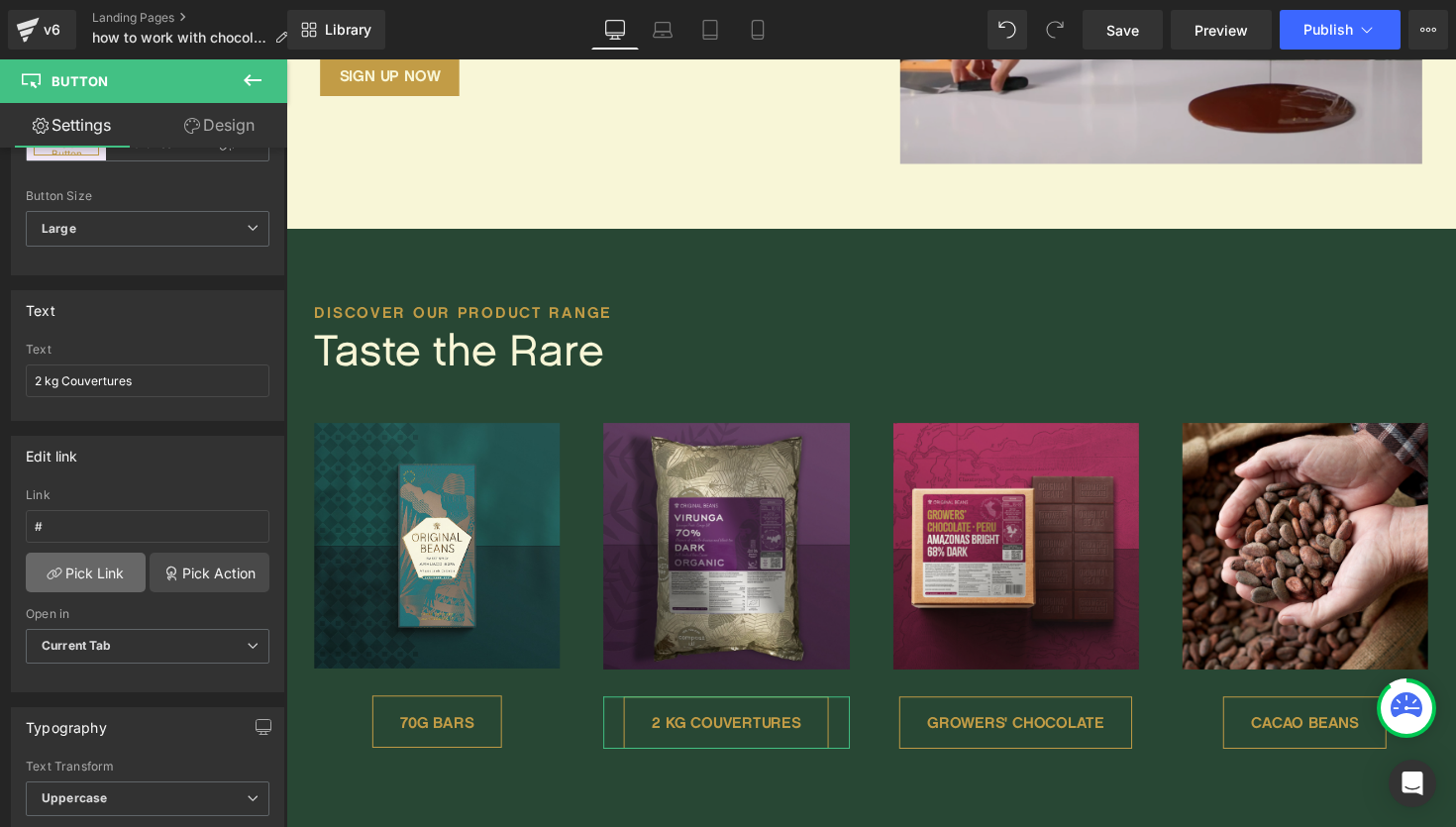 click on "Pick Link" at bounding box center (85, 572) 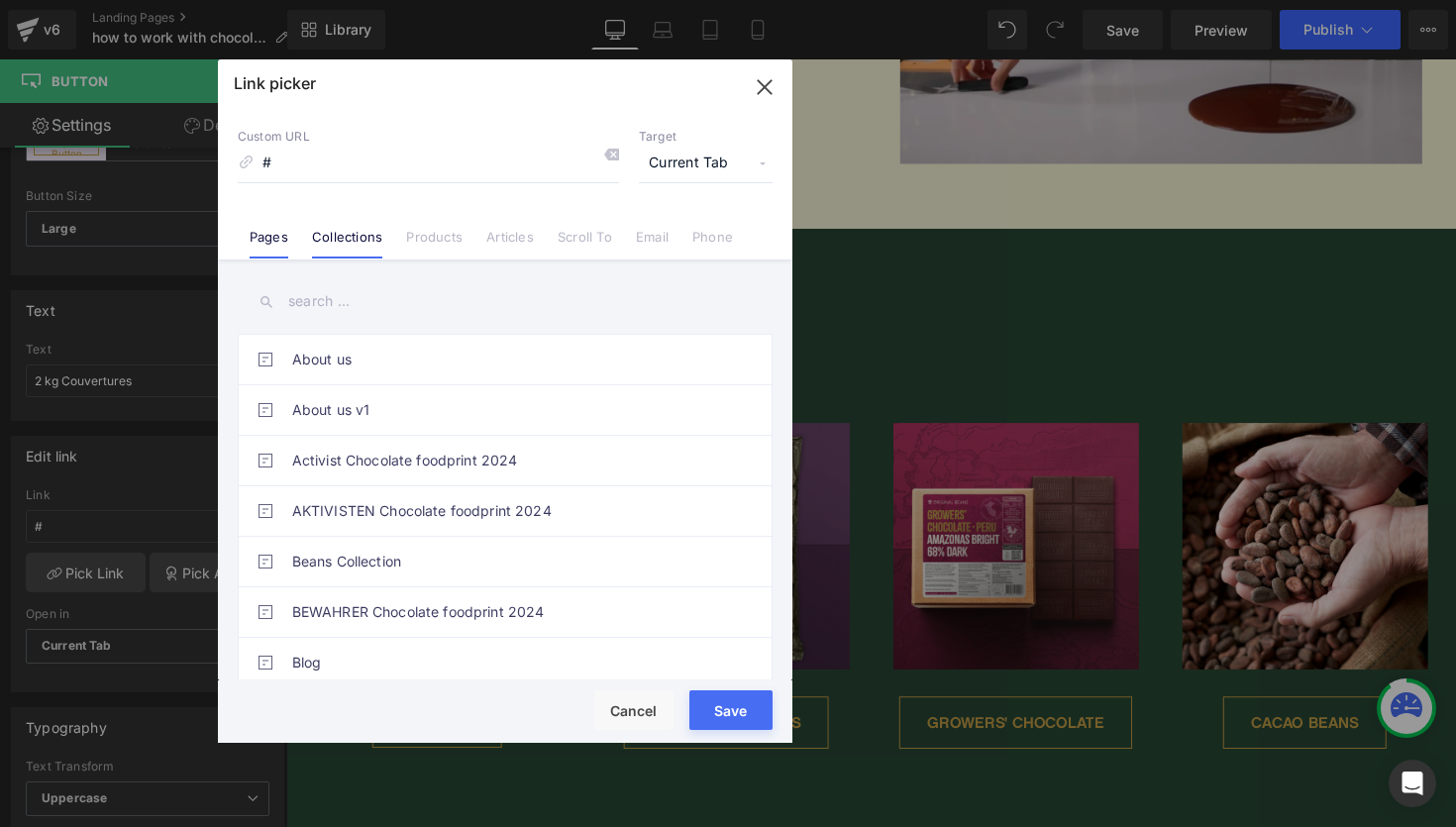 click on "Collections" at bounding box center [347, 244] 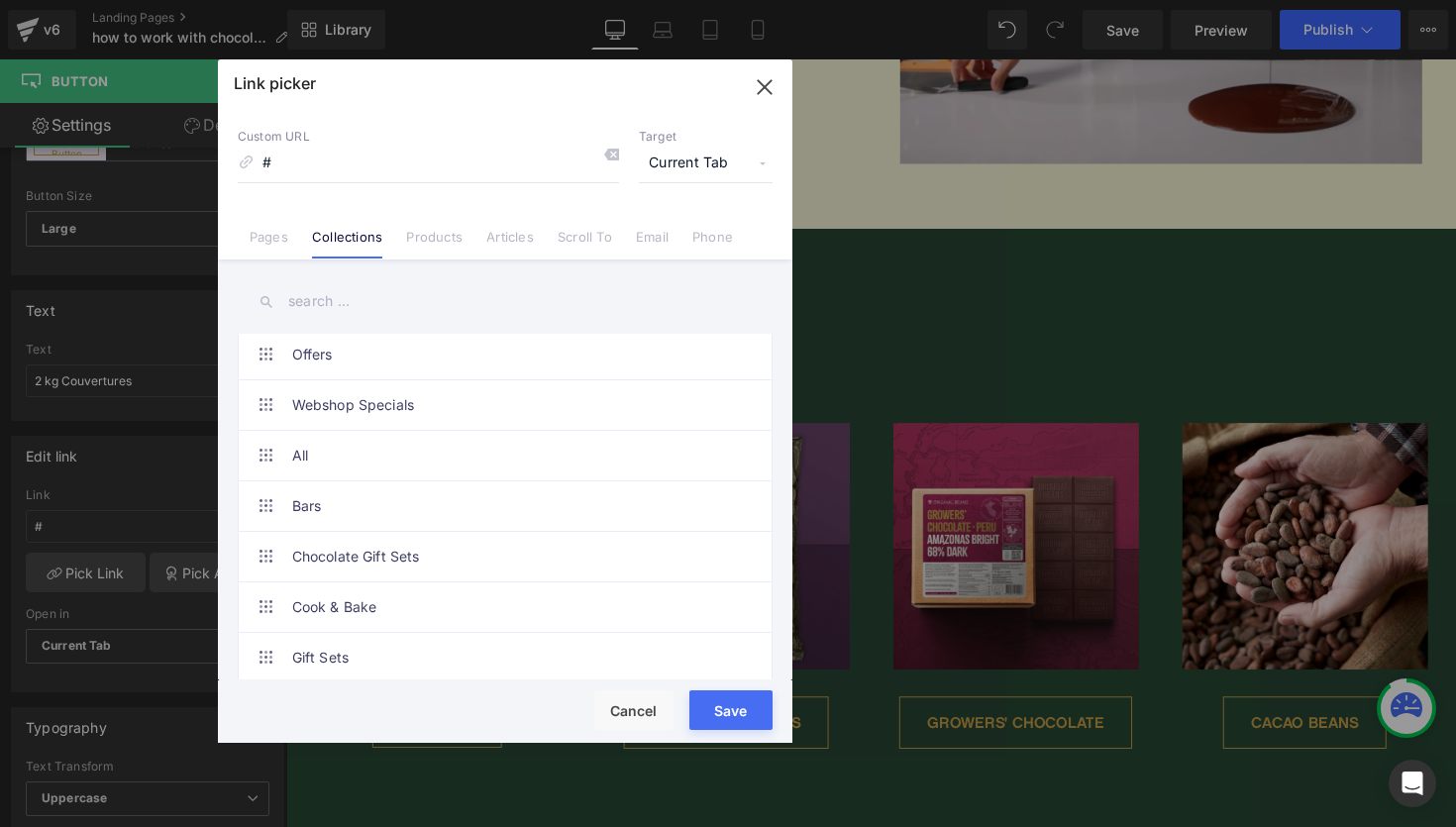 scroll, scrollTop: 160, scrollLeft: 0, axis: vertical 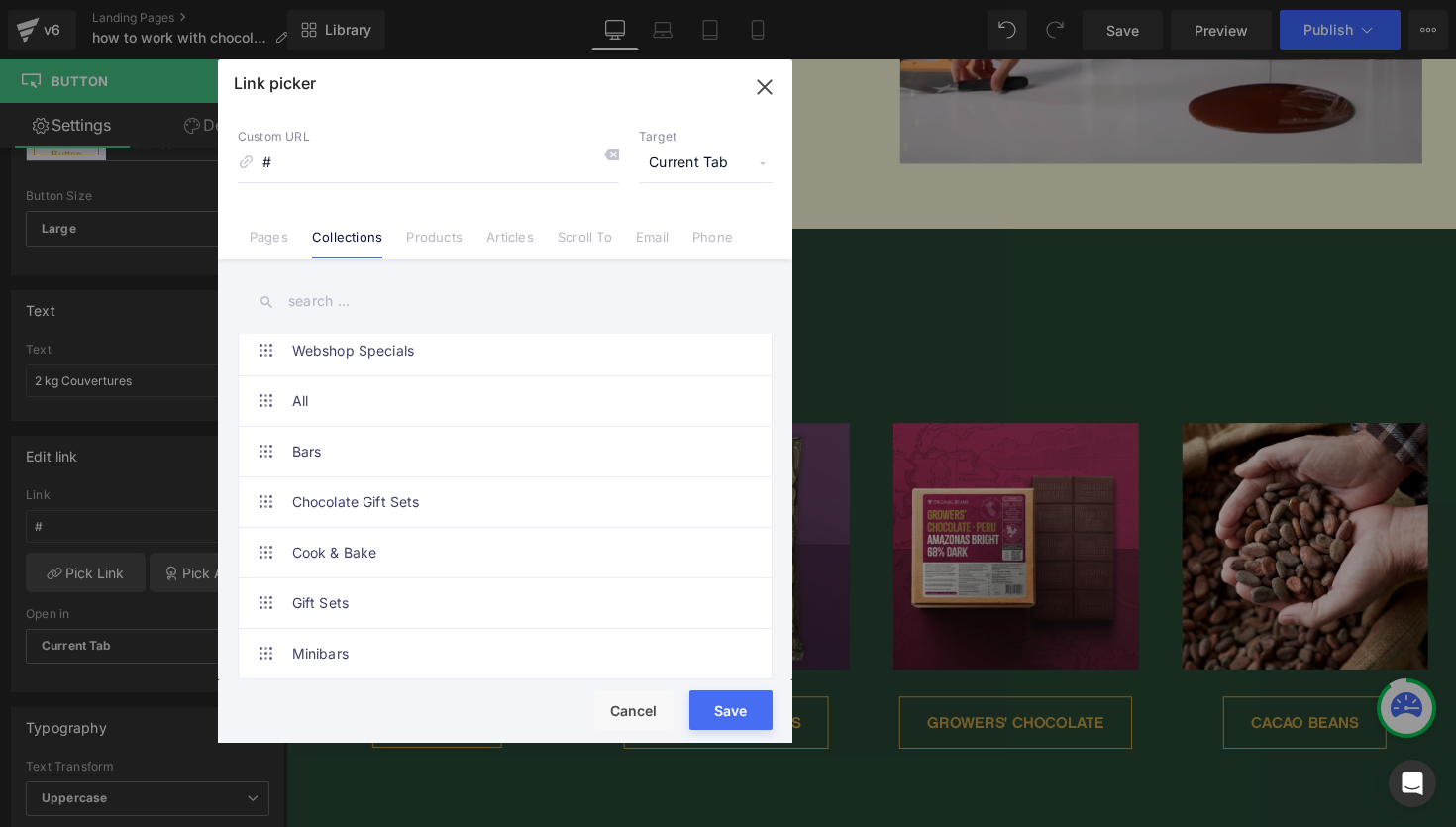 click on "Cook & Bake" at bounding box center [510, 553] 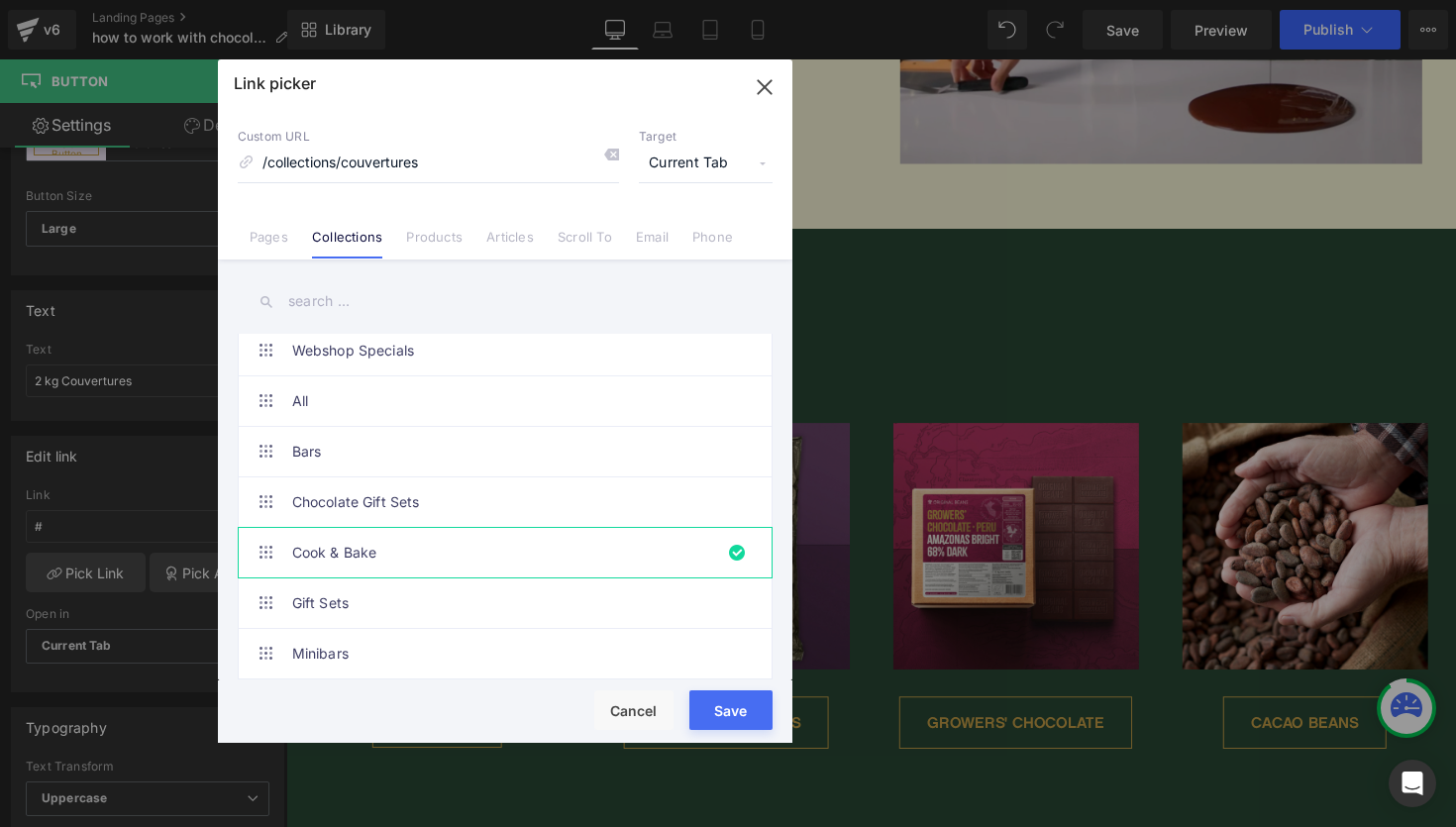 click on "Save" at bounding box center [731, 710] 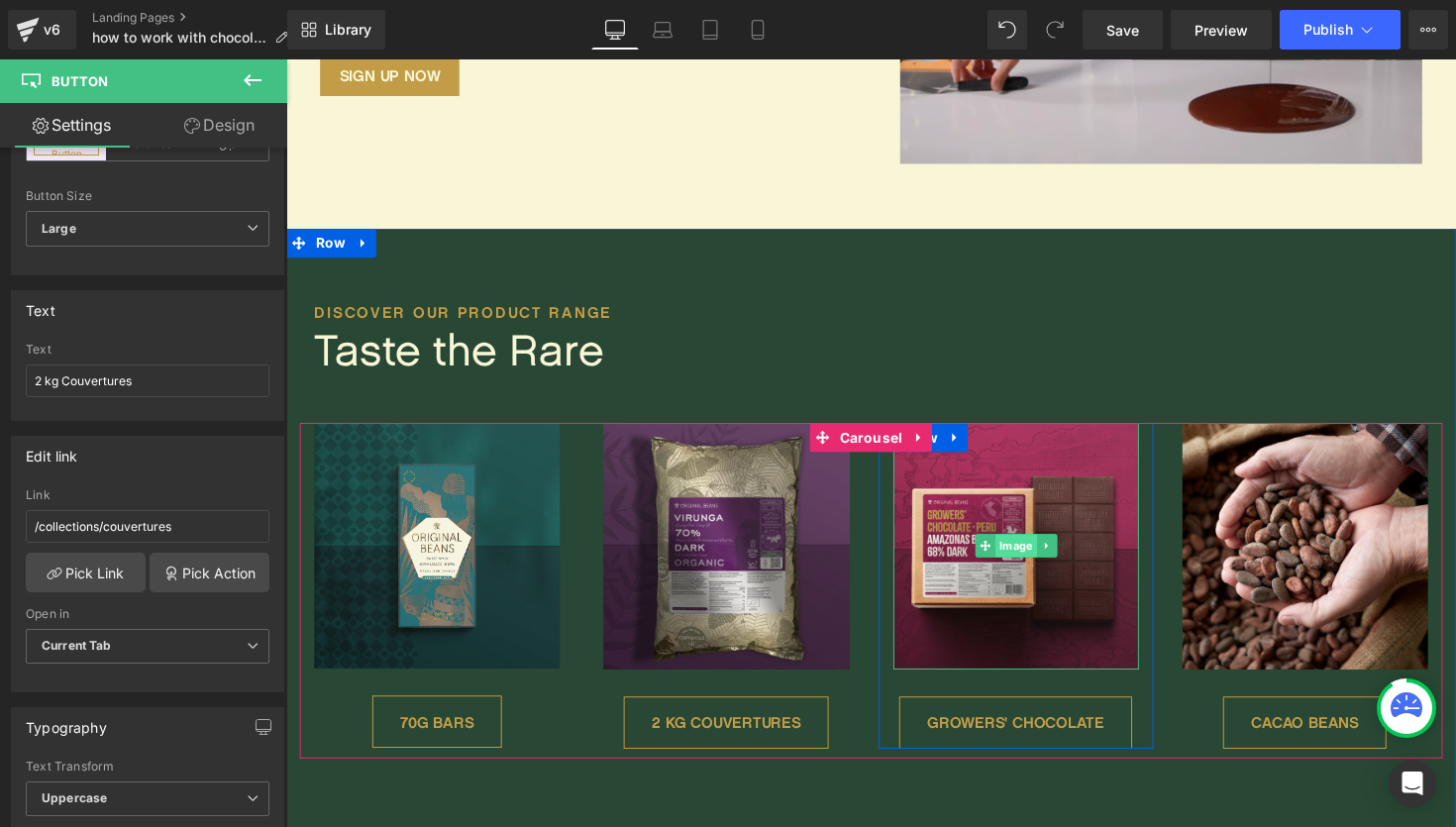 click on "Image" at bounding box center [1033, 558] 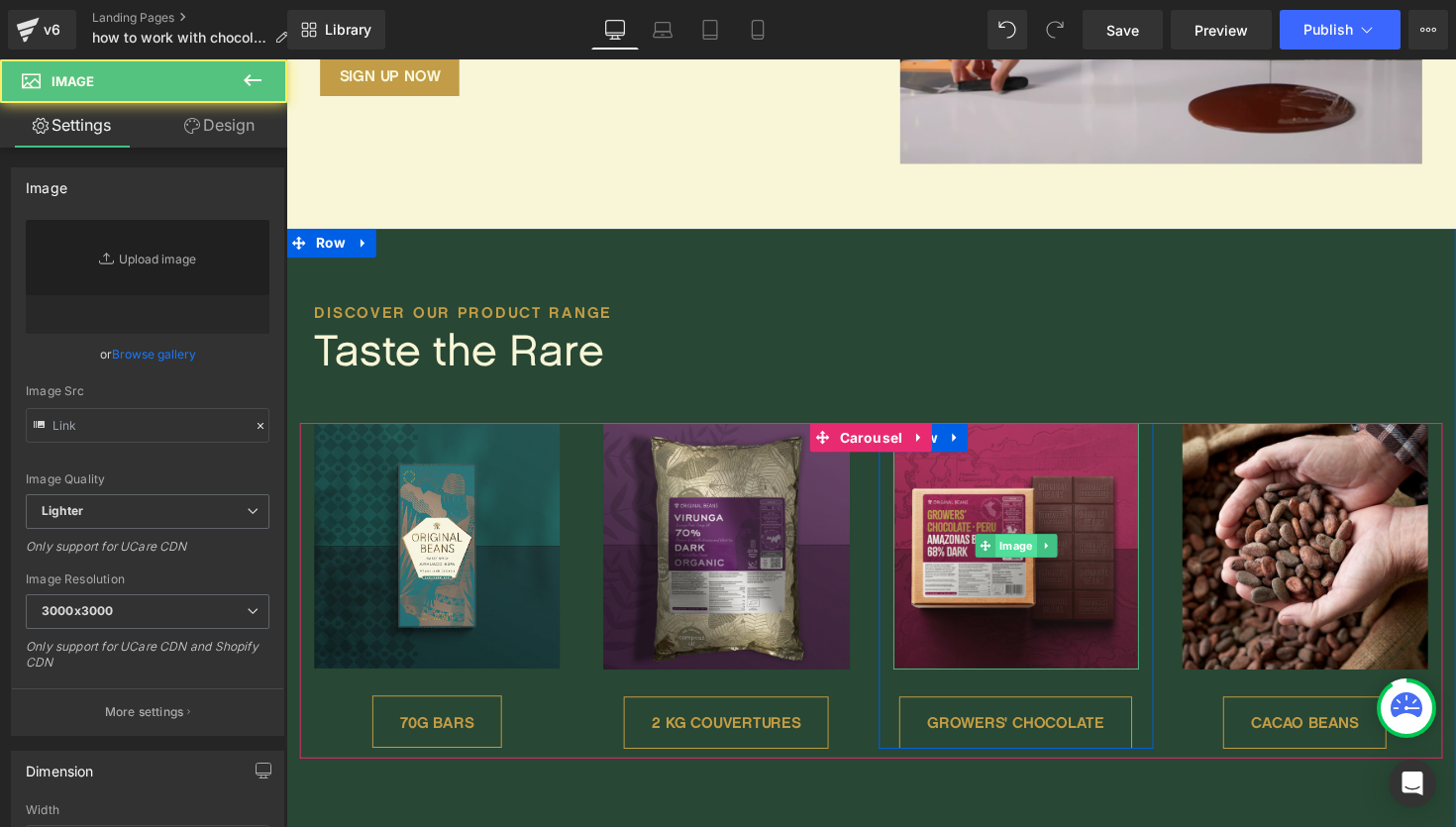 type on "[URL][DOMAIN_NAME]" 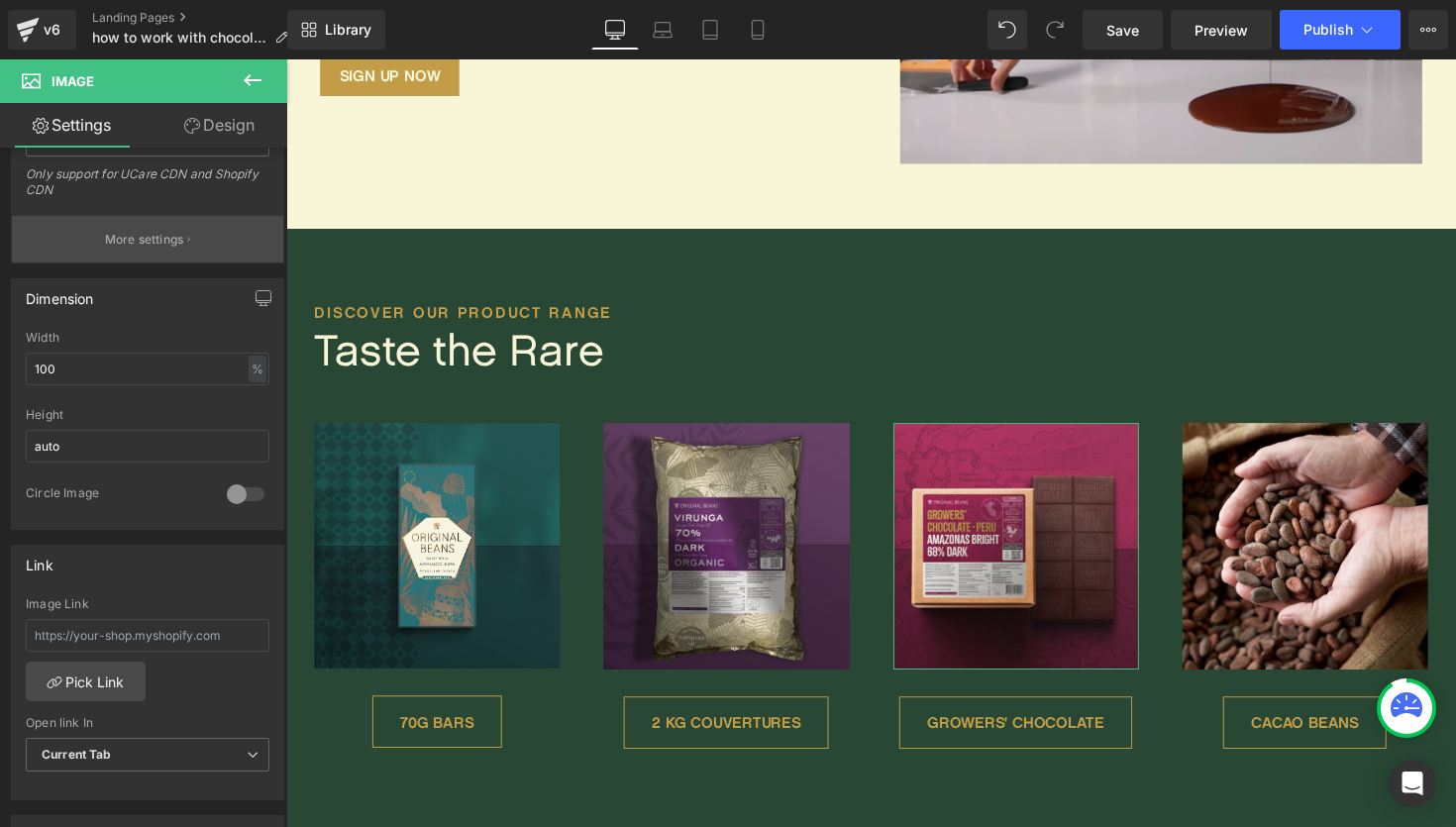 scroll, scrollTop: 549, scrollLeft: 0, axis: vertical 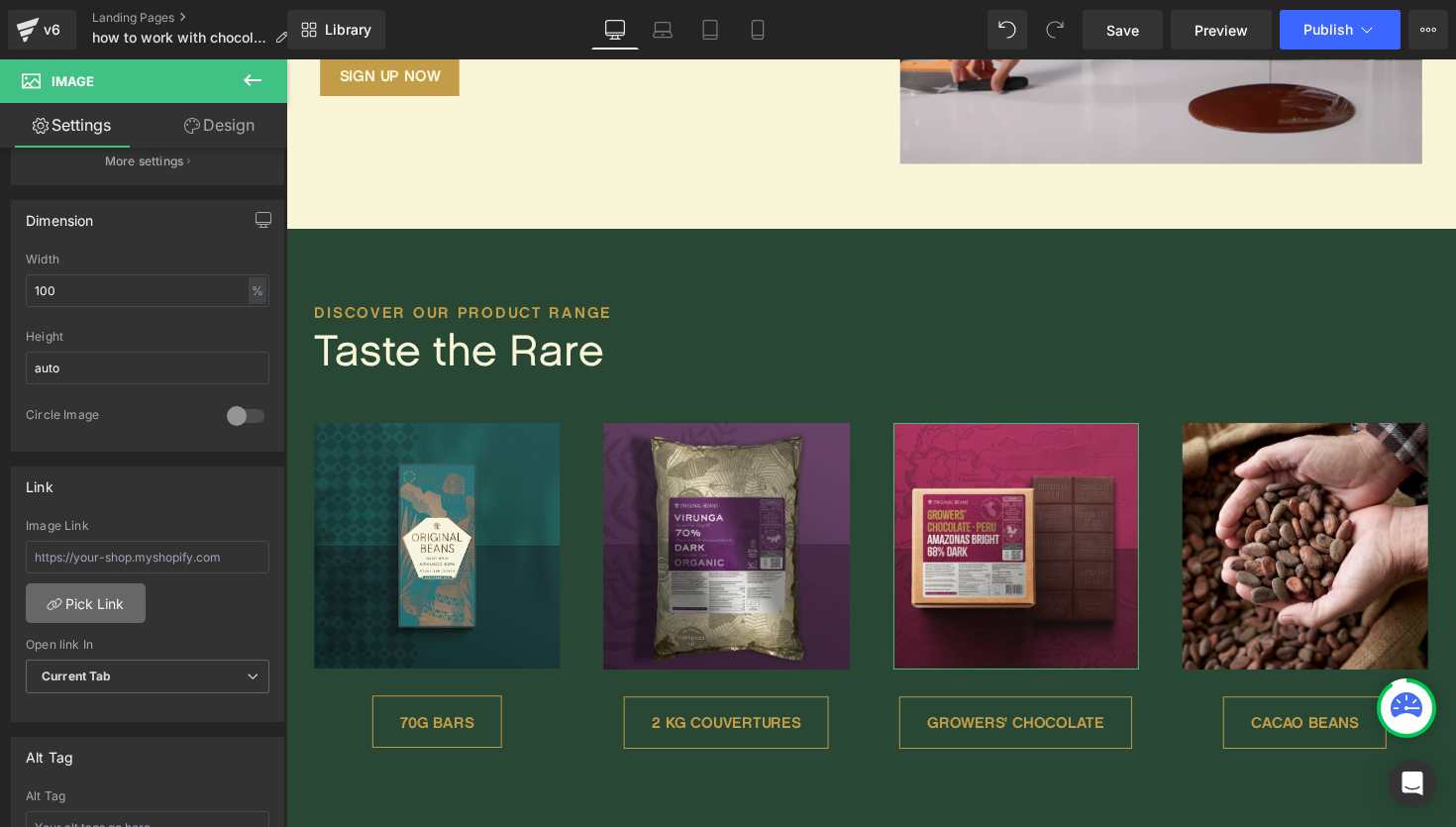 click on "Pick Link" at bounding box center (85, 603) 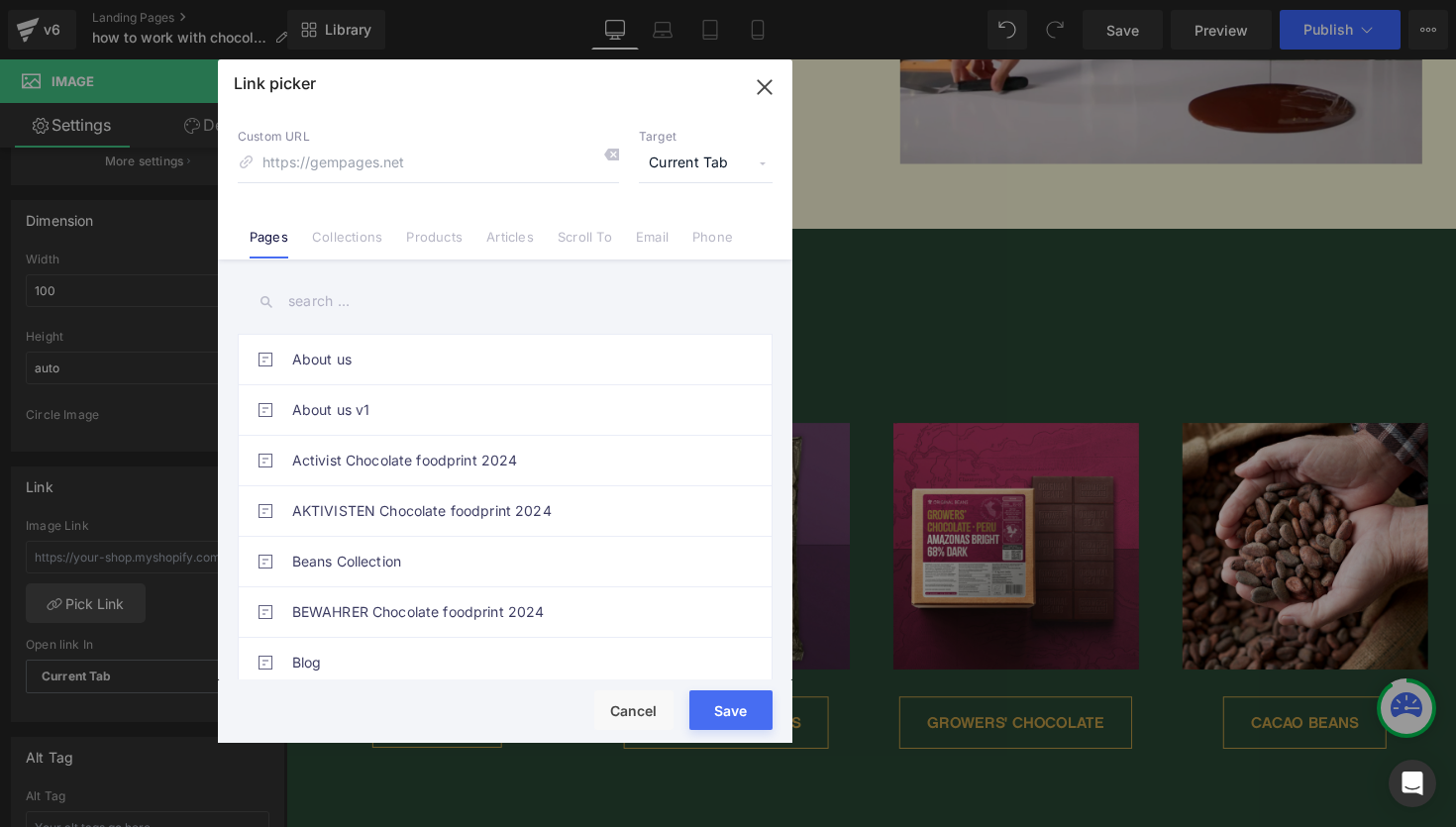 click on "About us About us v1 Activist Chocolate foodprint 2024 AKTIVISTEN Chocolate foodprint 2024 Beans Collection BEWAHRER Chocolate foodprint 2024 Blog Bundles Chocolate foodprint 2022 Chocolate foodprint 2023 Chocolate foodprint 2024 Chocolate foodprint 2024 Activists Christmas Chocolate Bundles Community Community CONNOISSEURS Chocolate foodprint 2024 Contact our sales team Contact us Cook, Bake & Snack Copy of Beans Collection Tabs Copy of Recipe book Corporate gifting CUSTODIANS Chocolate foodprint 2024 Delivery methods Discover stories faq FaQ FEINSCHMECKER Chocolate foodprint 2024 Flavours in chocolate Form subscription Grid Item Growers Chocolate Homepage how to work with chocolate Impact tracker Landing Page - [DATE] 15:25:13 Lookbook Made with Membership Minibars-Napos-Landing Mix and Match Newsletter Sign-up B2B and B2C NEWSROOM Ocelot and Original Beans Ocelot bars Our Chocolates Our Craft Chocolates Partners Bakers Partners Chefs Partners Chocolatiers" at bounding box center (505, 471) 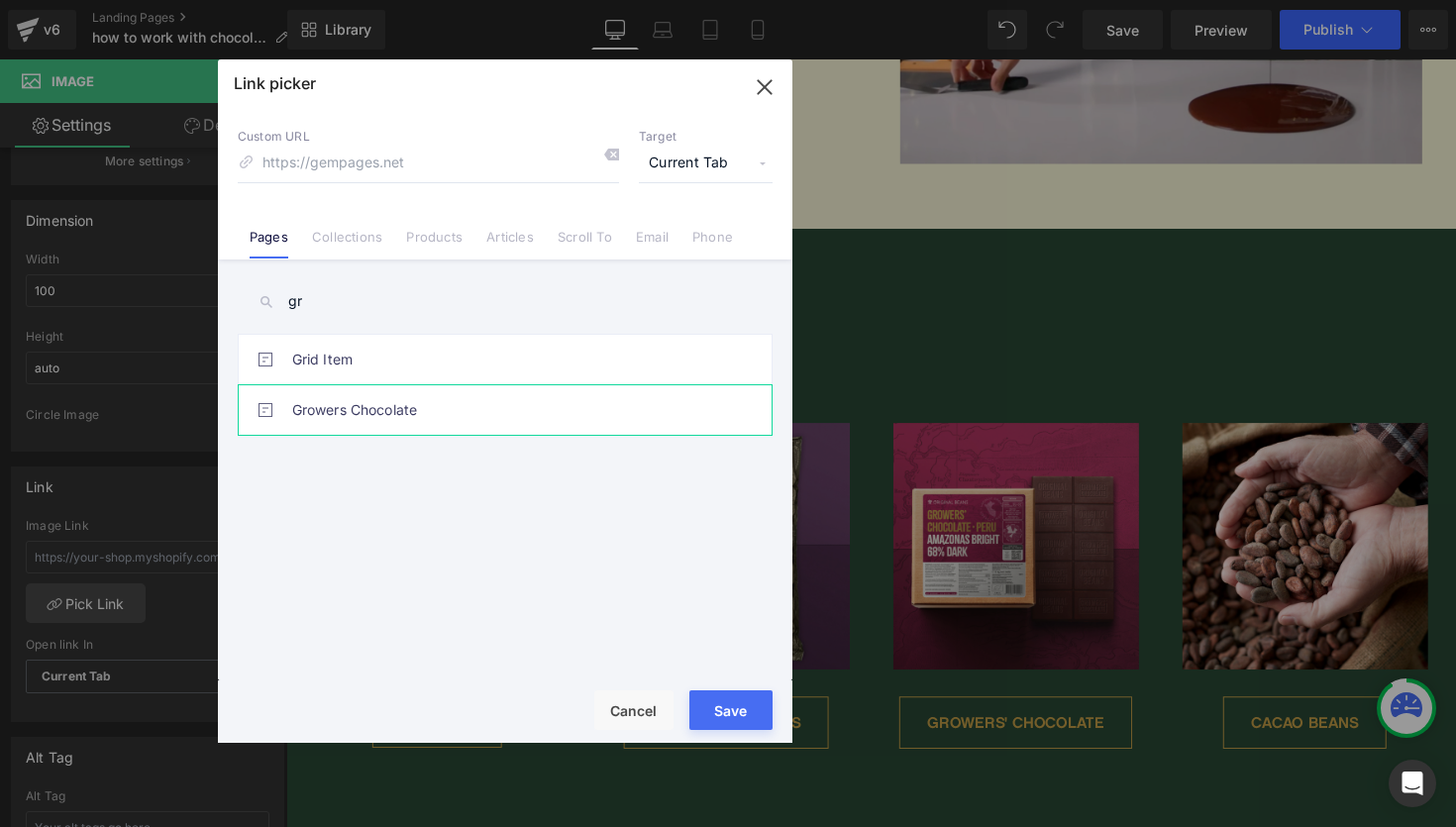 type on "gr" 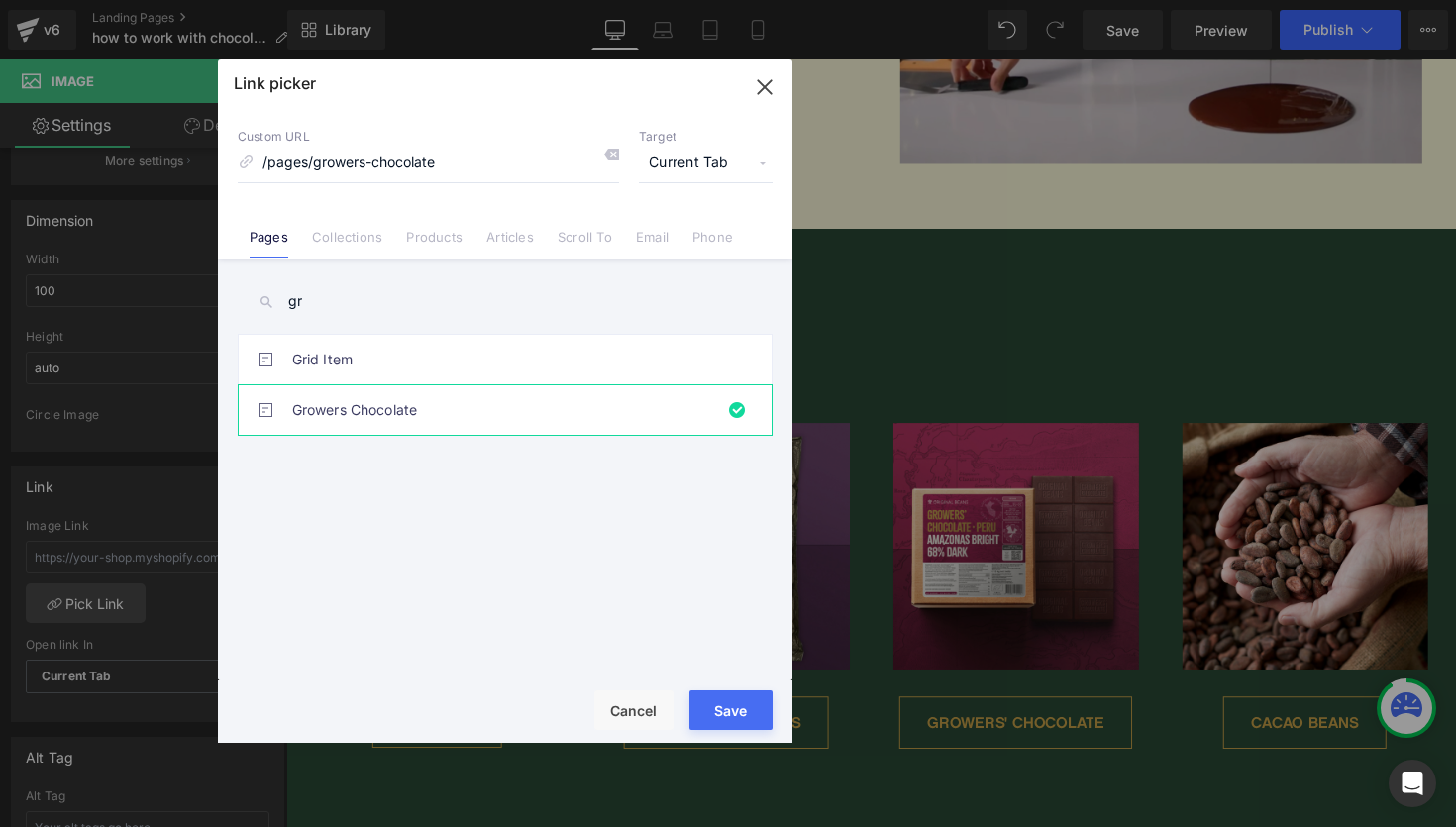 click on "Save" at bounding box center (731, 710) 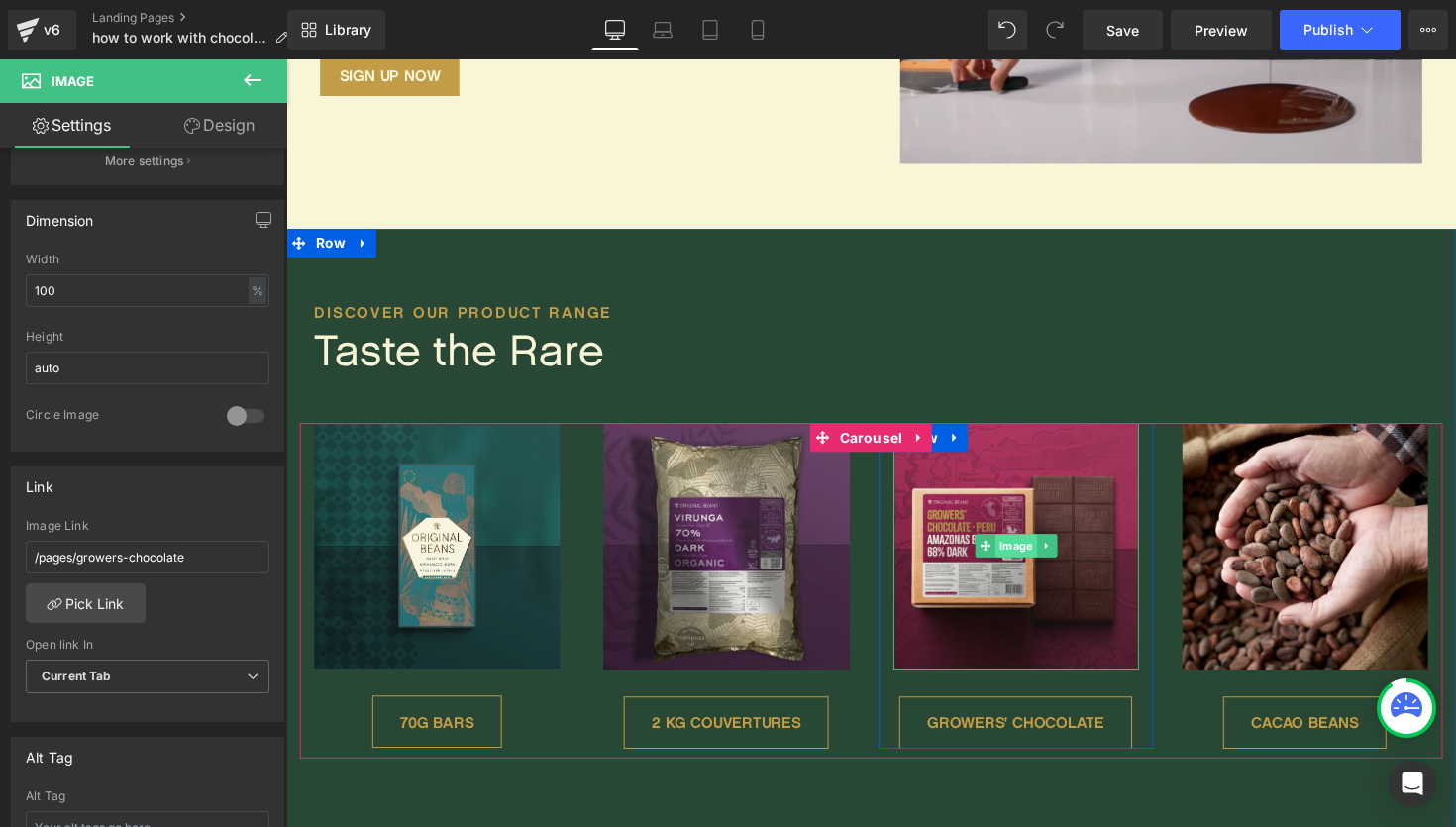 click on "Image" at bounding box center [1033, 558] 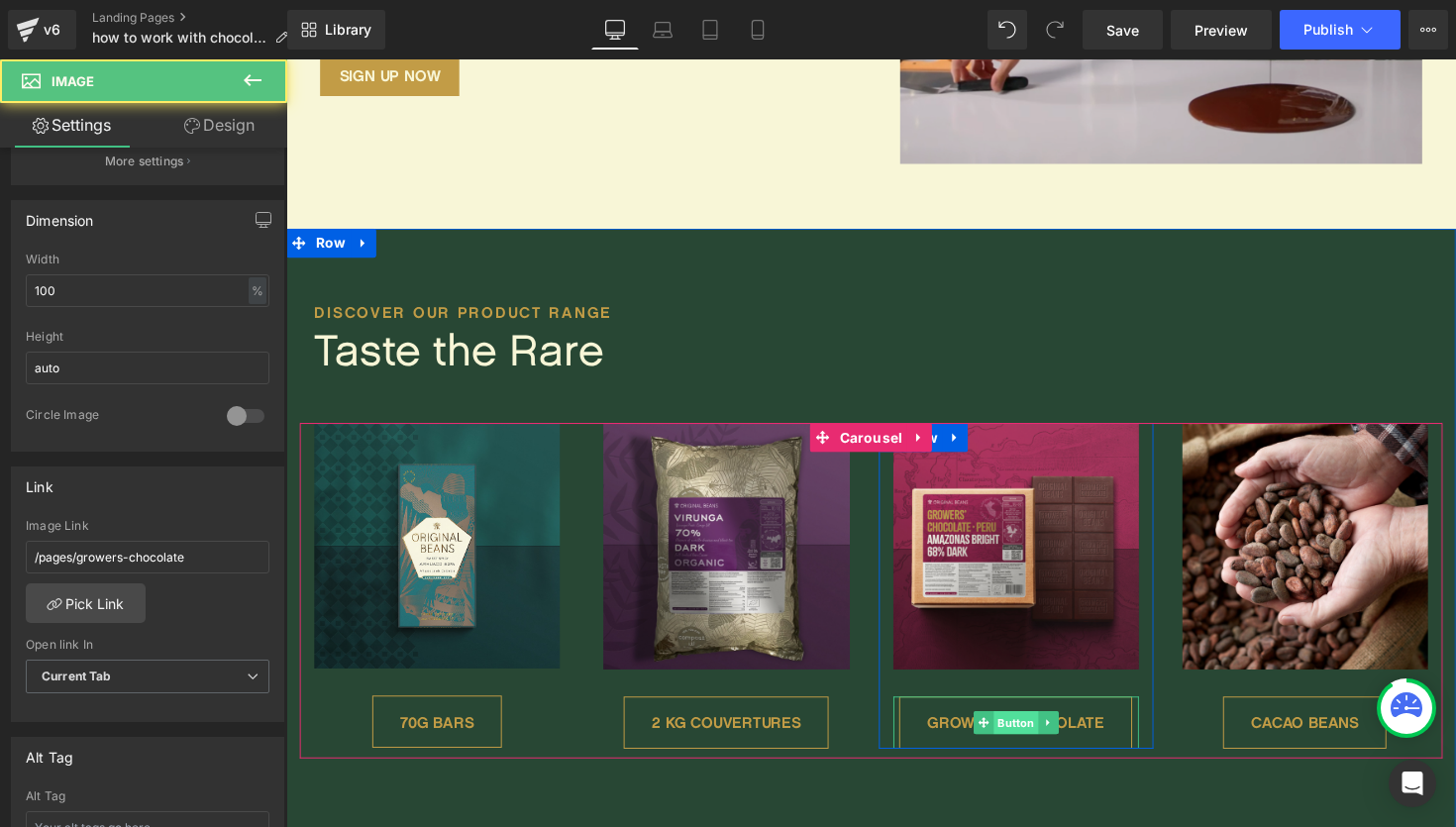 click on "Button" at bounding box center (1034, 739) 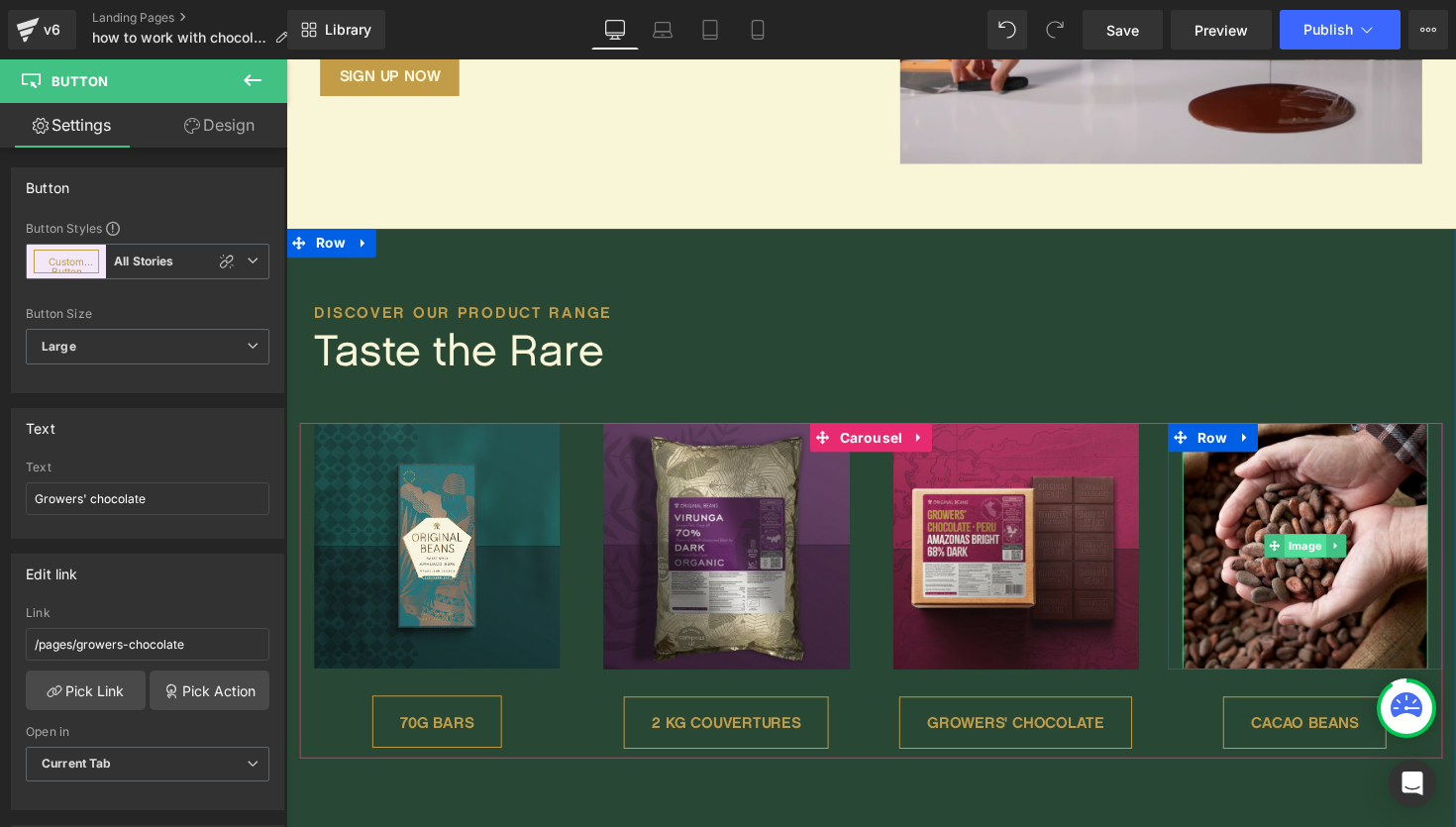 click on "Image" at bounding box center [1329, 558] 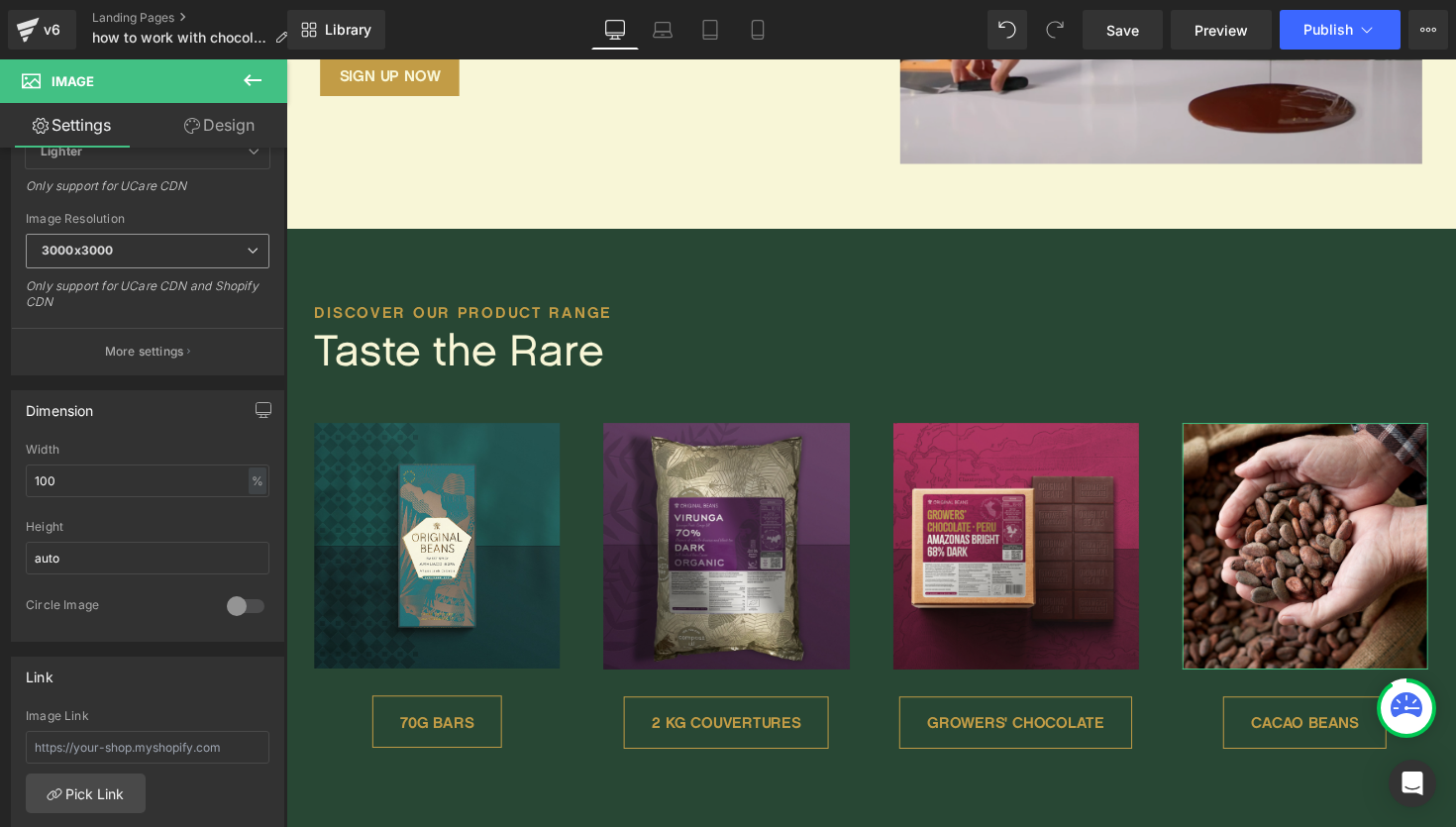 scroll, scrollTop: 479, scrollLeft: 0, axis: vertical 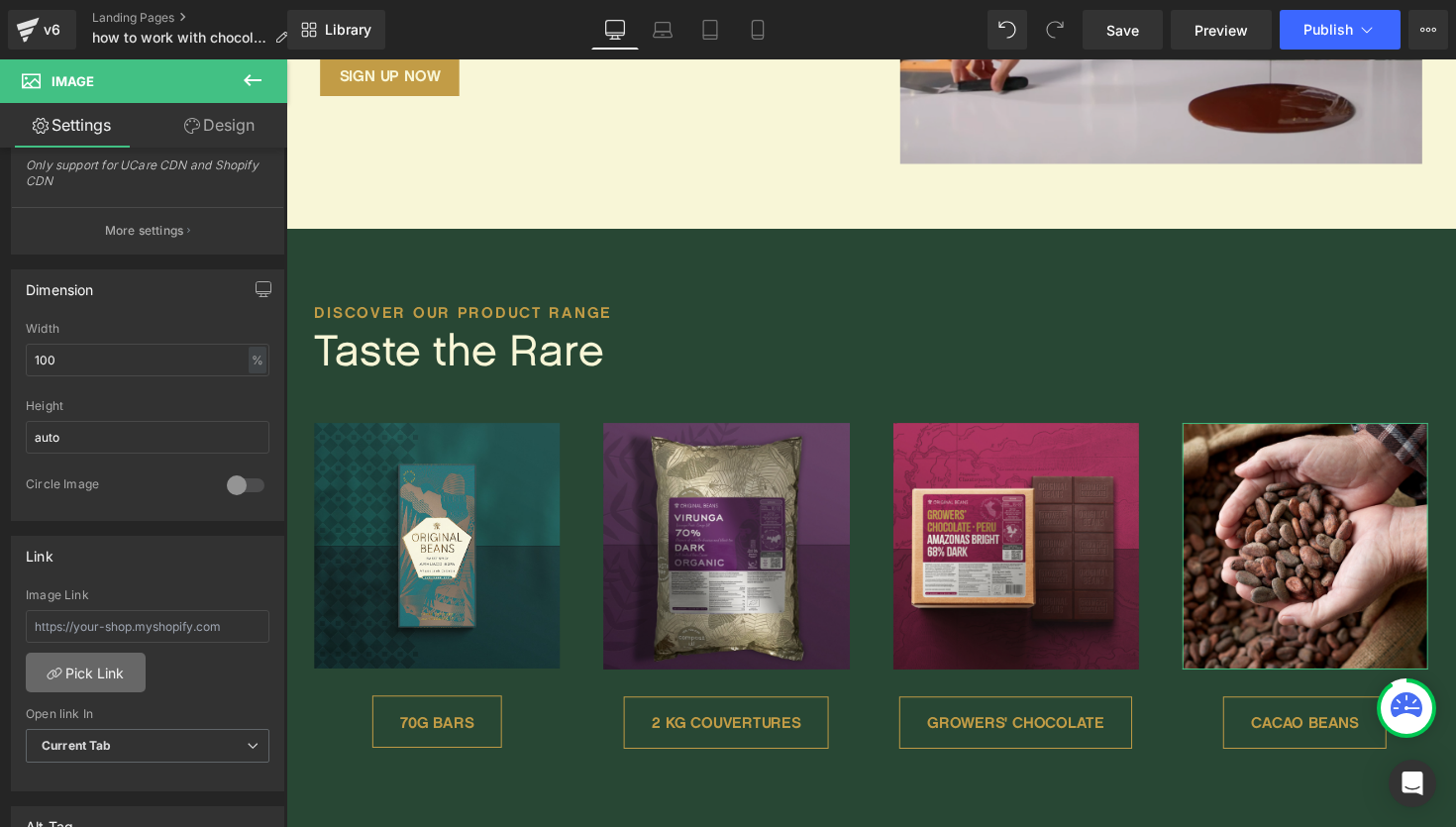 click on "Pick Link" at bounding box center [85, 672] 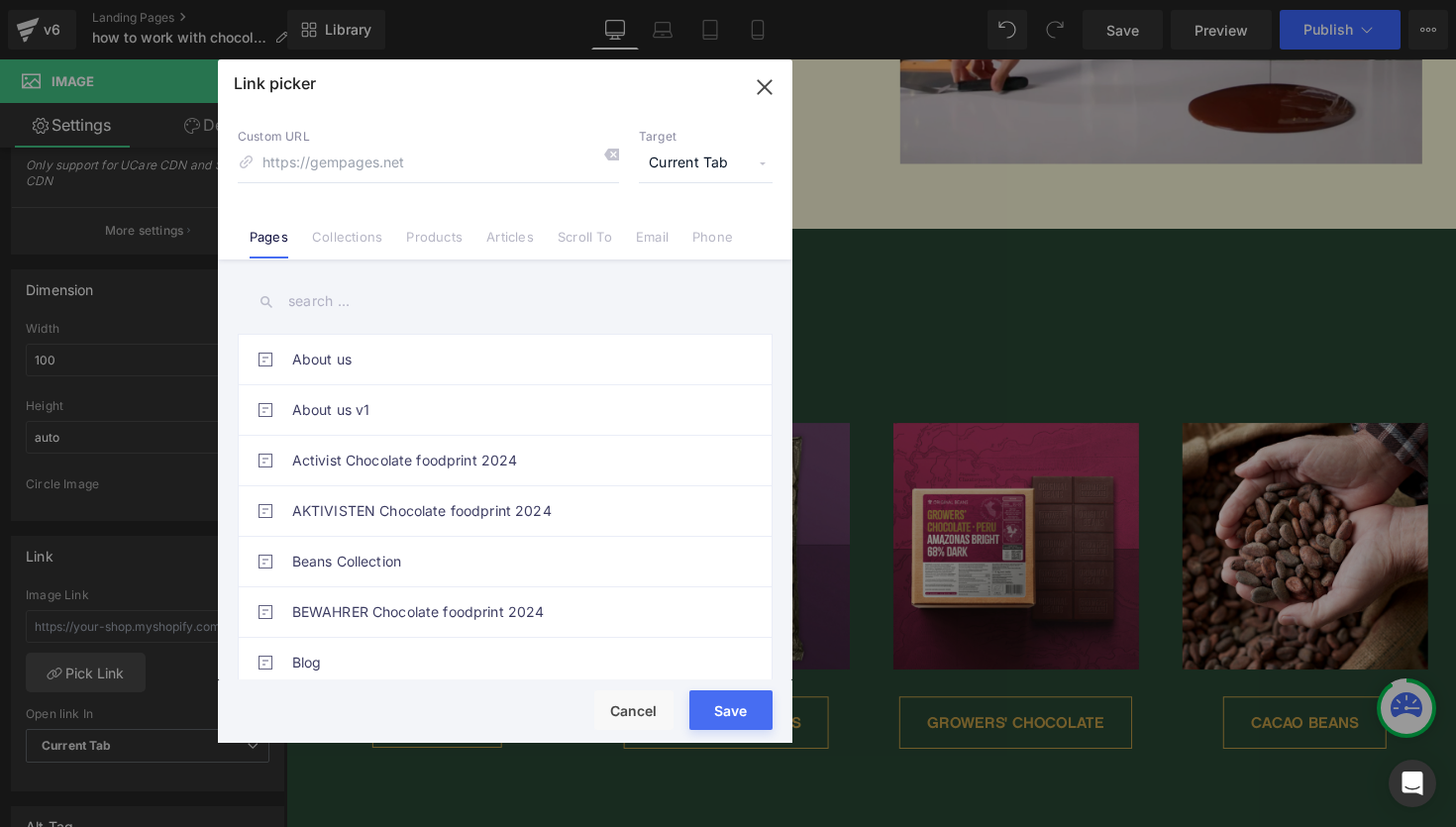 click at bounding box center [505, 301] 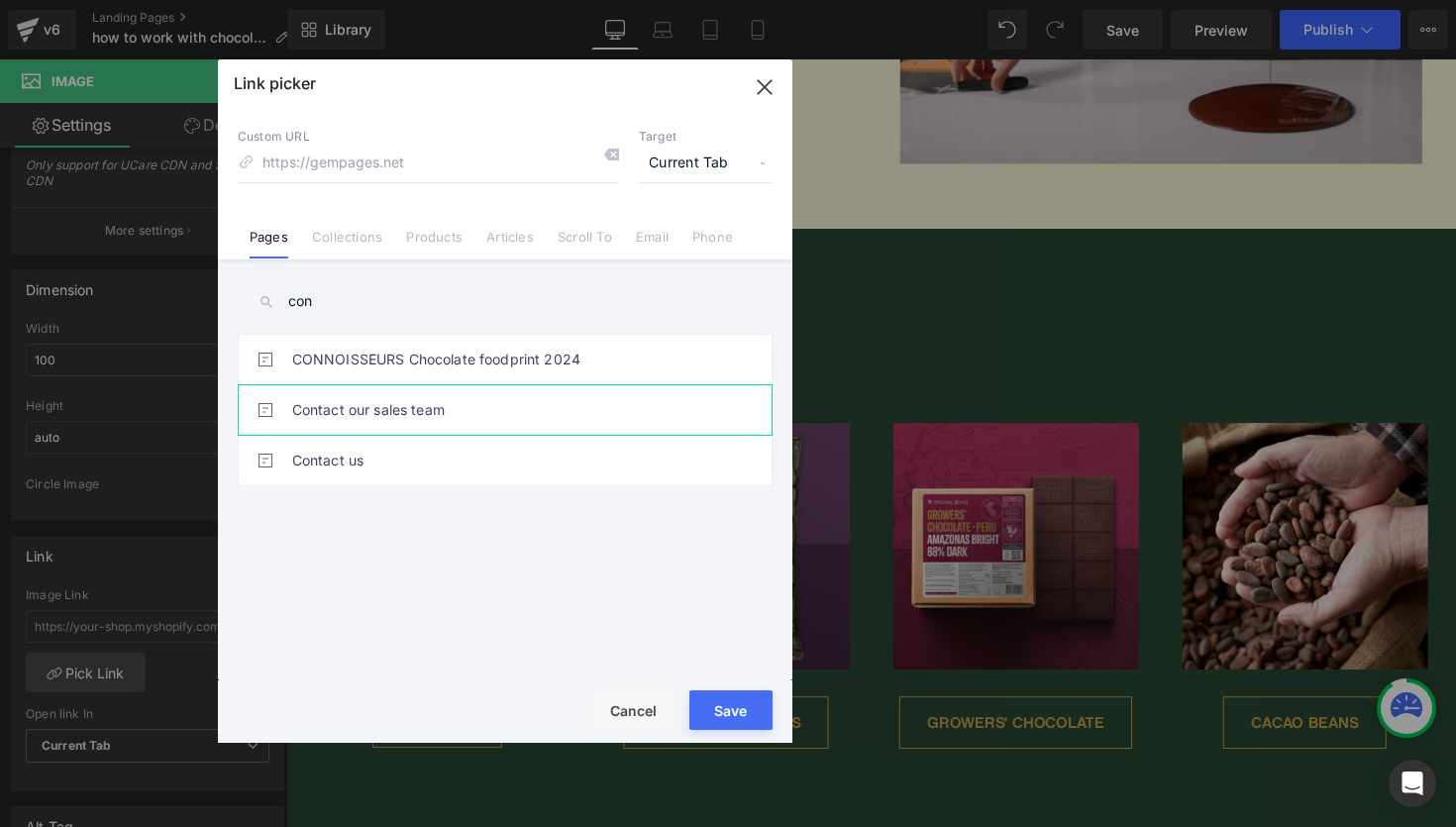 type on "con" 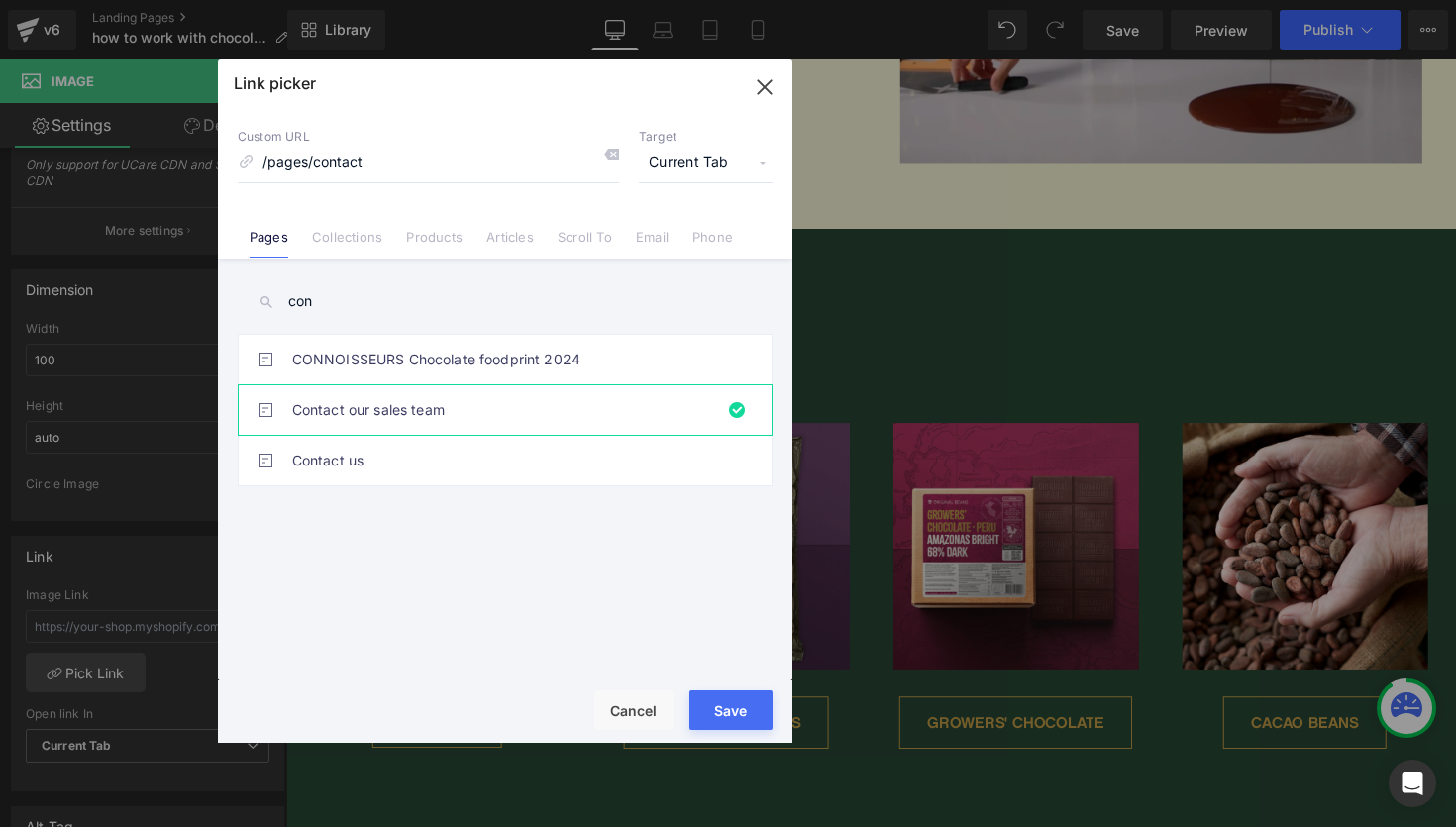 click on "Save" at bounding box center [731, 710] 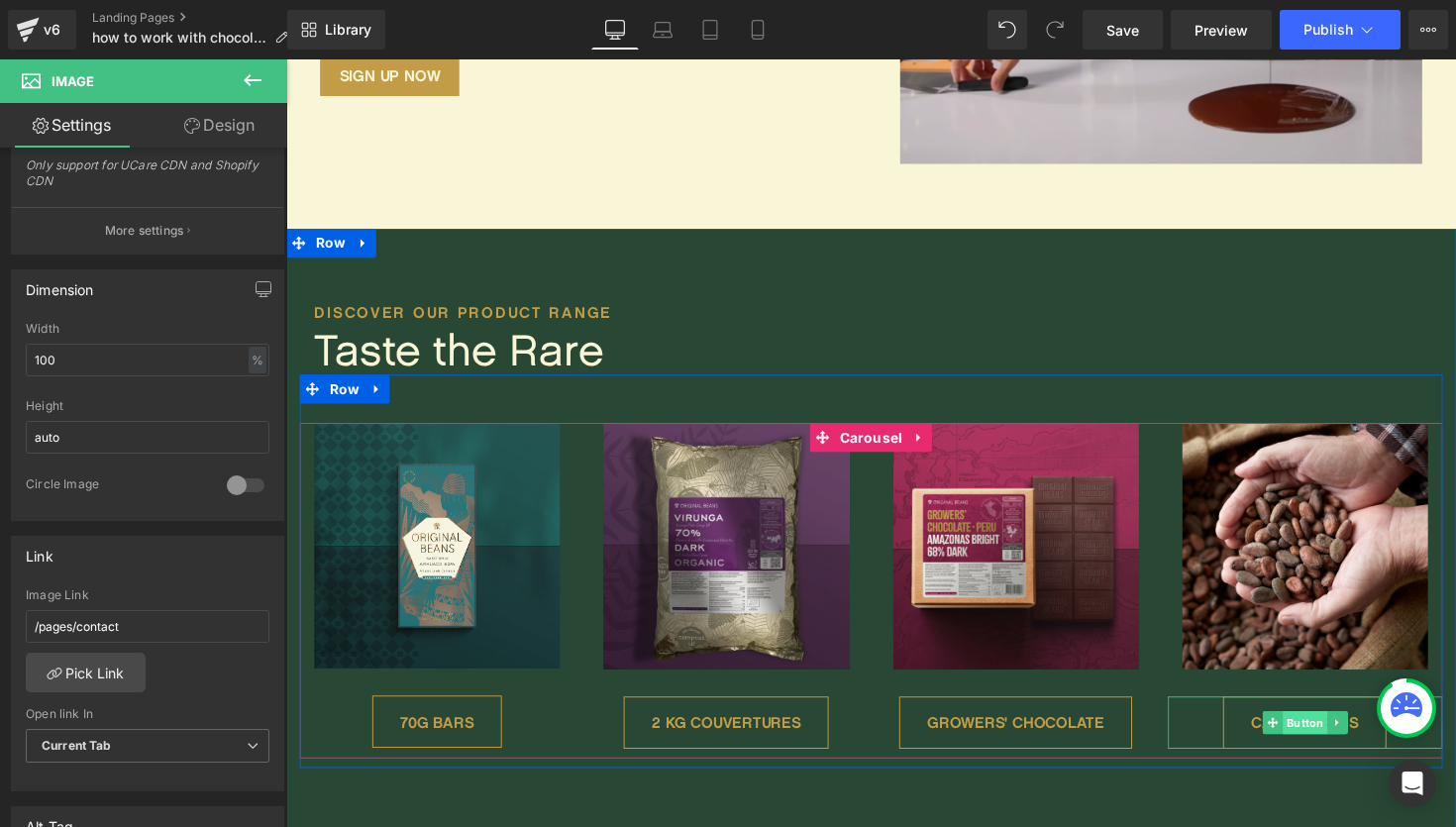 click on "Button" at bounding box center [1330, 739] 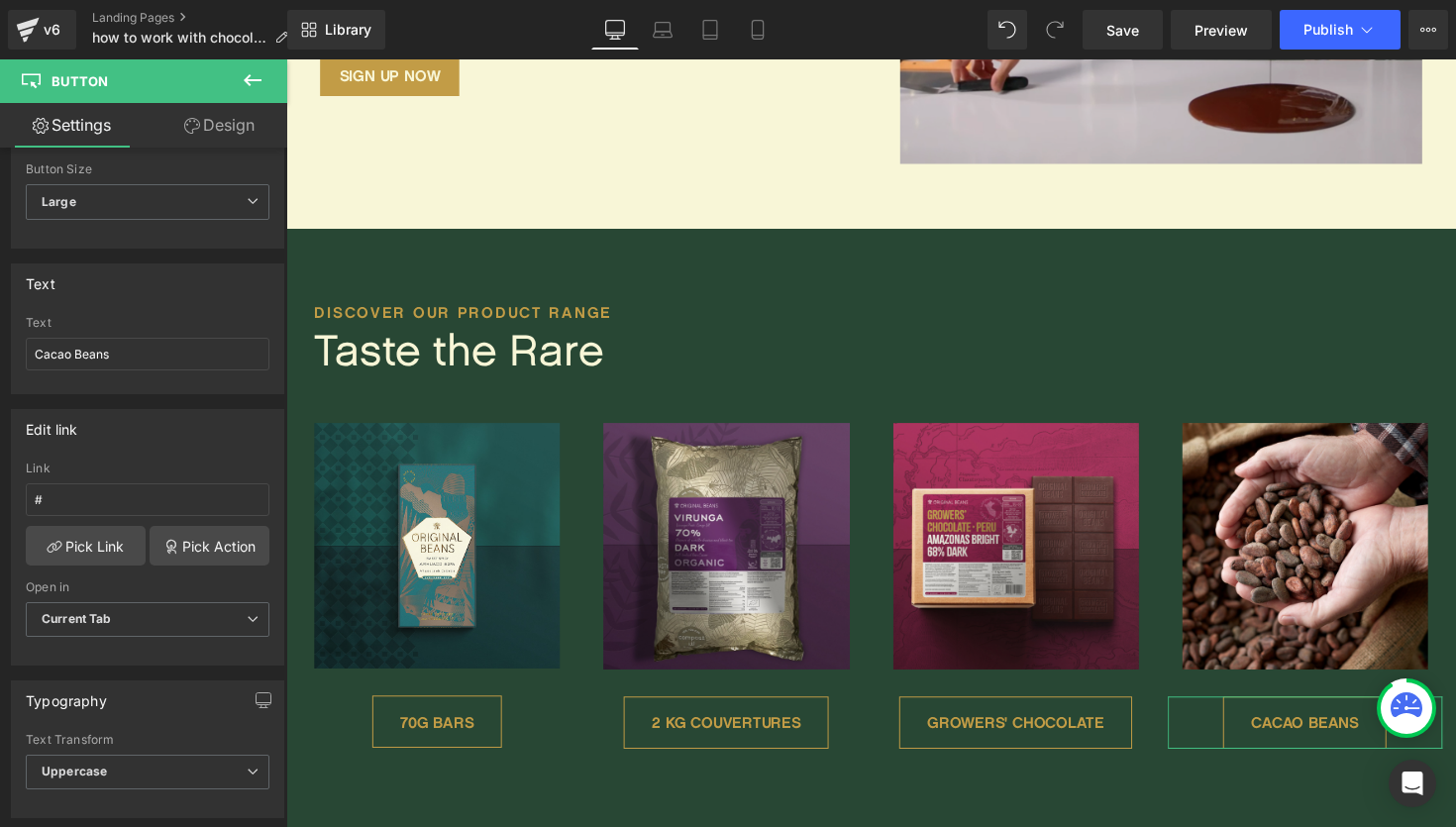 scroll, scrollTop: 151, scrollLeft: 0, axis: vertical 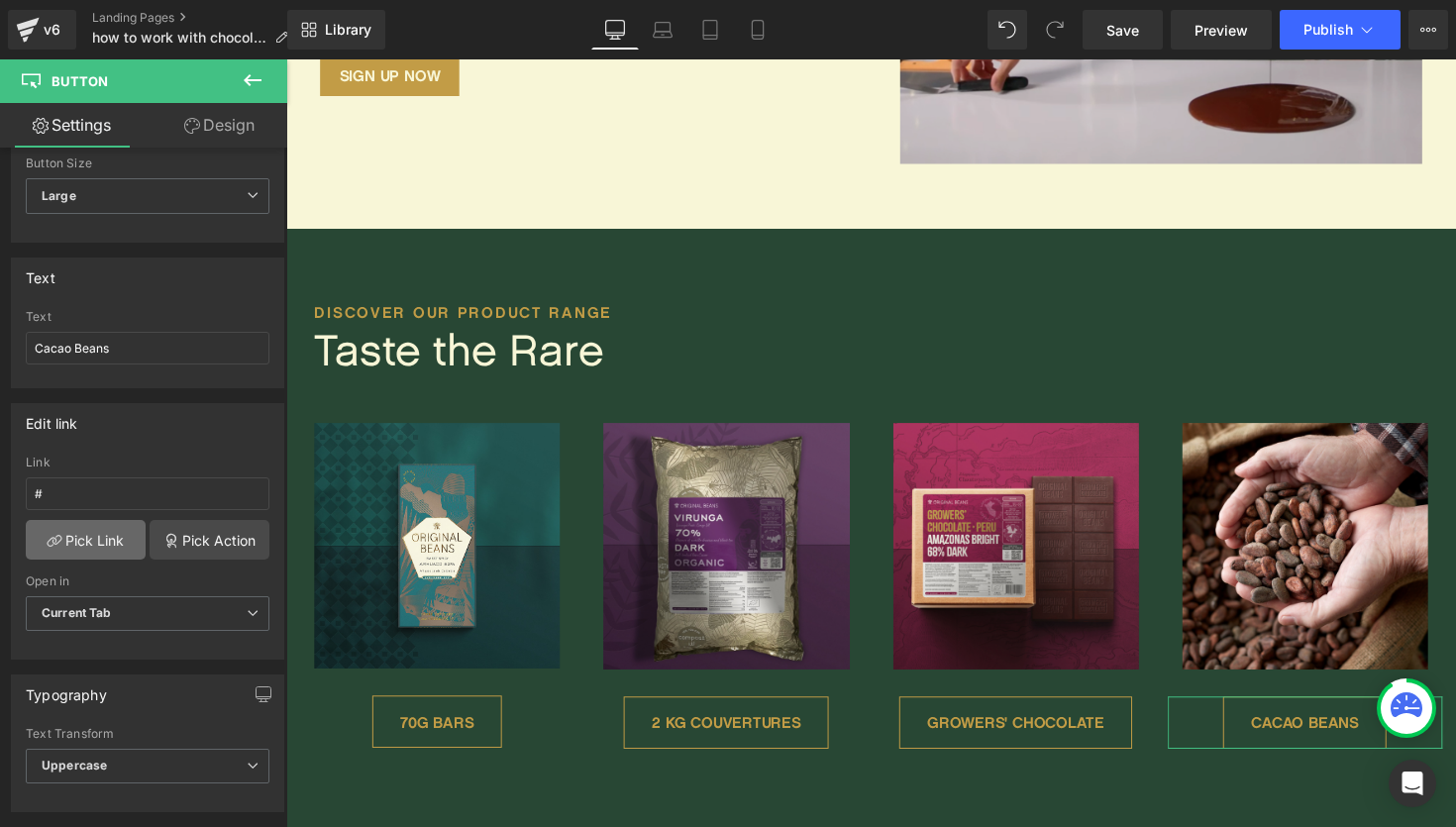 click on "Pick Link" at bounding box center (85, 540) 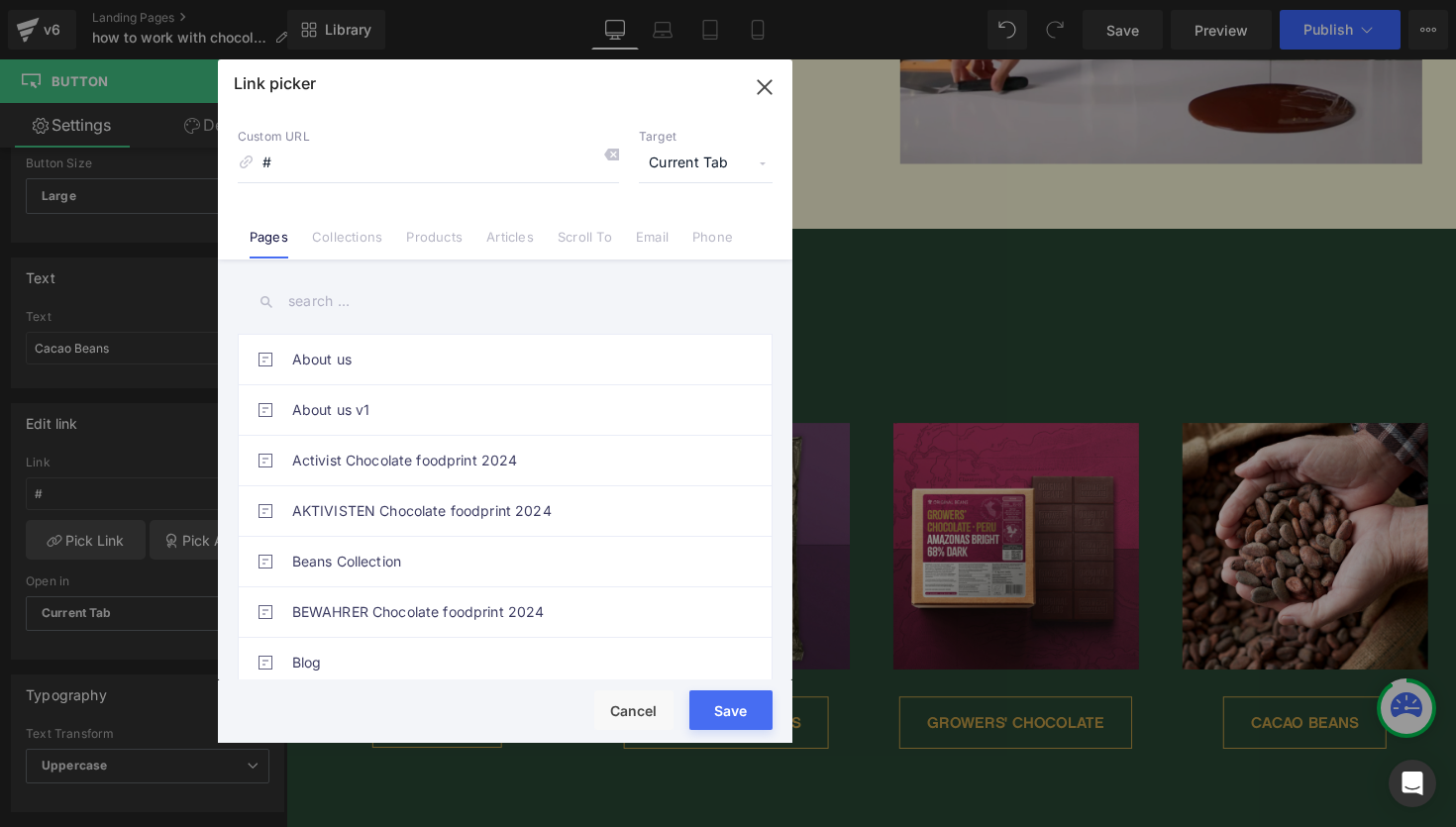 click at bounding box center [505, 301] 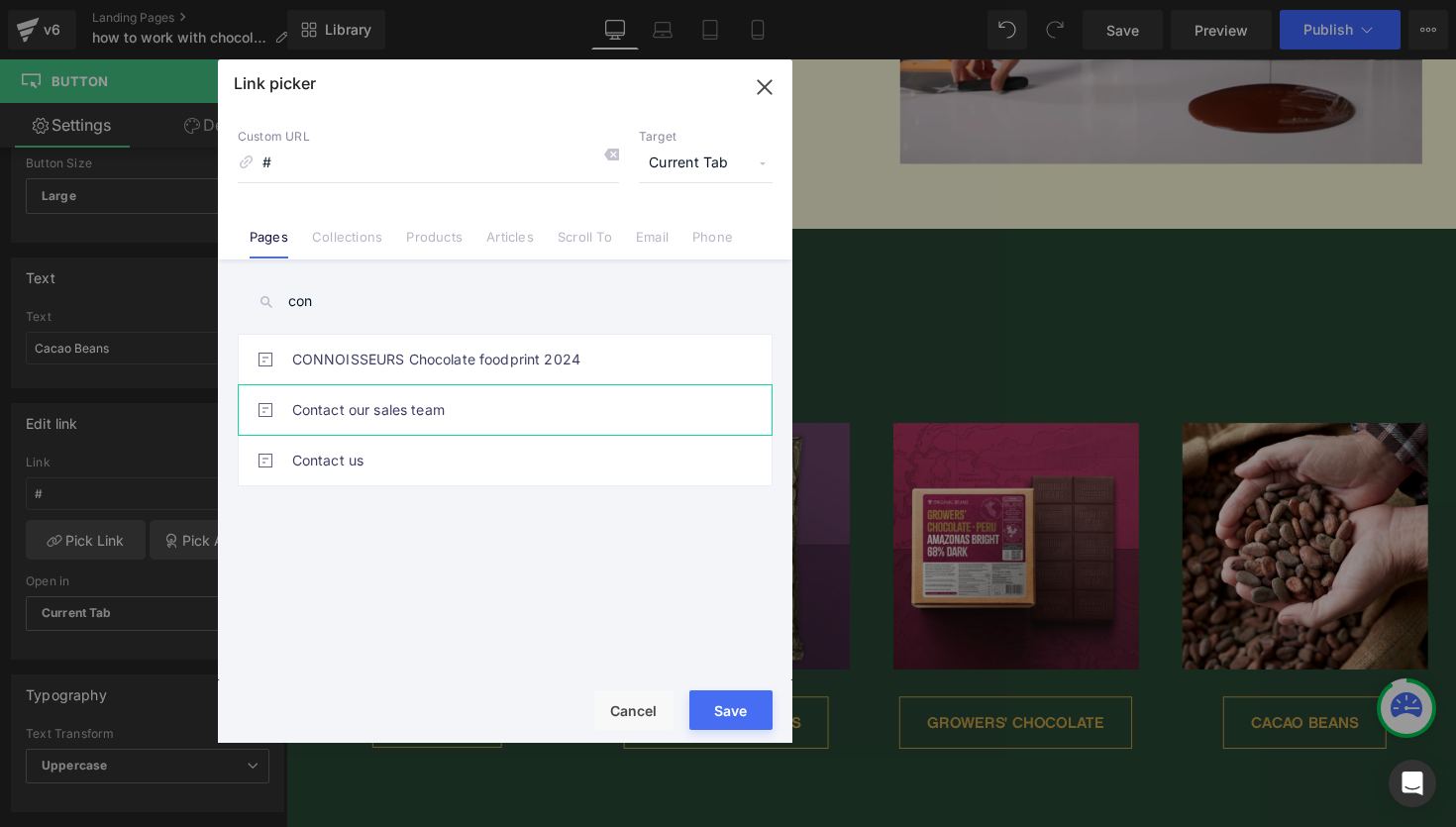 type on "con" 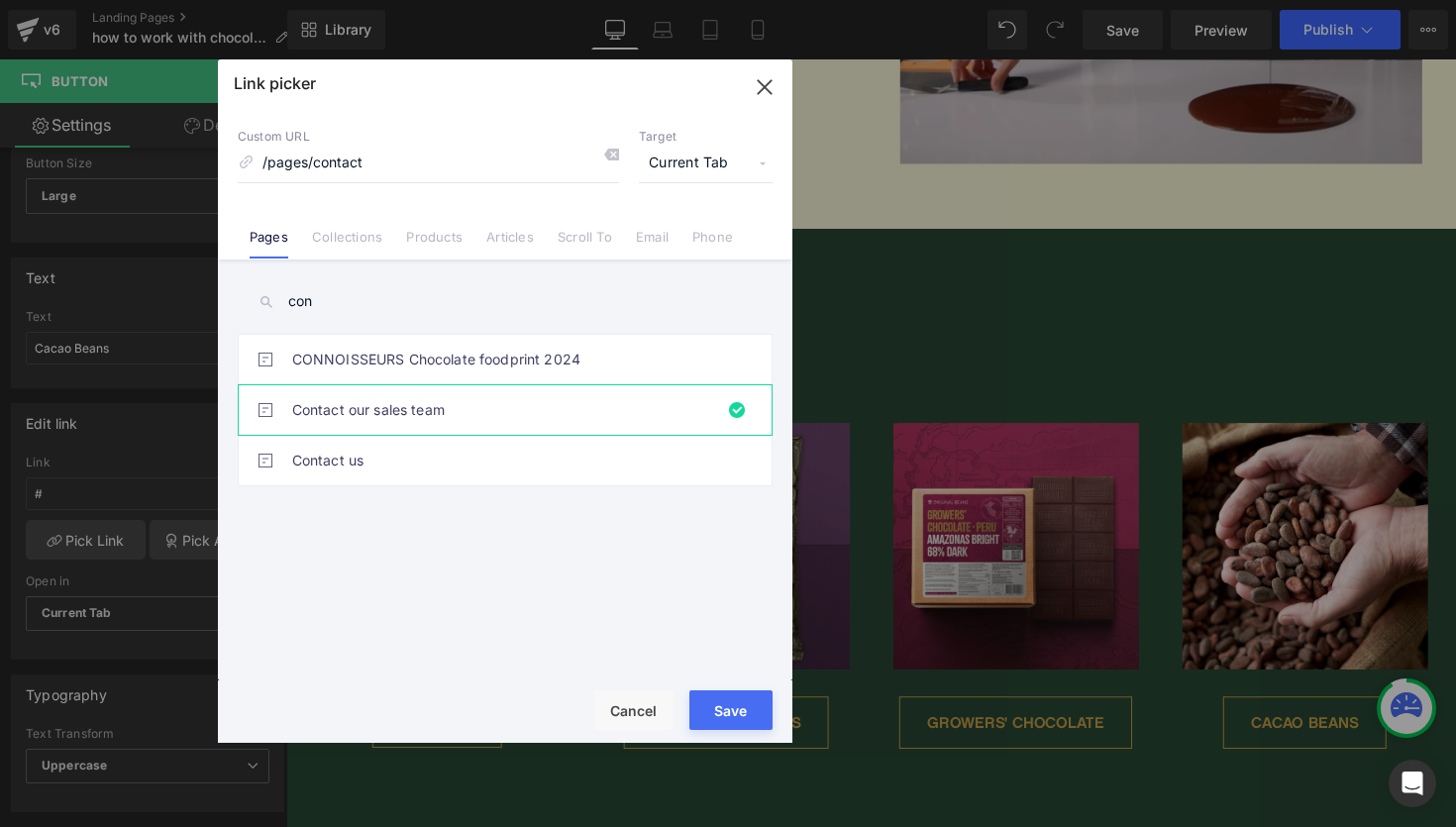 click on "Save" at bounding box center [731, 710] 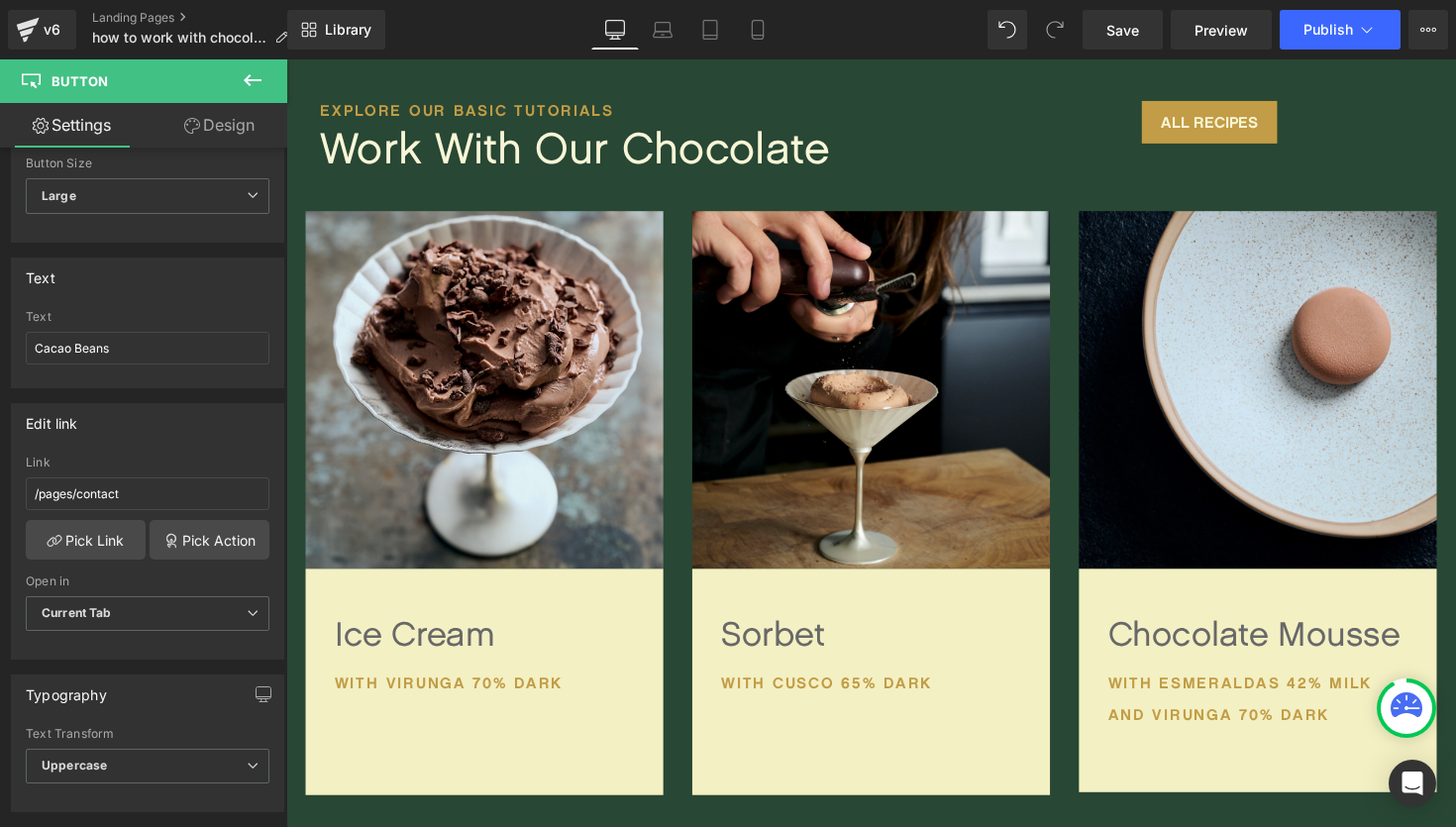 scroll, scrollTop: 1566, scrollLeft: 0, axis: vertical 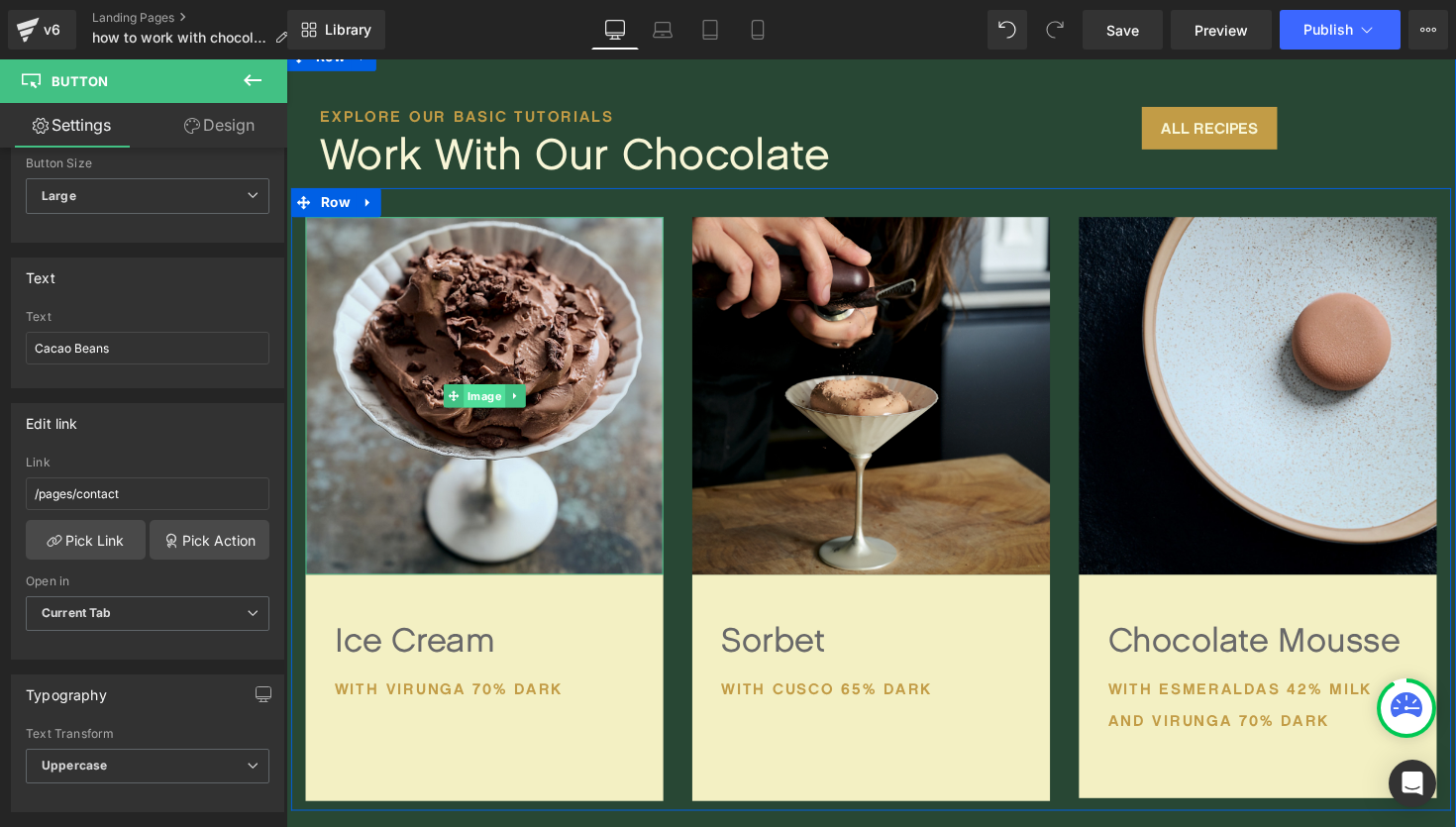 click on "Image" at bounding box center [489, 404] 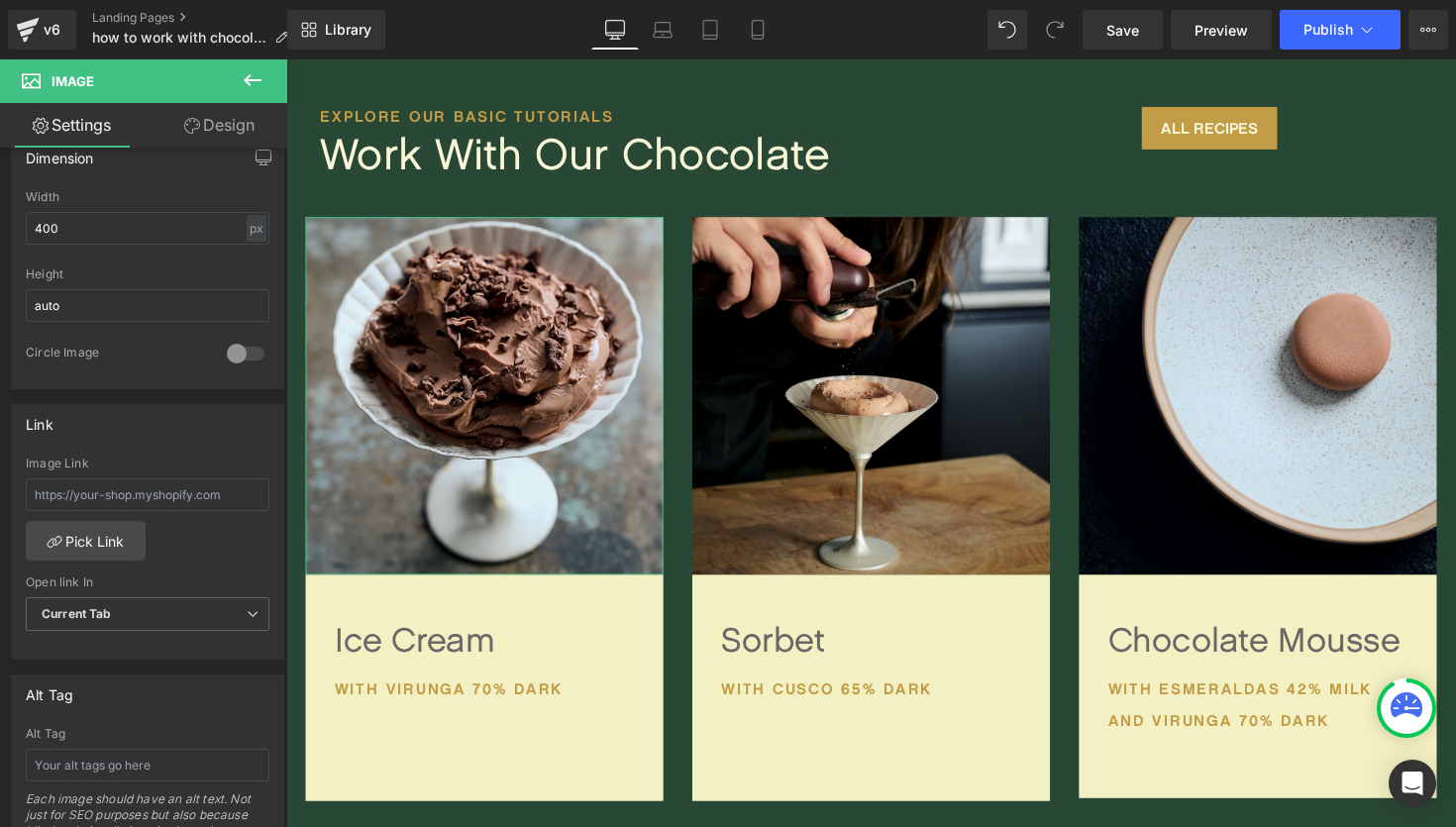 scroll, scrollTop: 615, scrollLeft: 0, axis: vertical 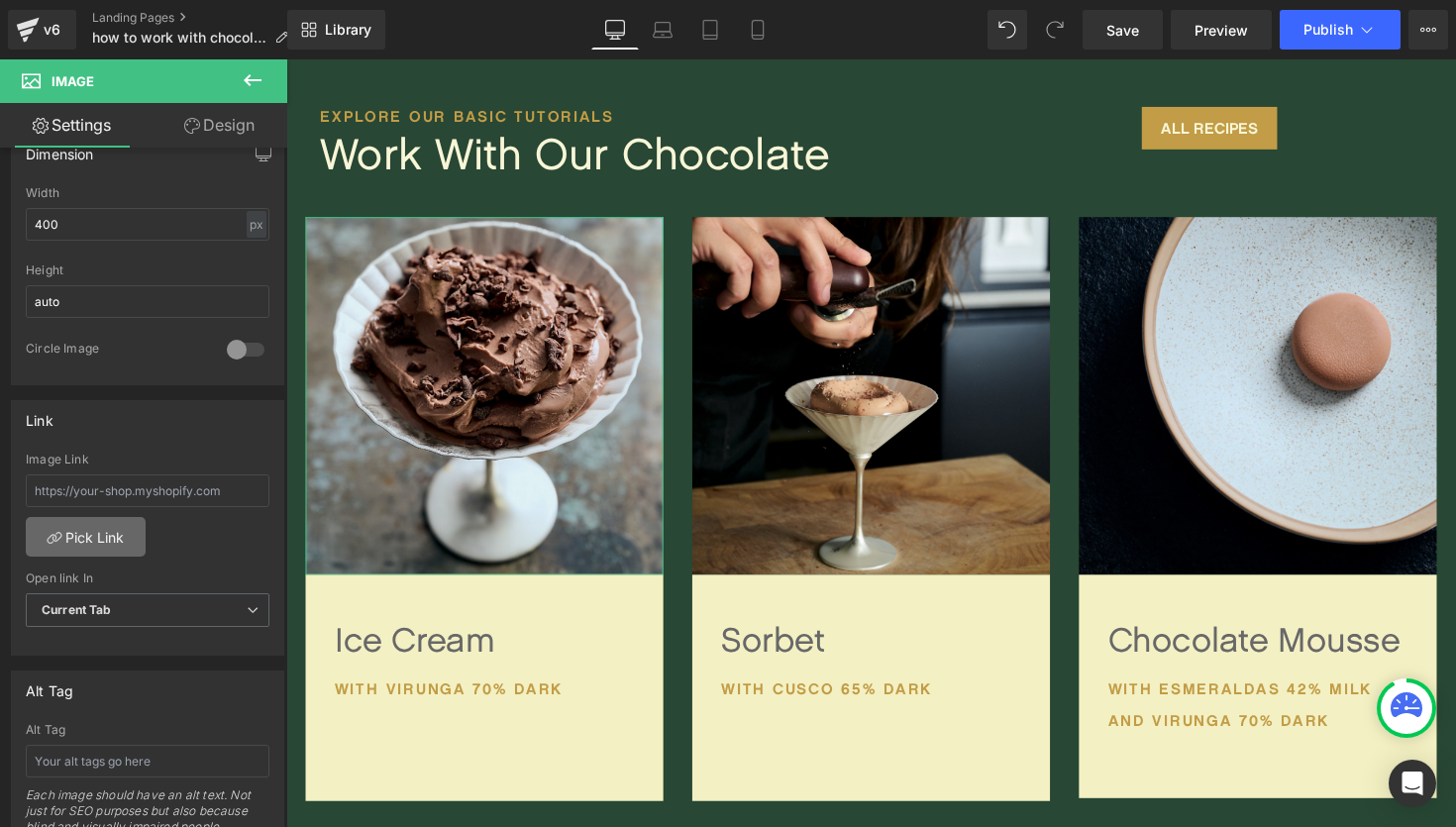 click on "Pick Link" at bounding box center (85, 537) 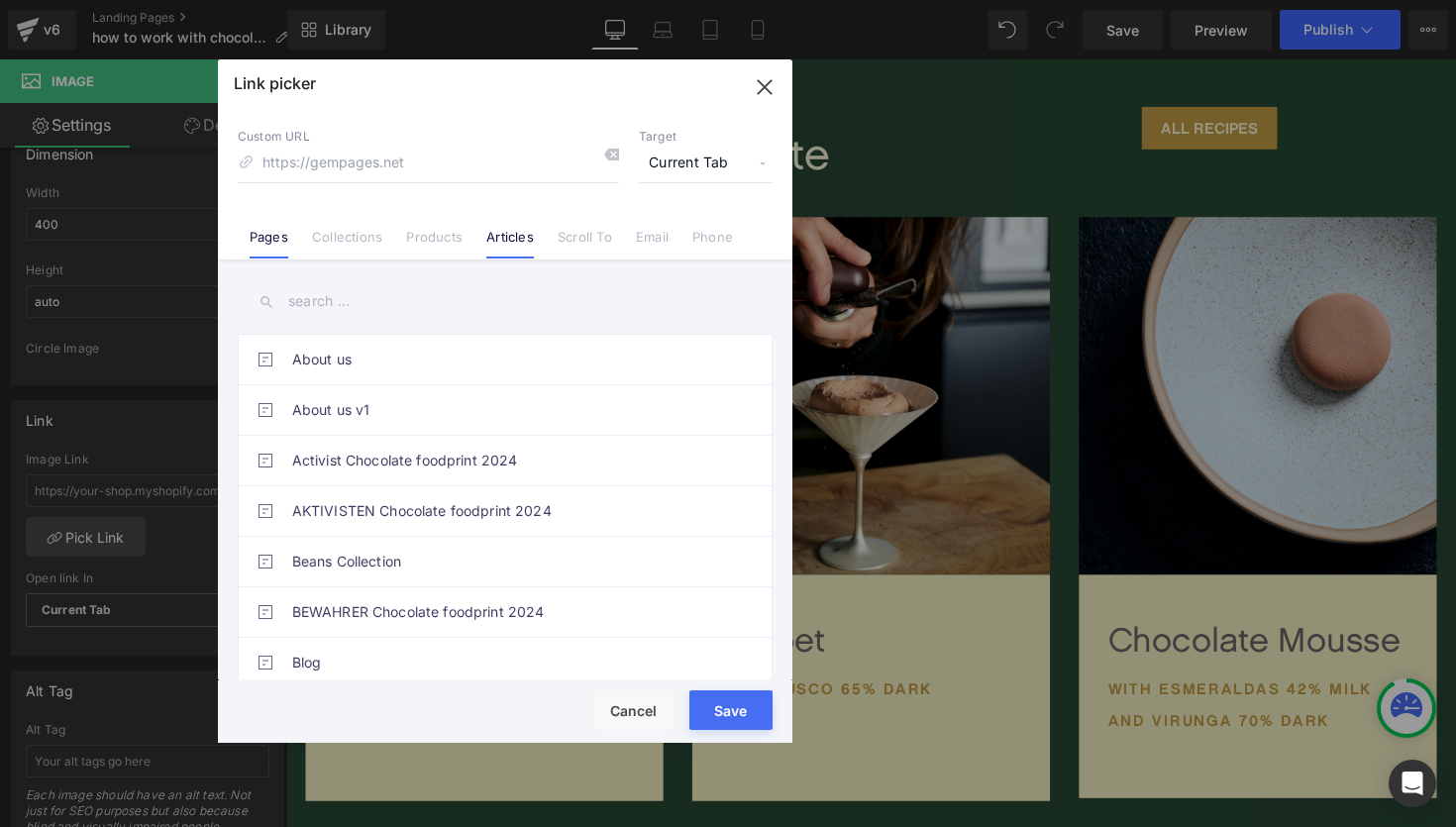 click on "Articles" at bounding box center [510, 244] 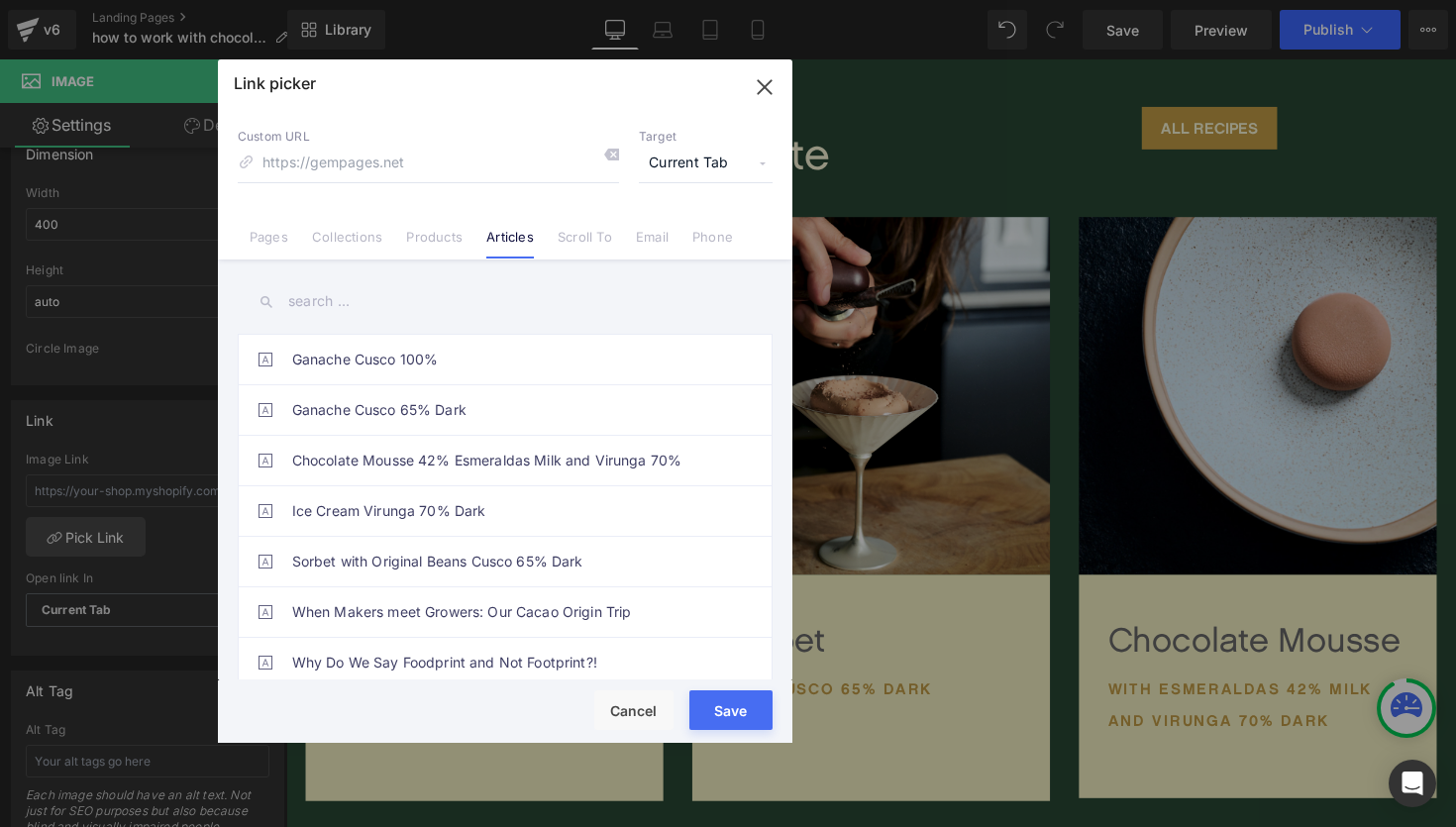 click at bounding box center (505, 301) 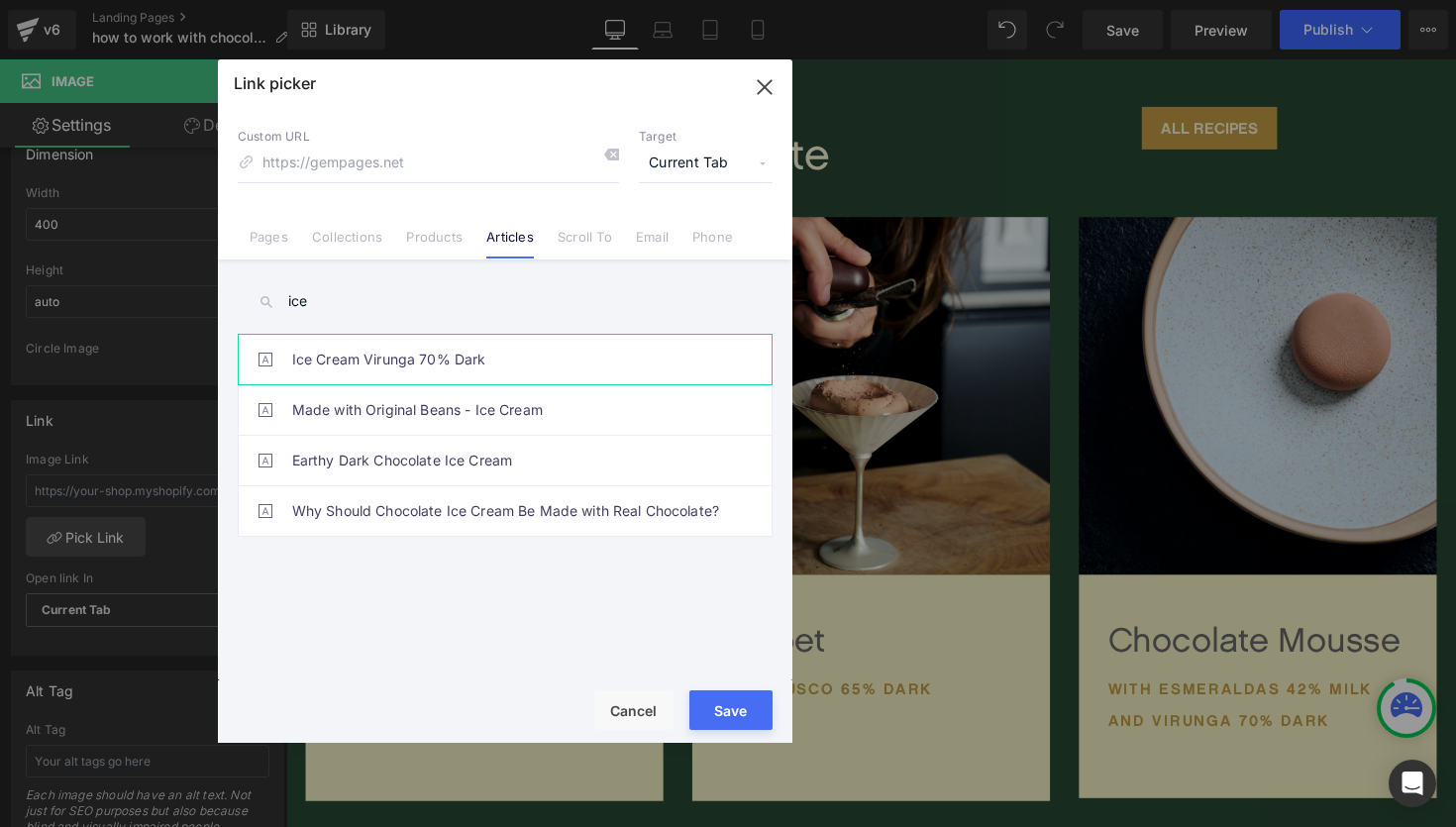 type on "ice" 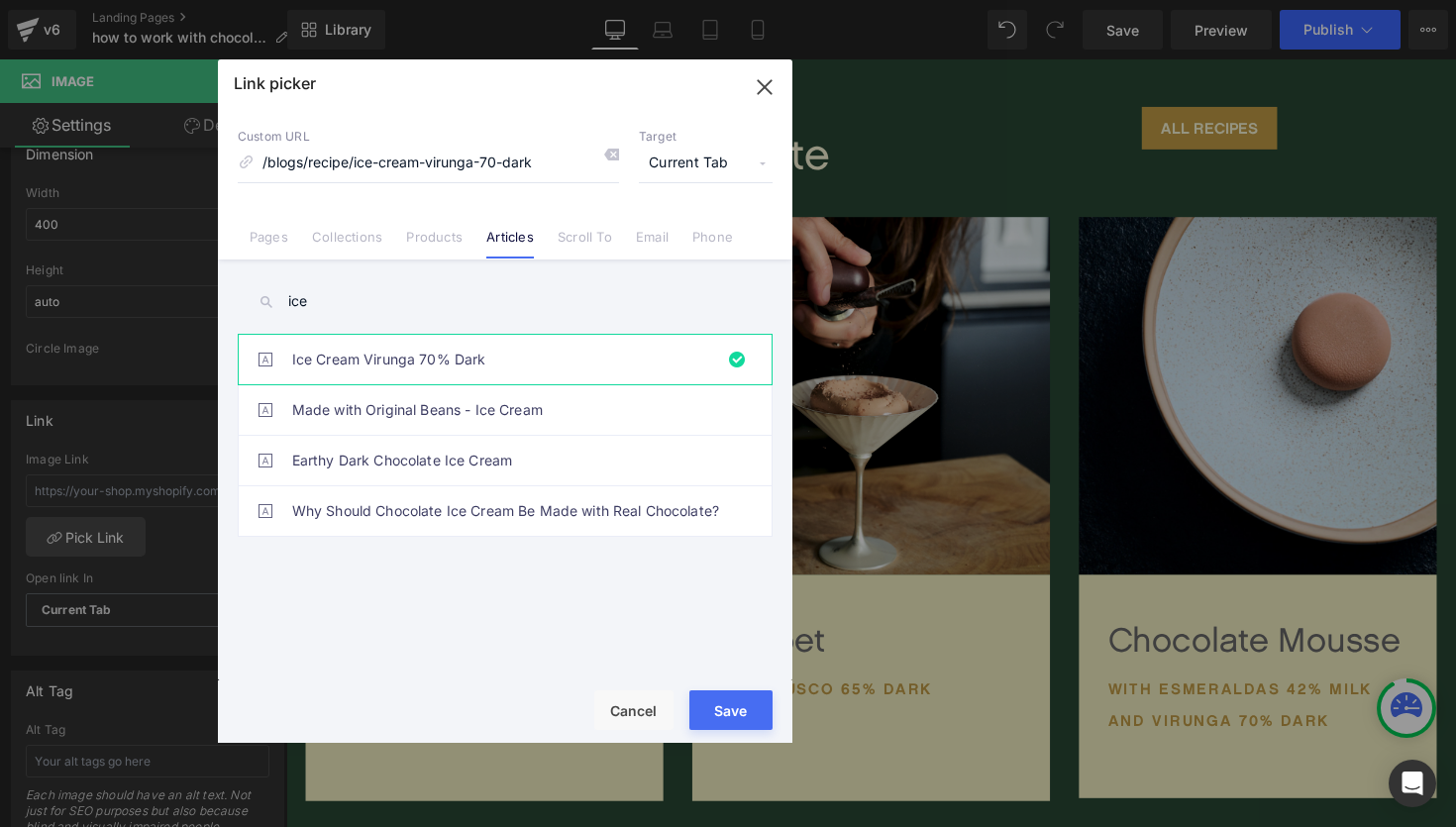 click on "Save" at bounding box center (731, 710) 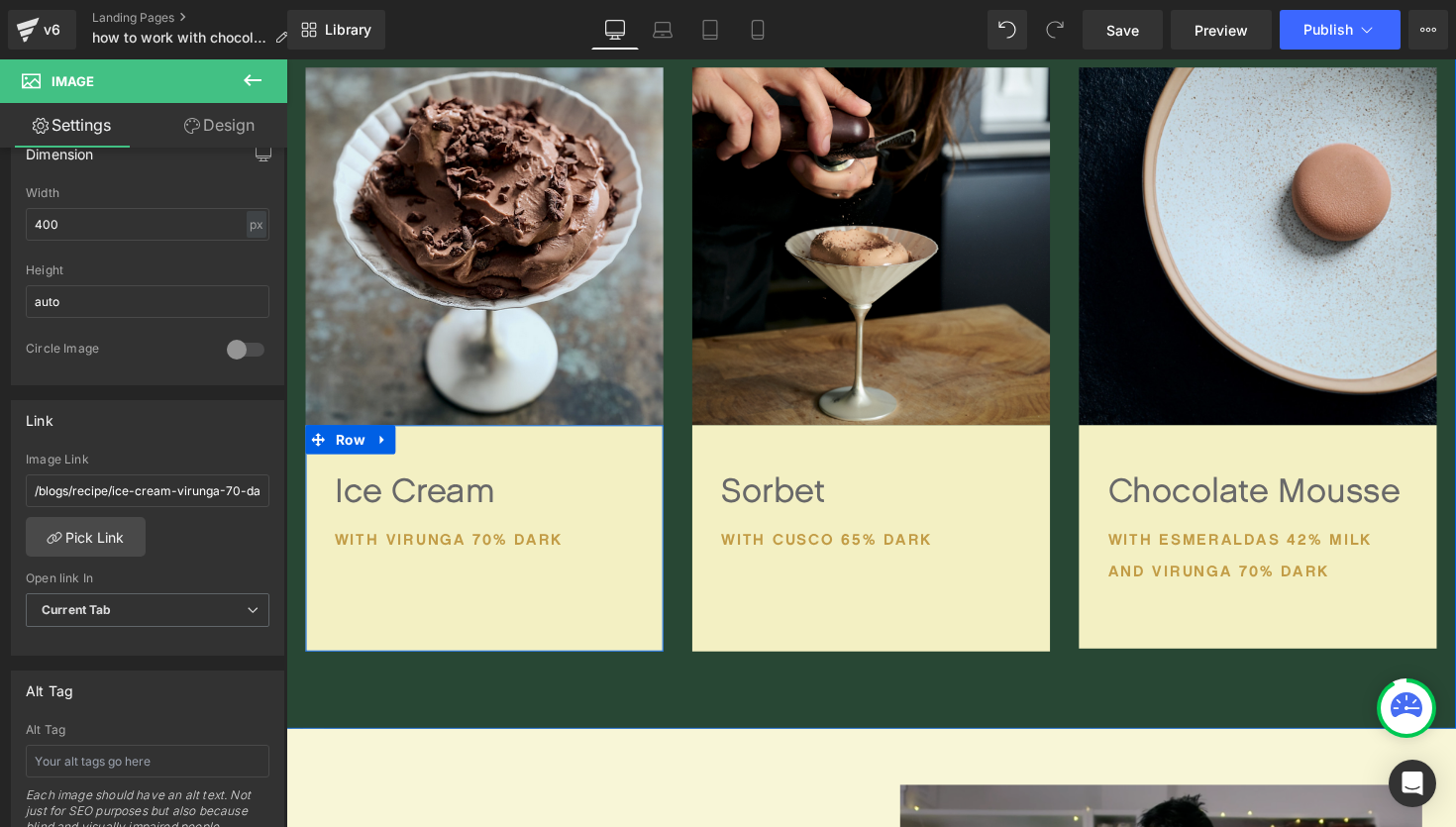 scroll, scrollTop: 1725, scrollLeft: 0, axis: vertical 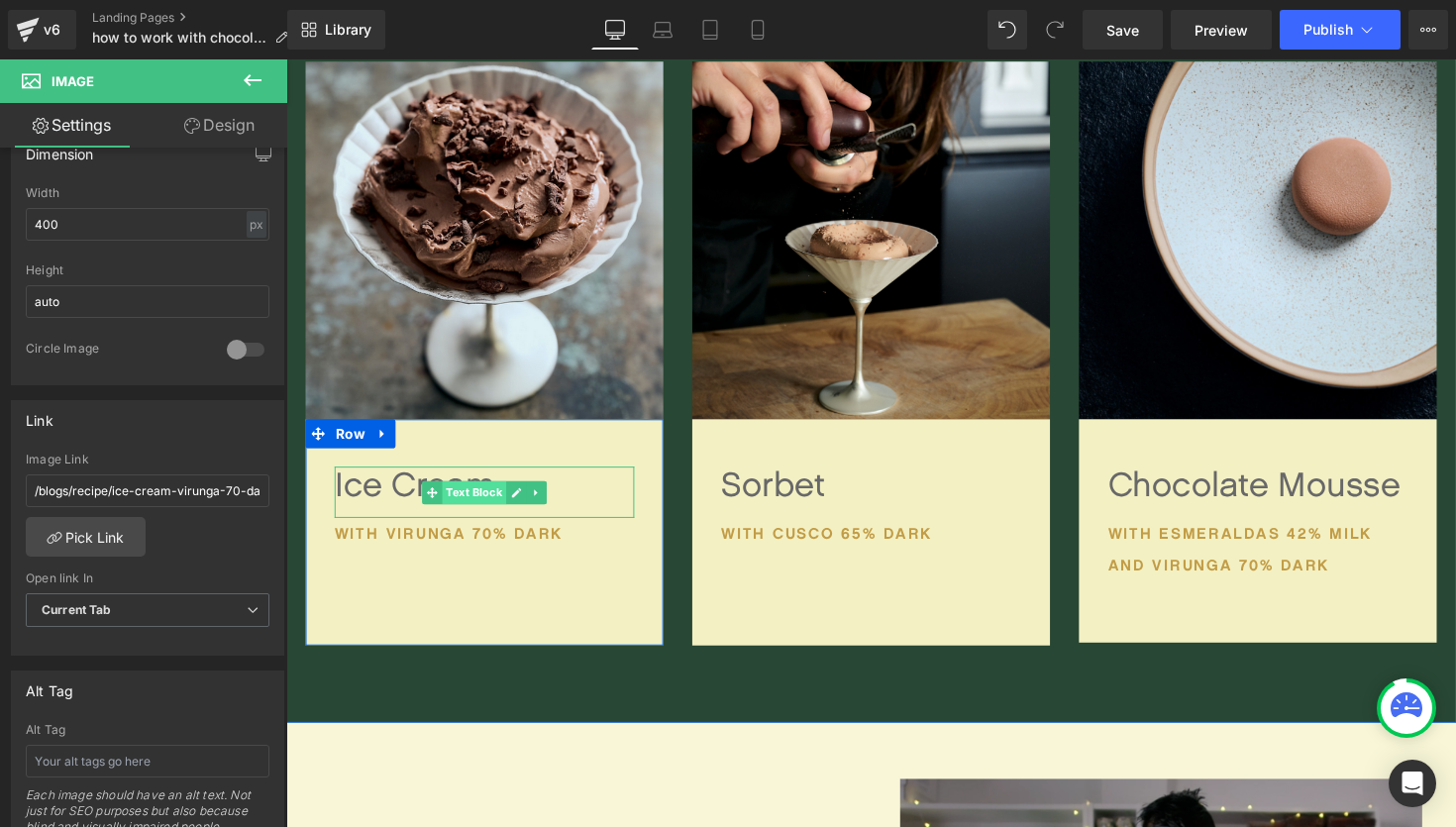 click on "Text Block" at bounding box center (478, 503) 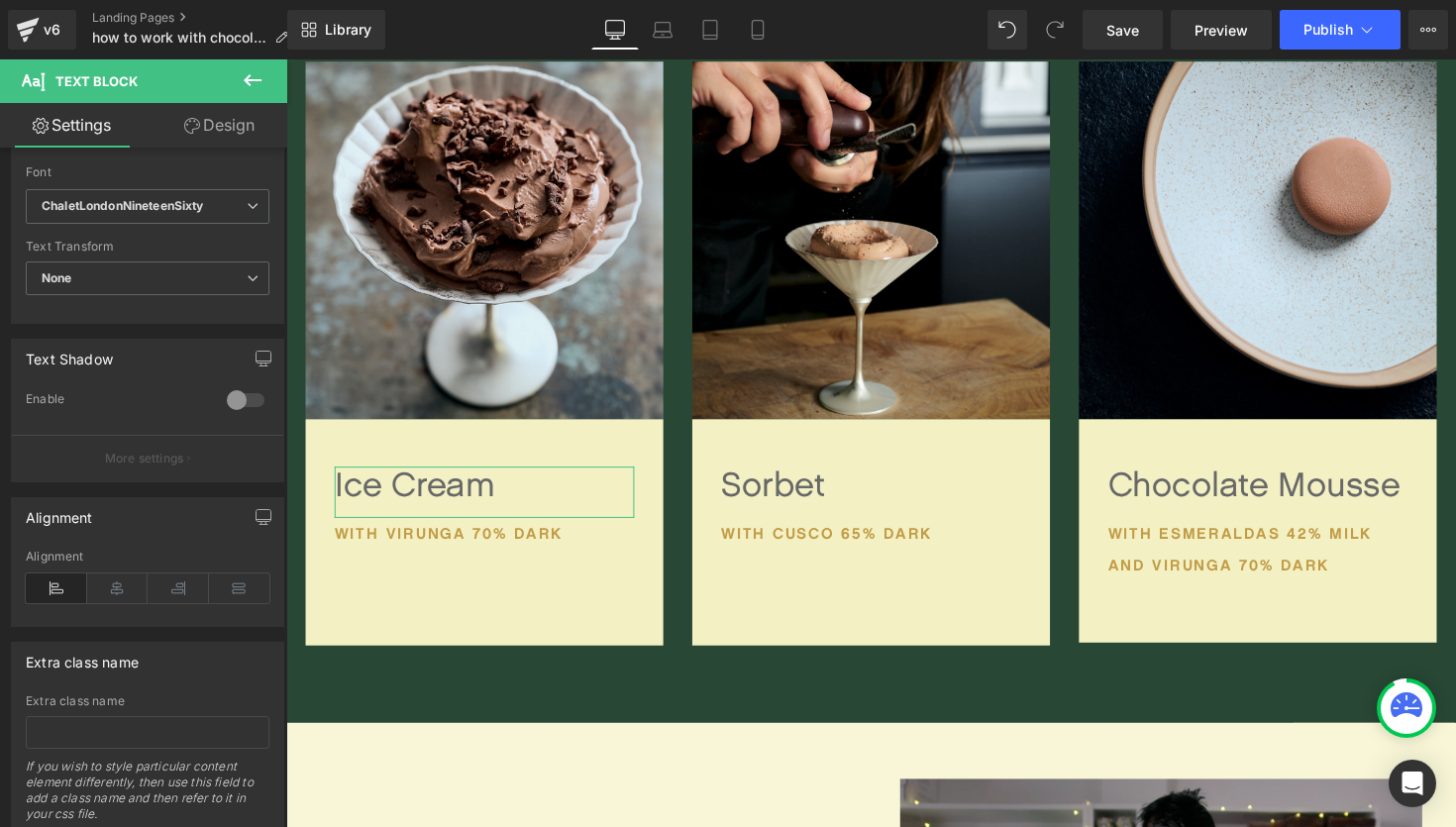 scroll, scrollTop: 561, scrollLeft: 0, axis: vertical 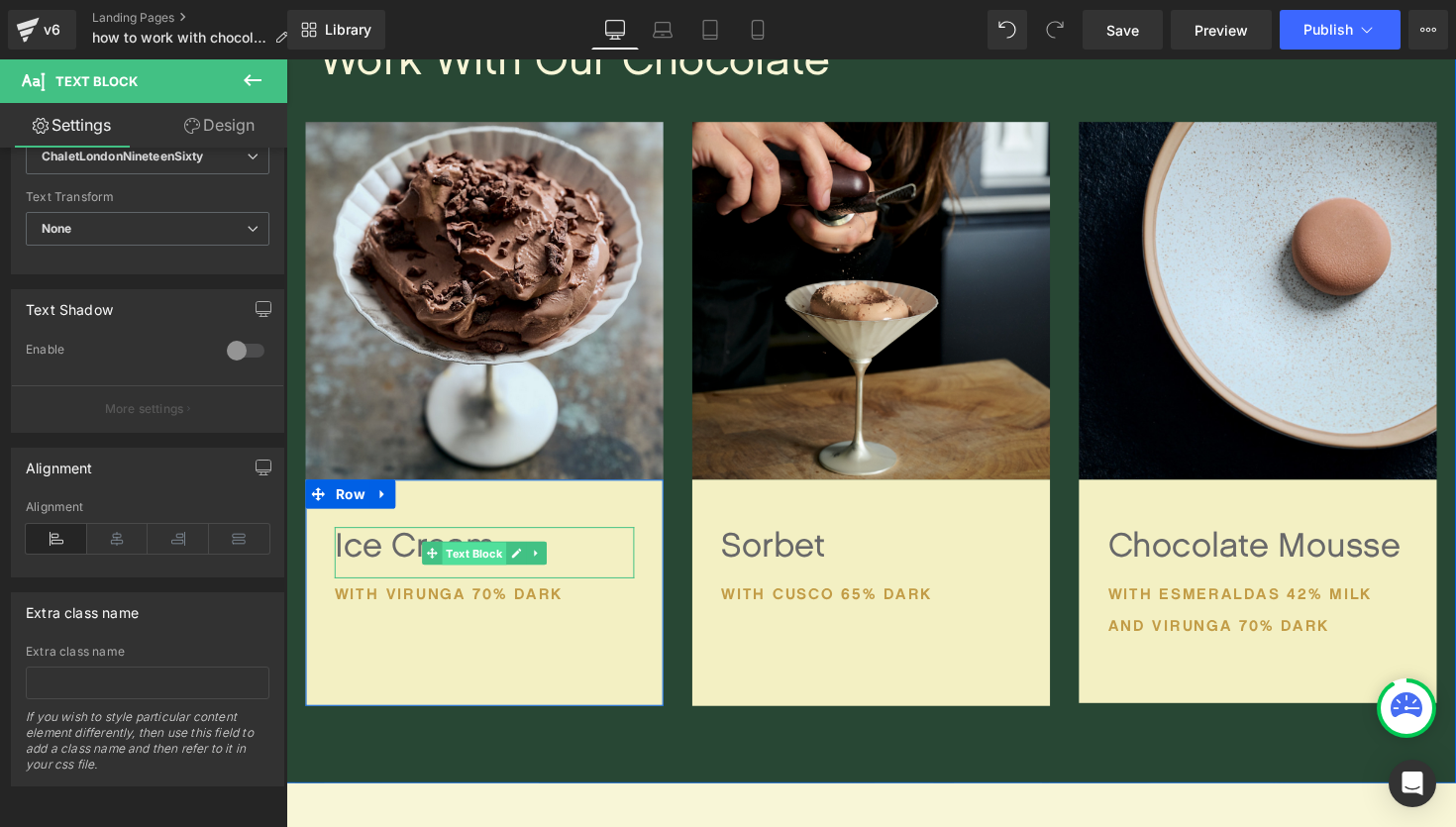 click on "Text Block" at bounding box center (478, 566) 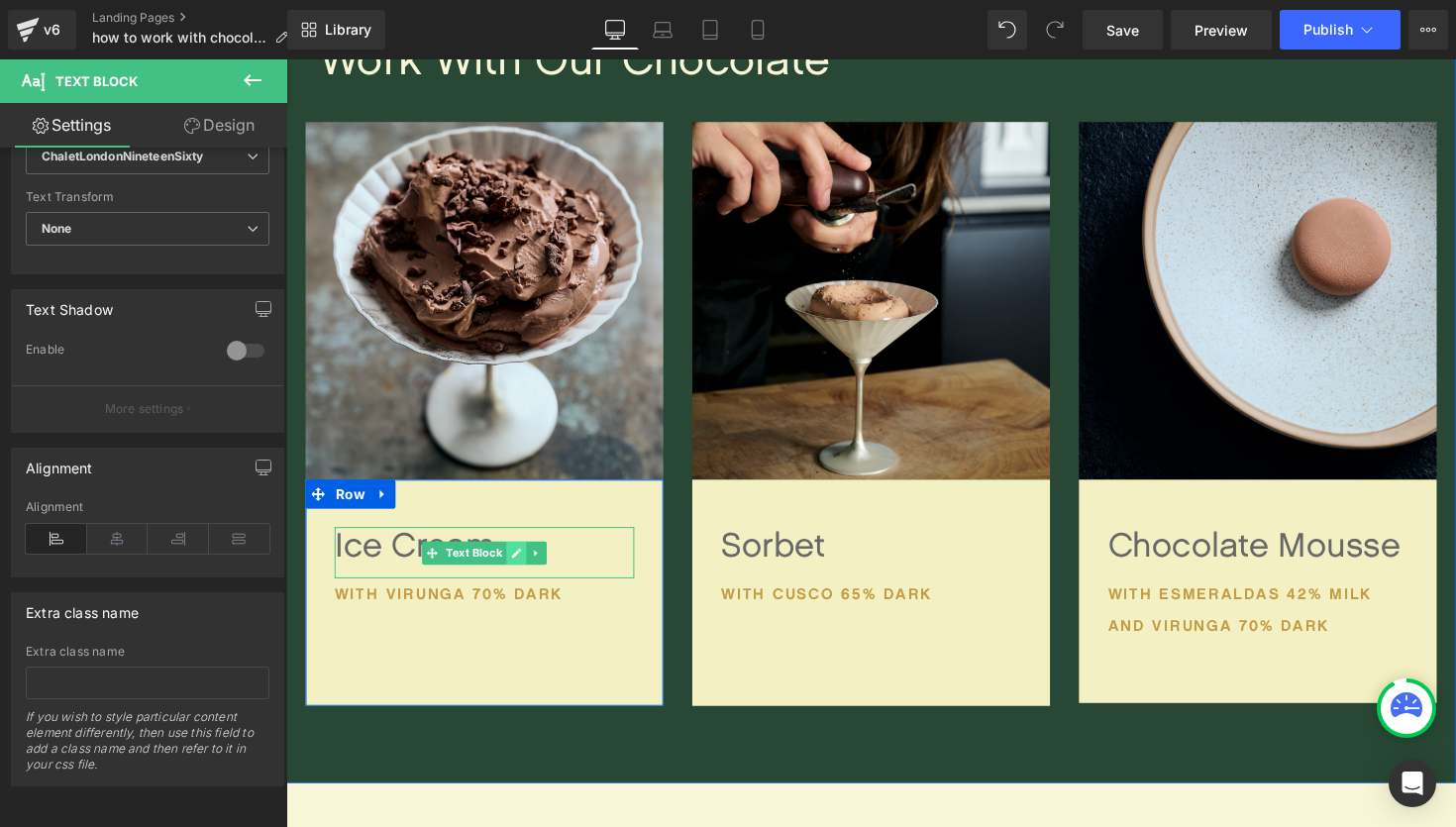 click 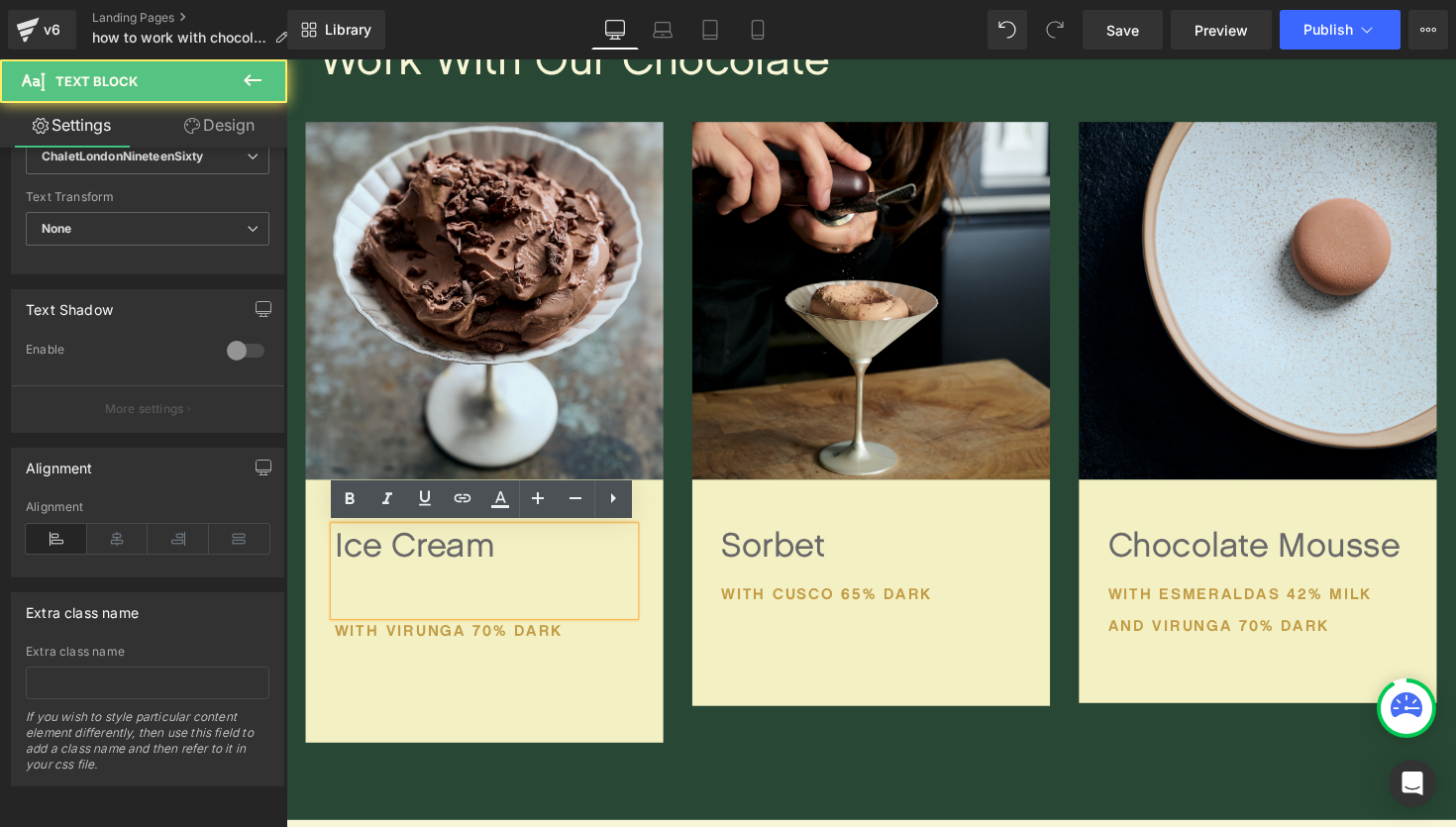 click on "Ice Cream" at bounding box center [489, 583] 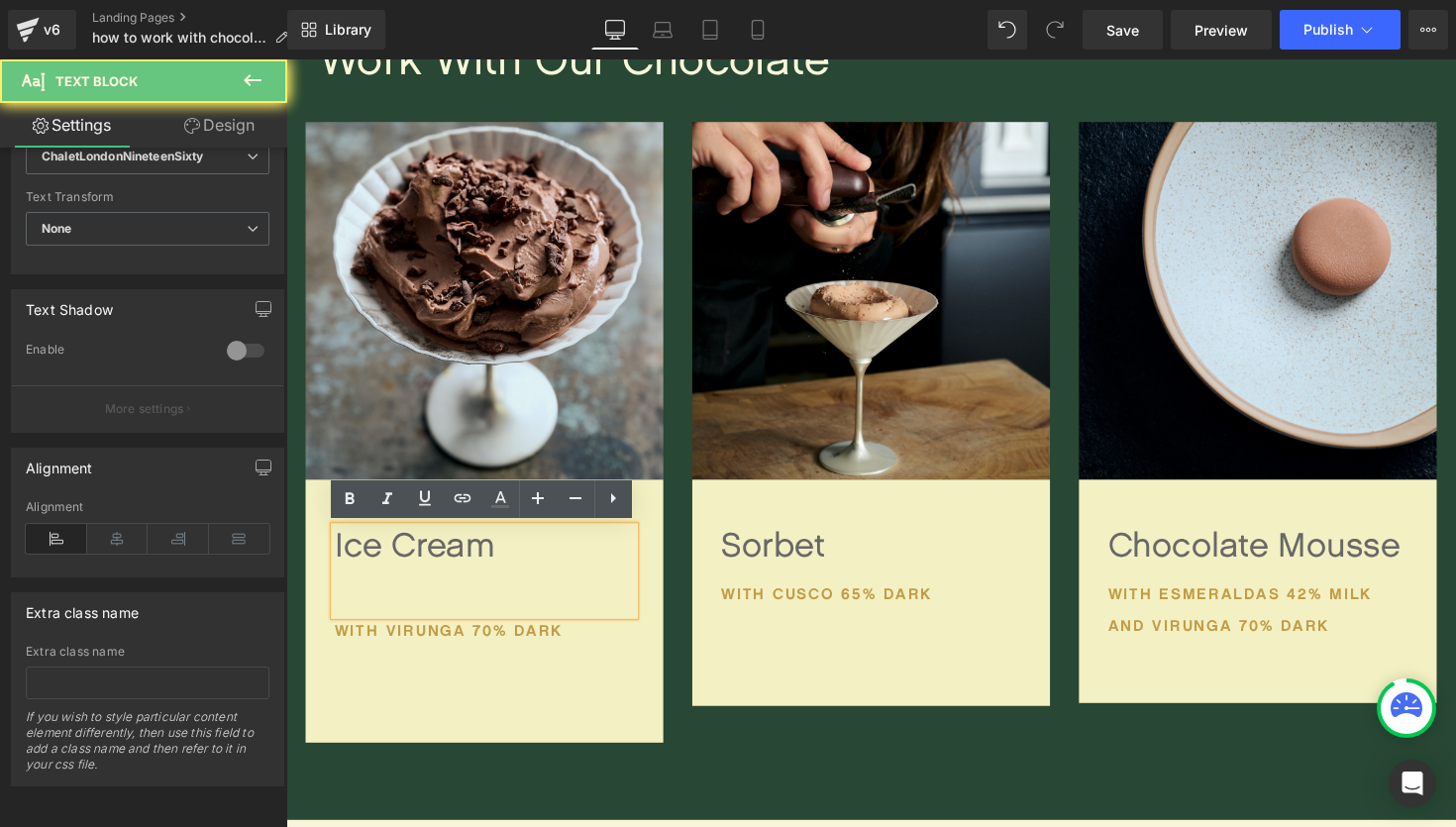 click on "Ice Cream" at bounding box center [489, 583] 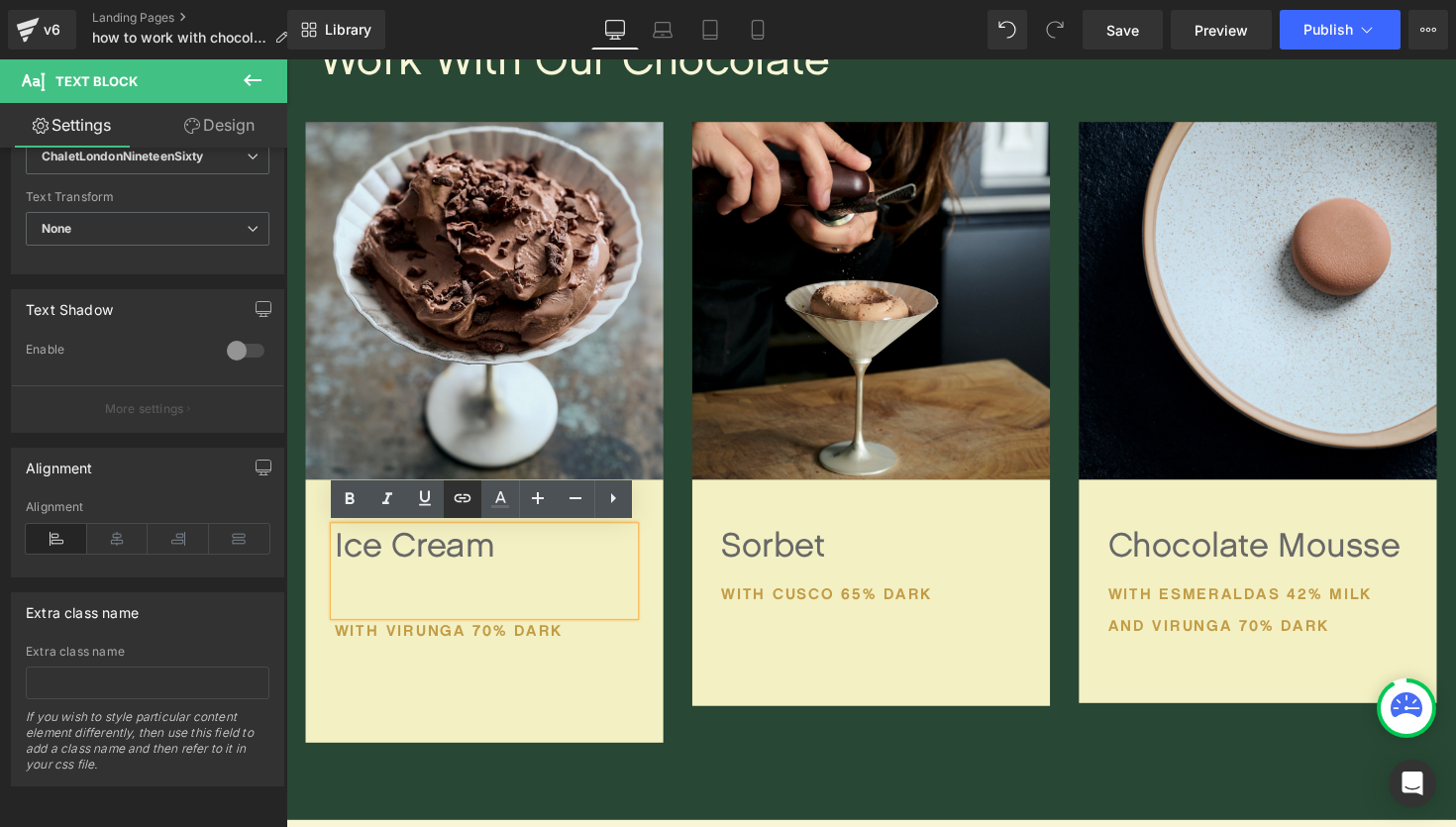 click 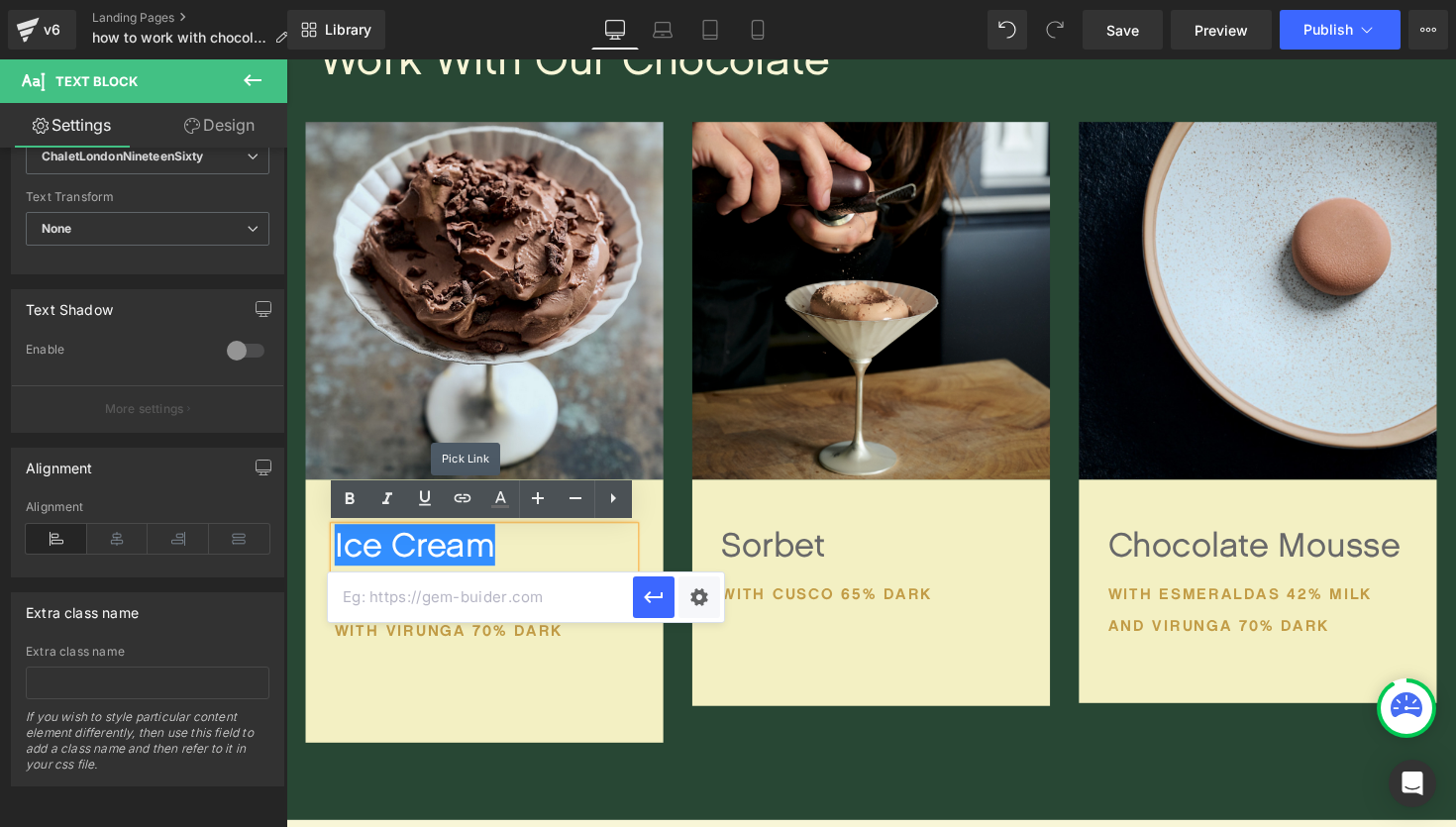 scroll, scrollTop: 561, scrollLeft: 0, axis: vertical 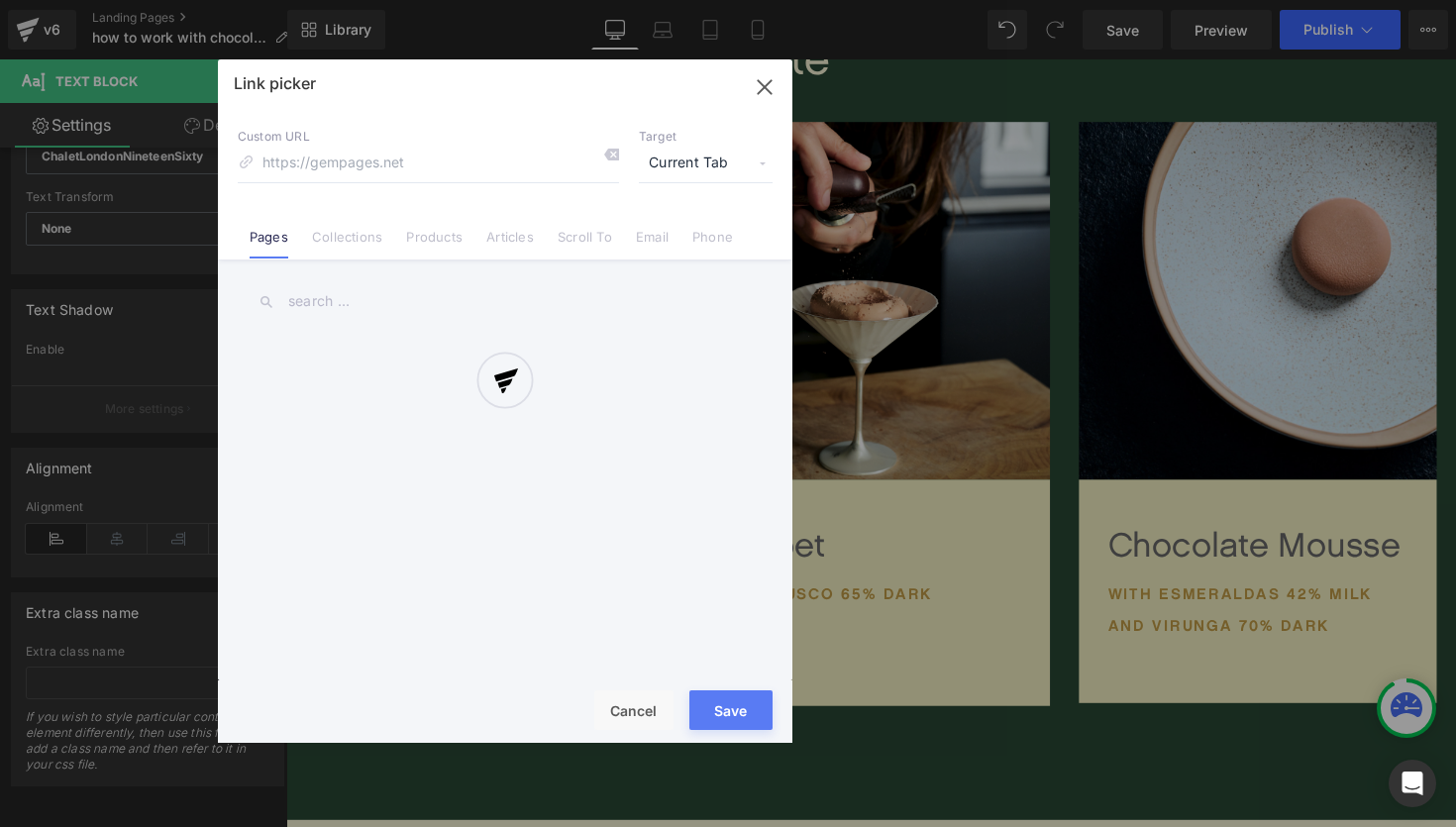 click on "Text Color Highlight Color #333333   Edit or remove link:   Edit   -   Unlink   -   Cancel                                             Link picker Back to Library   Insert           Custom URL                   Target   Current Tab     Current Tab   New Tab                 Pages       Collections       Products       Articles       Scroll To       Email       Phone                                                       Email Address     Subject     Message             Phone Number           Save Cancel" at bounding box center (728, 0) 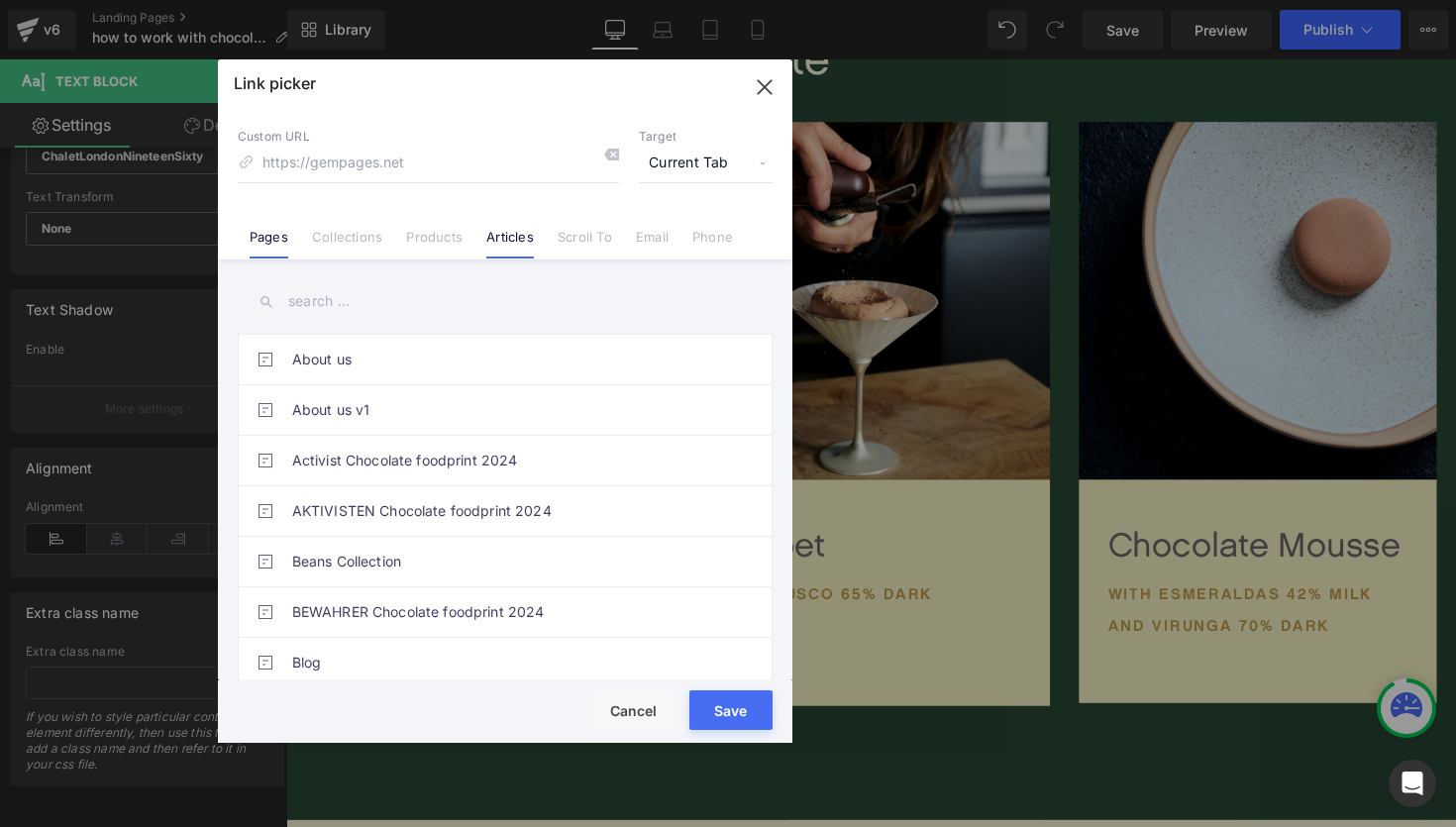 click on "Articles" at bounding box center [510, 244] 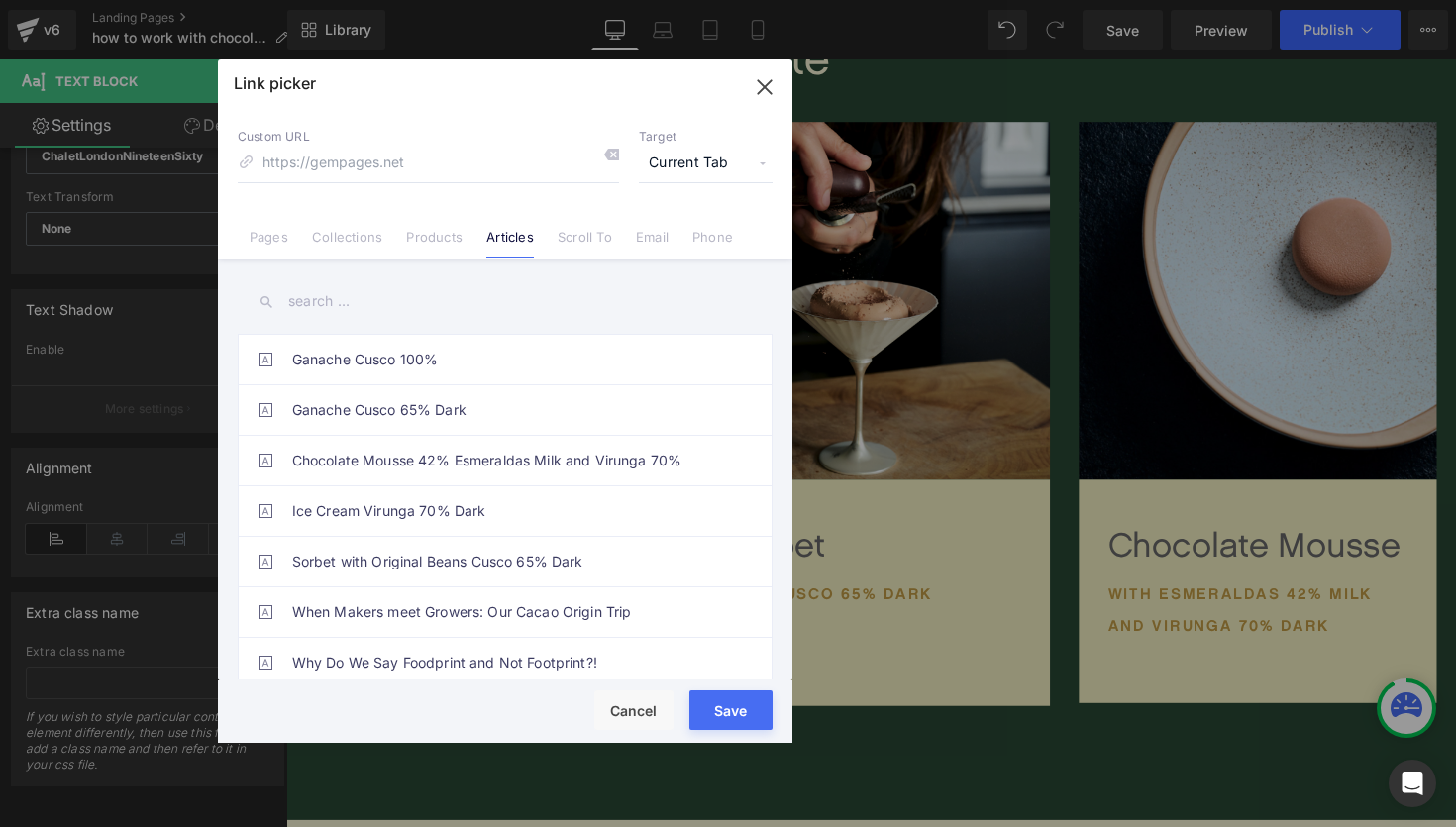 click at bounding box center (505, 301) 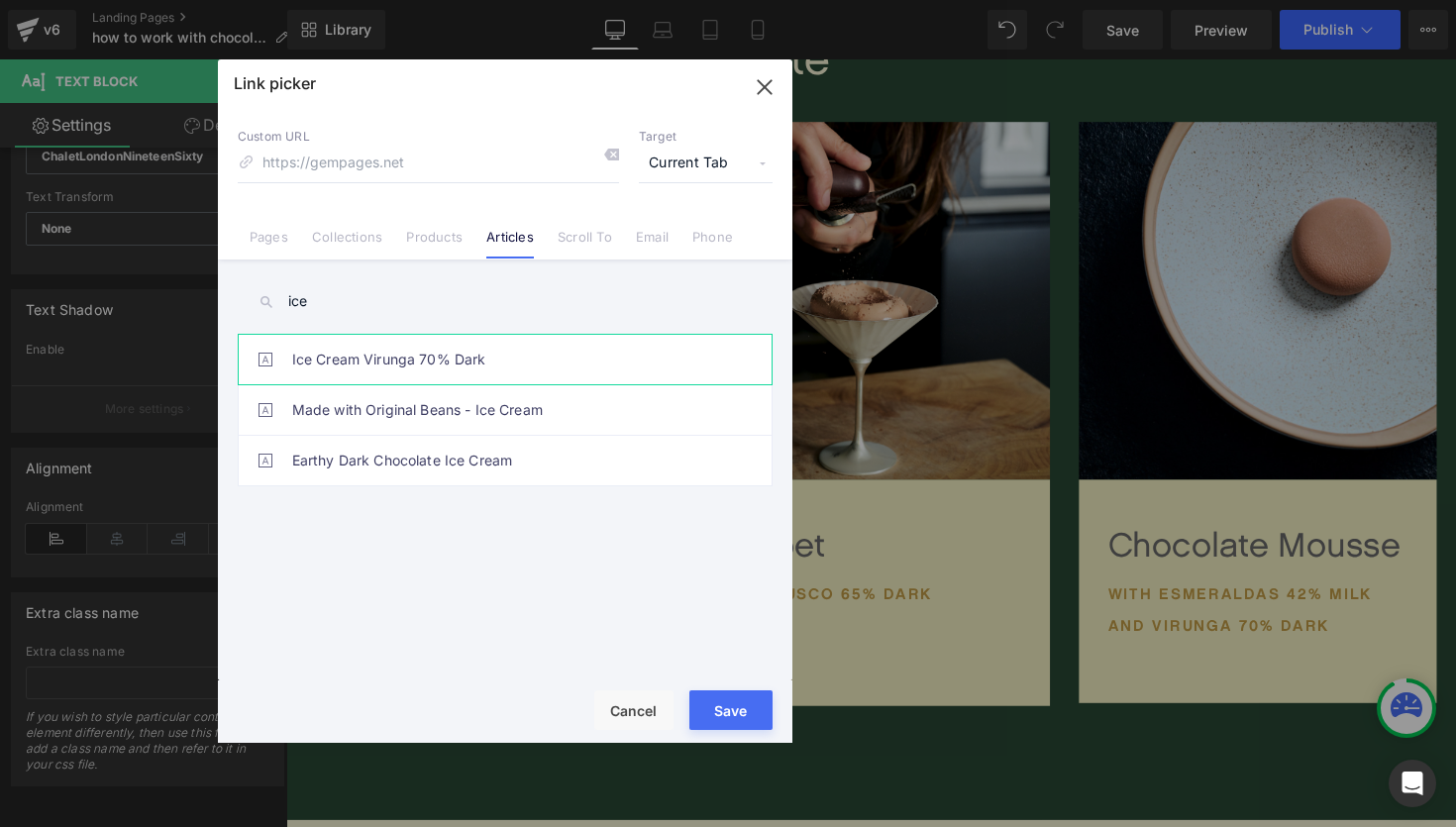 type on "ice" 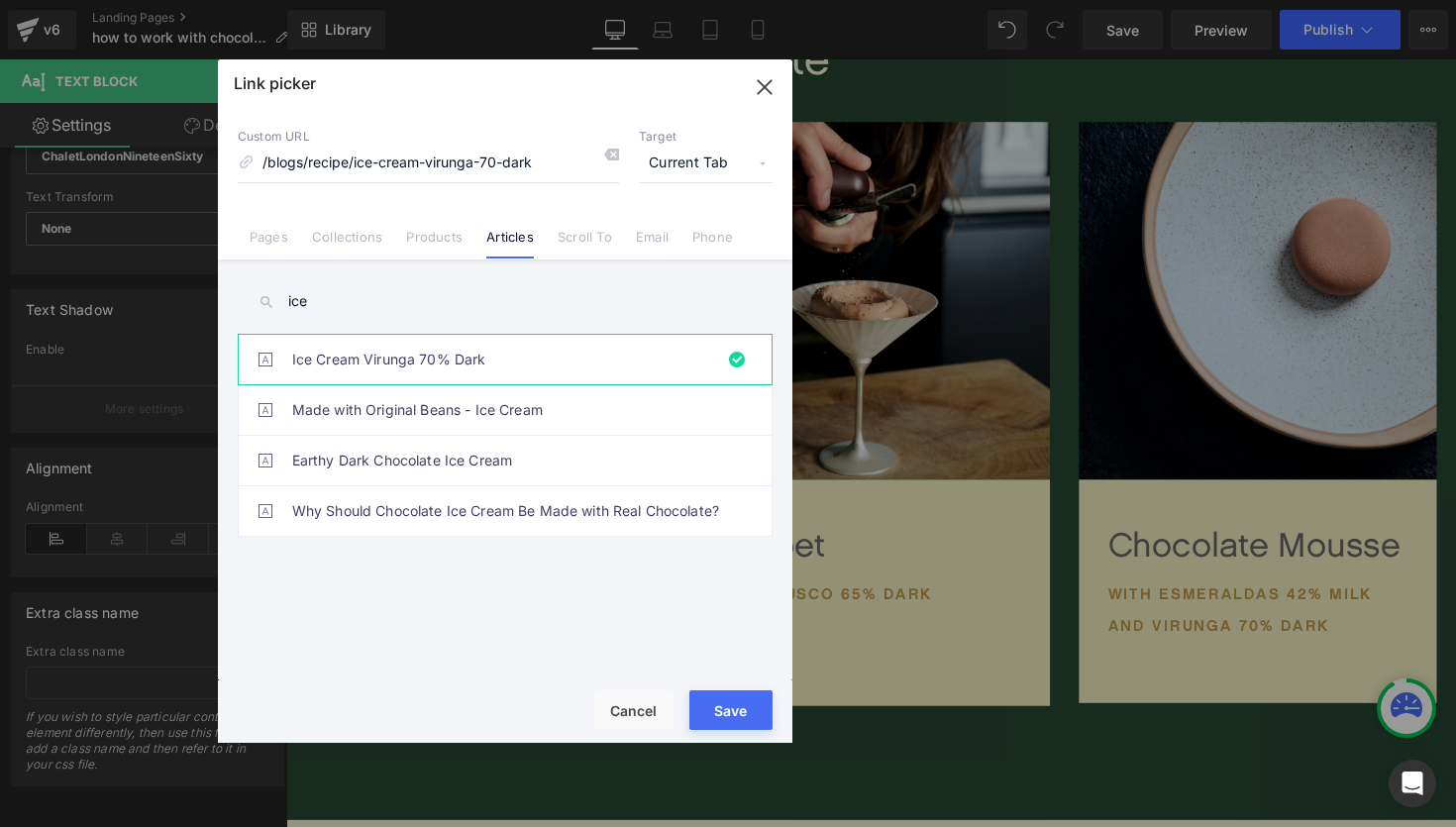 click on "Save" at bounding box center [731, 710] 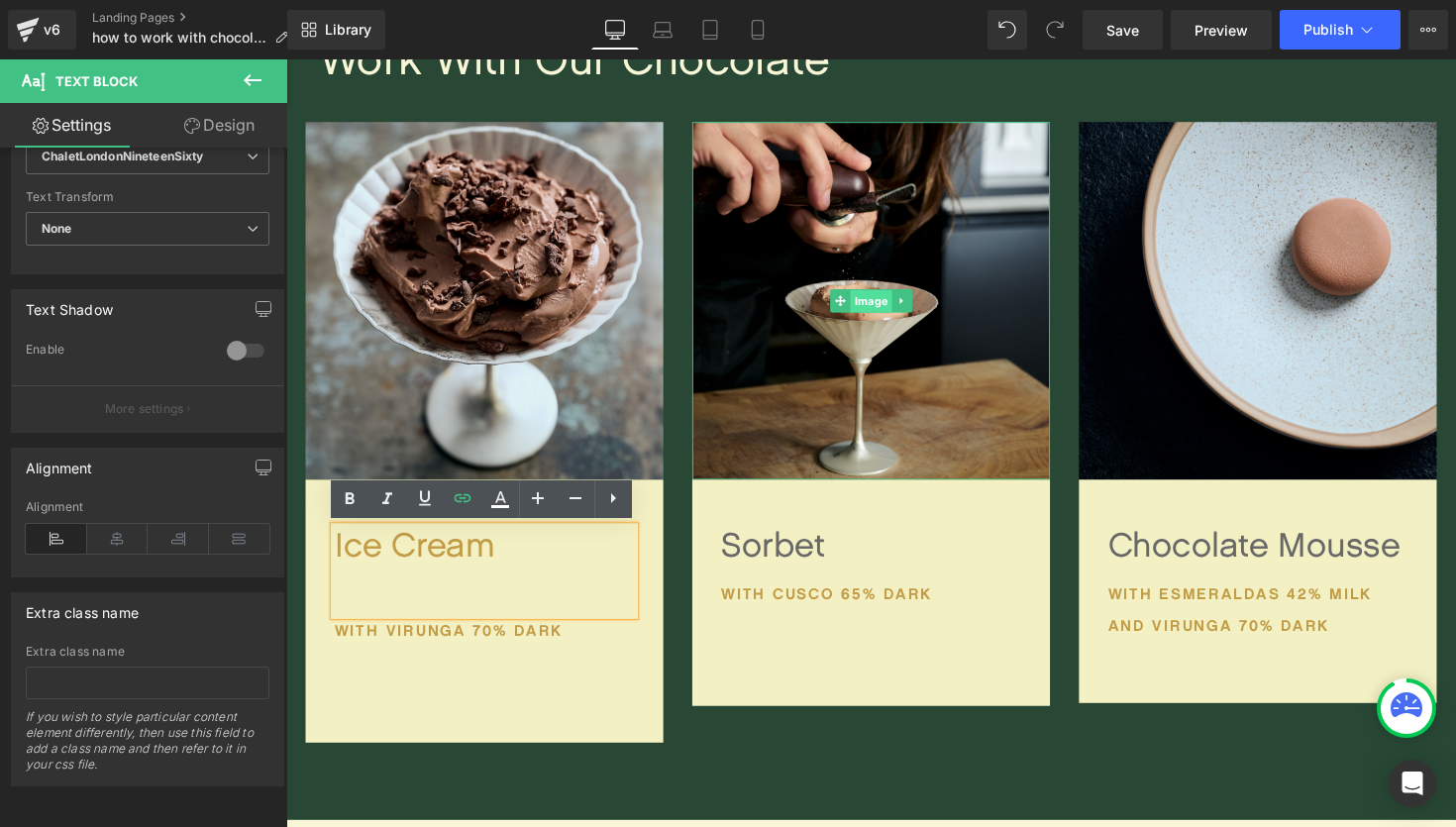 click on "Image" at bounding box center [885, 308] 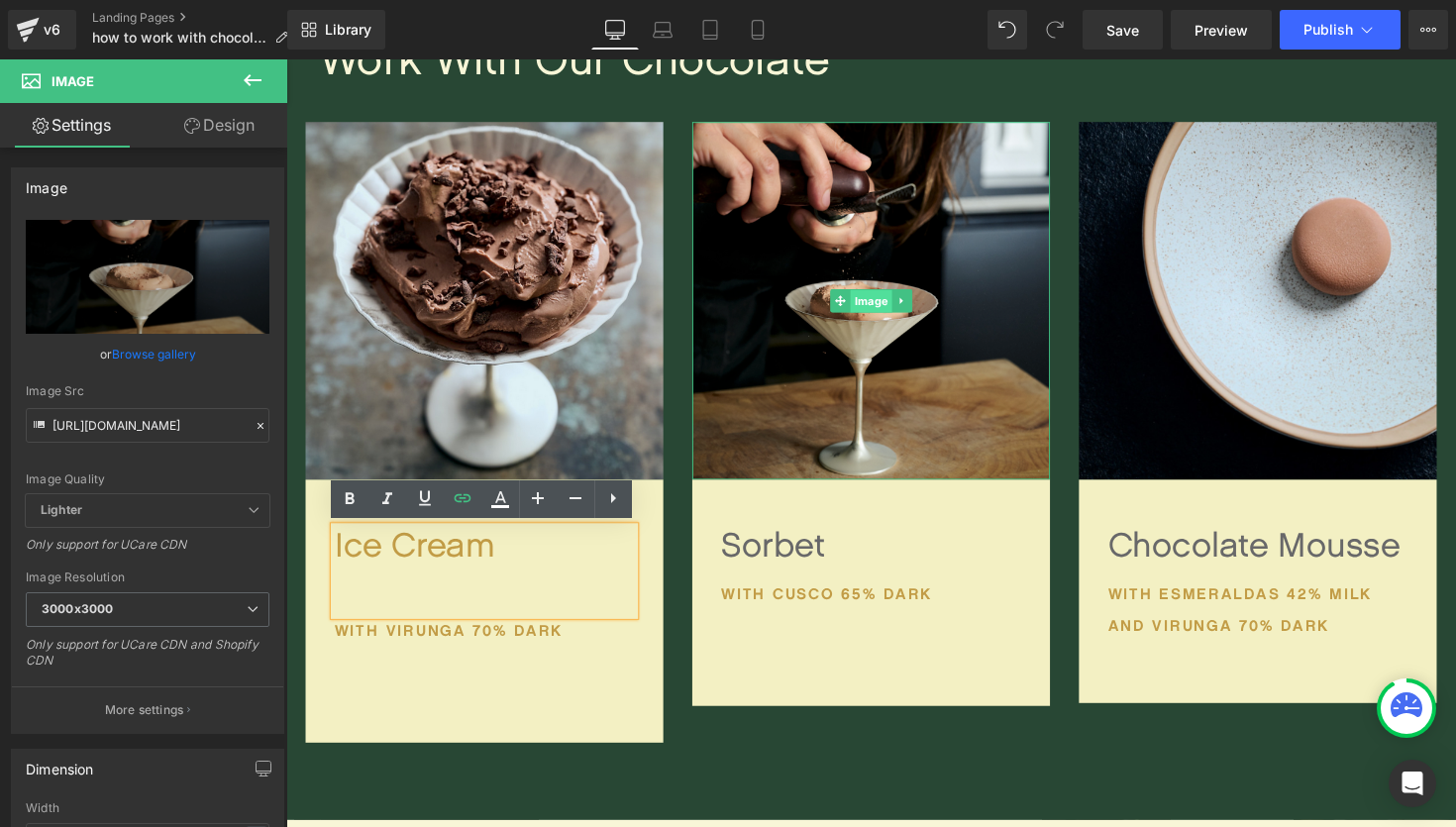 click on "Image" at bounding box center [885, 308] 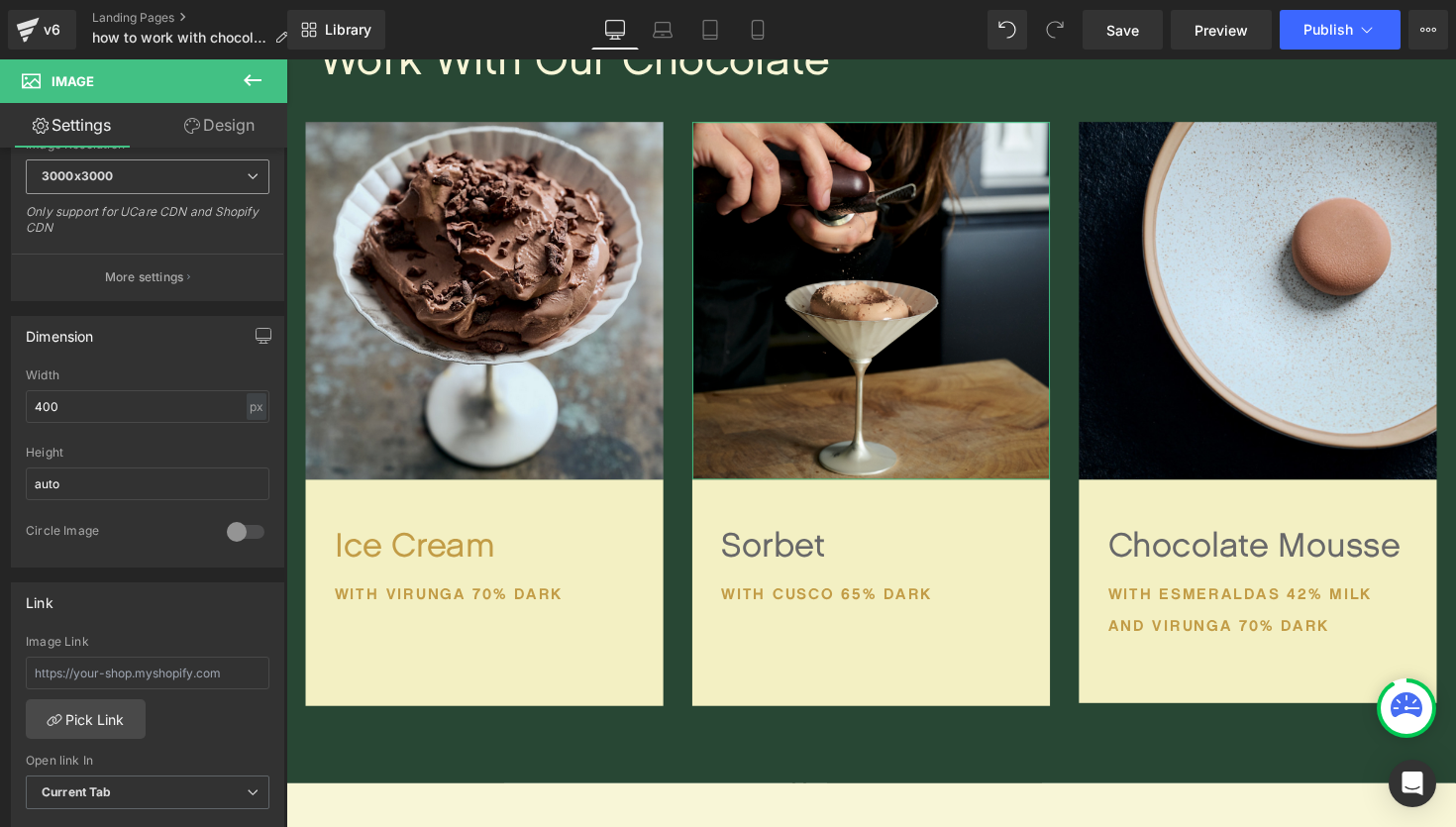 scroll, scrollTop: 493, scrollLeft: 0, axis: vertical 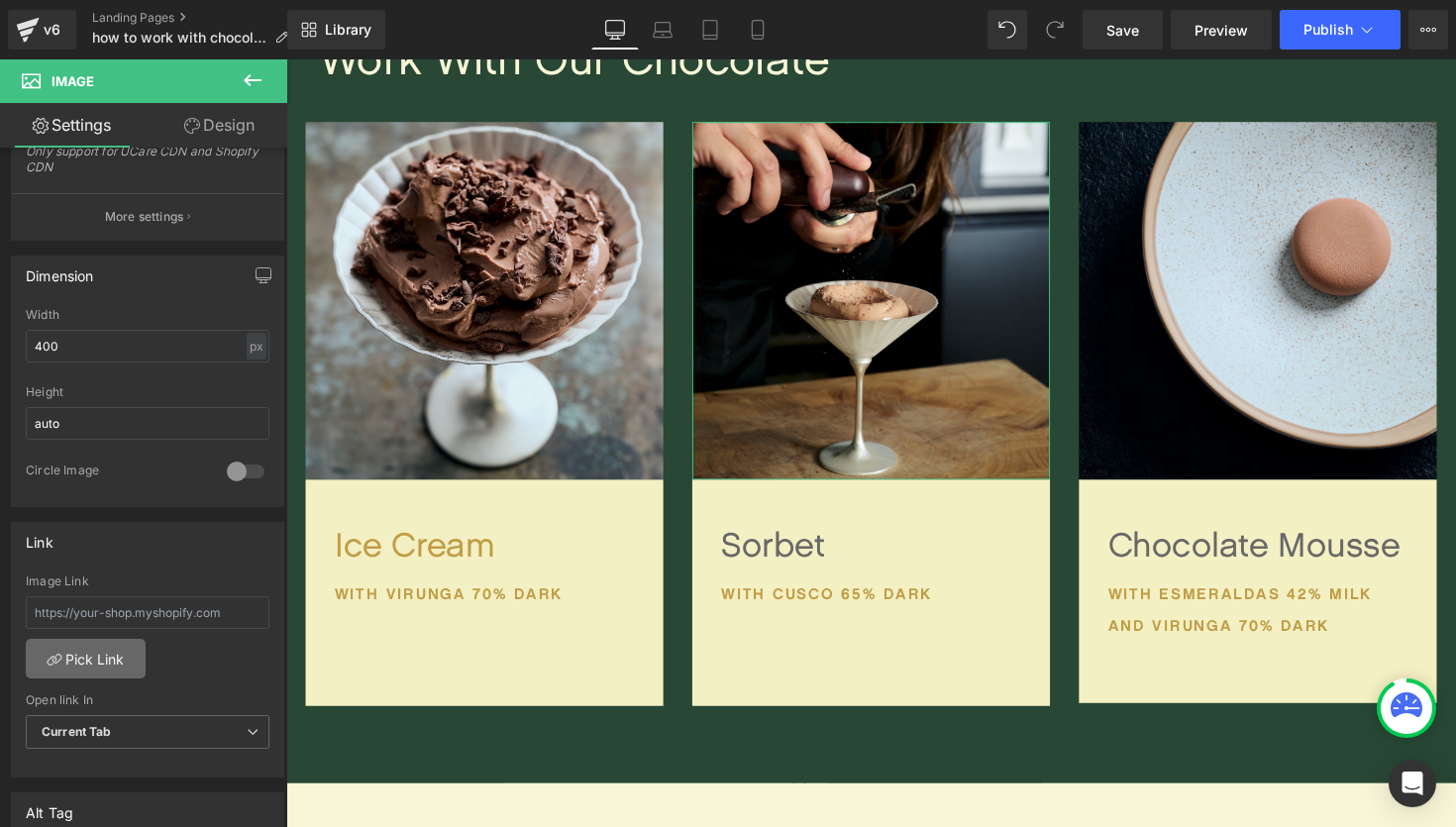 click on "Pick Link" at bounding box center (85, 659) 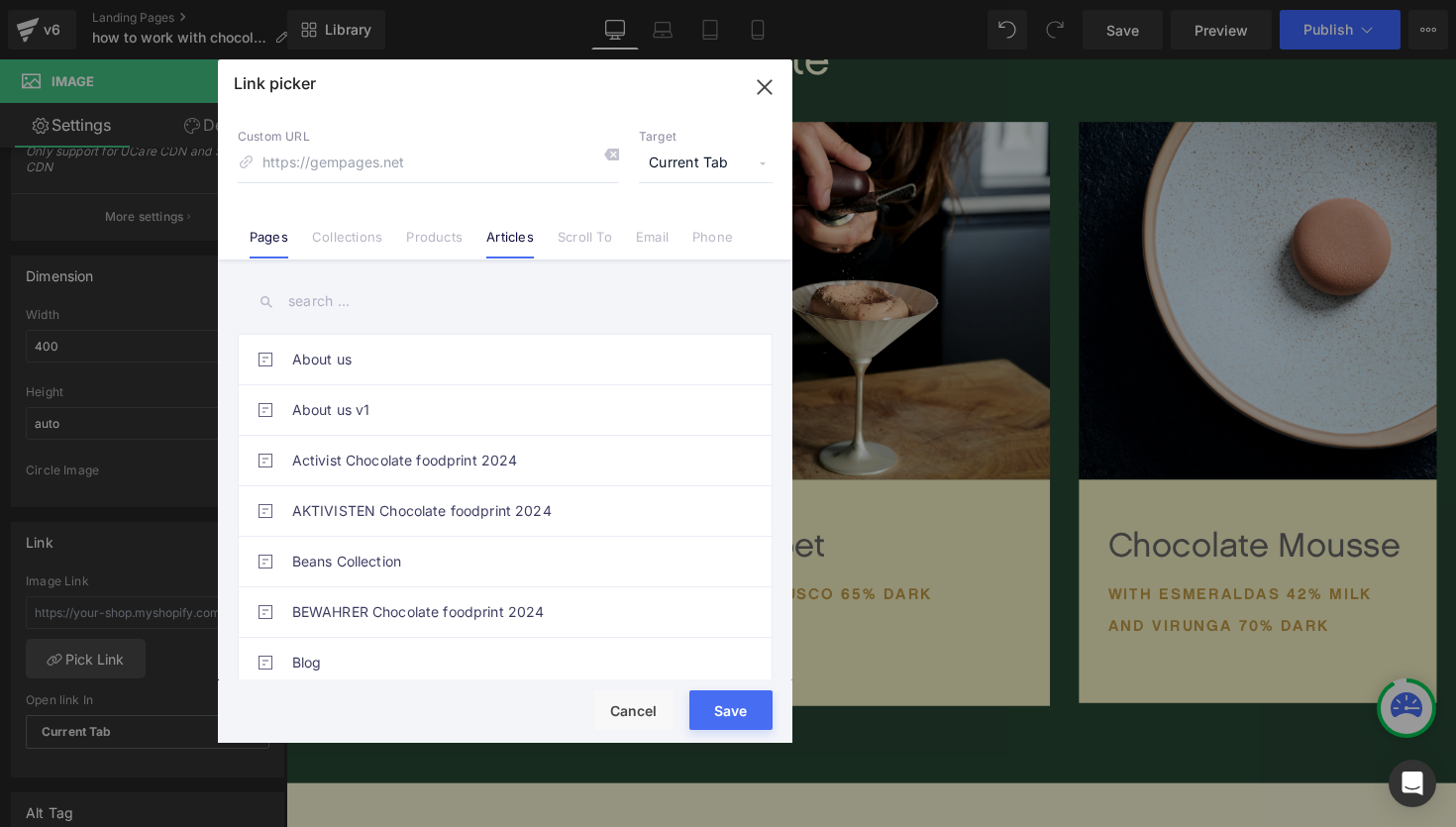 click on "Articles" at bounding box center (510, 244) 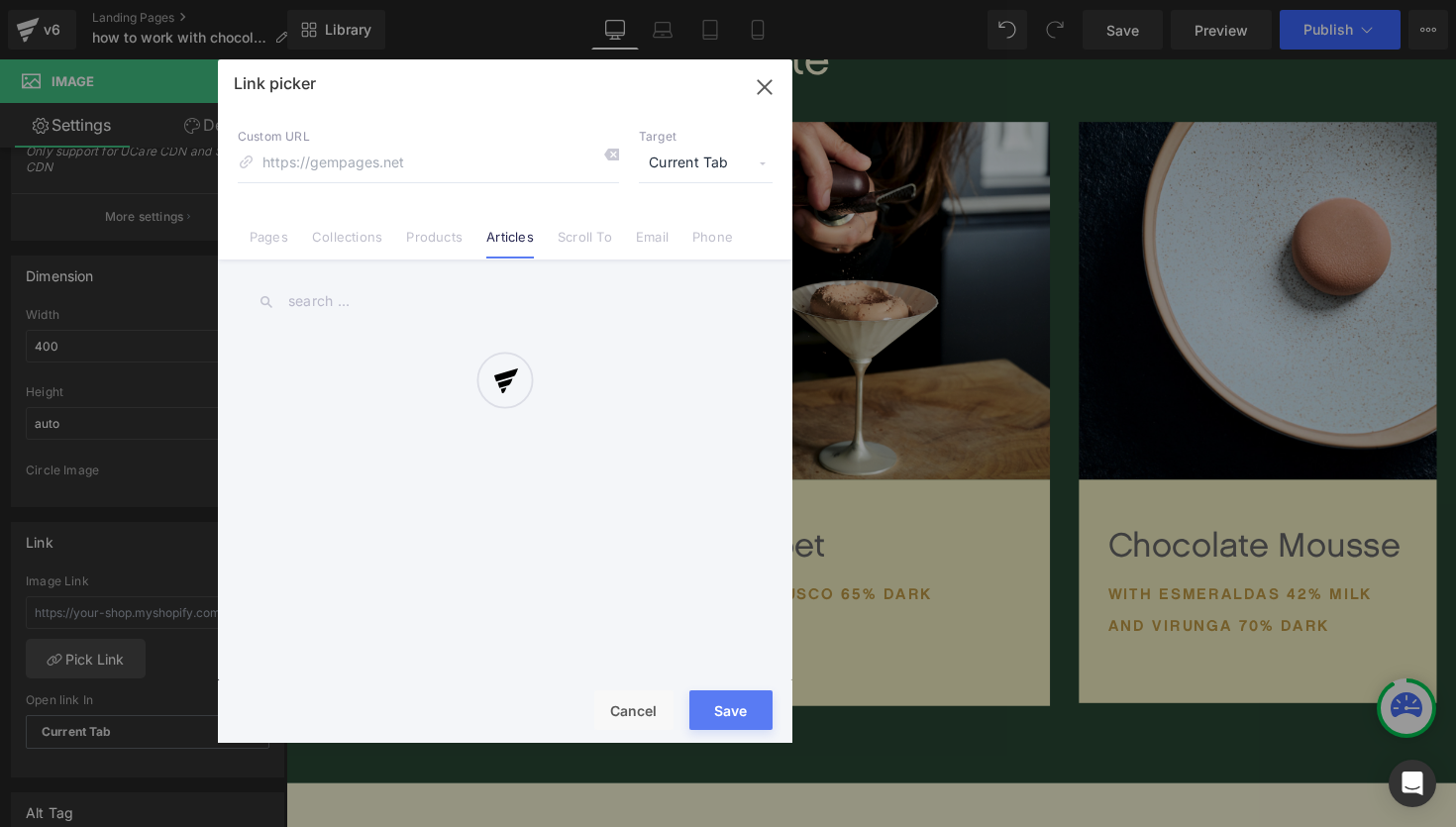 click at bounding box center (505, 401) 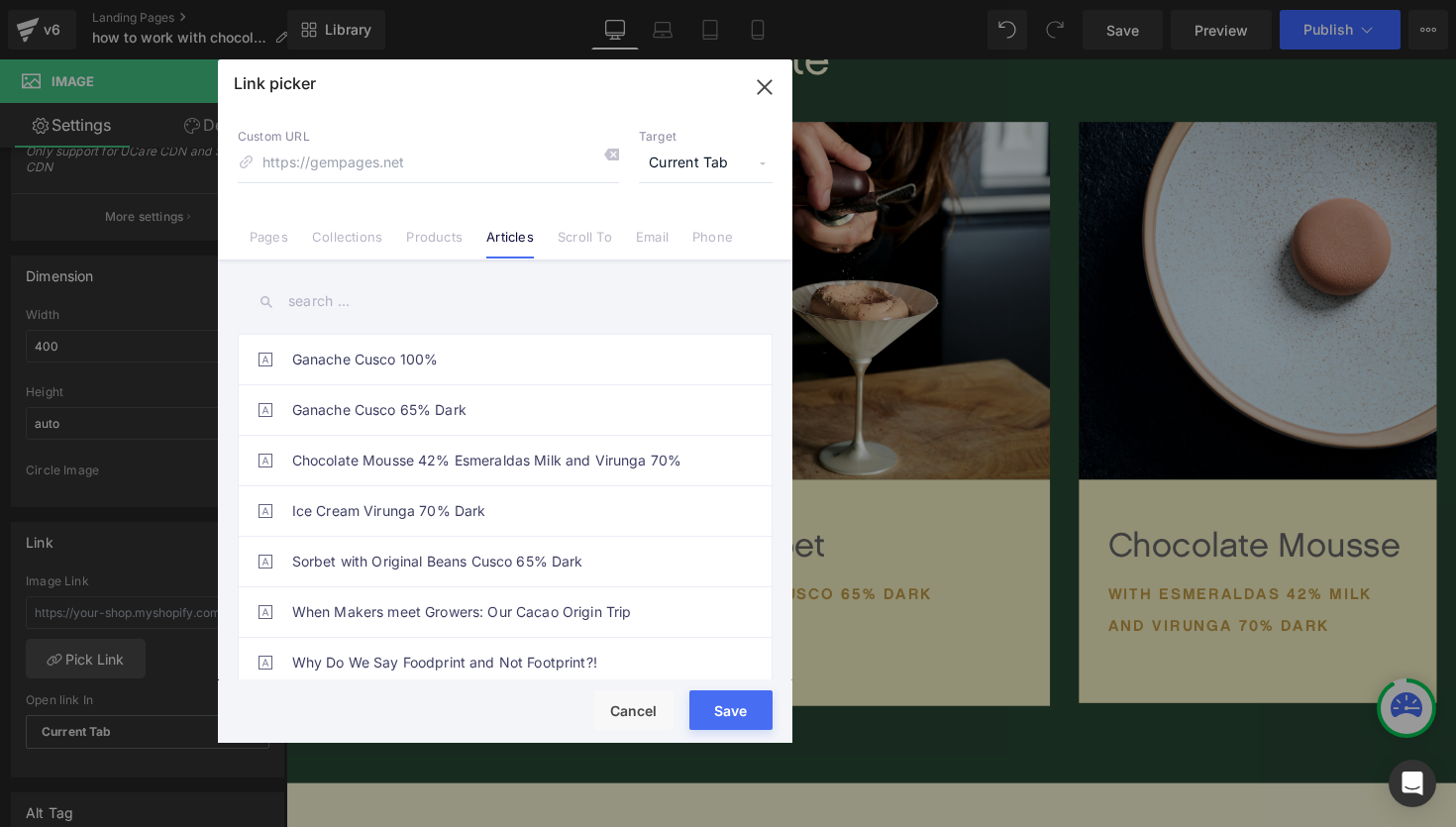 click at bounding box center (505, 301) 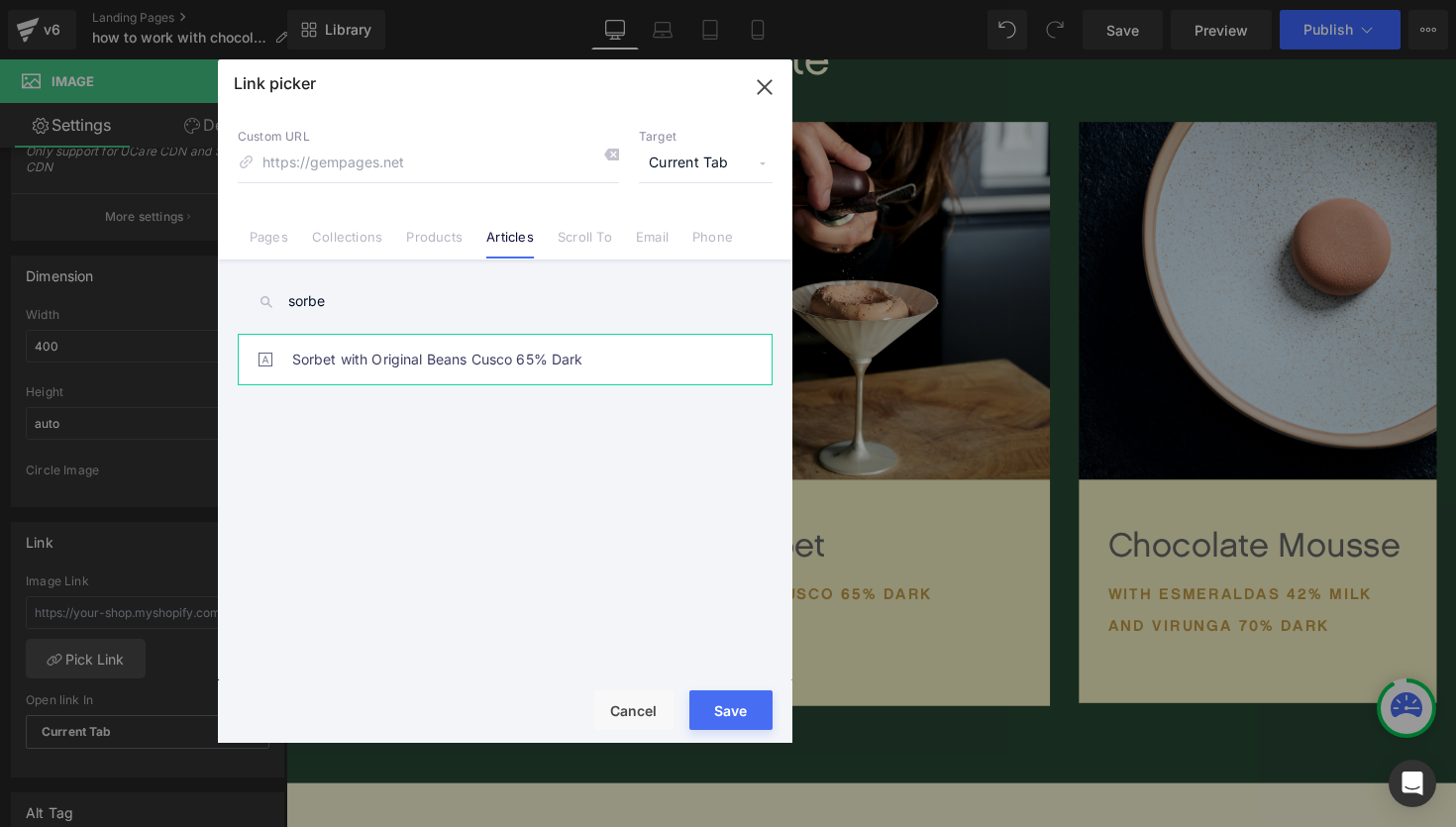 type on "sorbe" 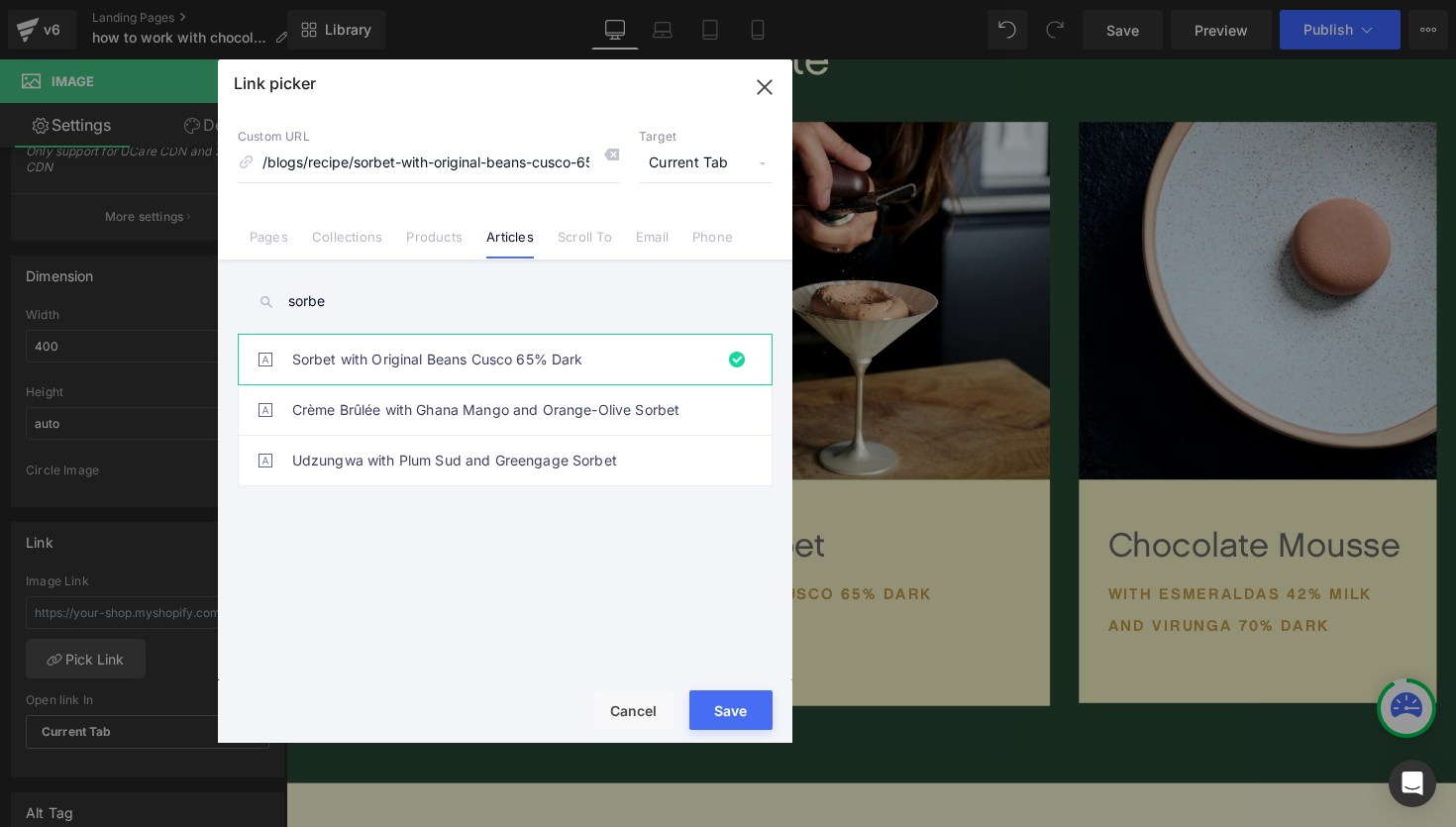 click on "Save" at bounding box center [731, 710] 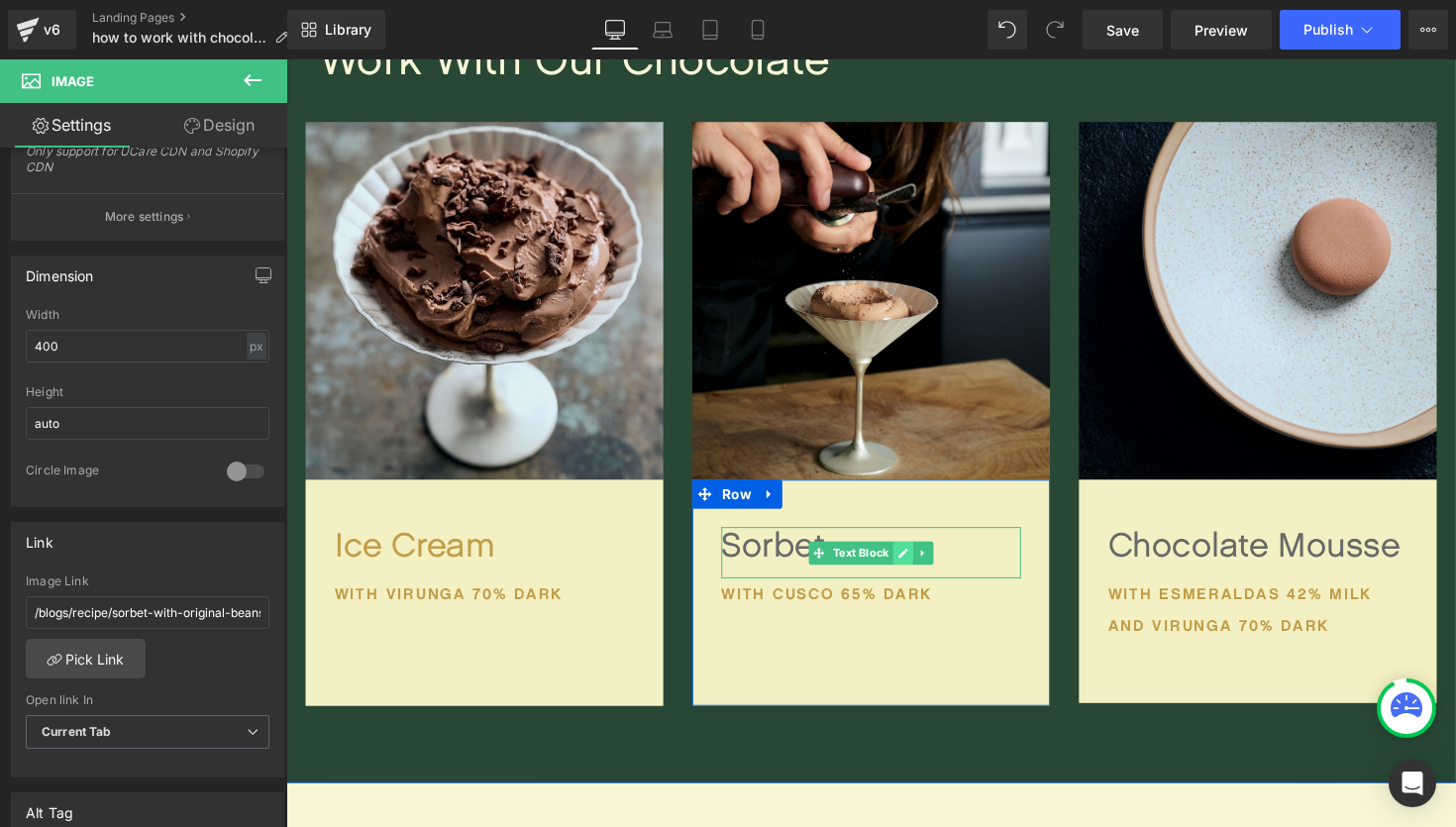 click 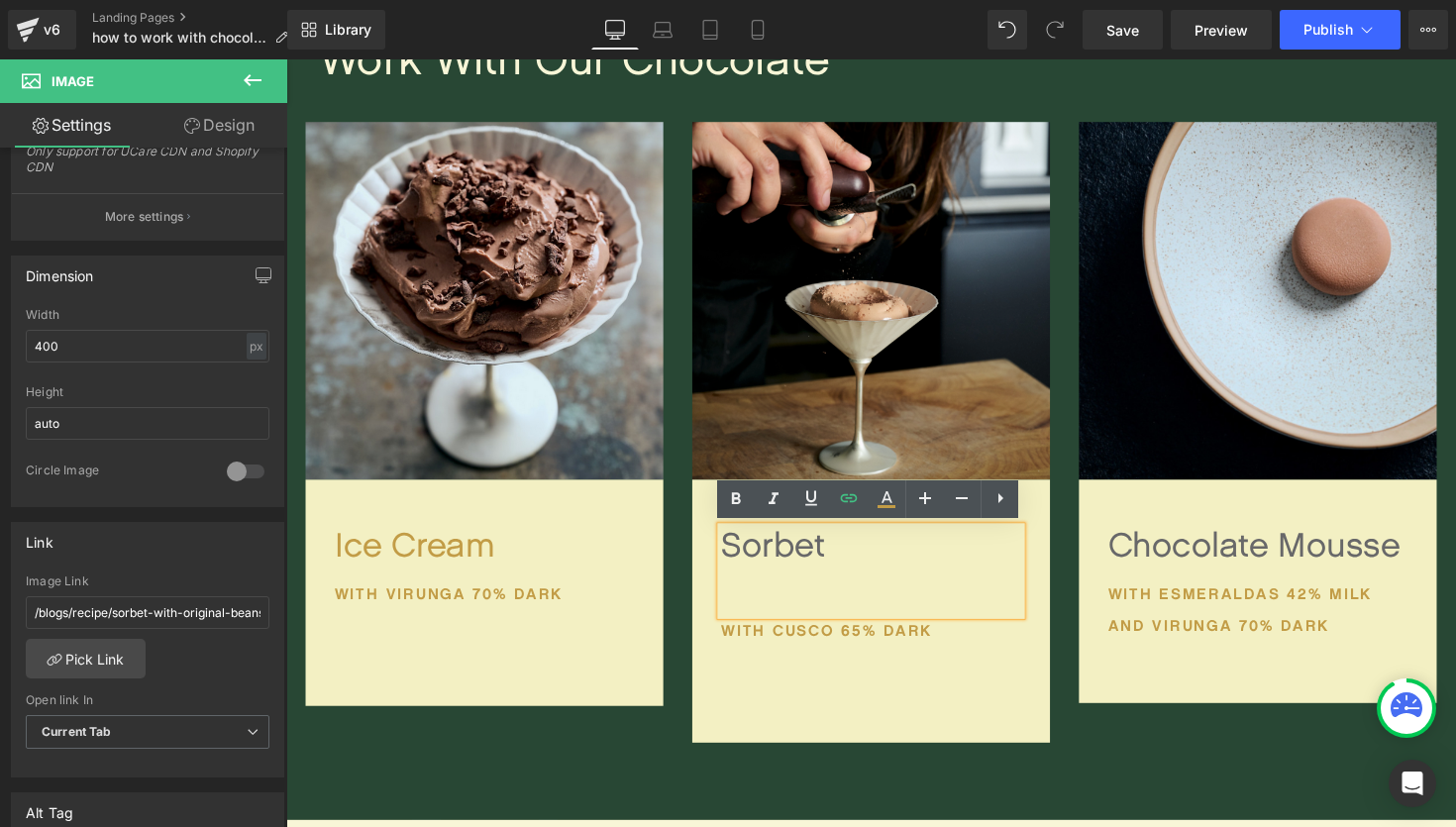 click on "Sorbet" at bounding box center [885, 583] 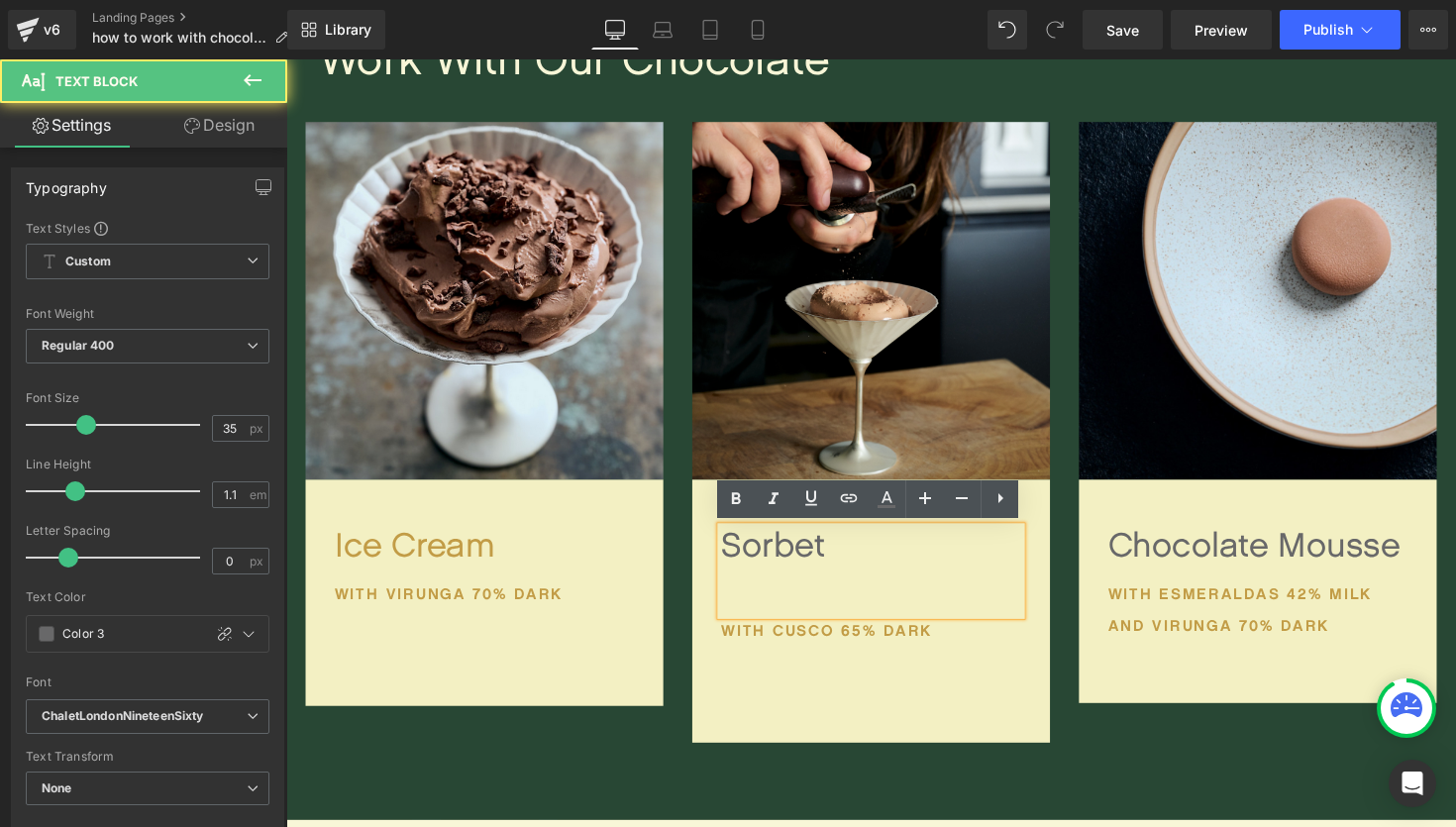 click on "Sorbet" at bounding box center [885, 583] 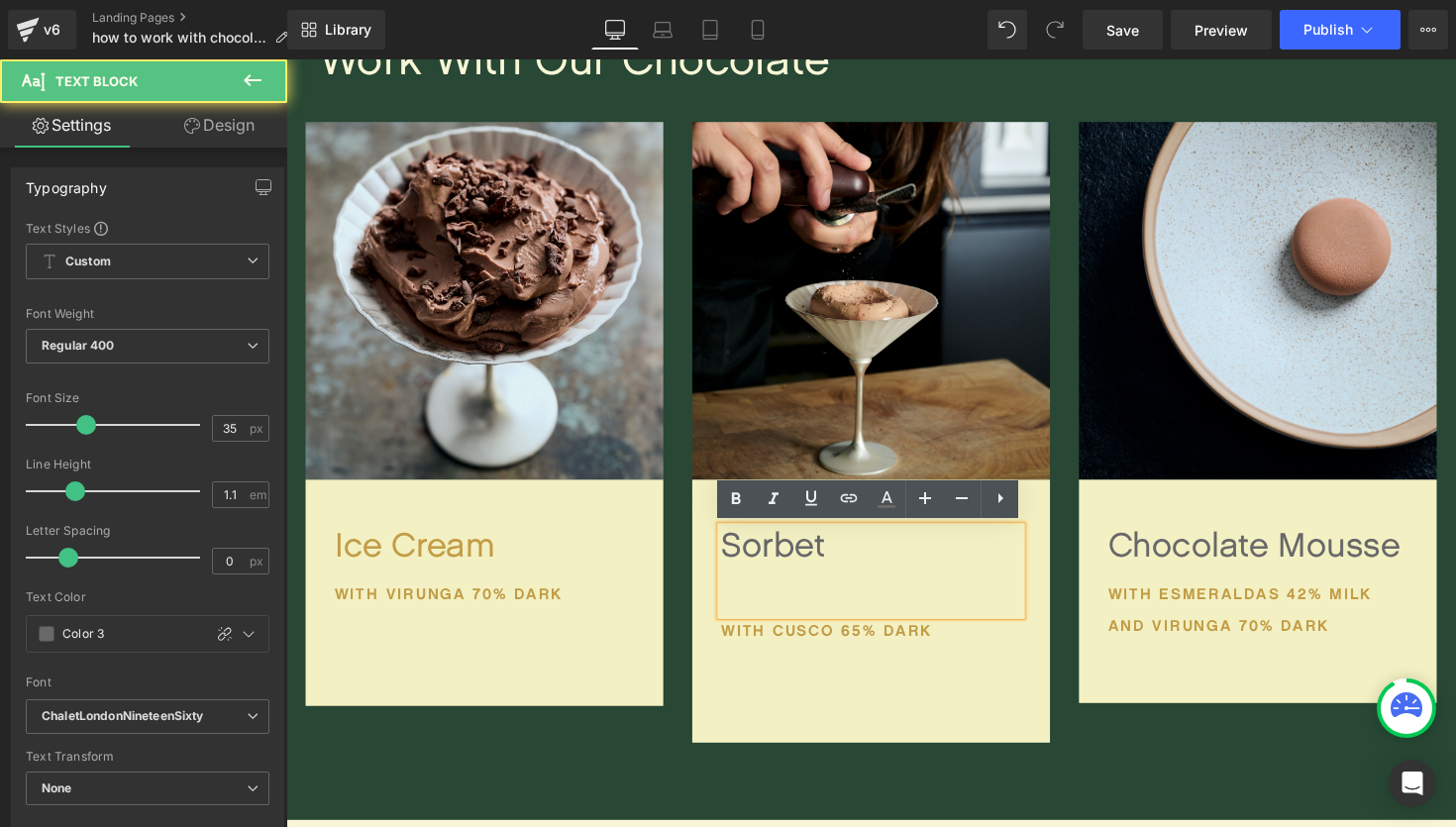 click on "Sorbet" at bounding box center [885, 583] 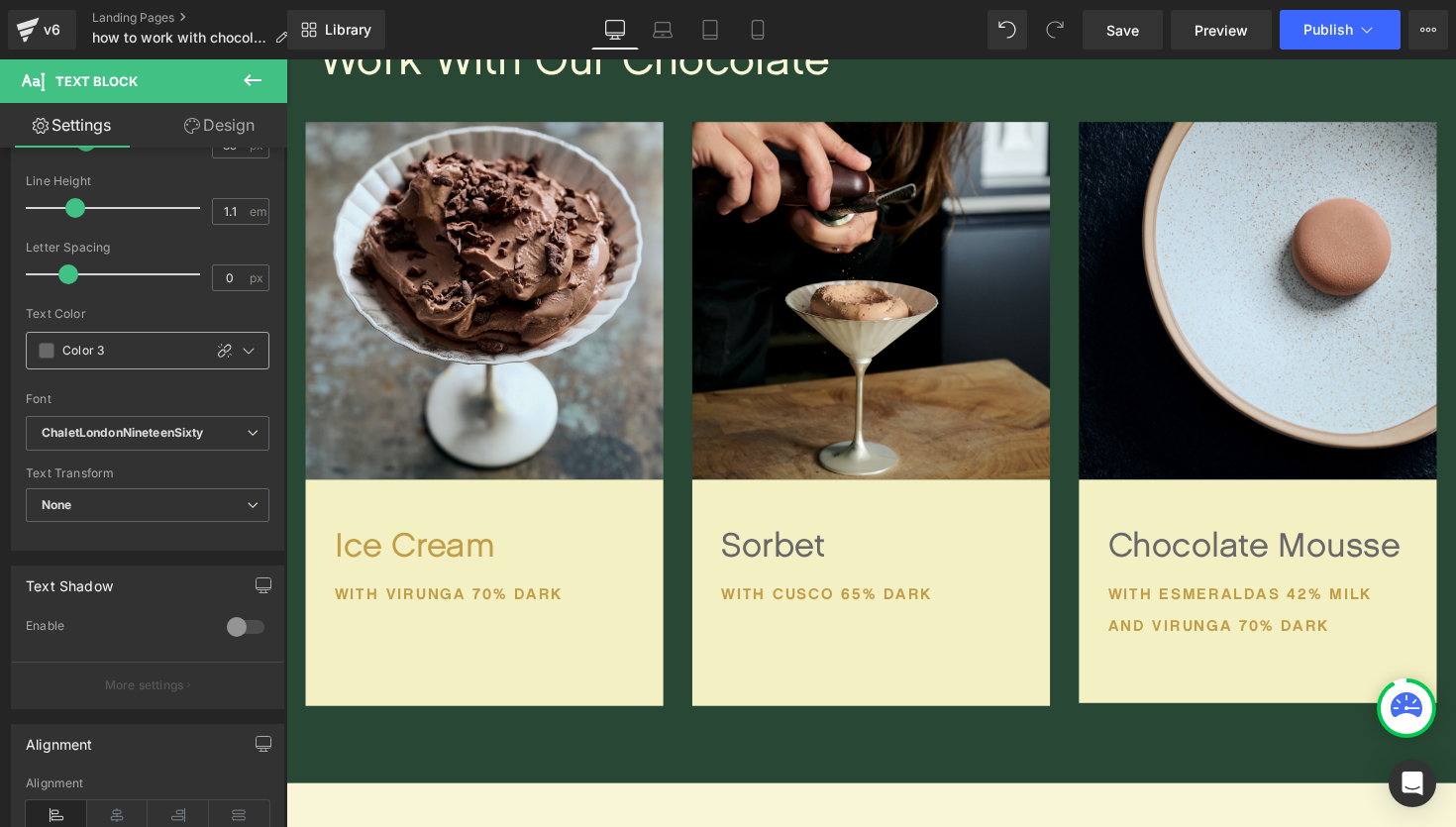scroll, scrollTop: 312, scrollLeft: 0, axis: vertical 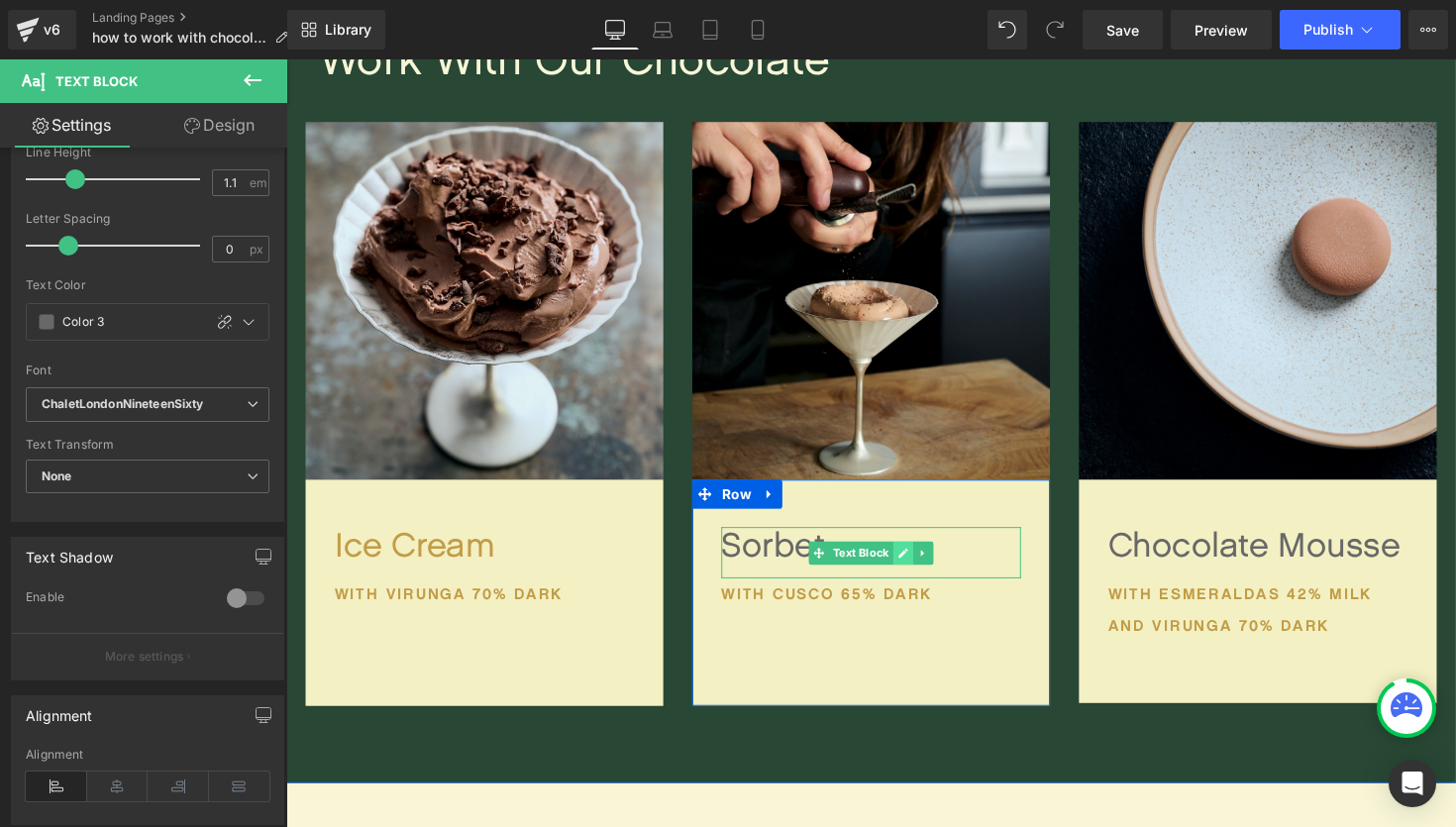 click 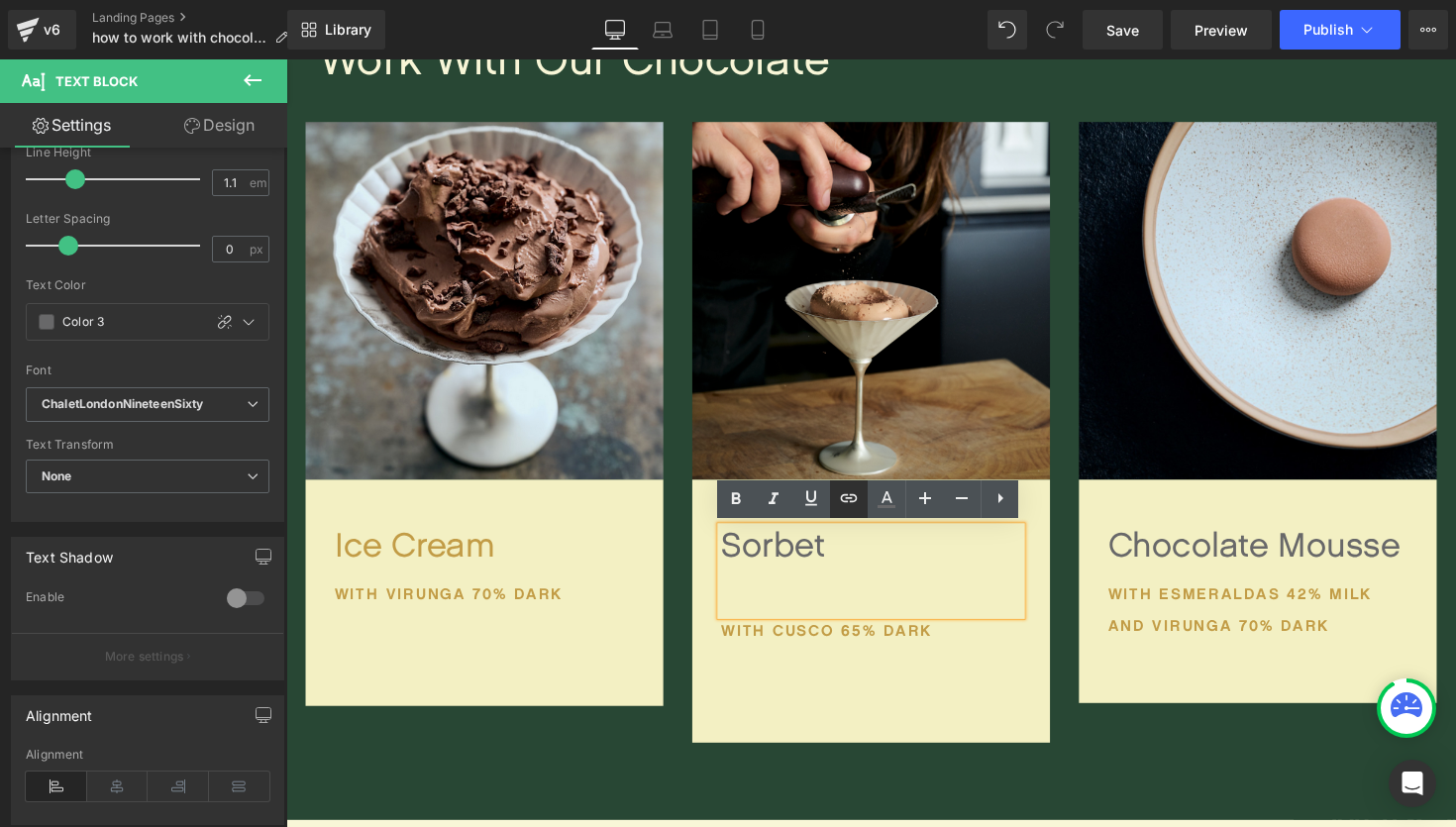click 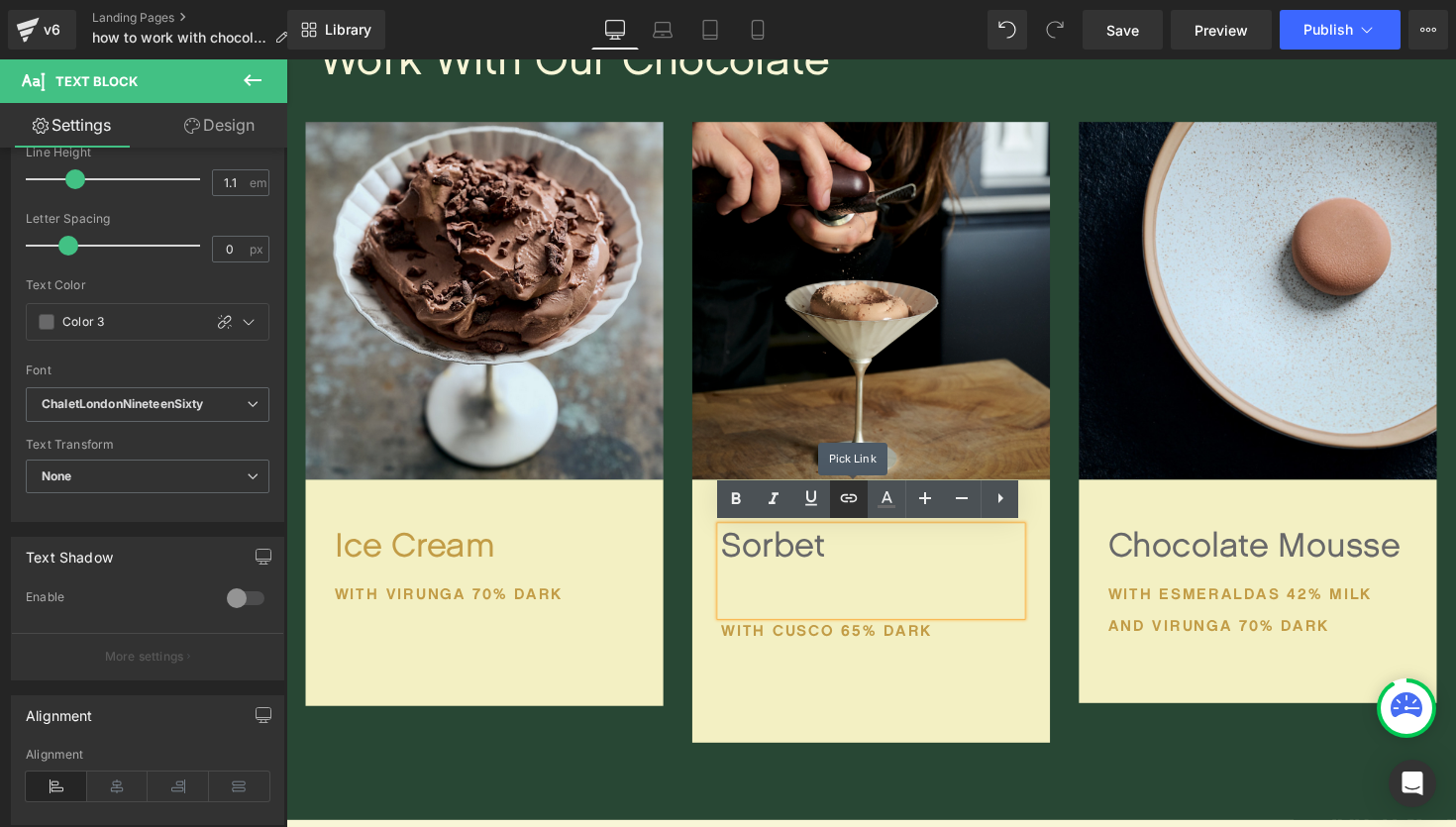scroll, scrollTop: 312, scrollLeft: 0, axis: vertical 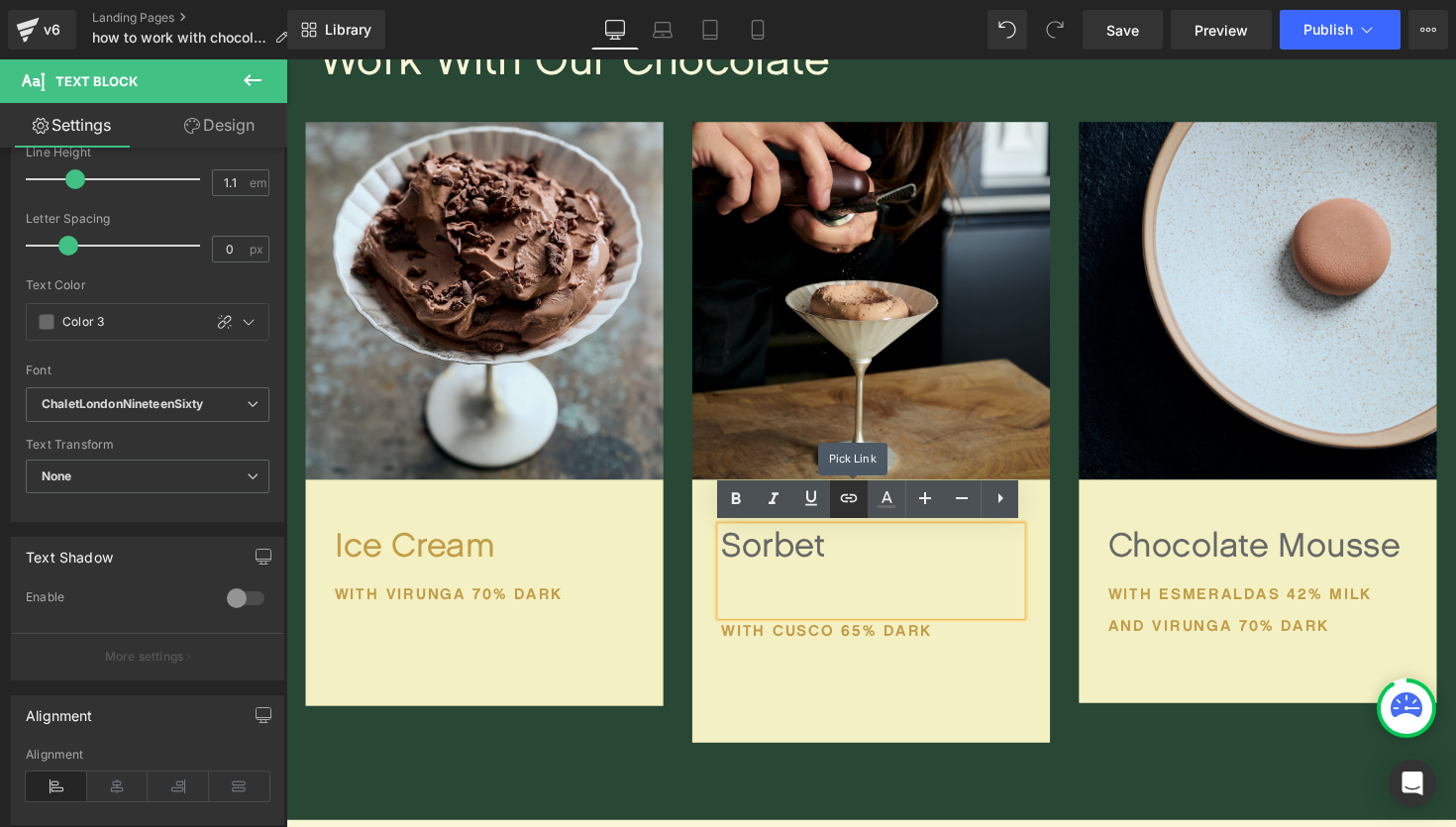 click 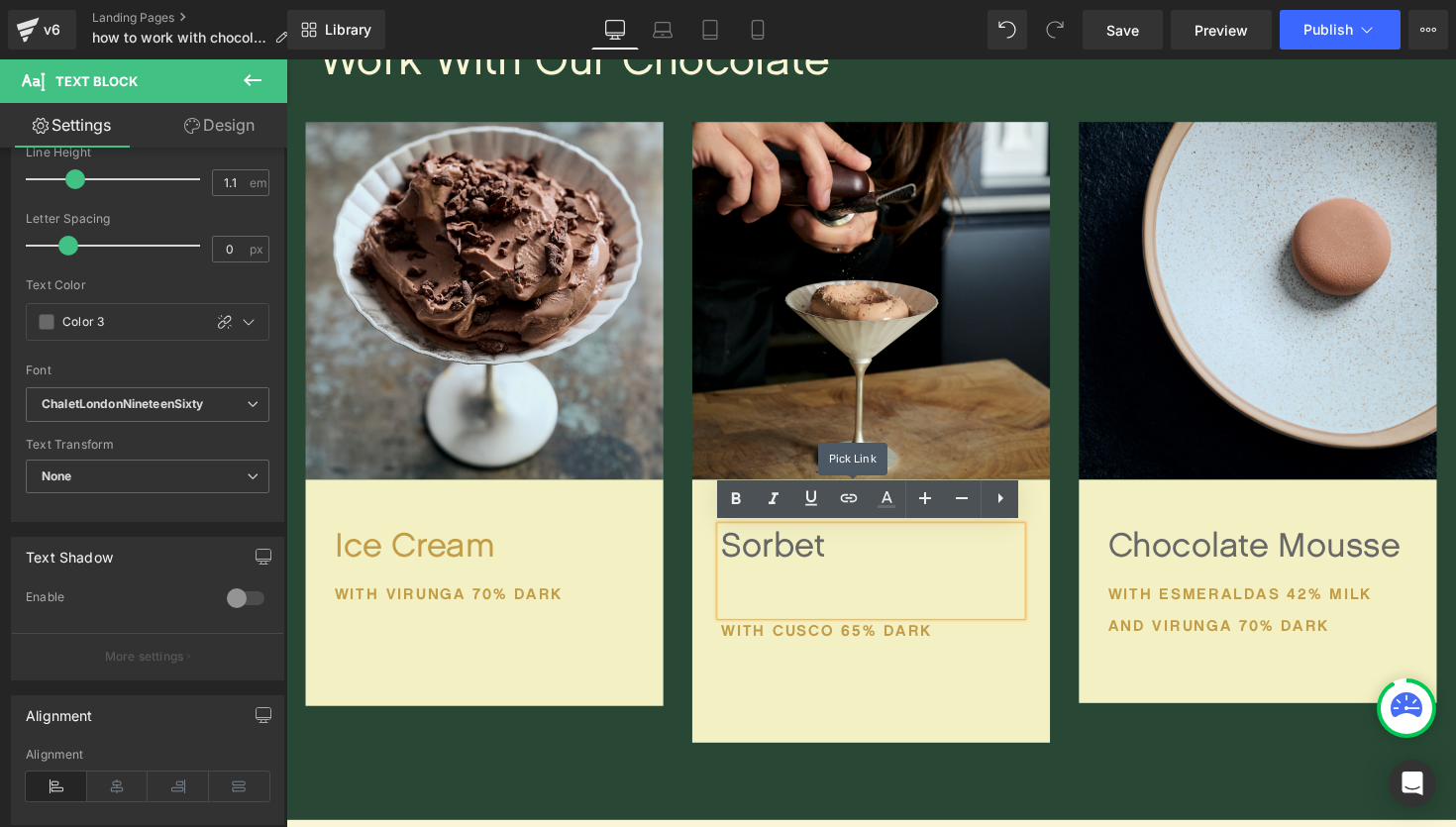 scroll, scrollTop: 312, scrollLeft: 0, axis: vertical 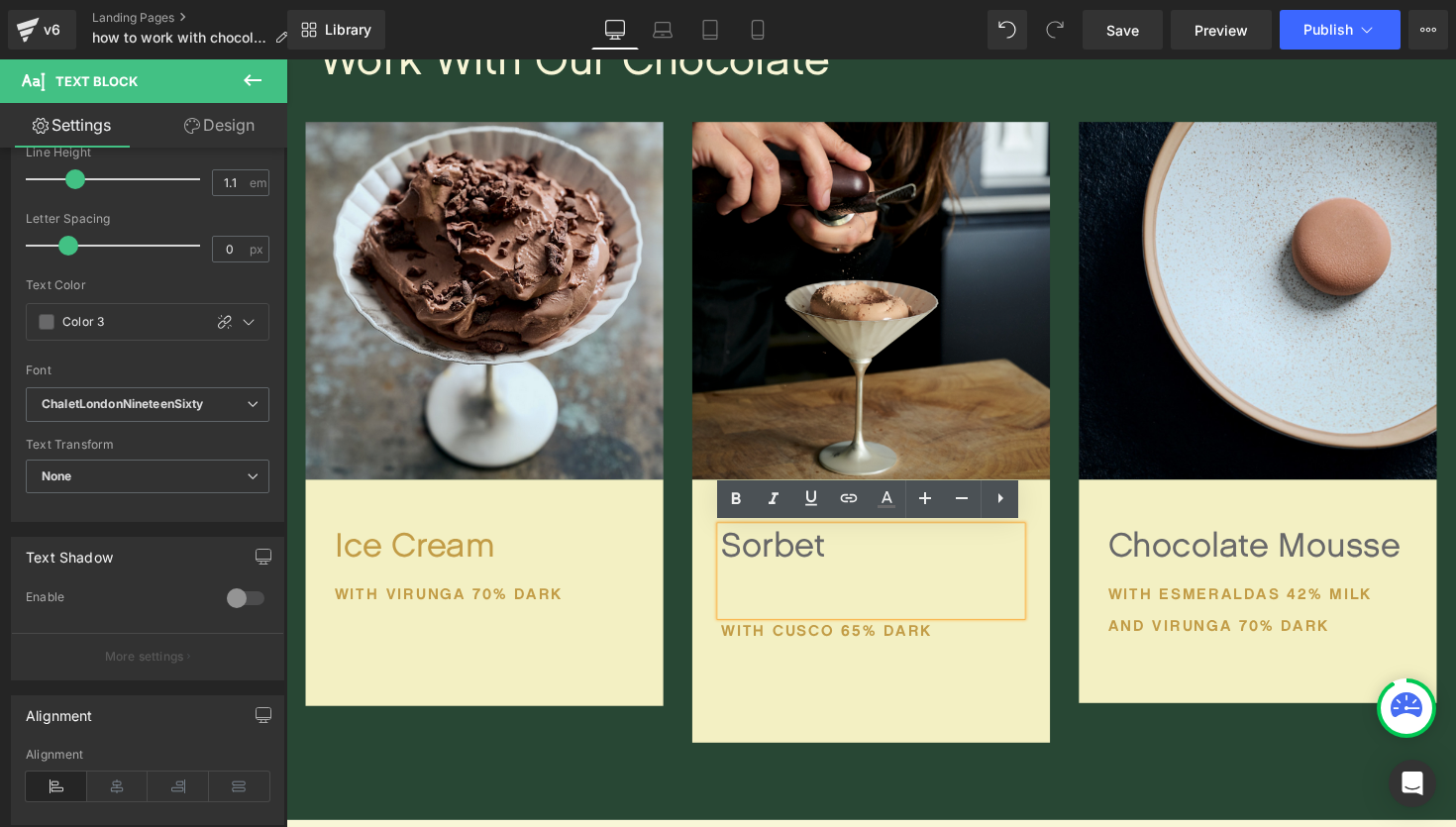 click on "Sorbet" at bounding box center [885, 583] 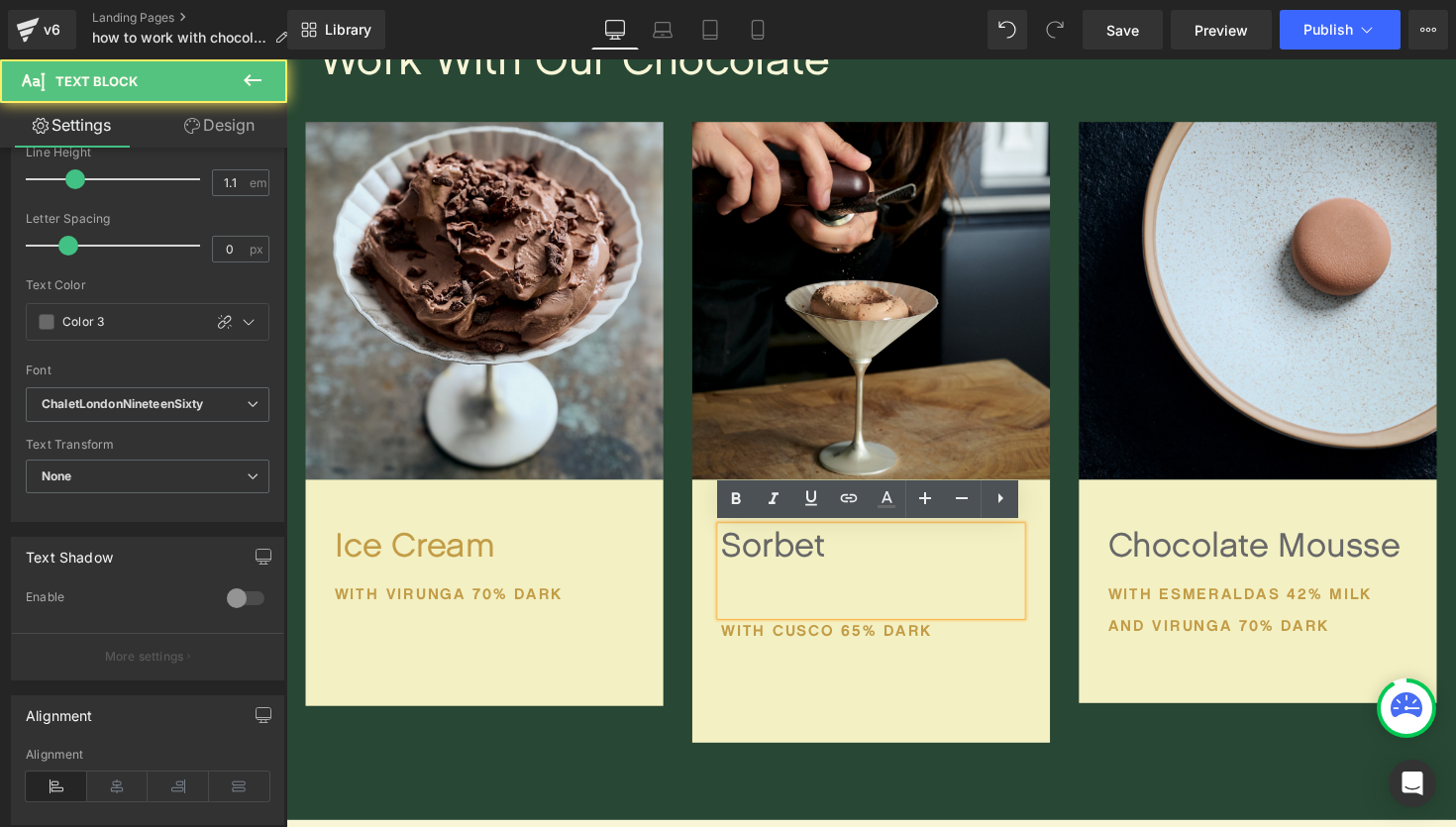 click on "Sorbet" at bounding box center (885, 583) 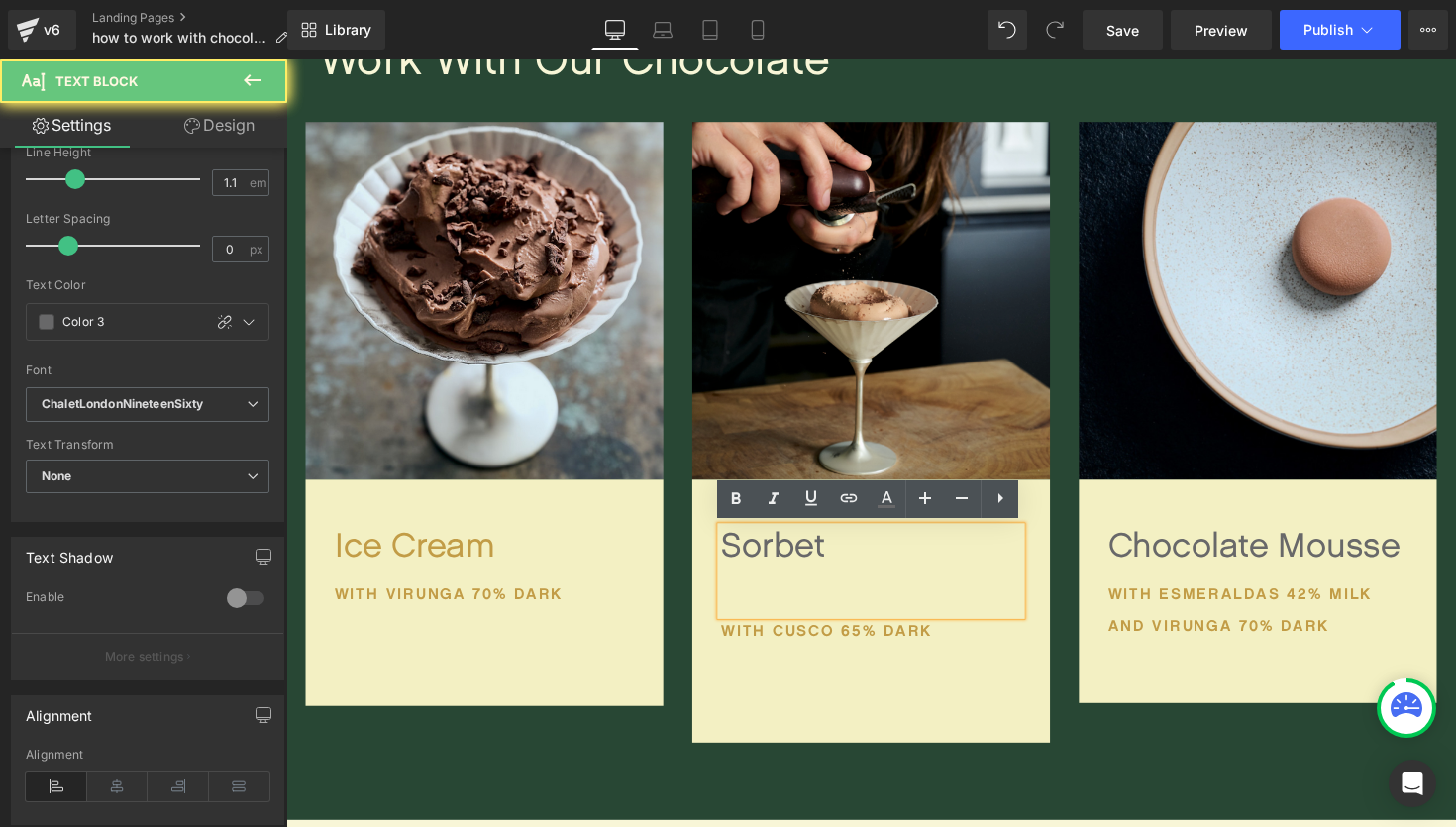 click on "Sorbet" at bounding box center (885, 583) 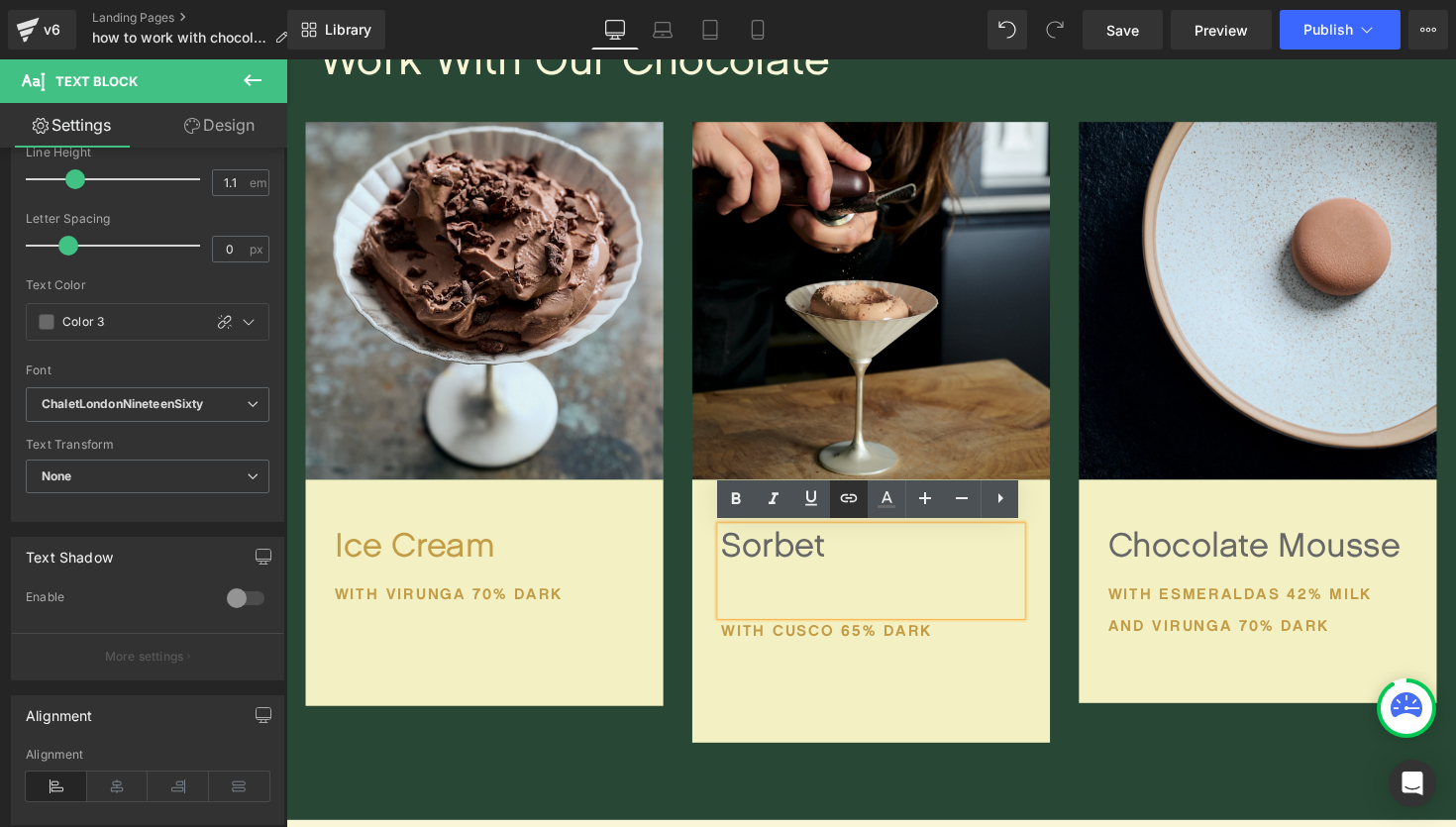 click 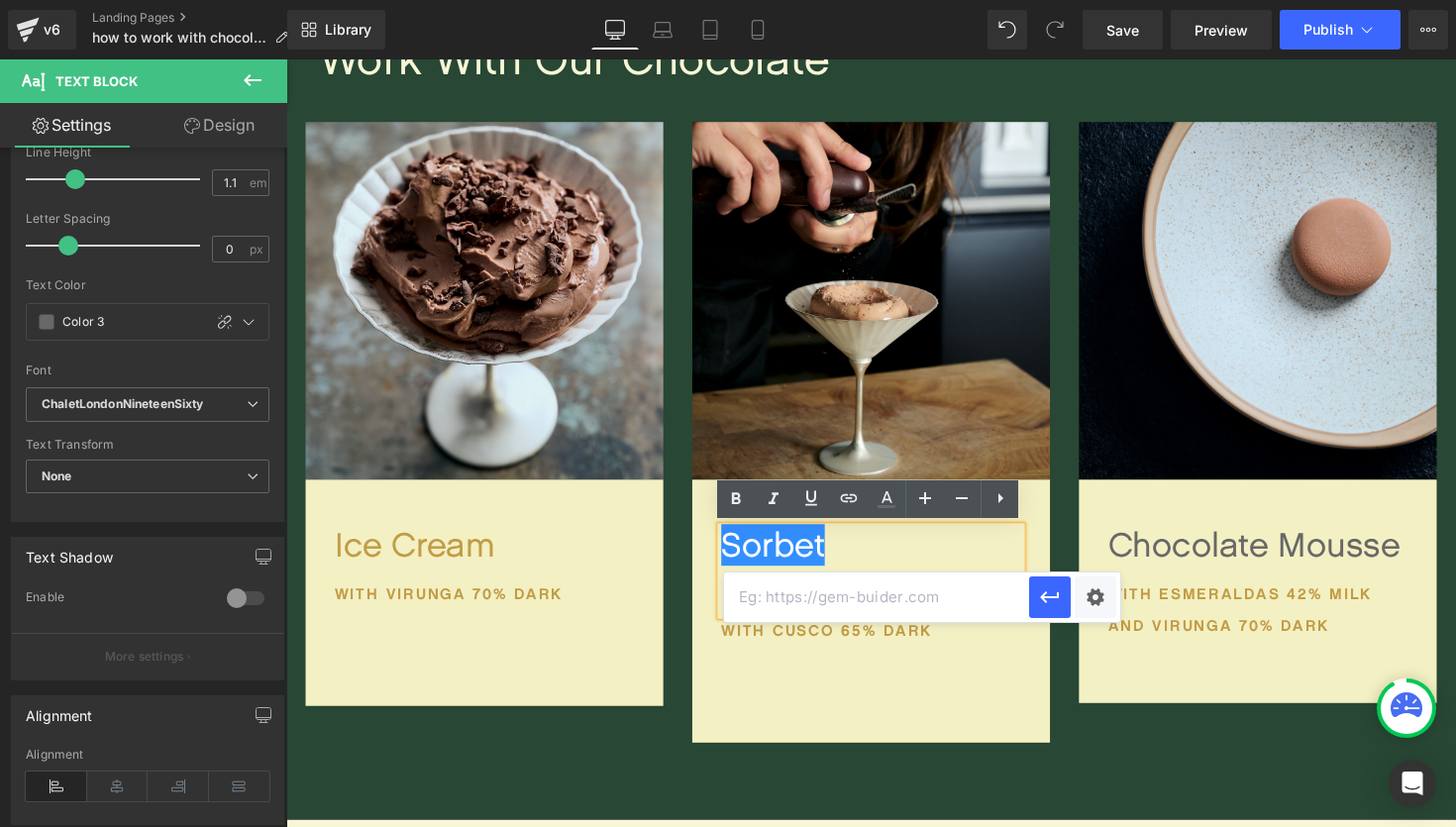 scroll, scrollTop: 312, scrollLeft: 0, axis: vertical 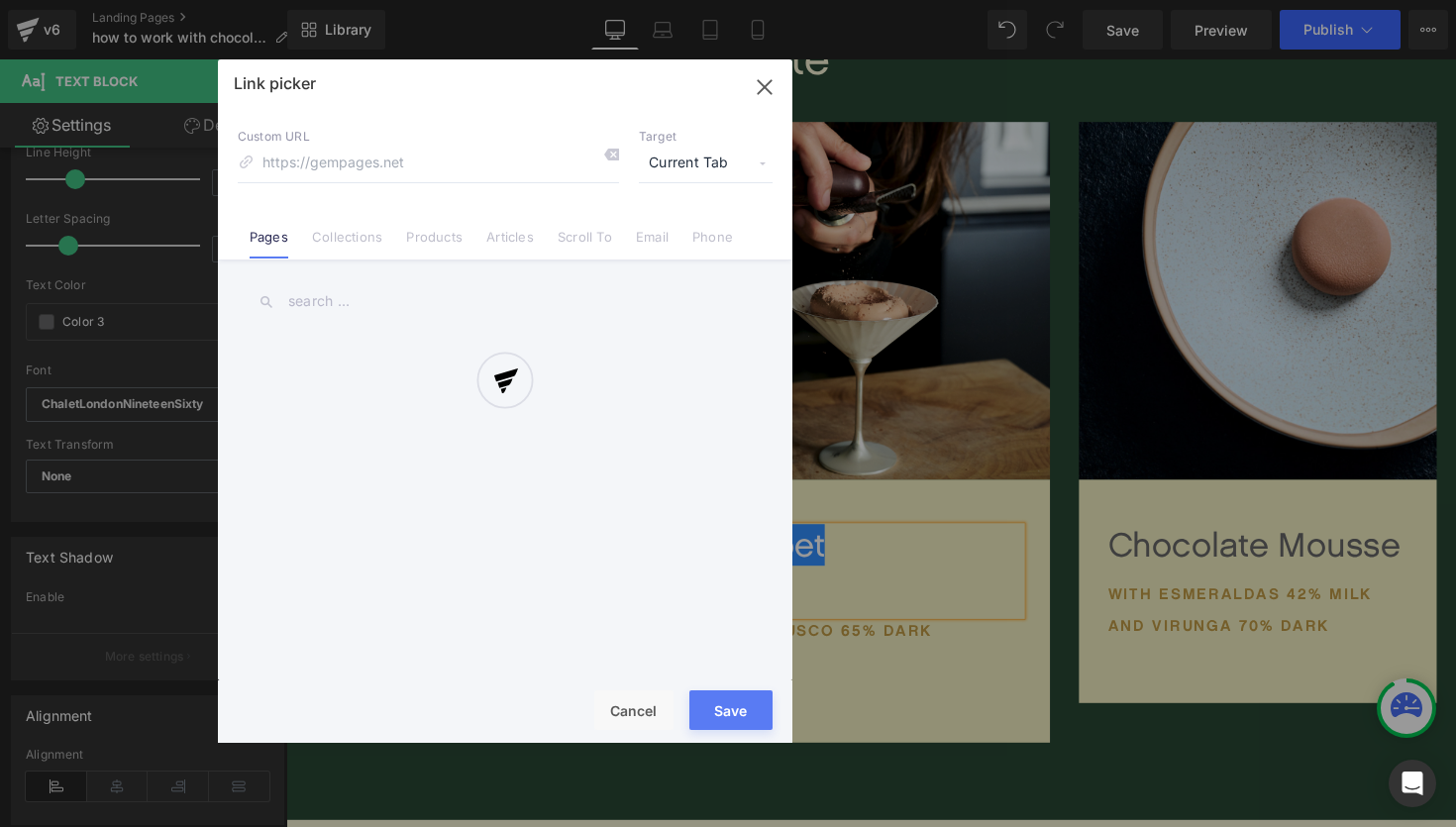 click on "Text Color Highlight Color #333333   Edit or remove link:   Edit   -   Unlink   -   Cancel                                             Link picker Back to Library   Insert           Custom URL                   Target   Current Tab     Current Tab   New Tab                 Pages       Collections       Products       Articles       Scroll To       Email       Phone                                                       Email Address     Subject     Message             Phone Number           Save Cancel" at bounding box center [728, 0] 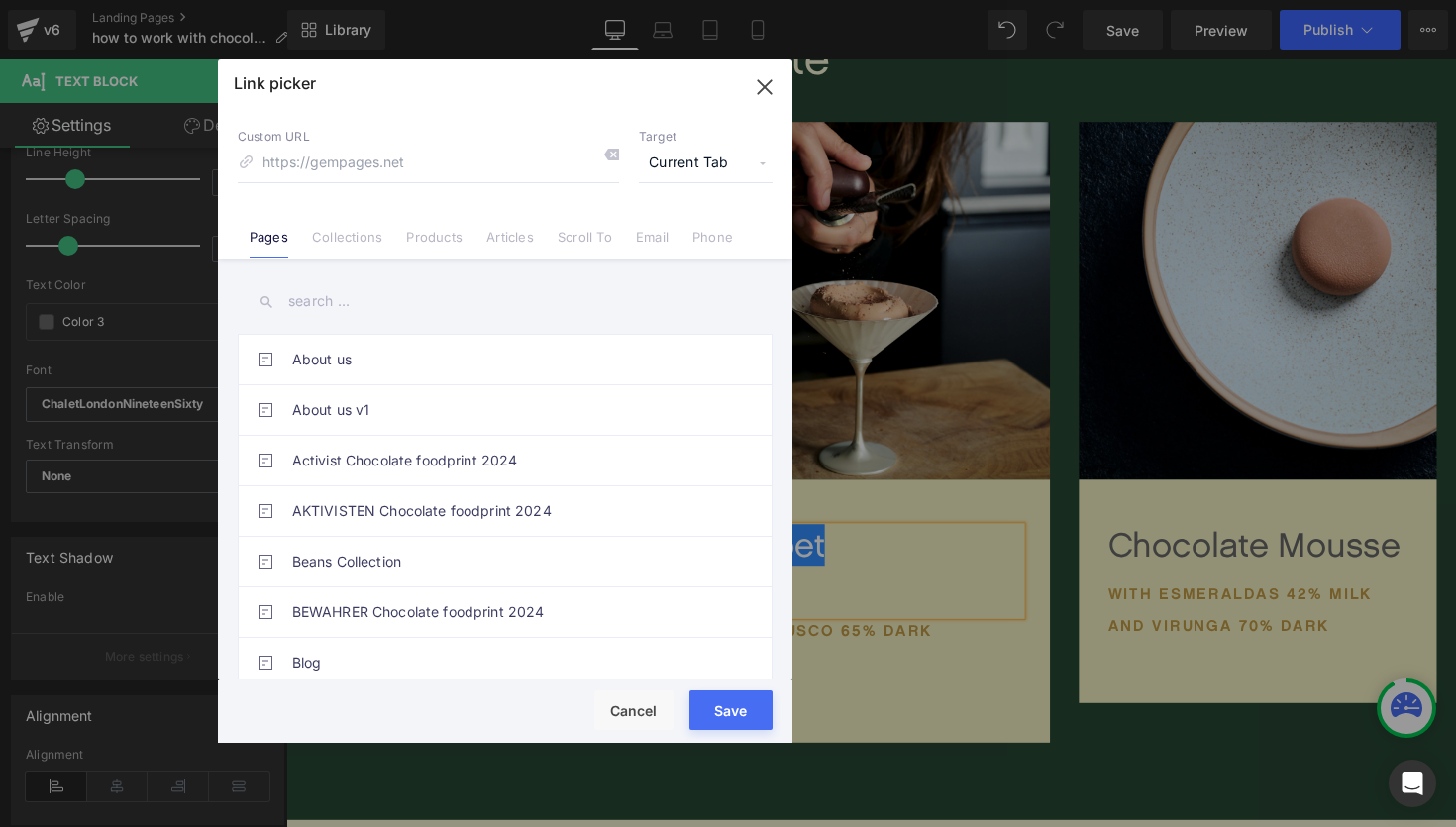 click at bounding box center [505, 301] 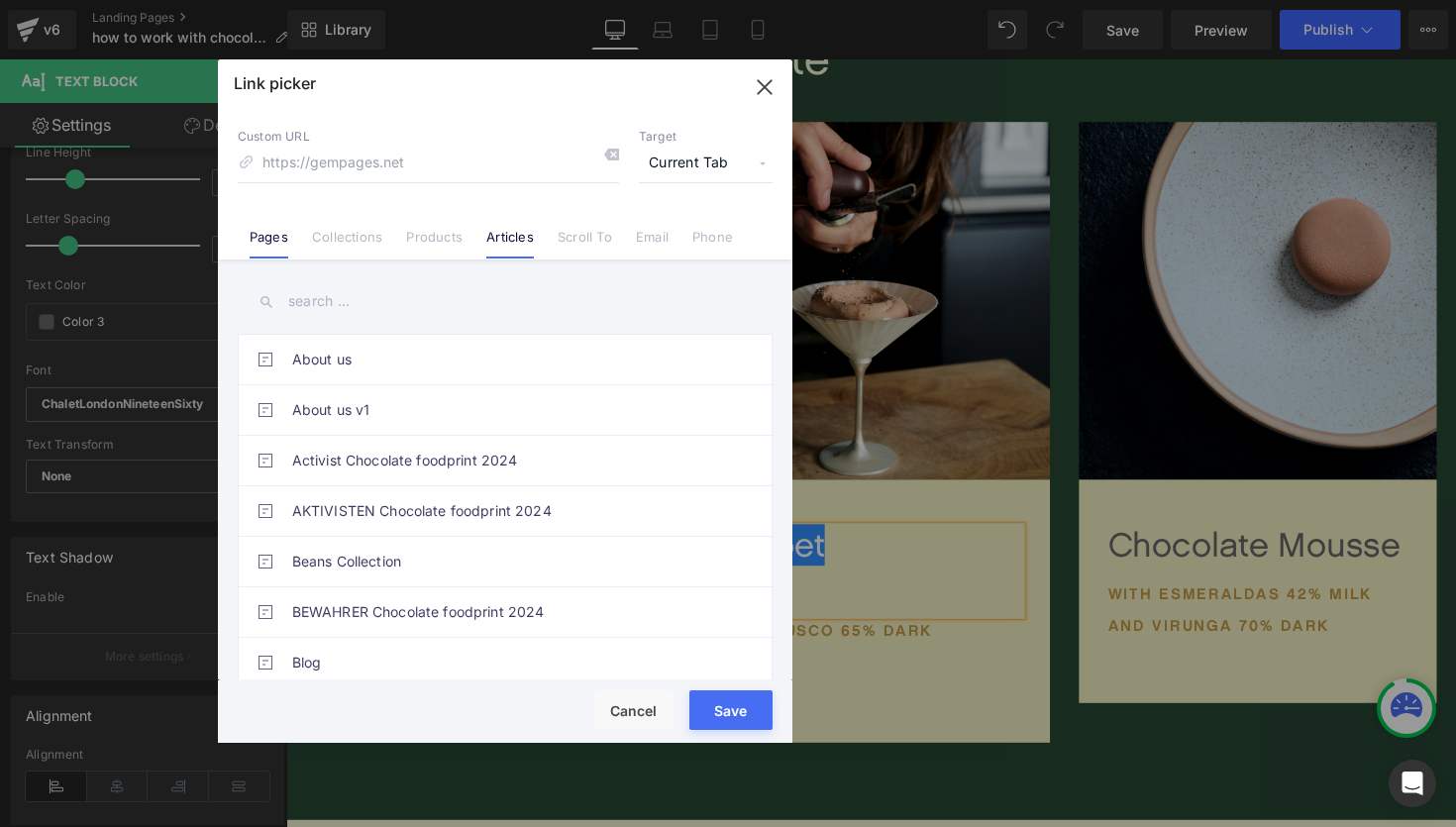 click on "Articles" at bounding box center [510, 244] 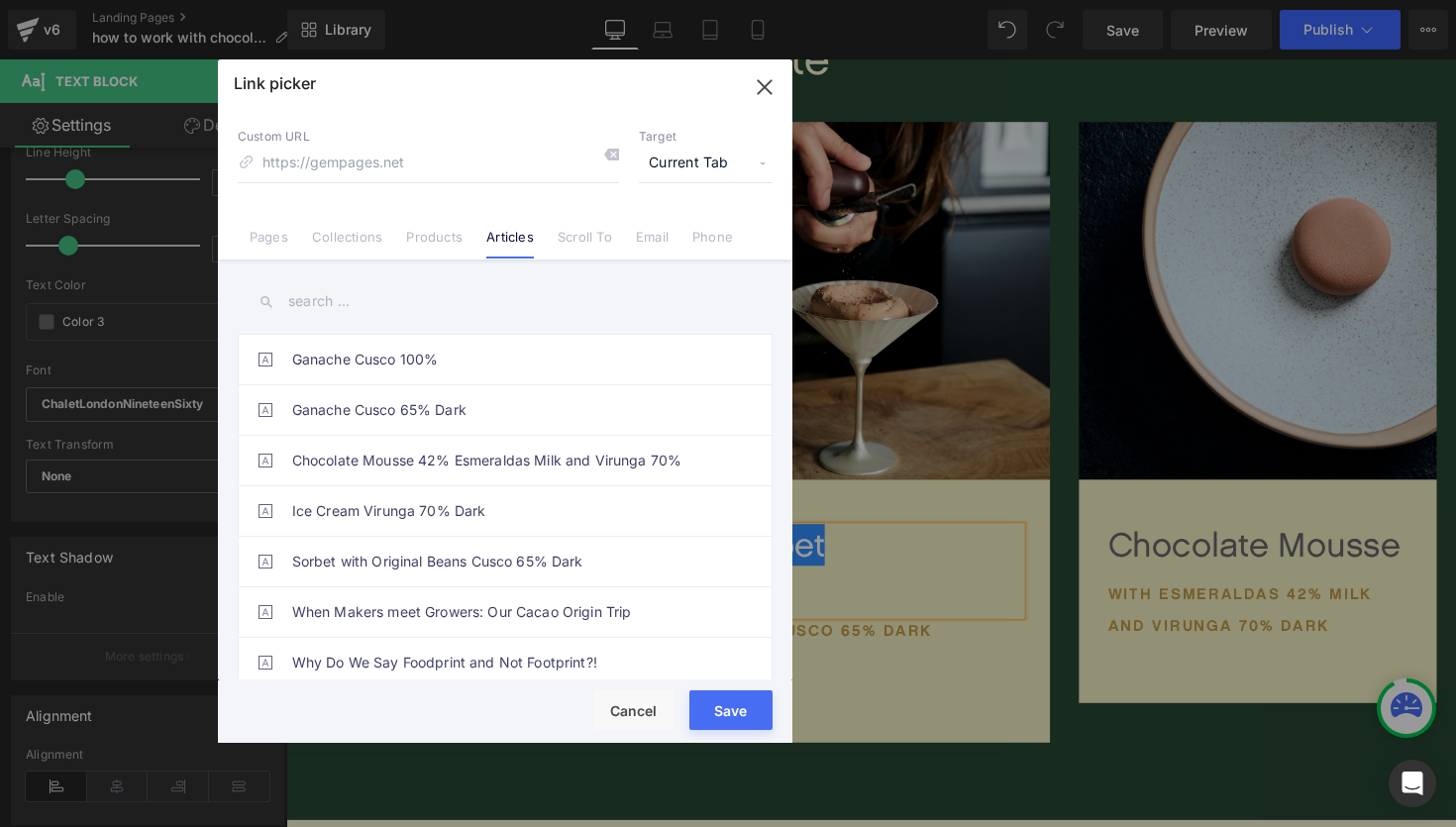 click at bounding box center [505, 301] 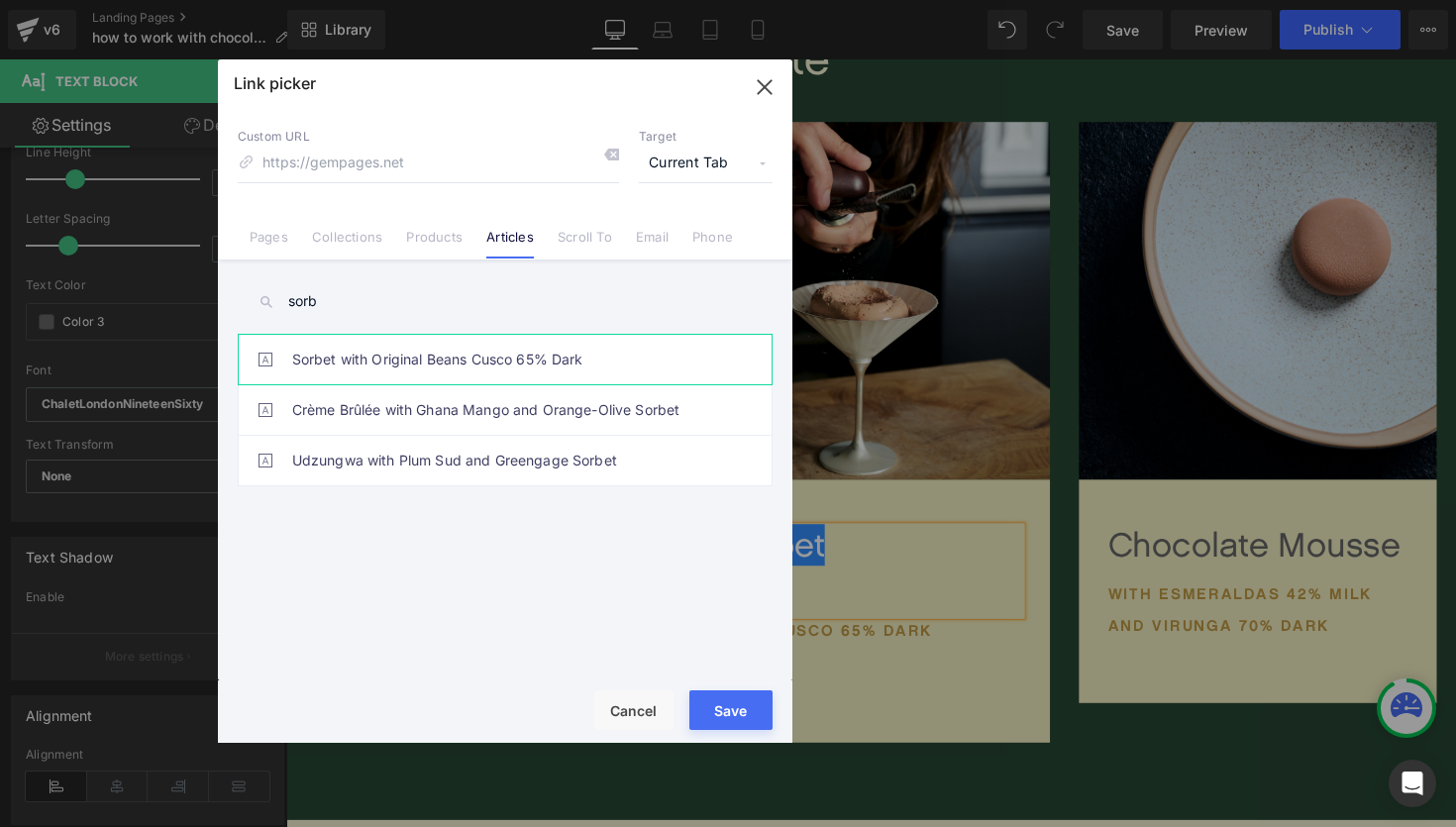 type on "sorb" 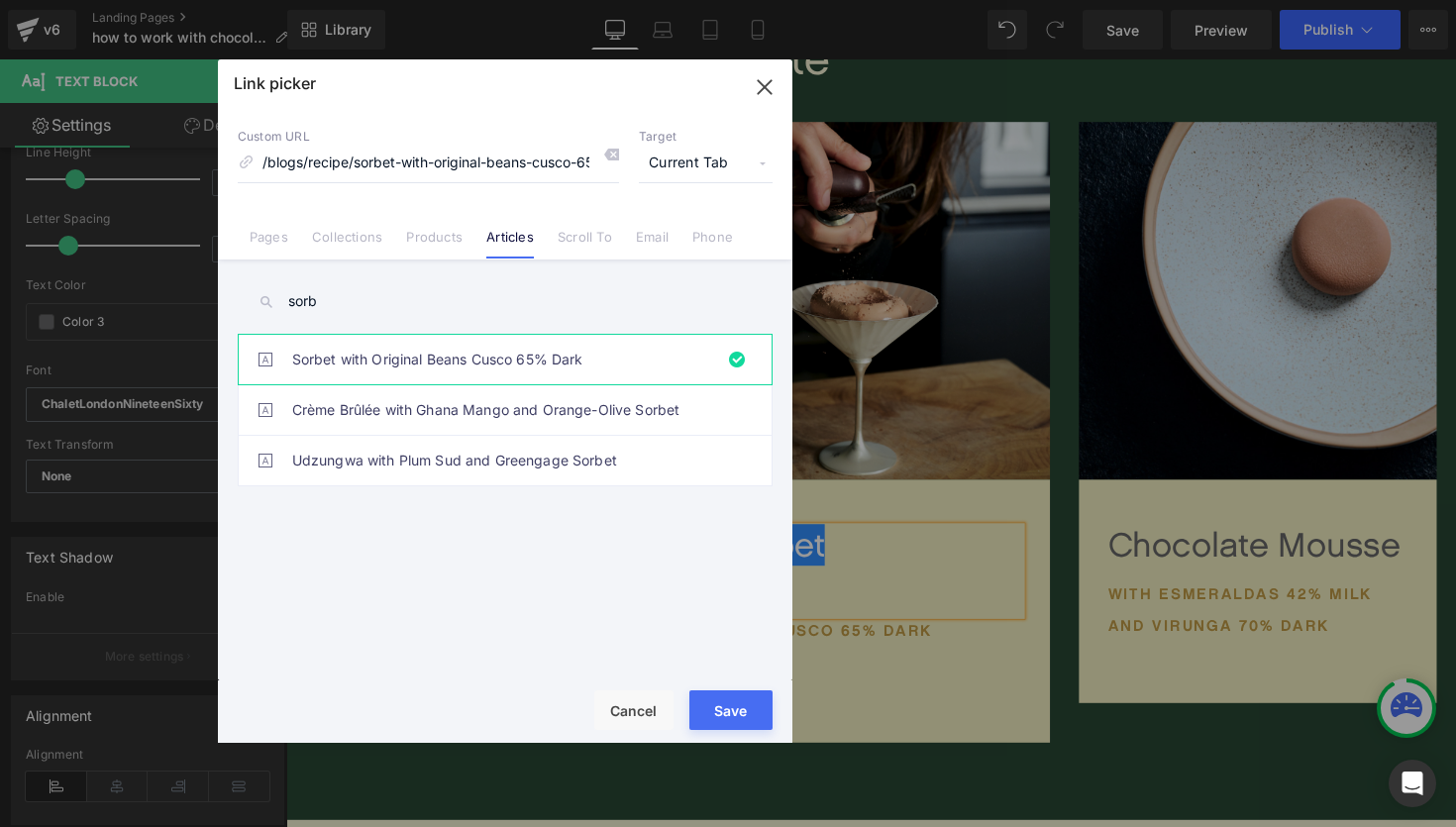 click on "Save" at bounding box center (731, 710) 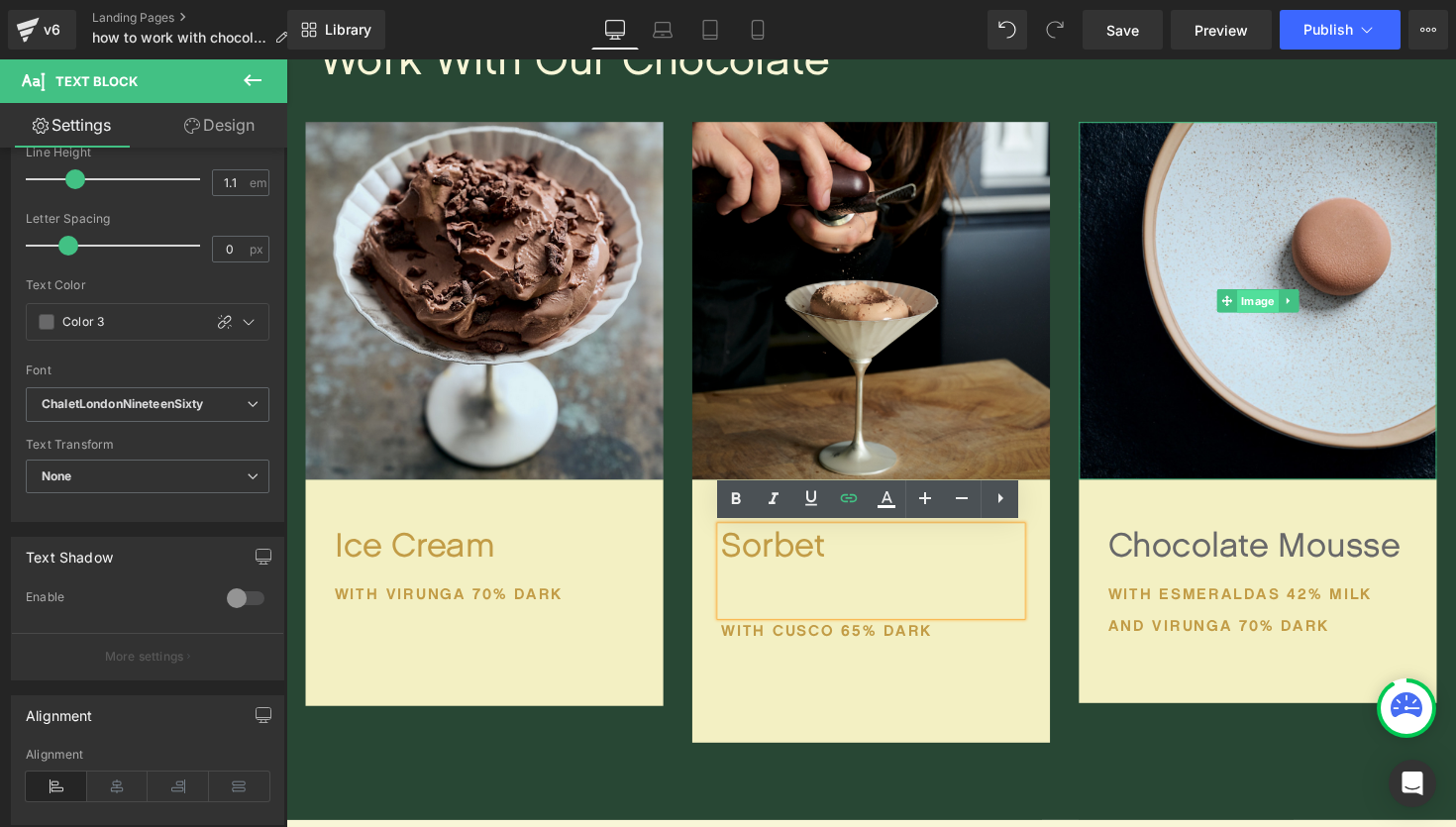 click on "Image" at bounding box center [1282, 308] 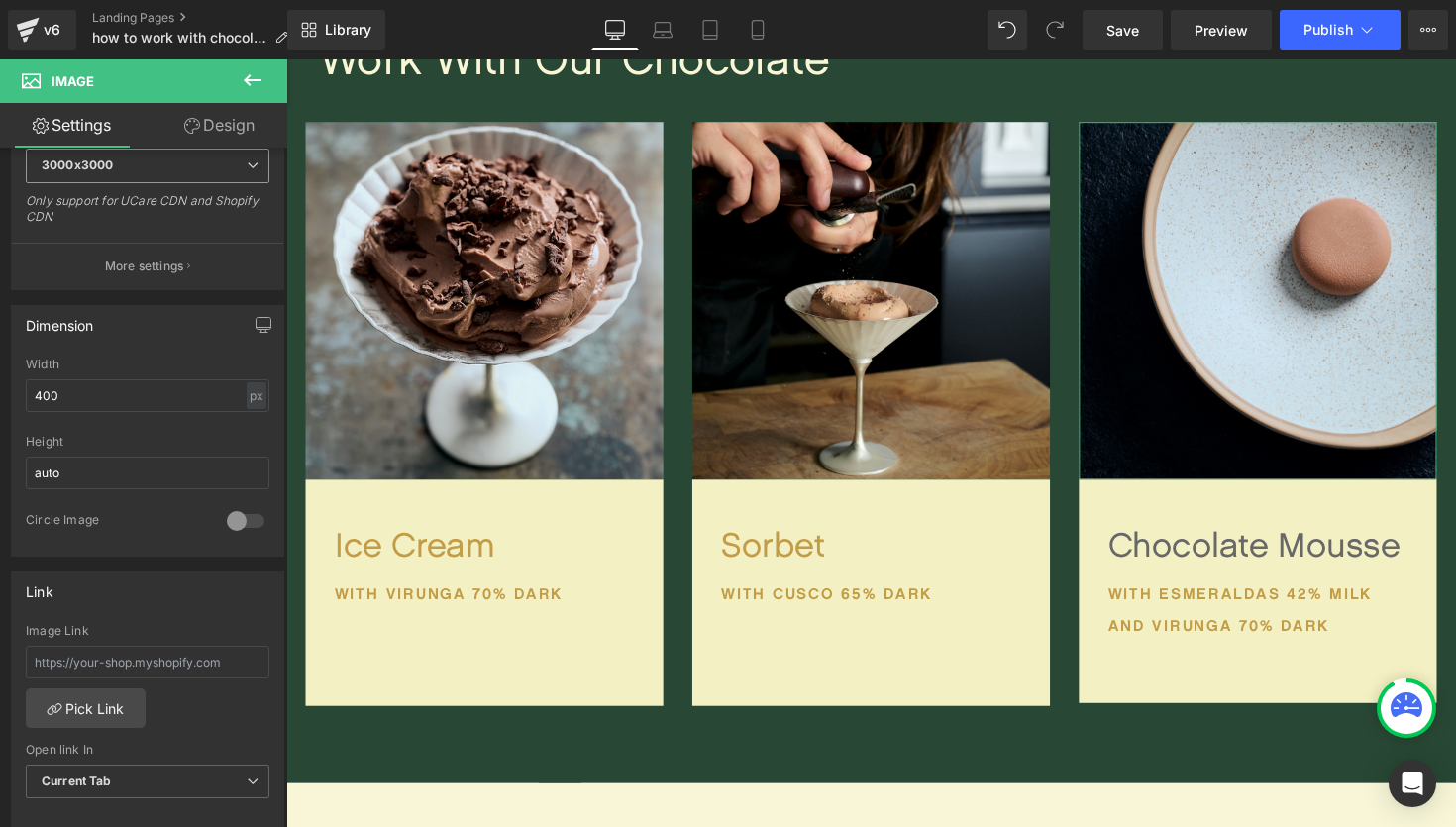 scroll, scrollTop: 490, scrollLeft: 0, axis: vertical 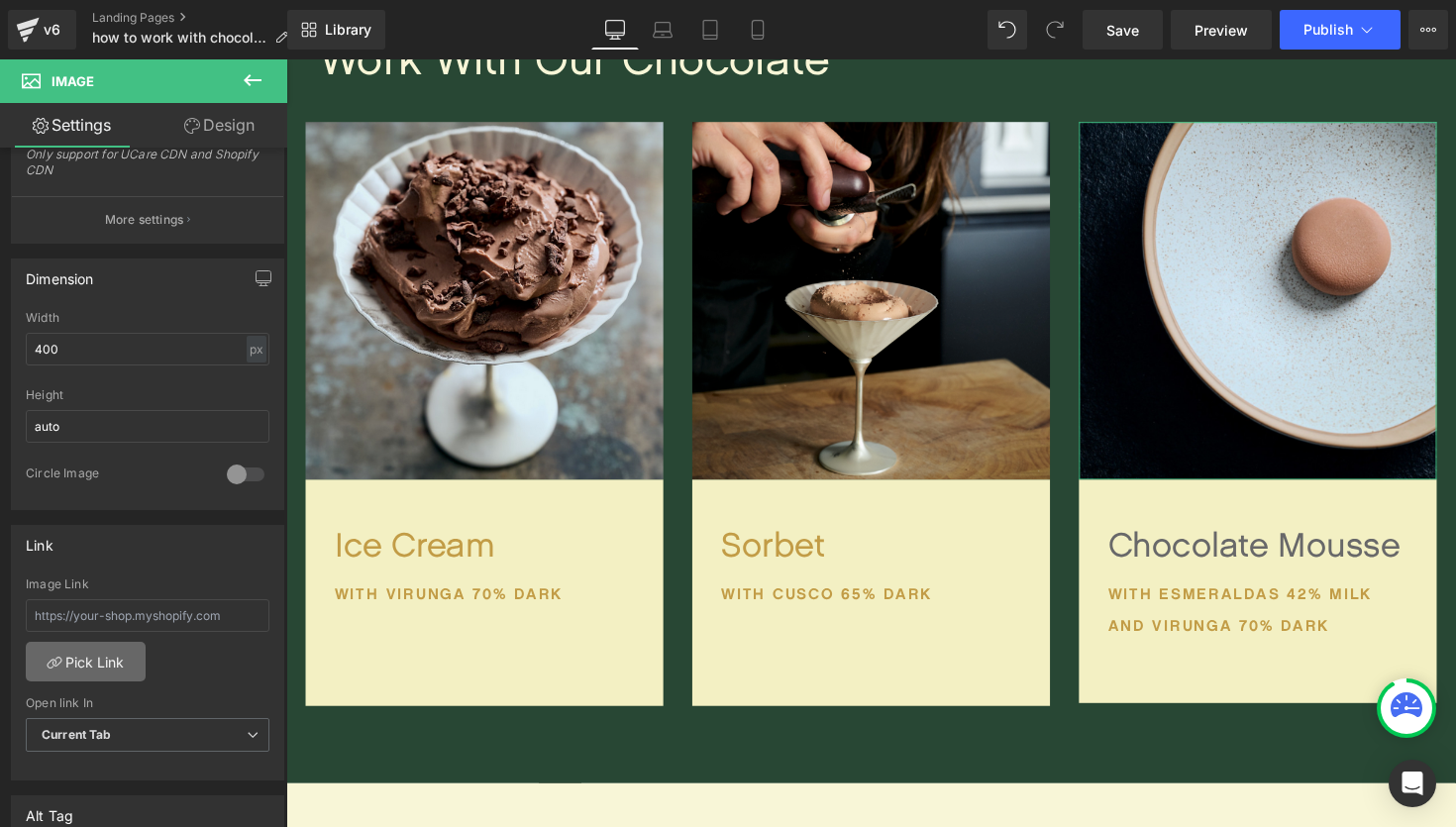 click on "Pick Link" at bounding box center (85, 662) 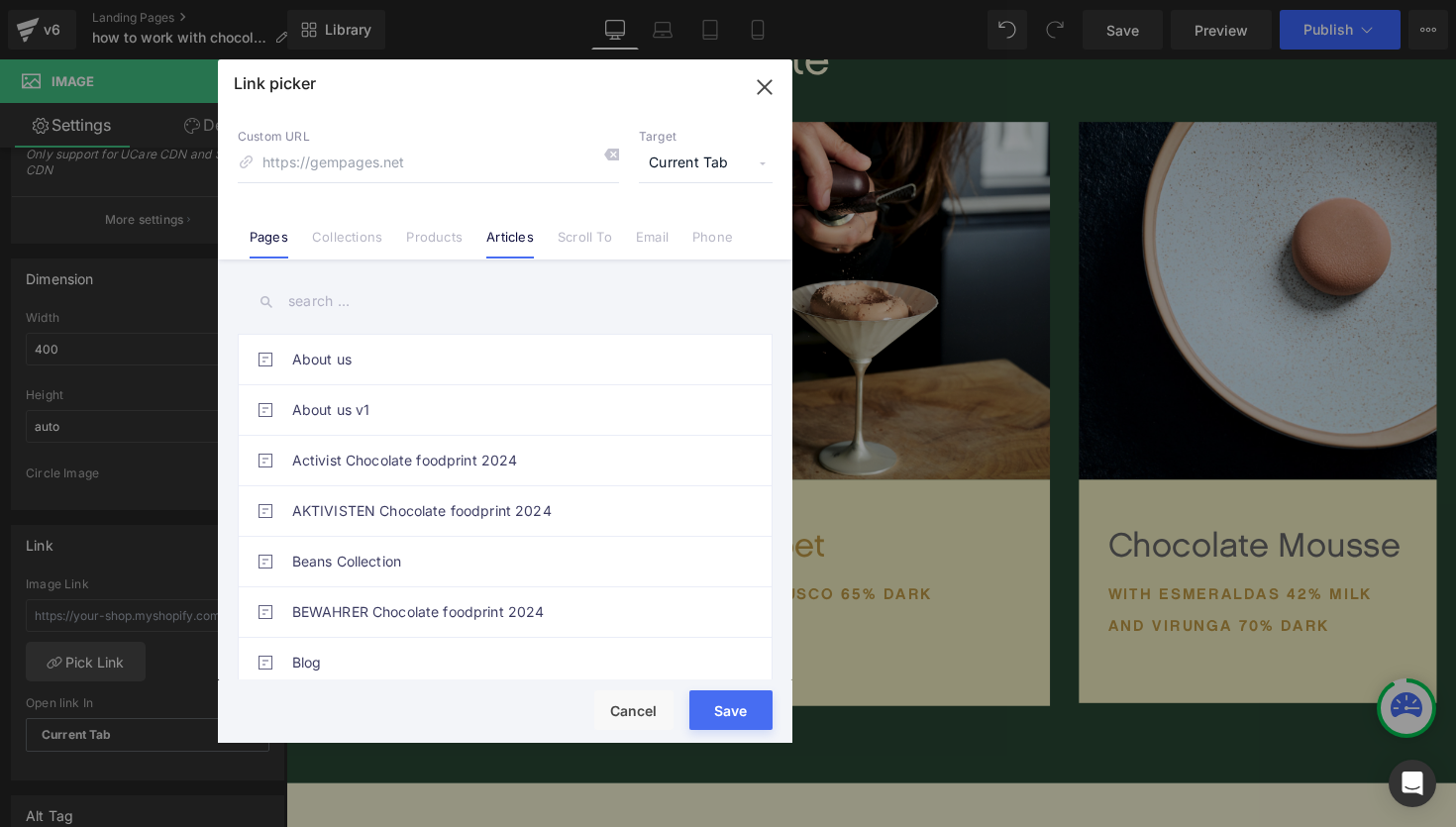 click on "Articles" at bounding box center [510, 244] 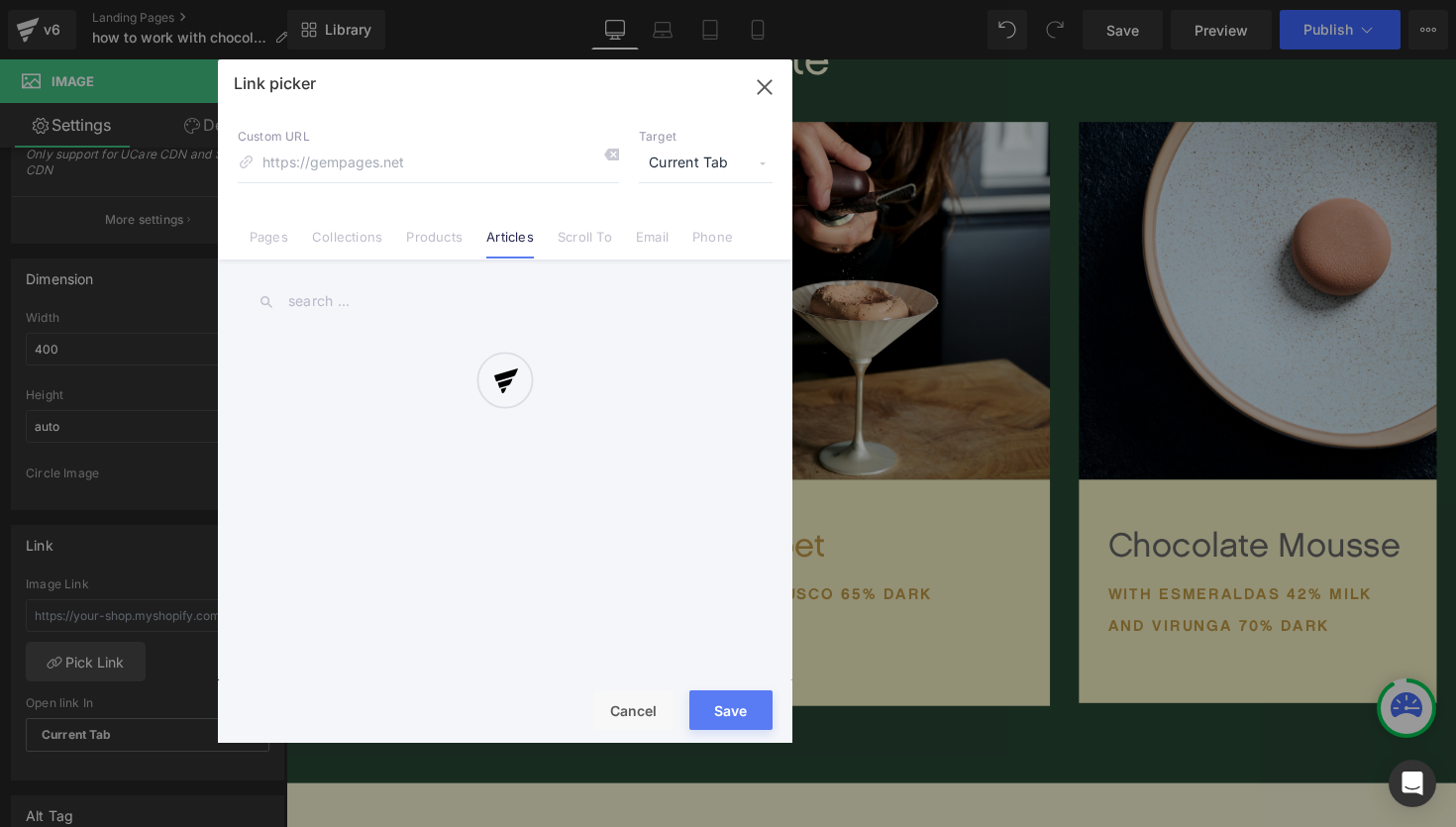 click at bounding box center [505, 401] 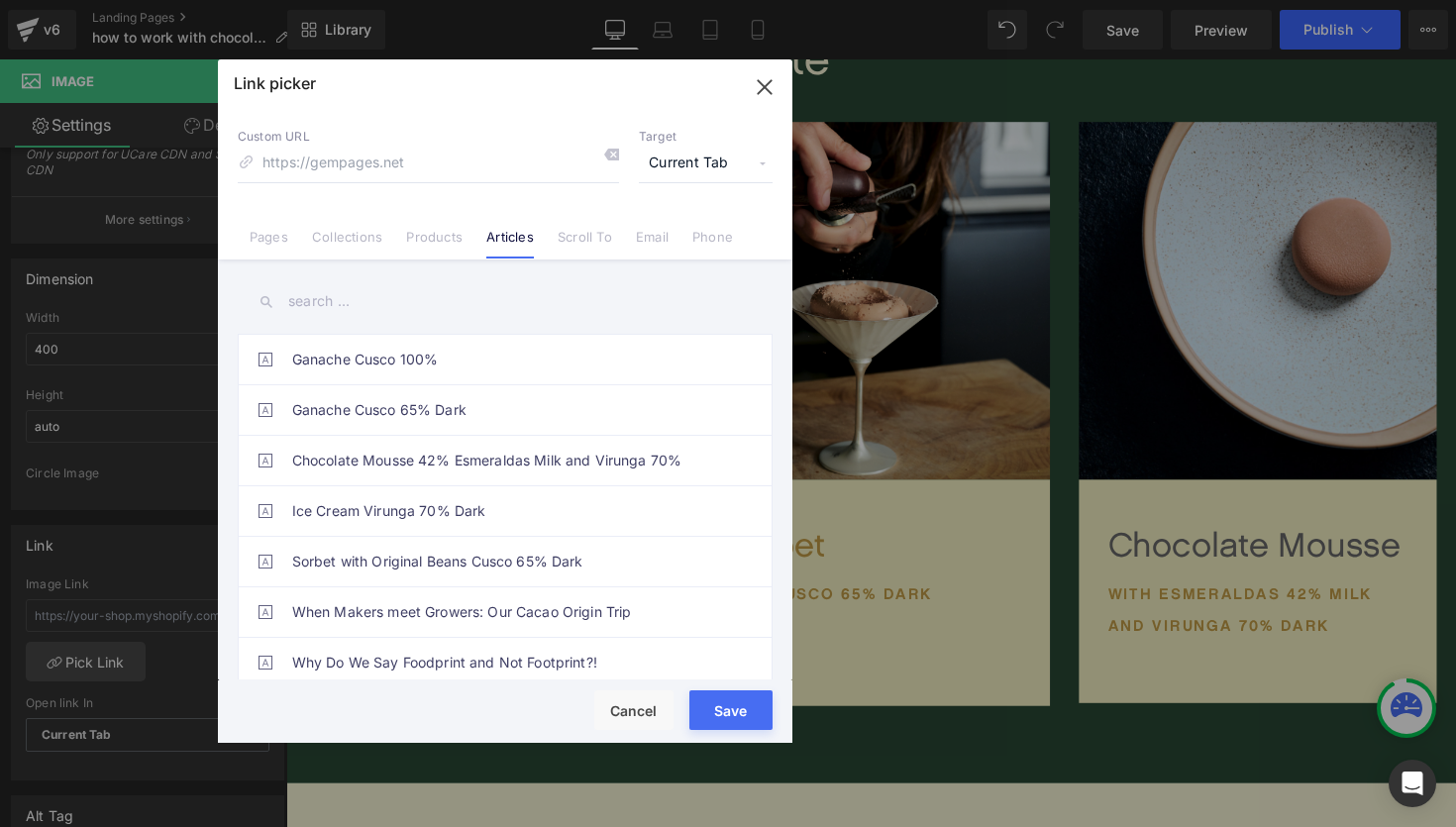 click at bounding box center (505, 301) 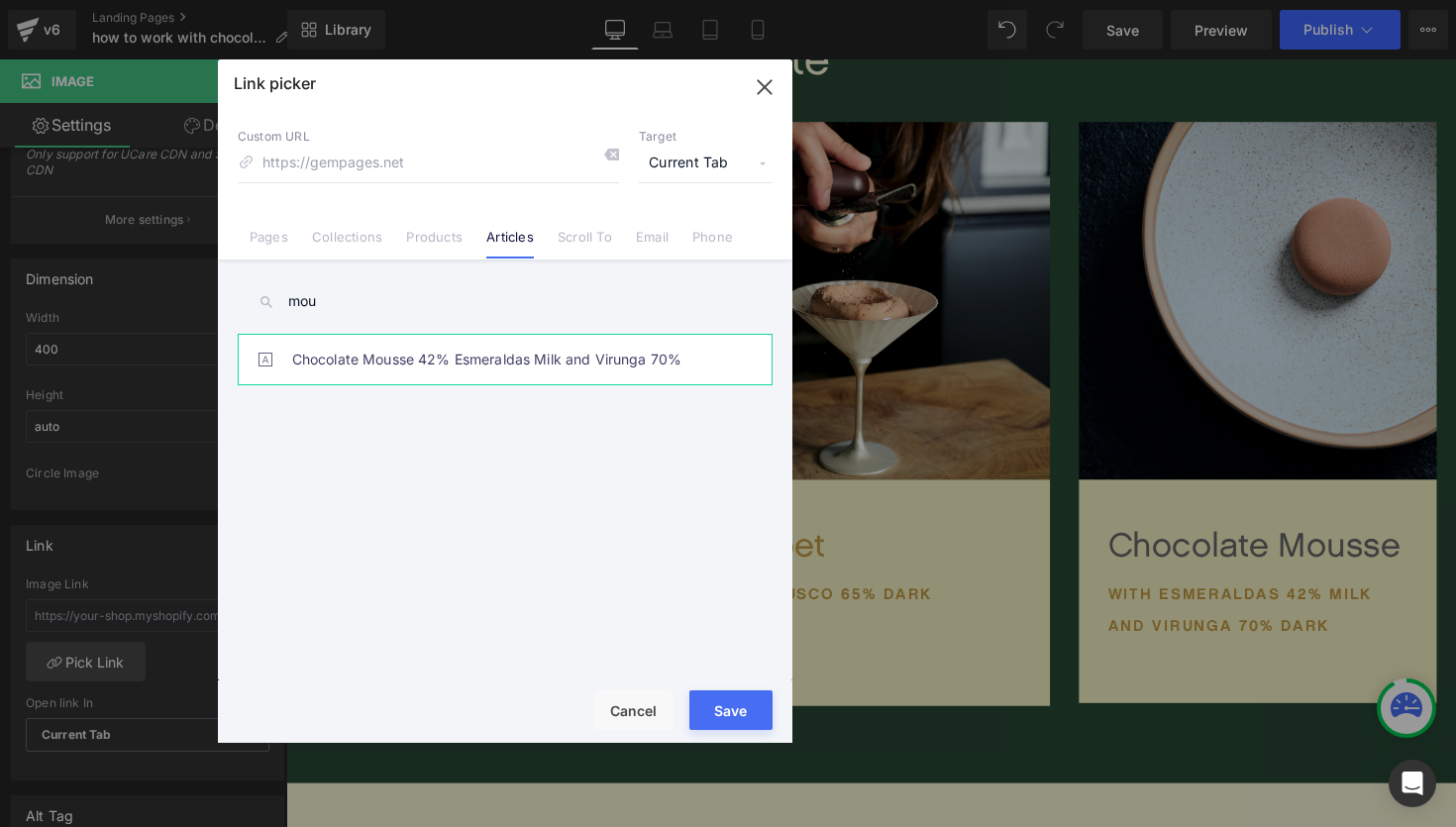 type on "mou" 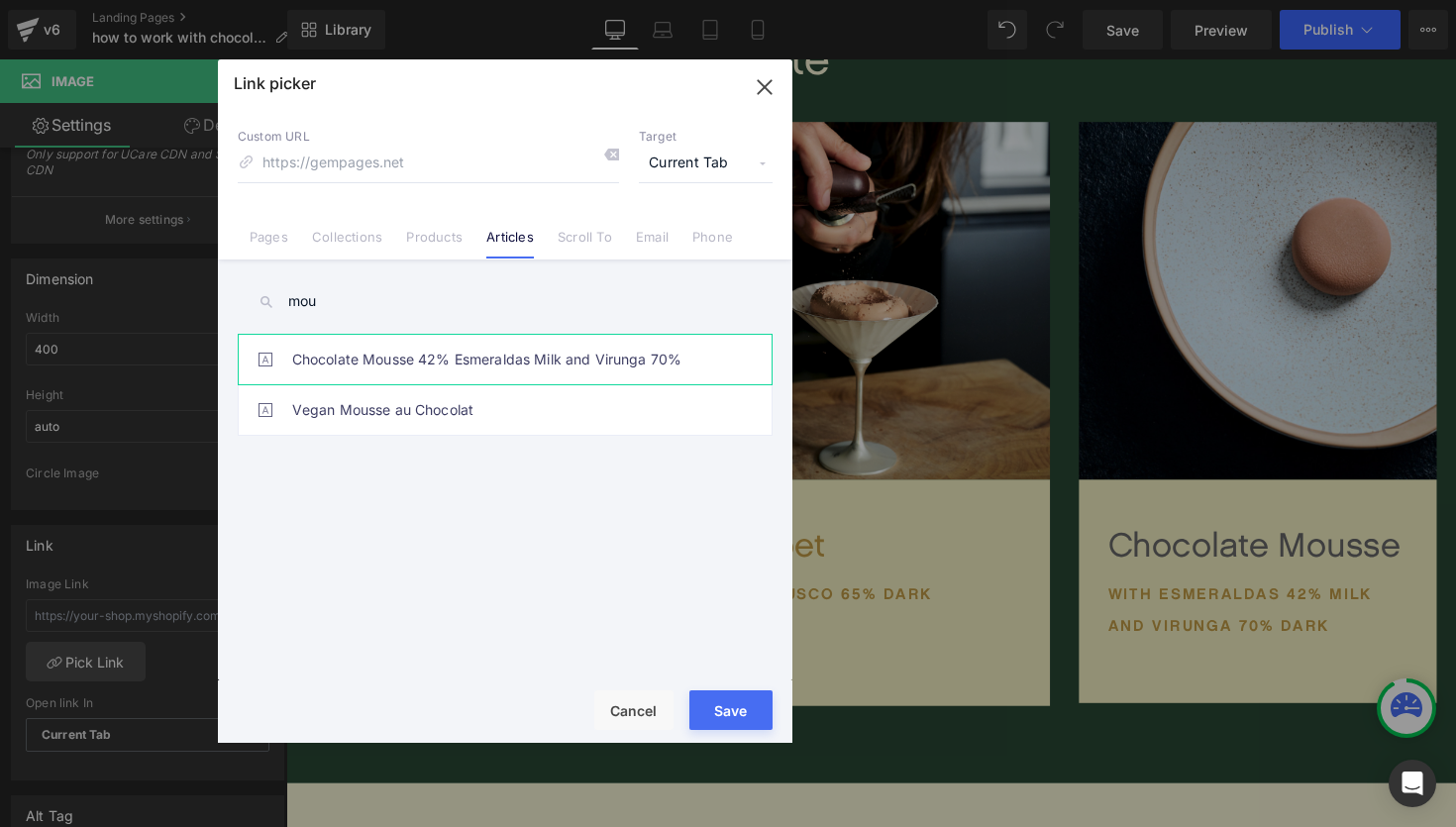 click on "Chocolate Mousse 42% Esmeraldas Milk and Virunga 70%" at bounding box center [510, 360] 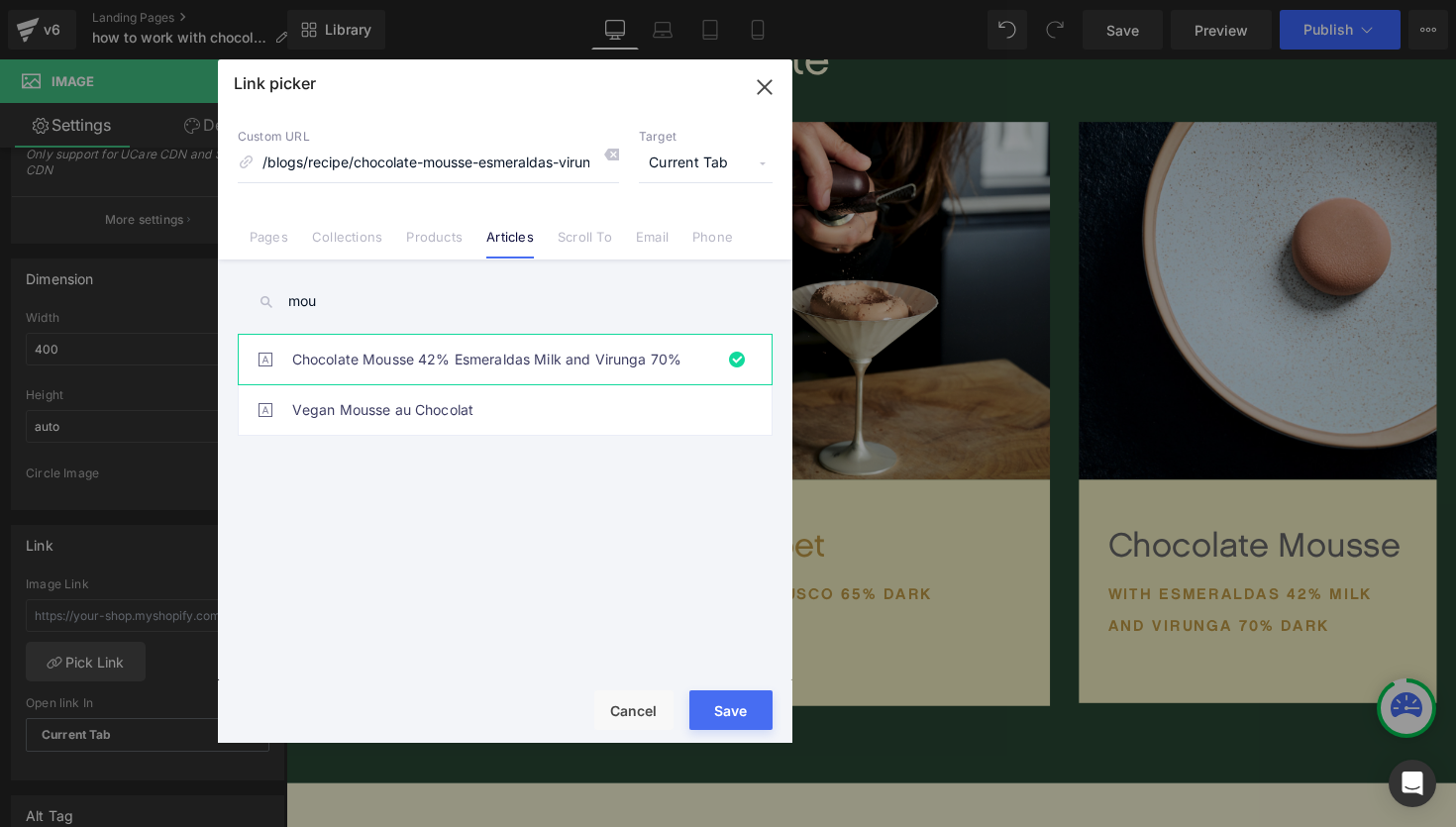 click on "Save" at bounding box center (731, 710) 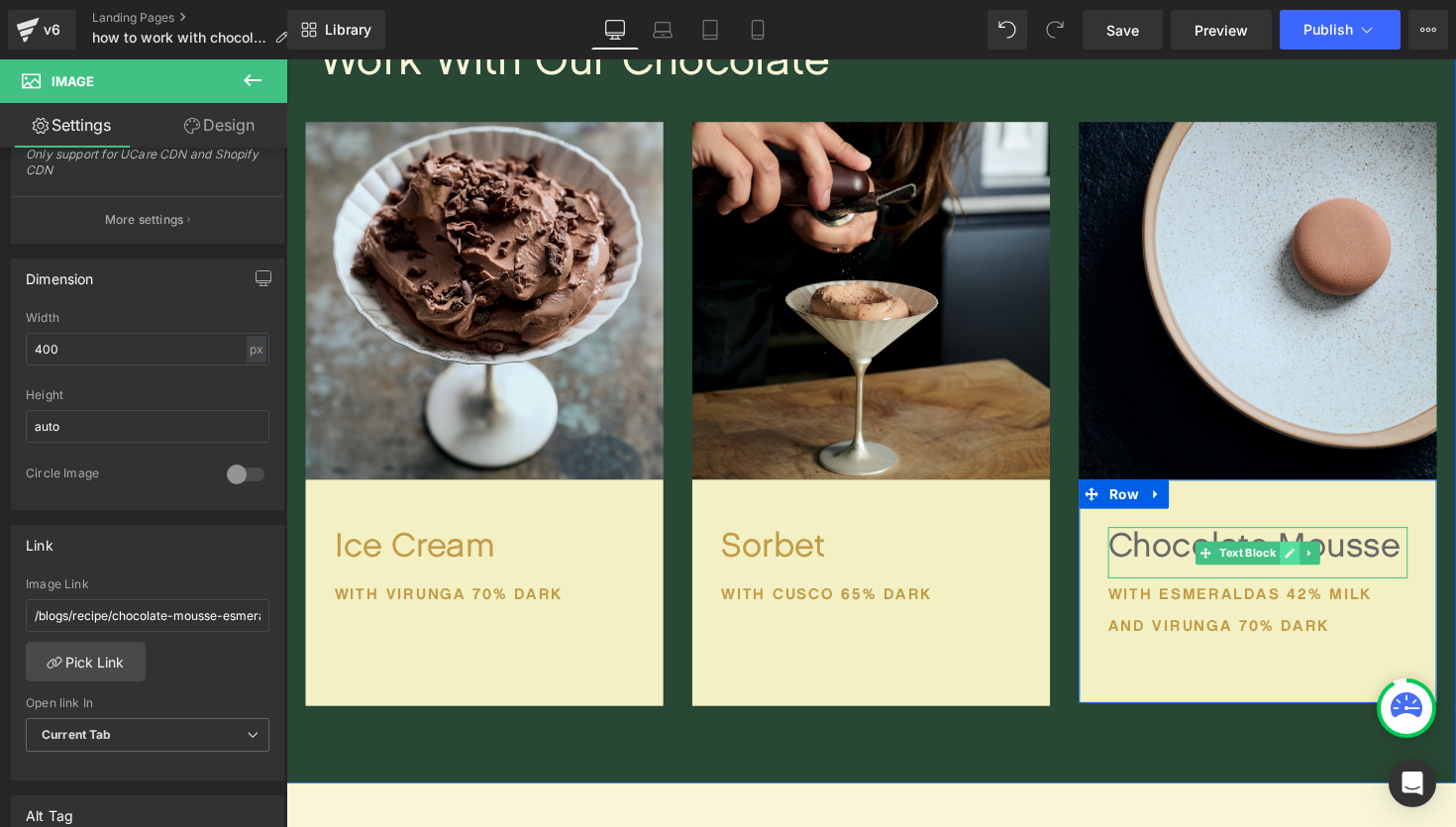 click 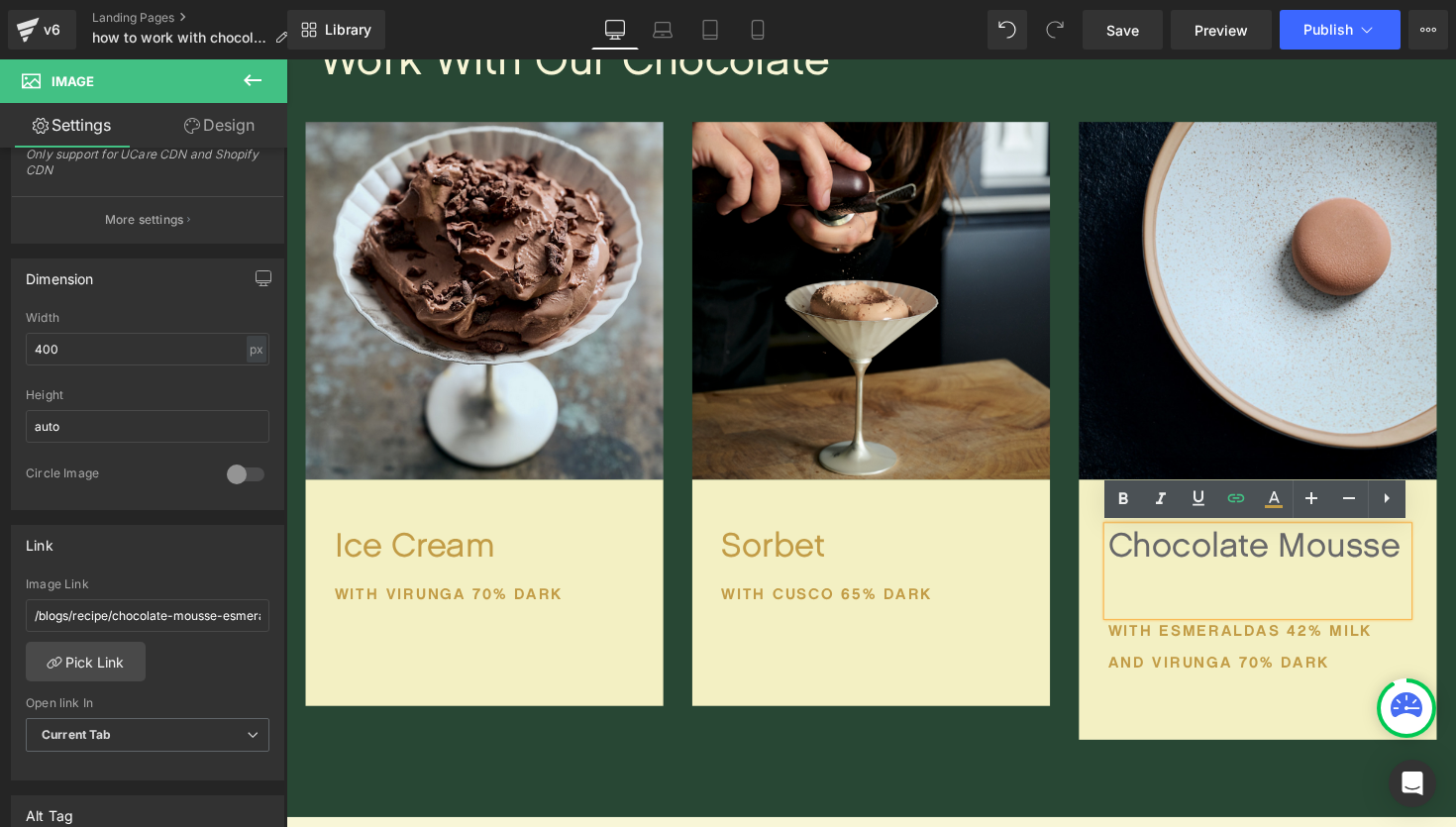 click on "Chocolate Mousse" at bounding box center [1282, 583] 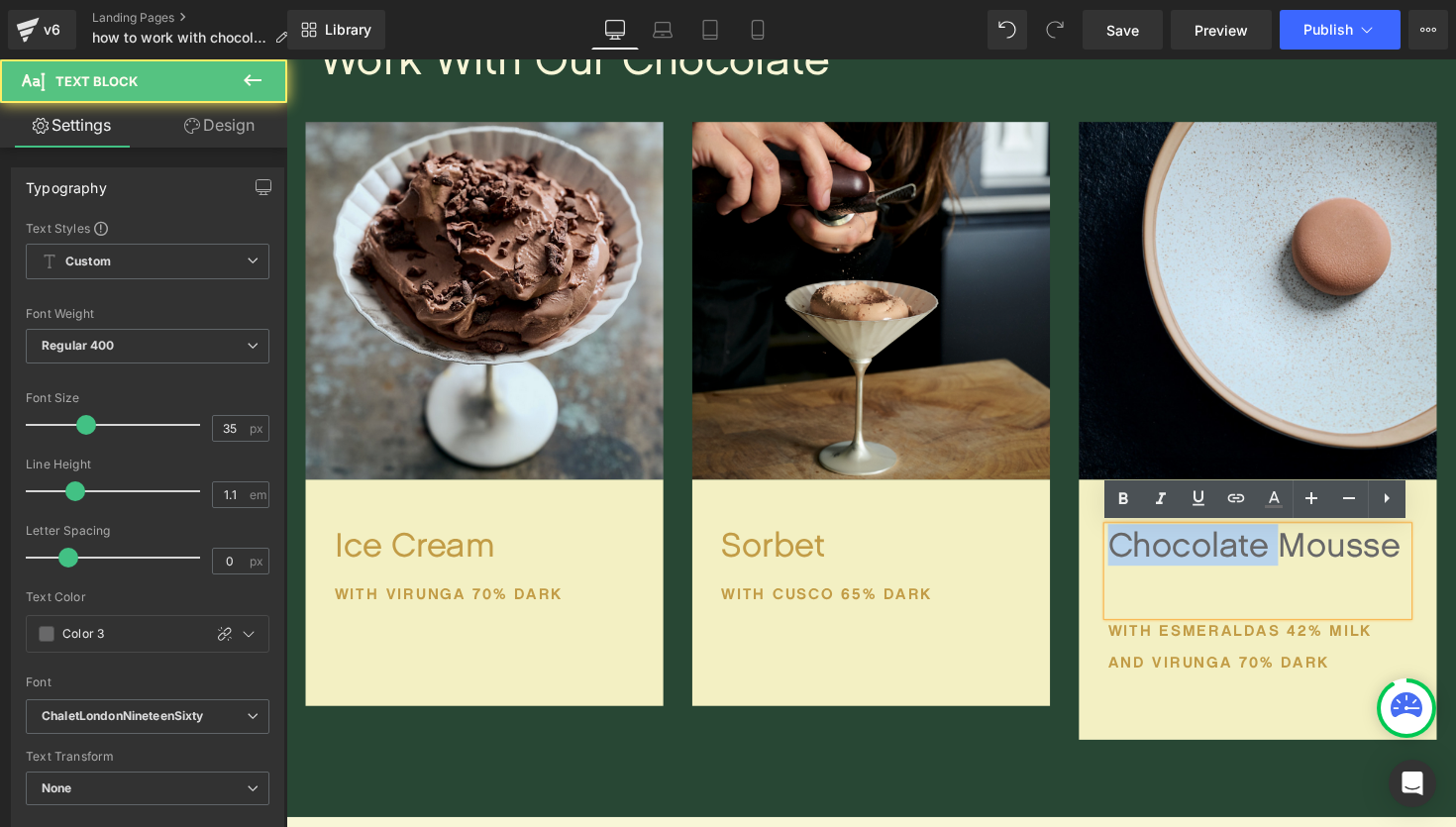 click on "Chocolate Mousse" at bounding box center [1282, 583] 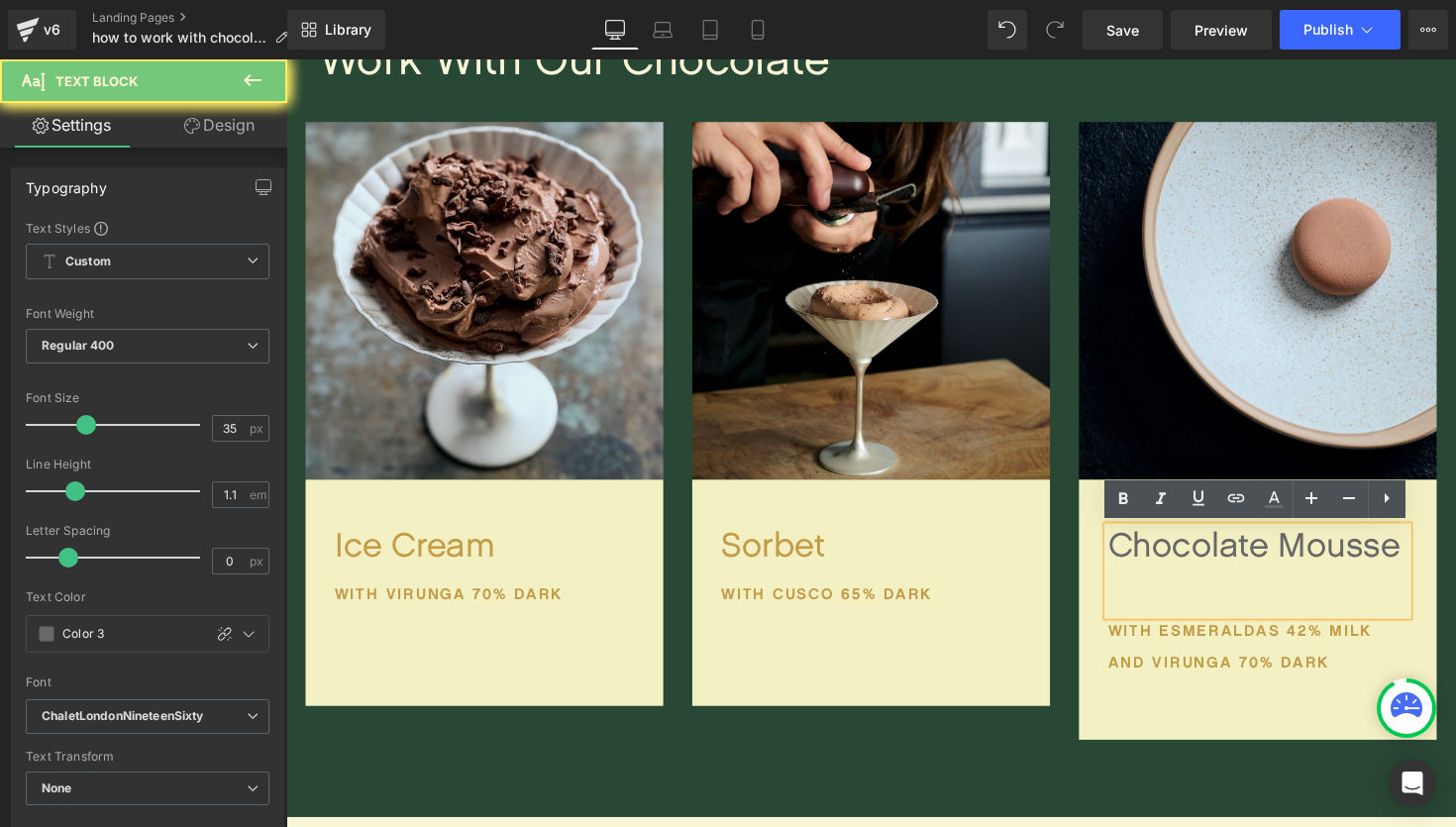 click on "Chocolate Mousse" at bounding box center [1282, 583] 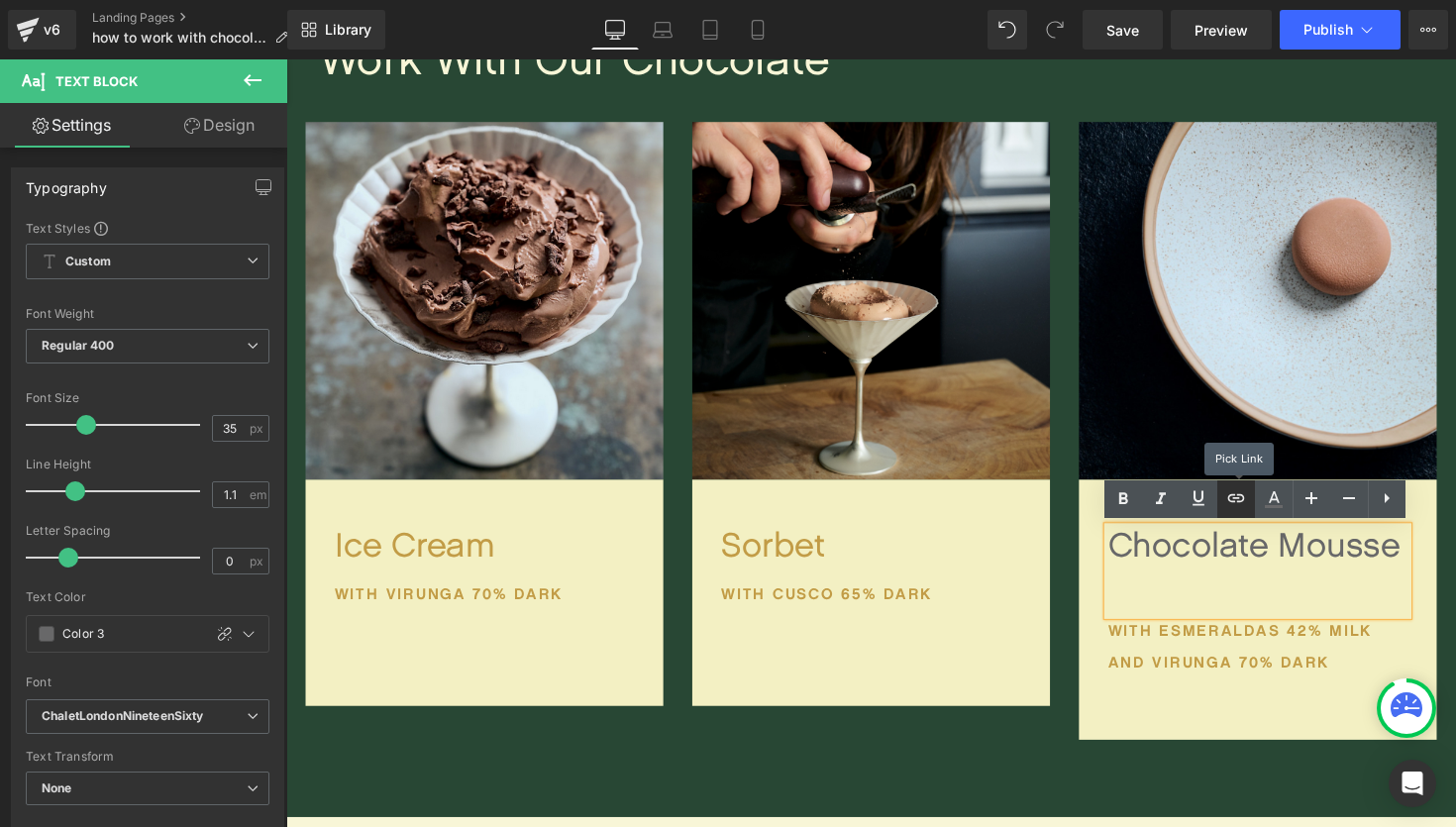click 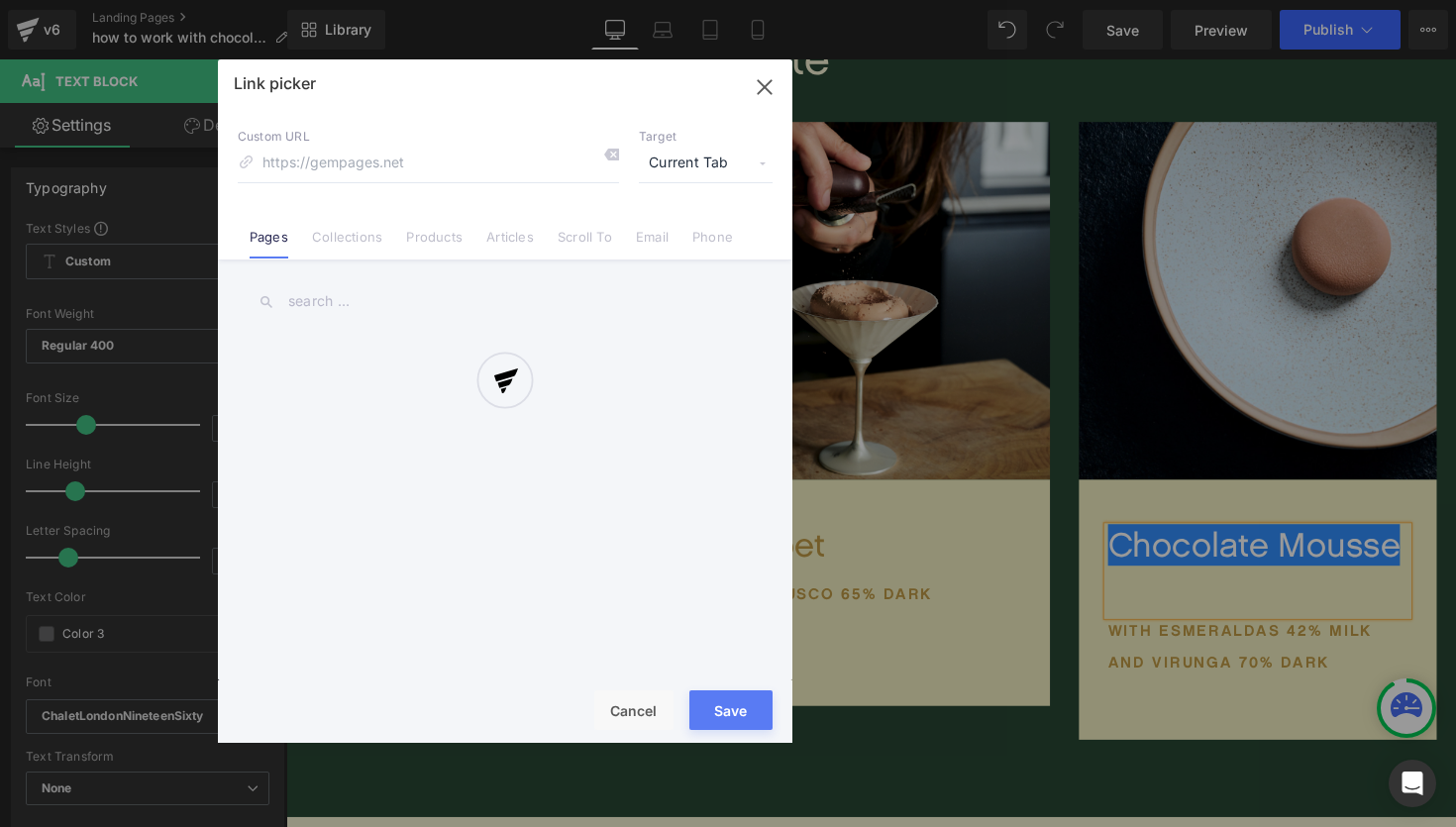 click on "Text Color Highlight Color #333333   Edit or remove link:   Edit   -   Unlink   -   Cancel                                             Link picker Back to Library   Insert           Custom URL                   Target   Current Tab     Current Tab   New Tab                 Pages       Collections       Products       Articles       Scroll To       Email       Phone                                                       Email Address     Subject     Message             Phone Number           Save Cancel" at bounding box center (728, 0) 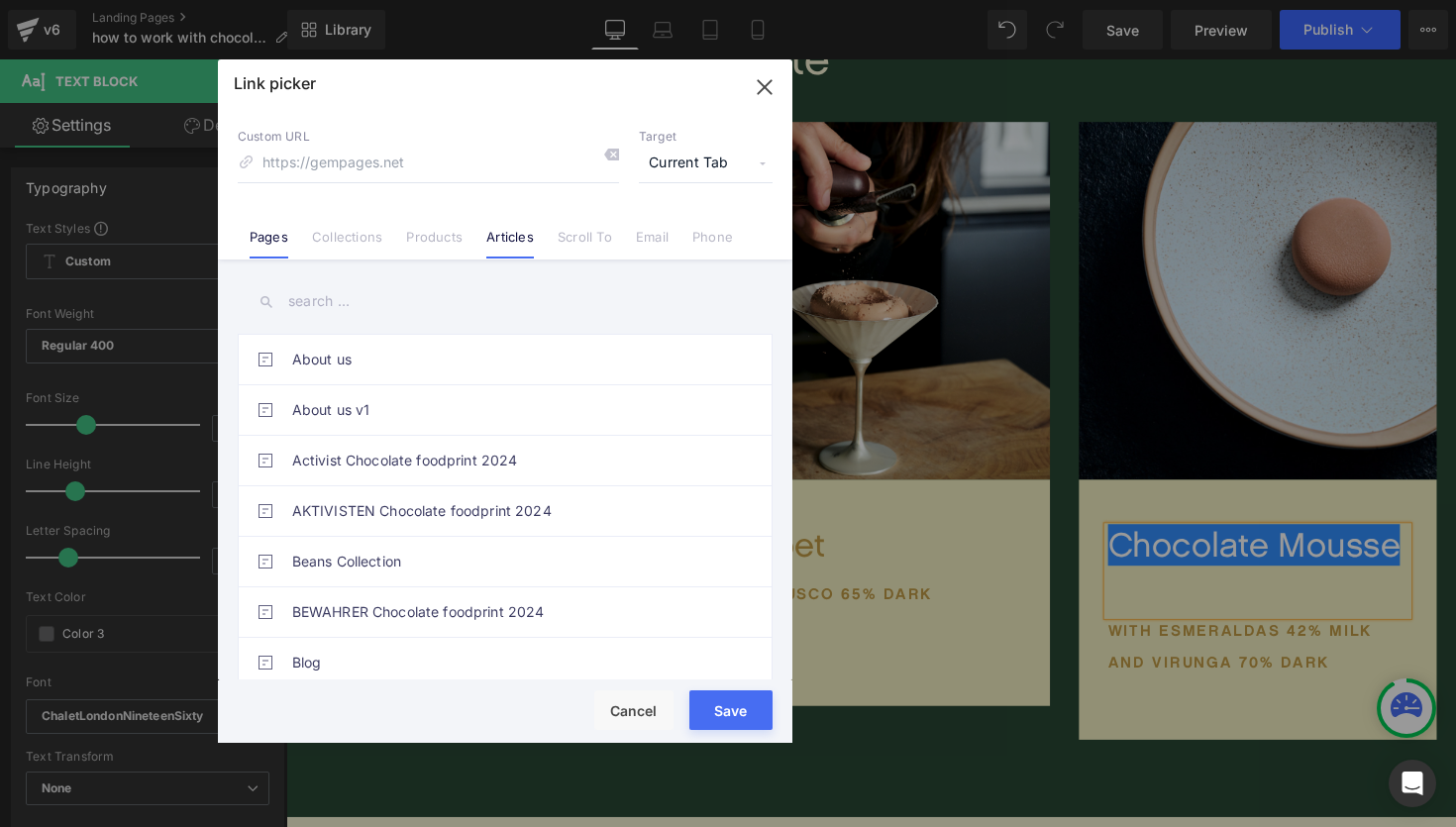 click on "Articles" at bounding box center (510, 244) 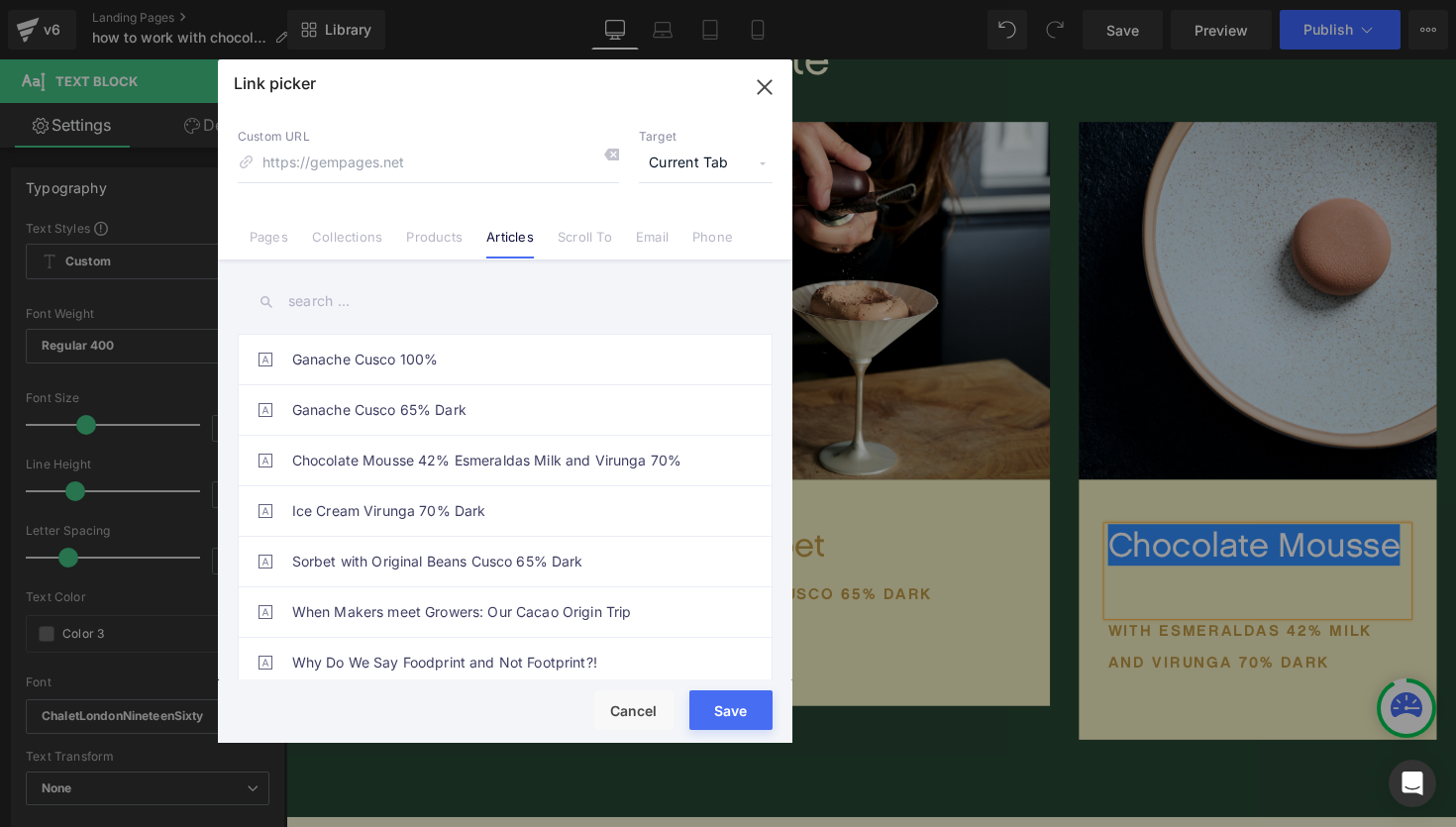 click at bounding box center [505, 301] 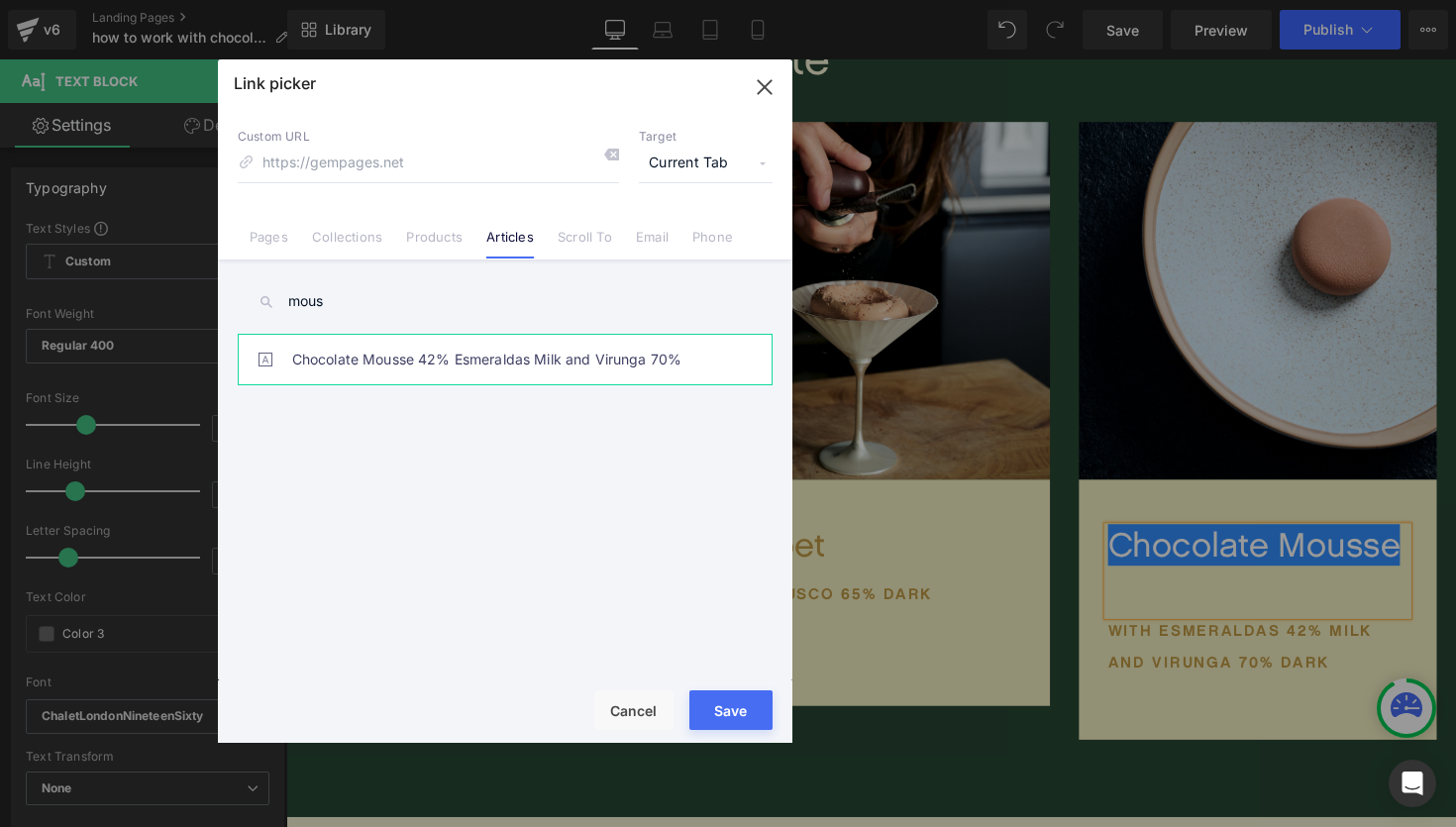 type on "mous" 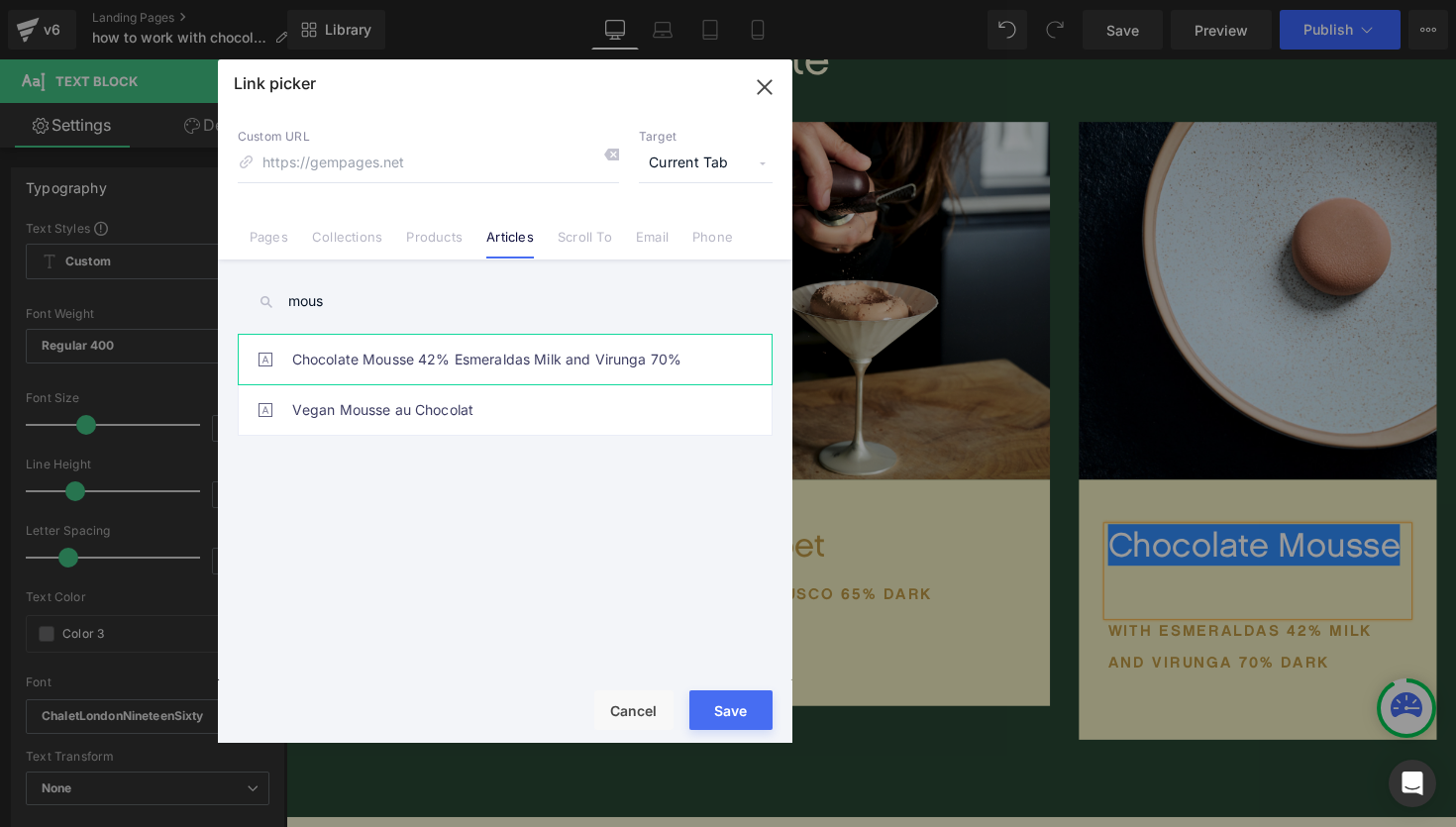 click on "Chocolate Mousse 42% Esmeraldas Milk and Virunga 70%" at bounding box center [510, 360] 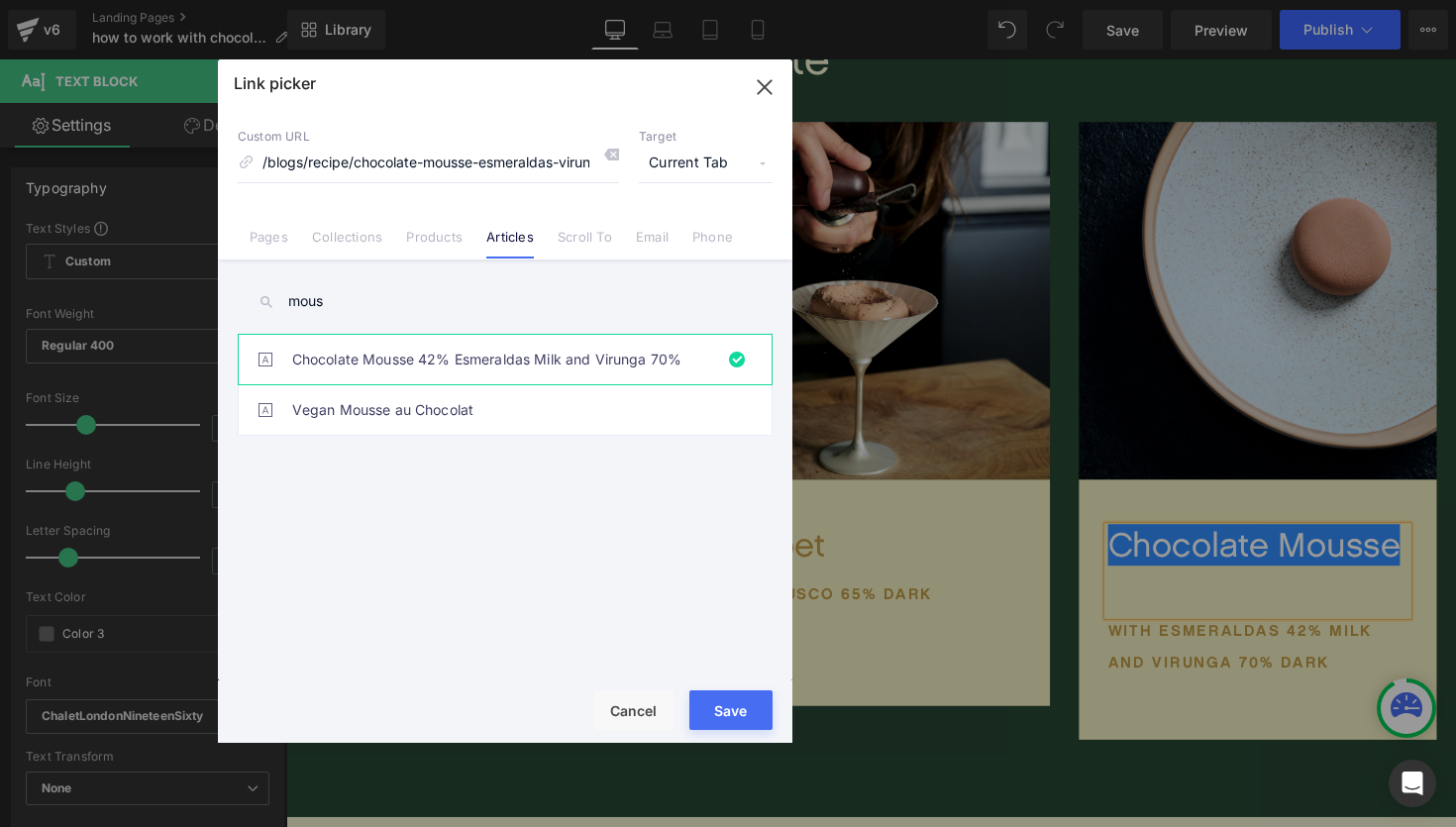 click on "Save" at bounding box center (731, 710) 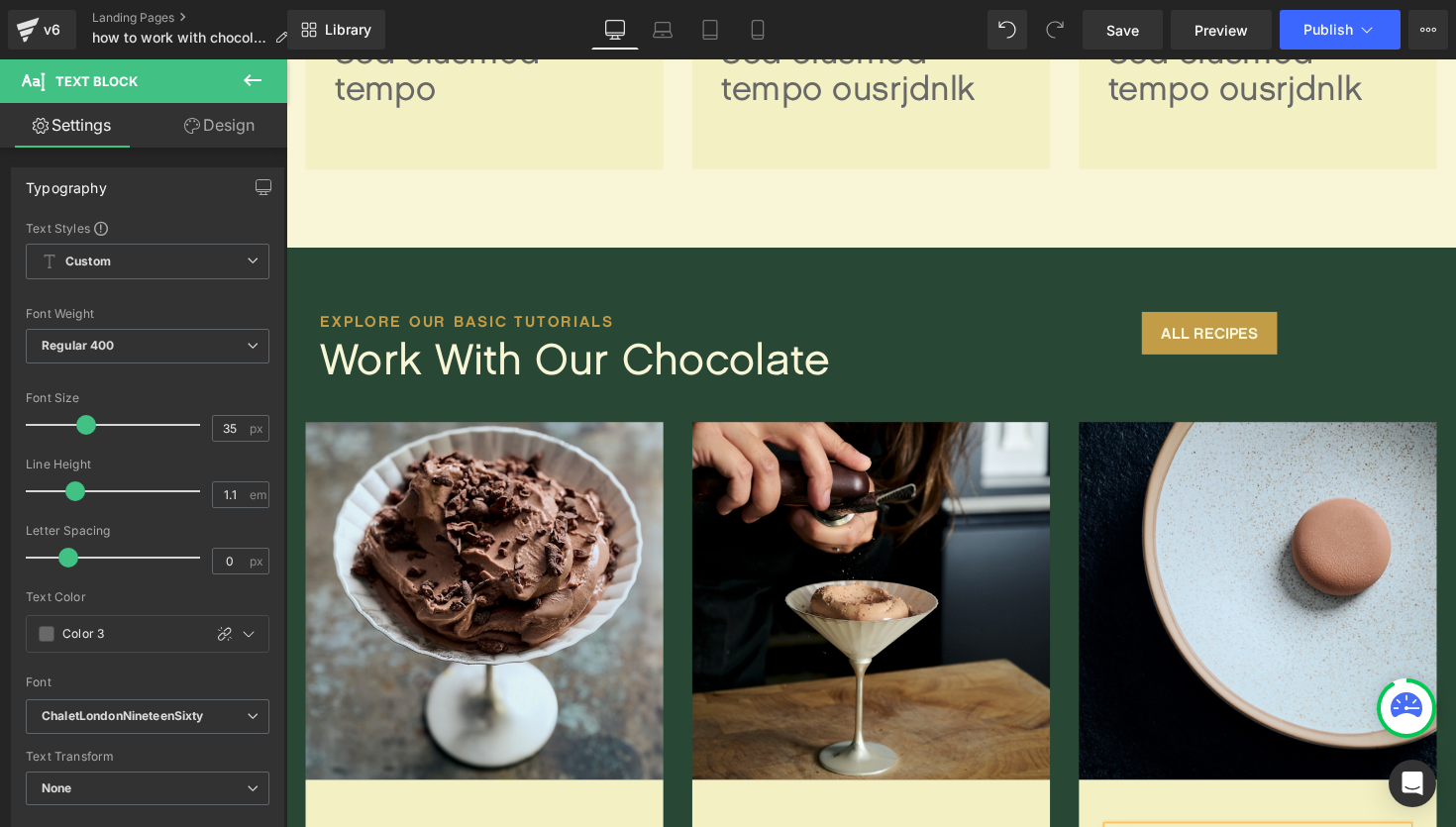 scroll, scrollTop: 1294, scrollLeft: 0, axis: vertical 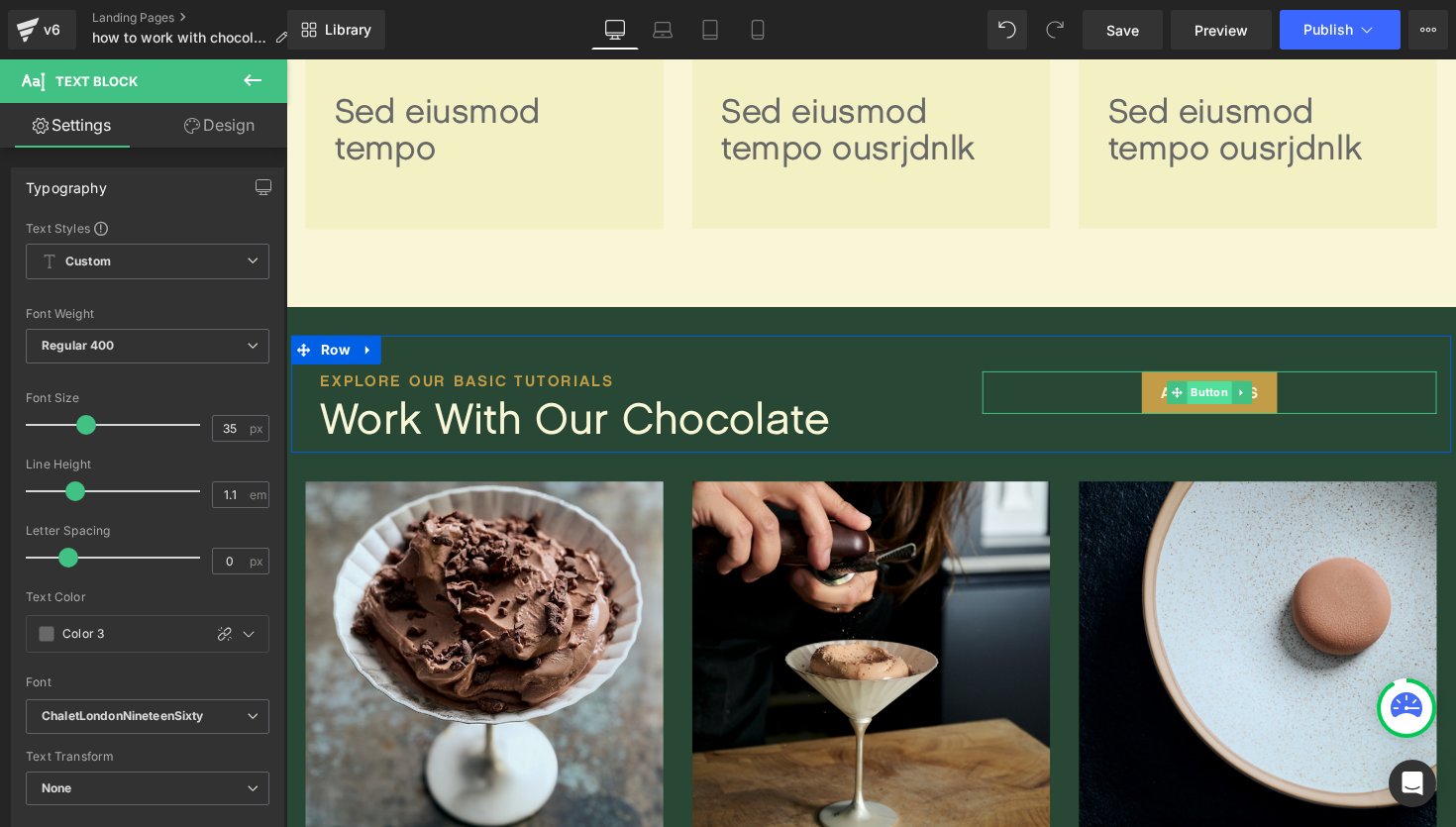 click on "Button" at bounding box center (1232, 401) 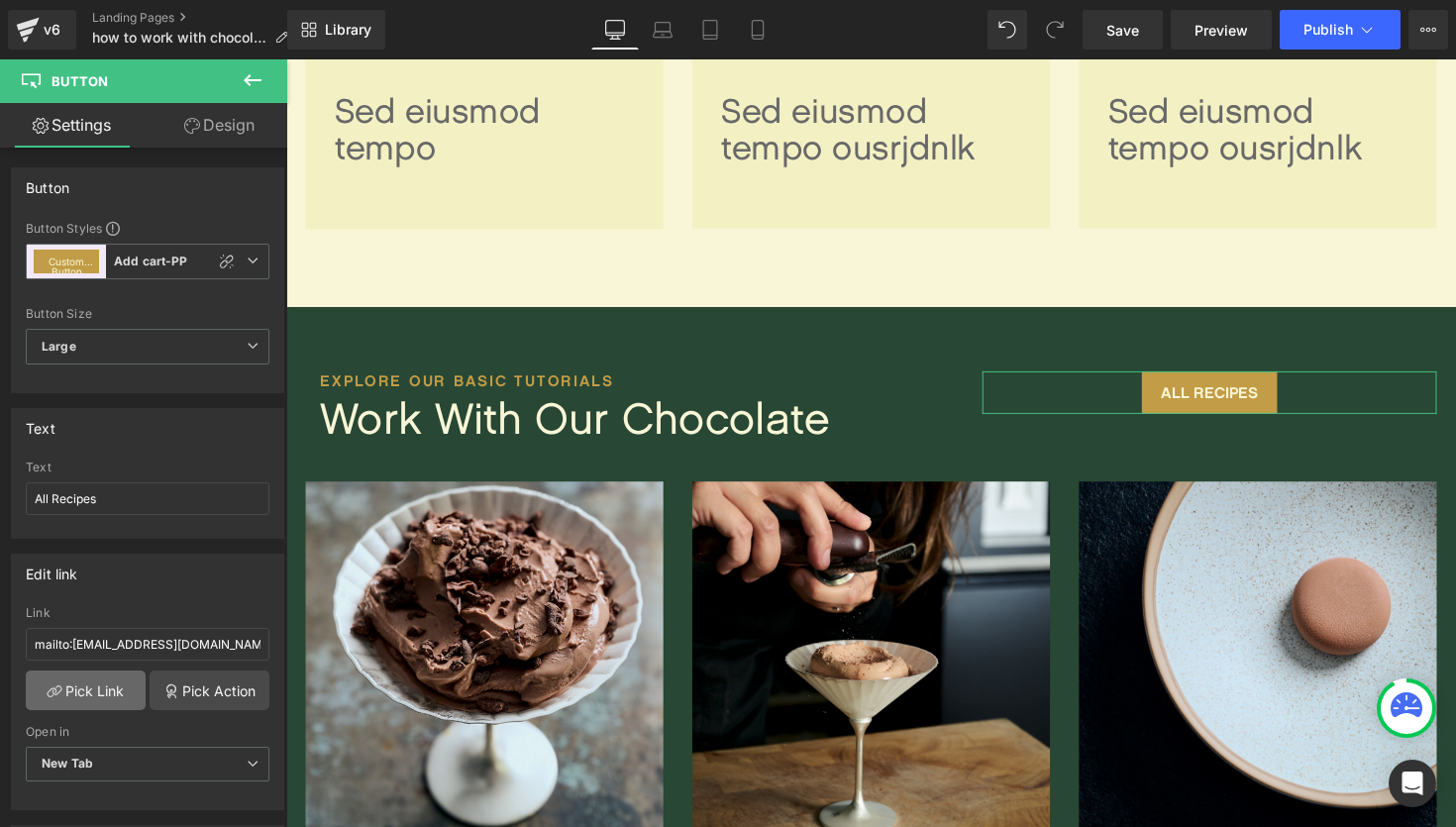click on "Pick Link" at bounding box center (85, 690) 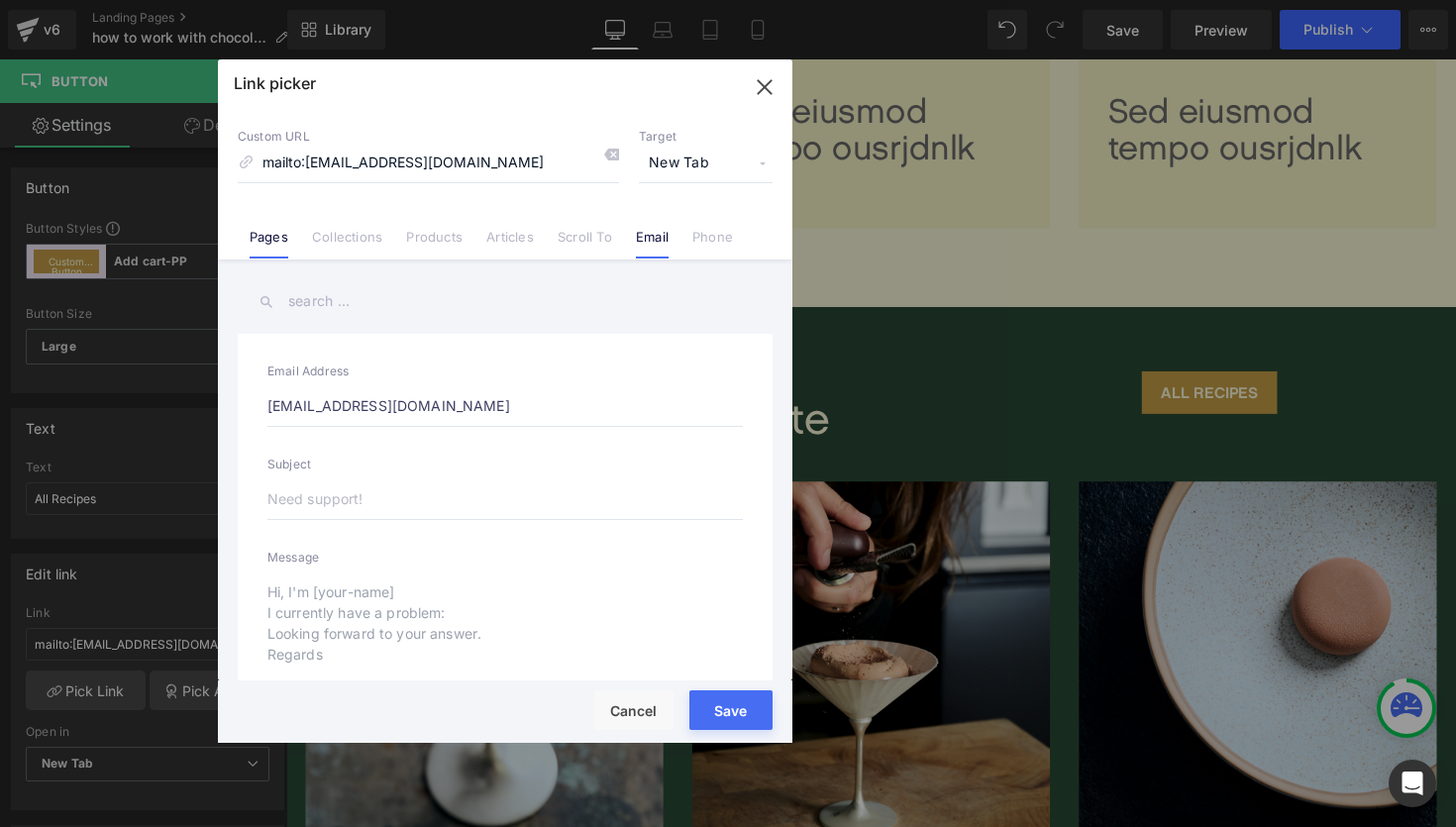 click on "Pages" at bounding box center [268, 244] 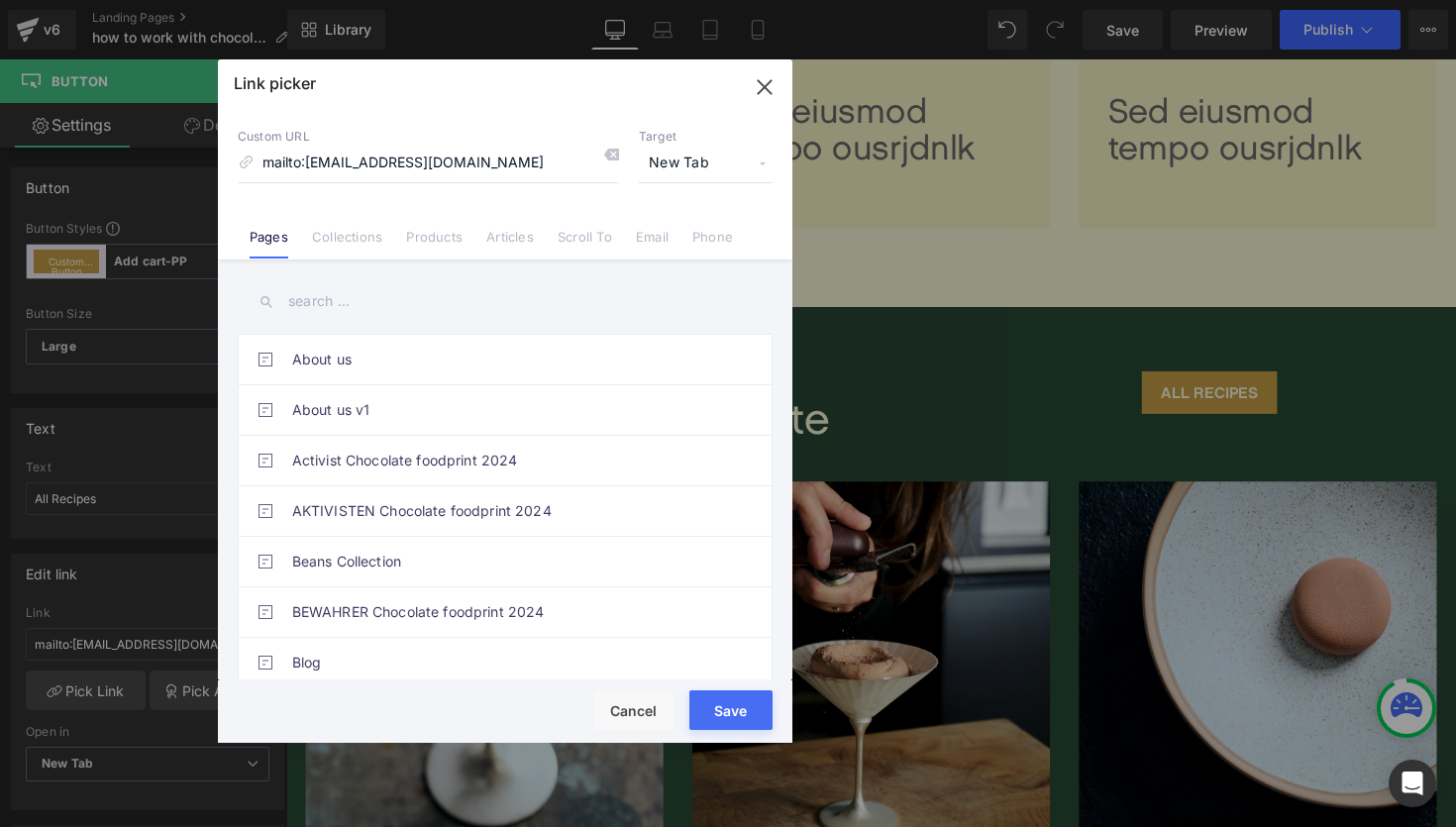 click at bounding box center [505, 301] 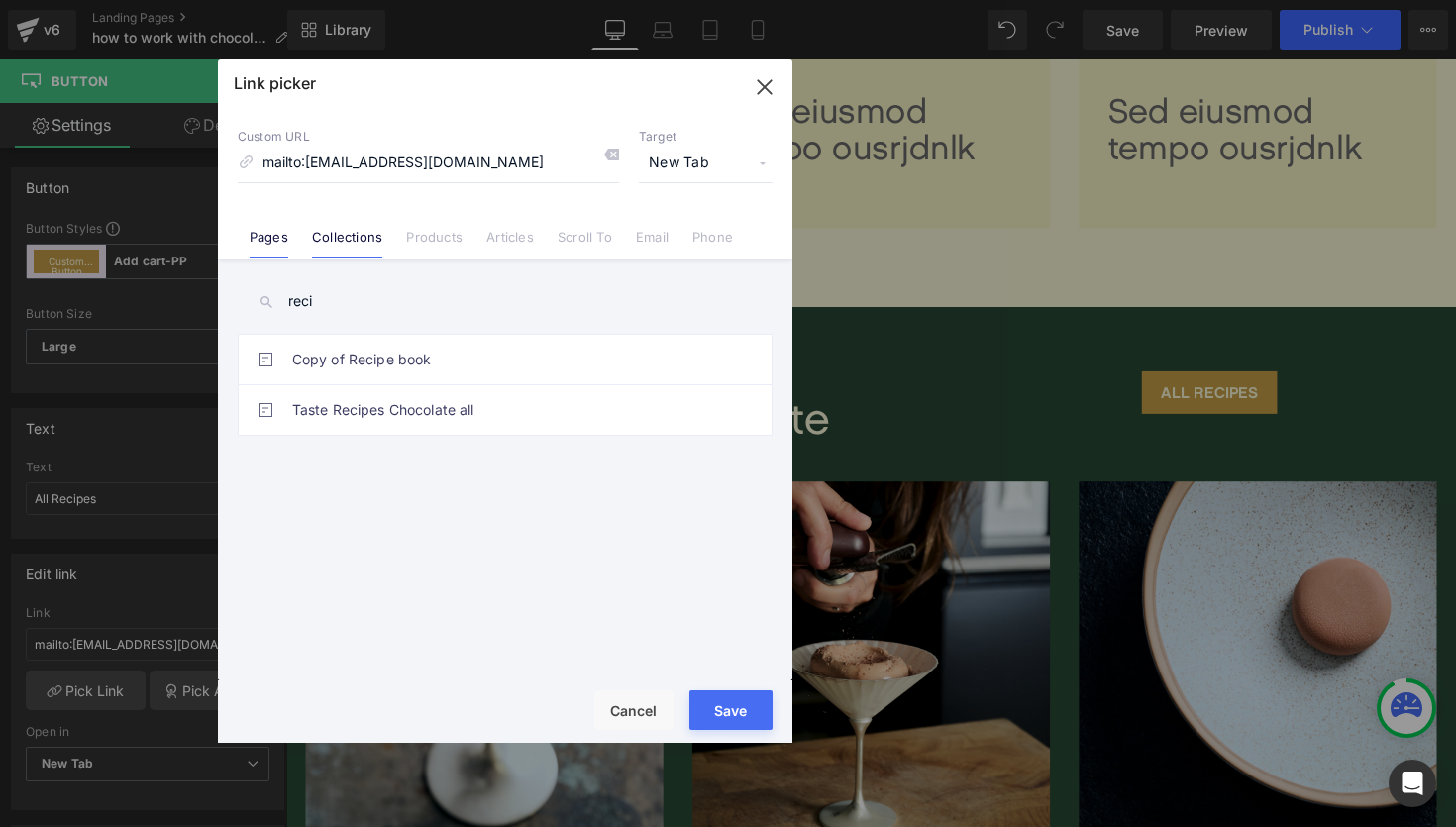 type on "reci" 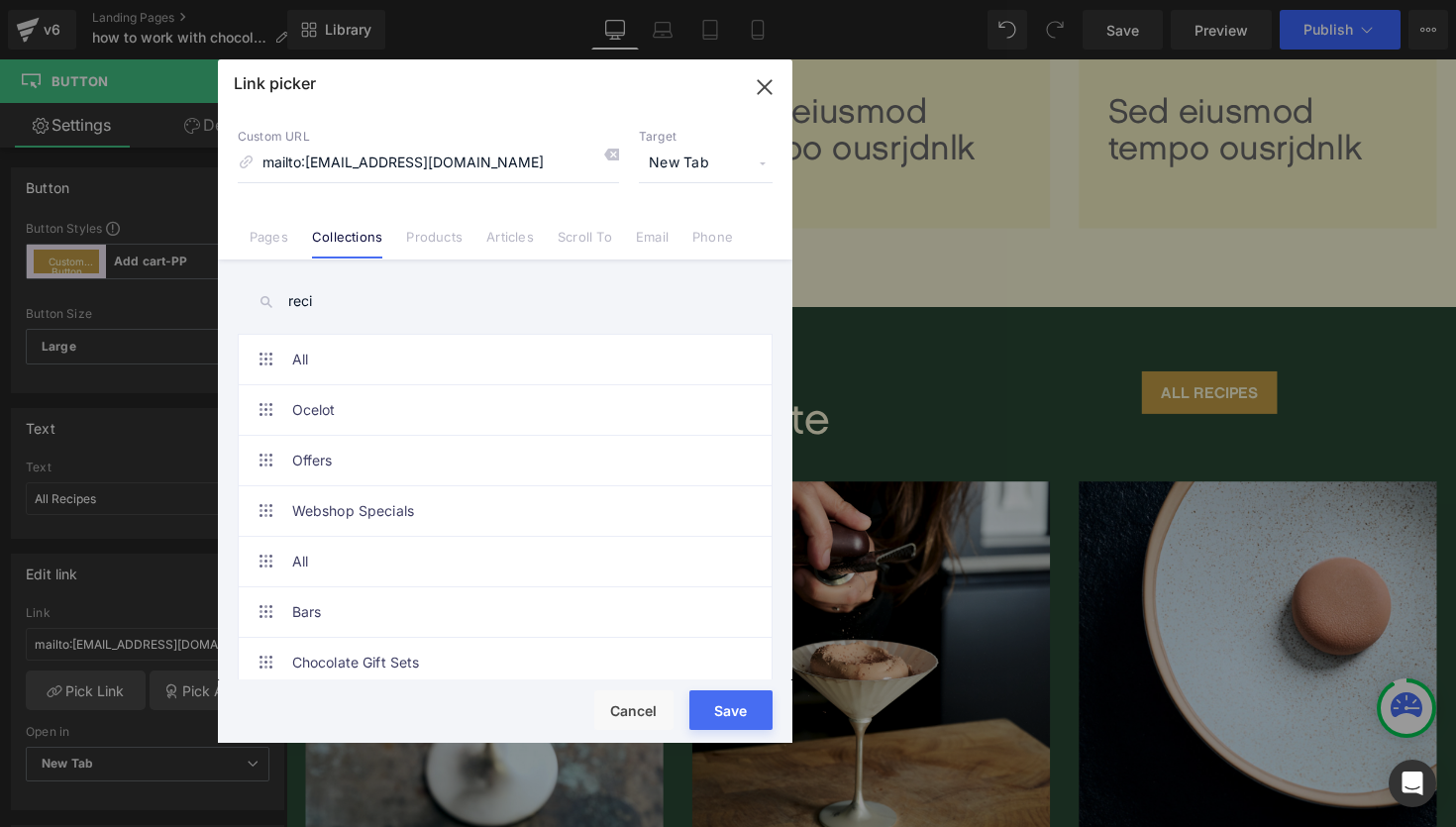 click on "reci" at bounding box center [505, 301] 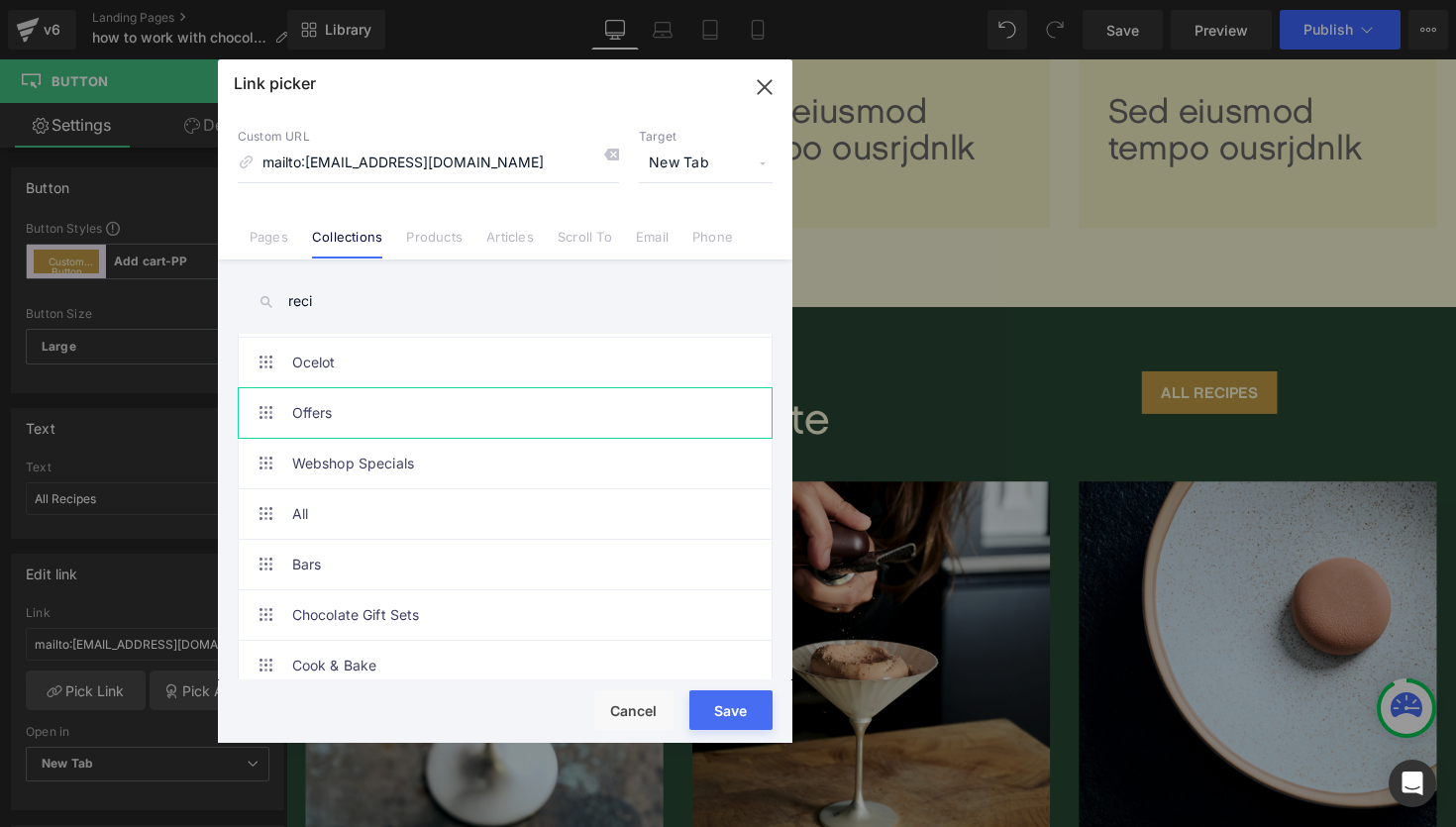 scroll, scrollTop: 0, scrollLeft: 0, axis: both 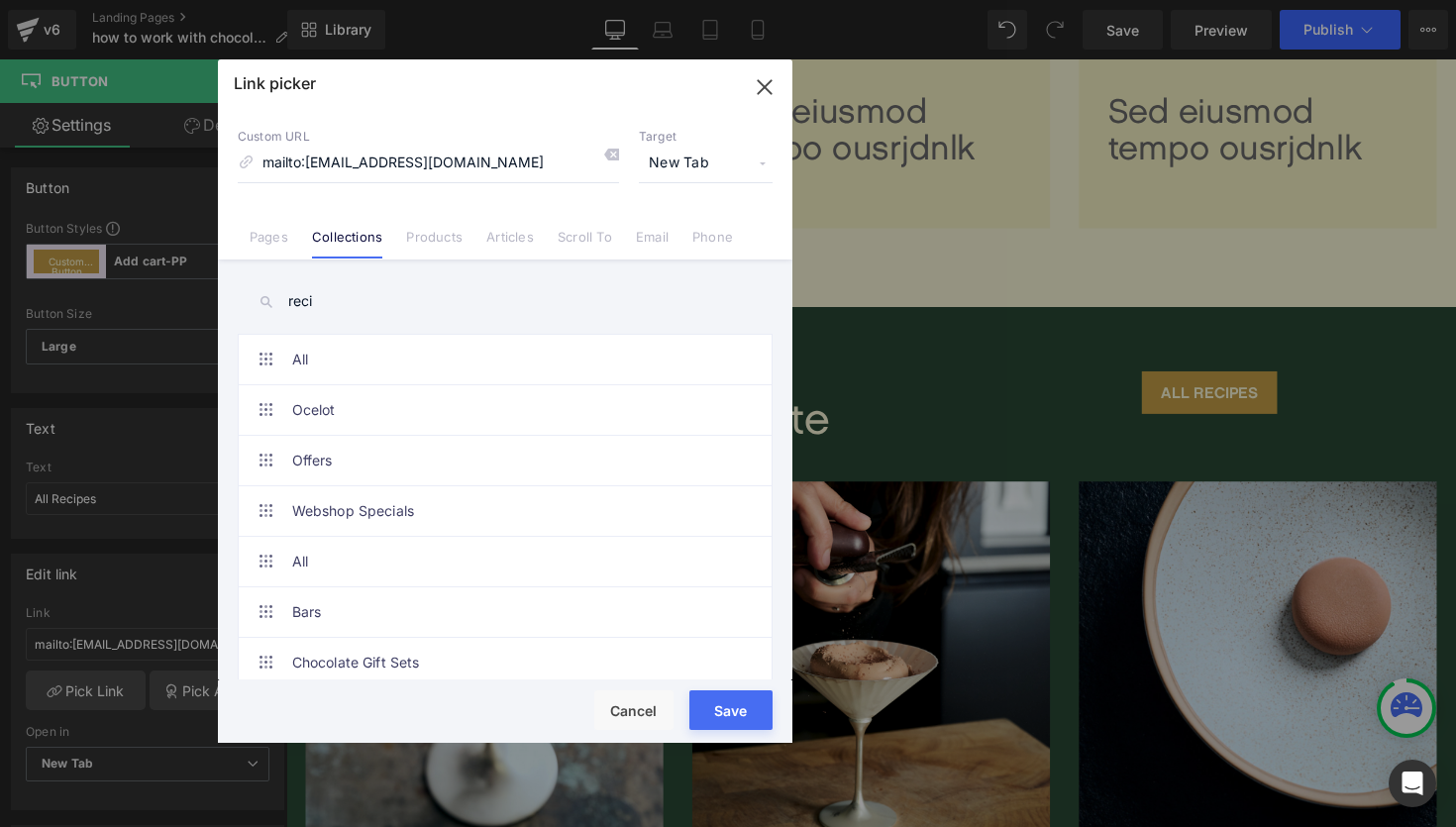 click on "Custom URL   mailto:[EMAIL_ADDRESS][DOMAIN_NAME]                 Target   New Tab     Current Tab   New Tab" at bounding box center (505, 155) 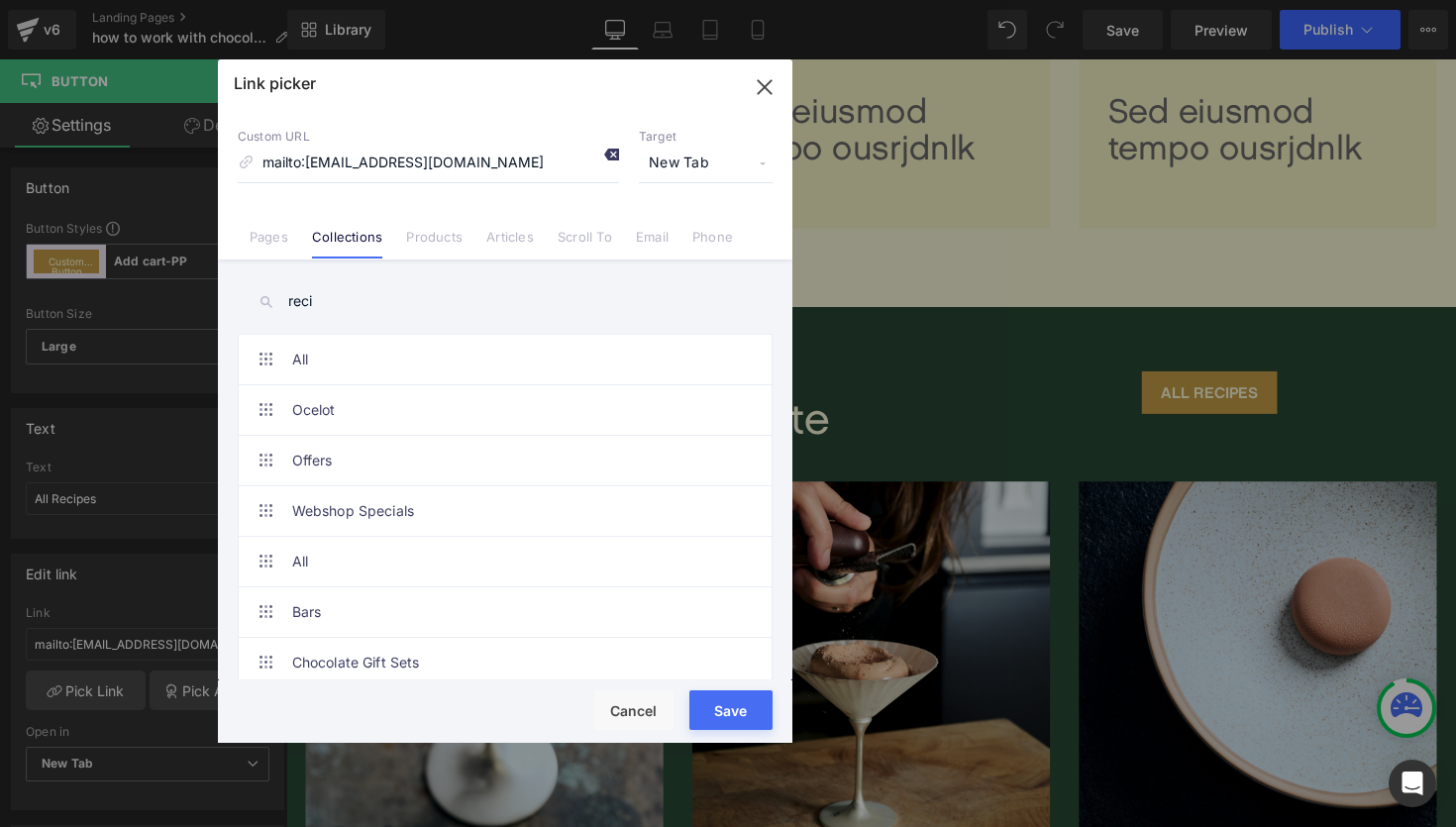 click 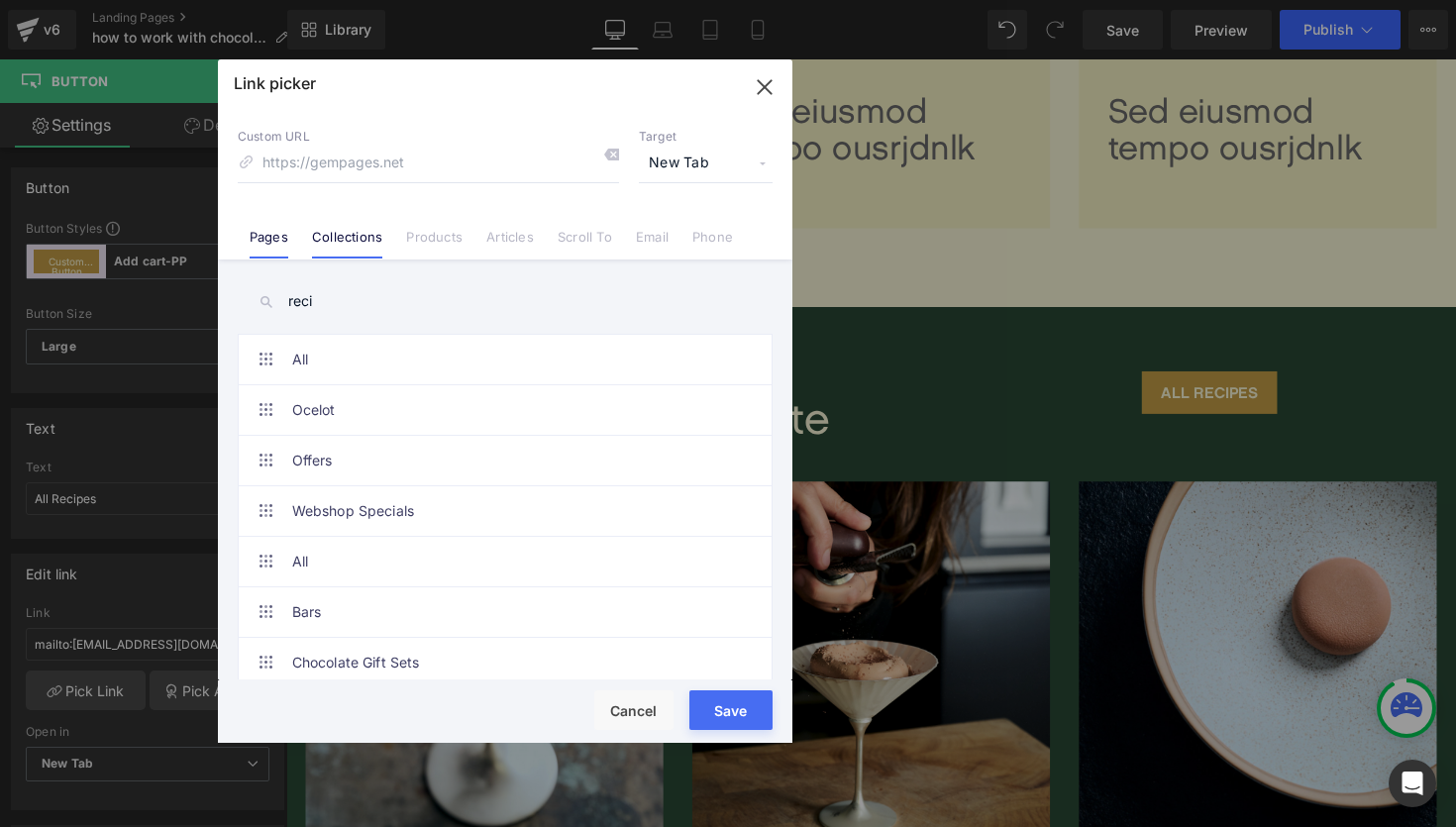click on "Pages" at bounding box center (268, 244) 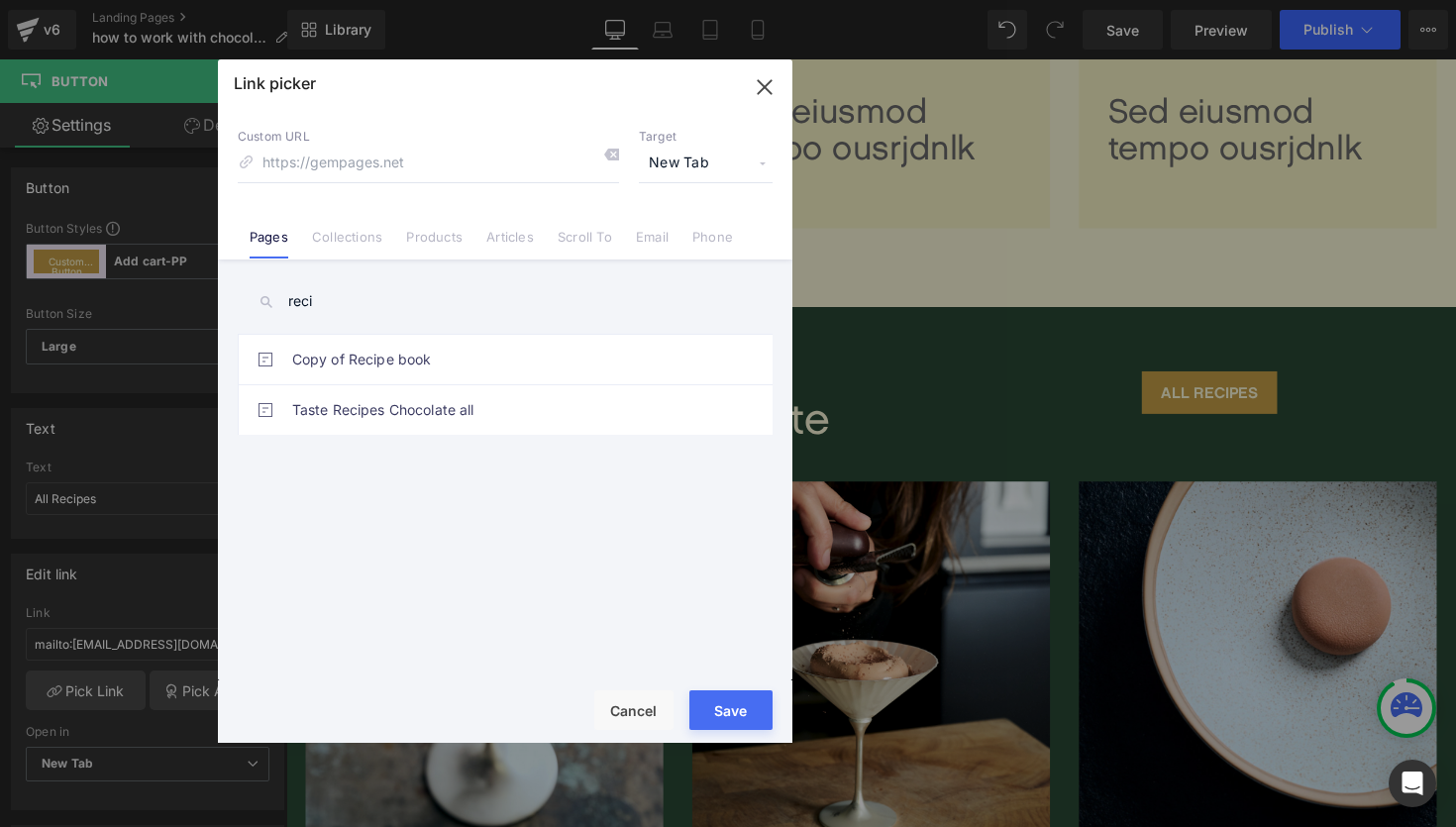 click on "reci" at bounding box center [505, 301] 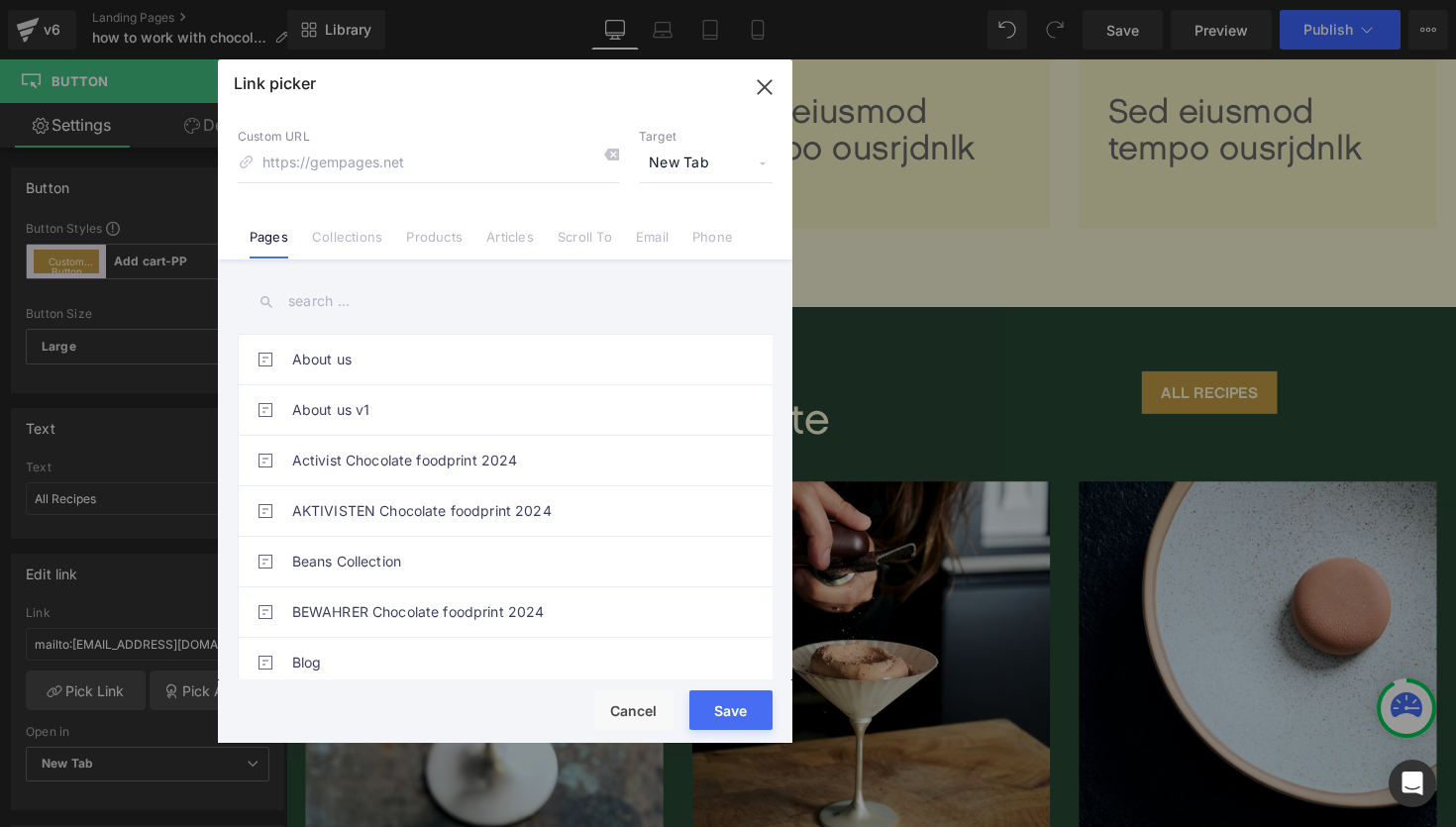 type 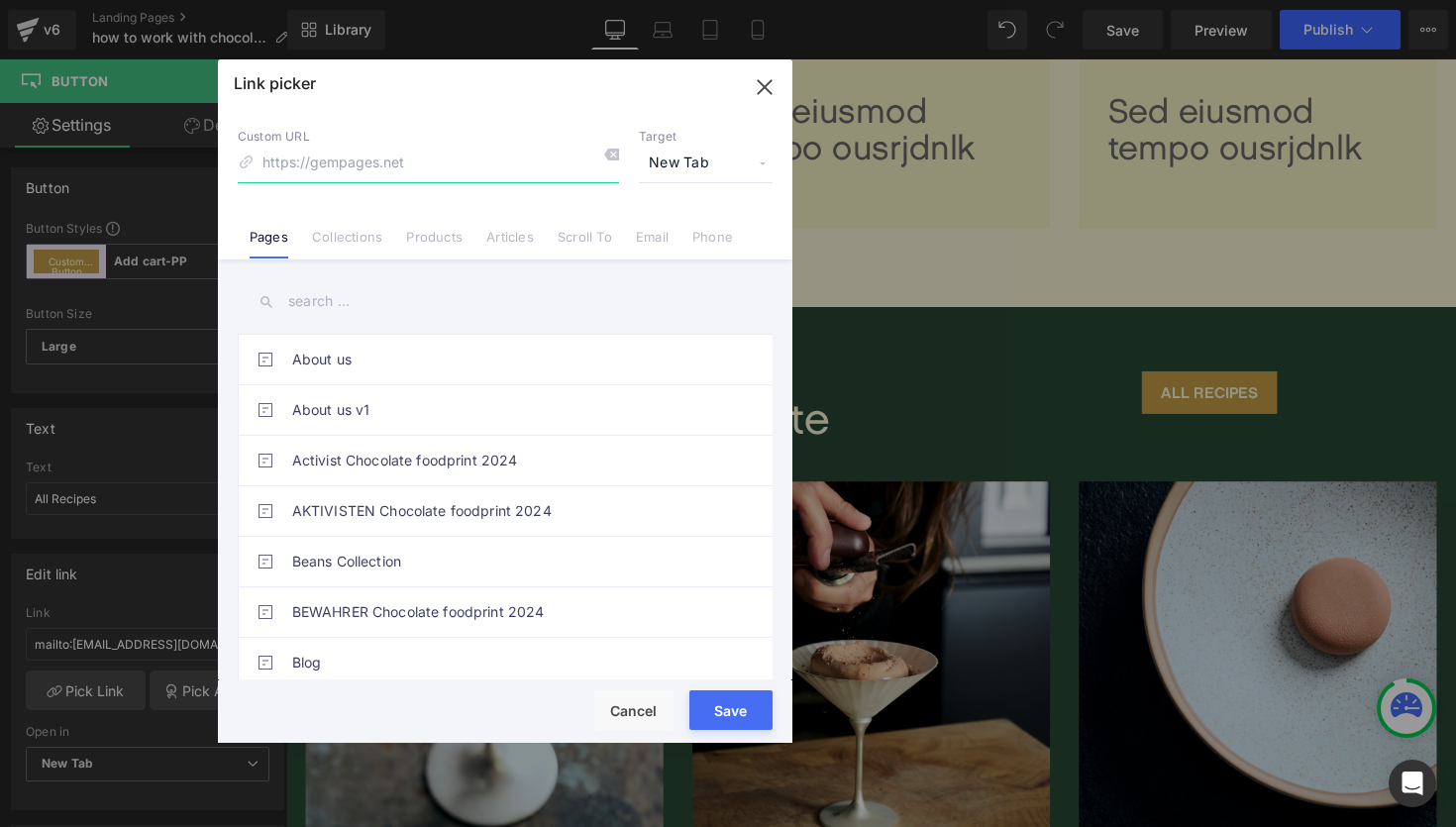 click at bounding box center (428, 163) 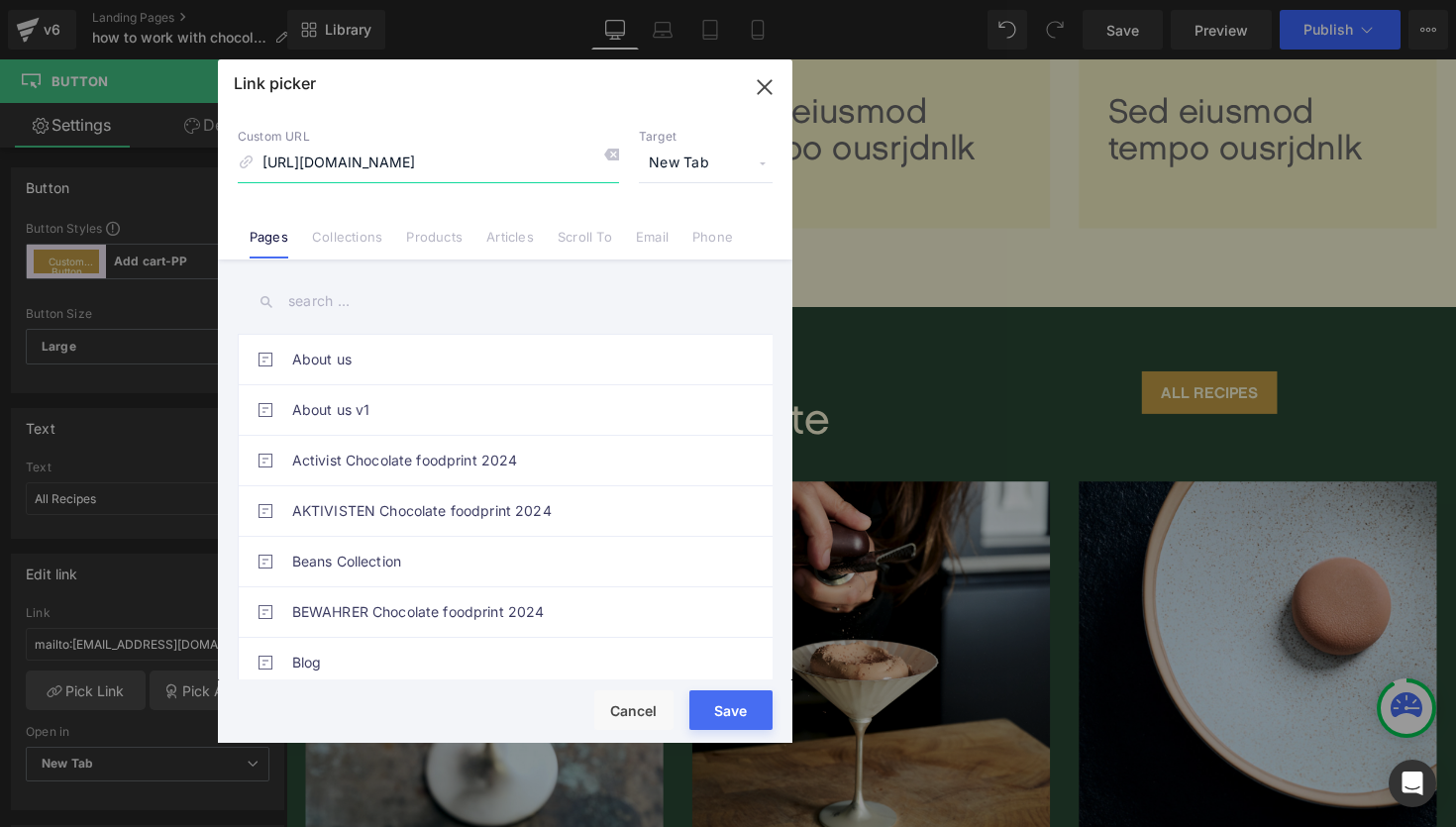 type on "[URL][DOMAIN_NAME]" 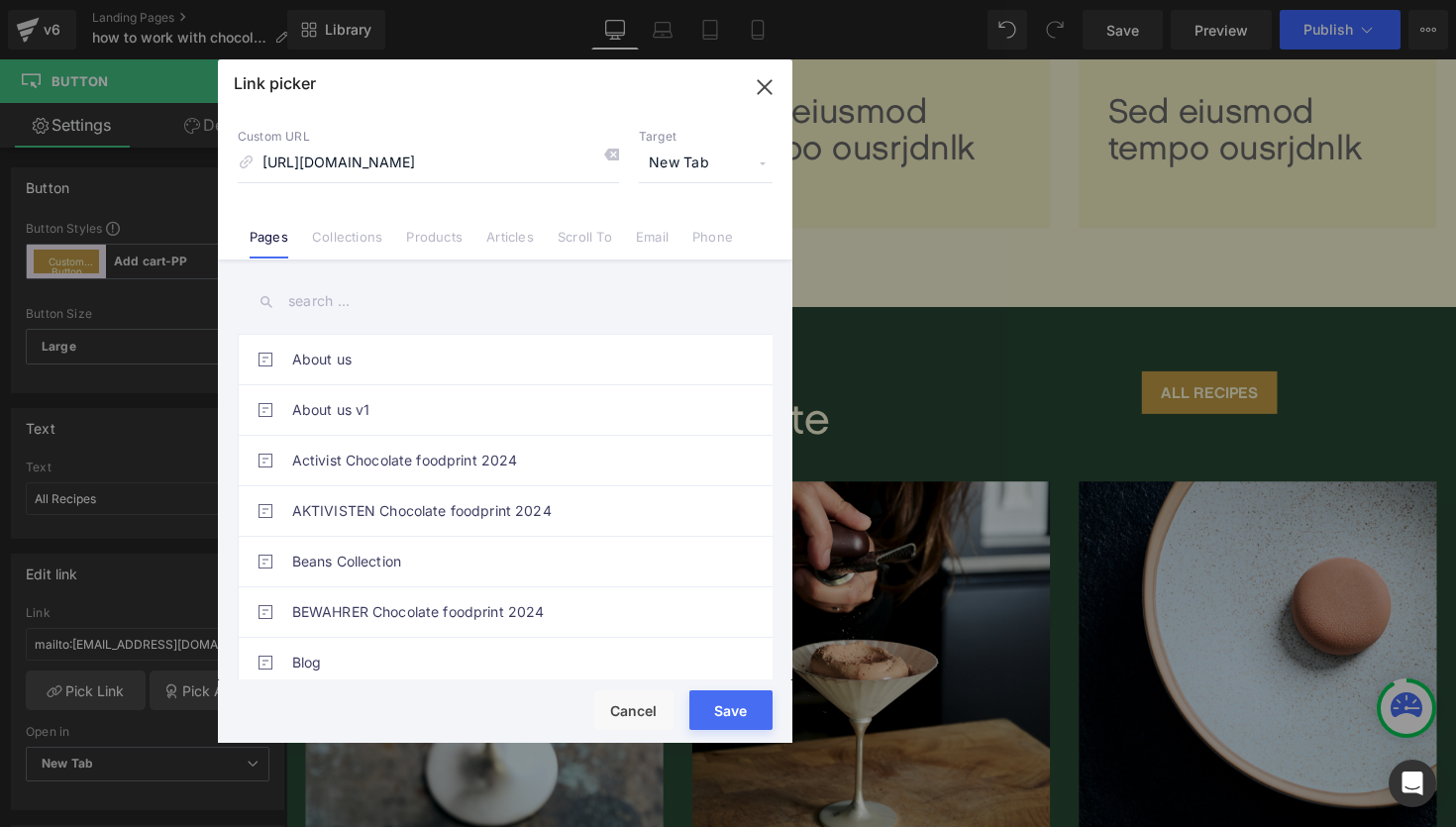click on "Save" at bounding box center [731, 710] 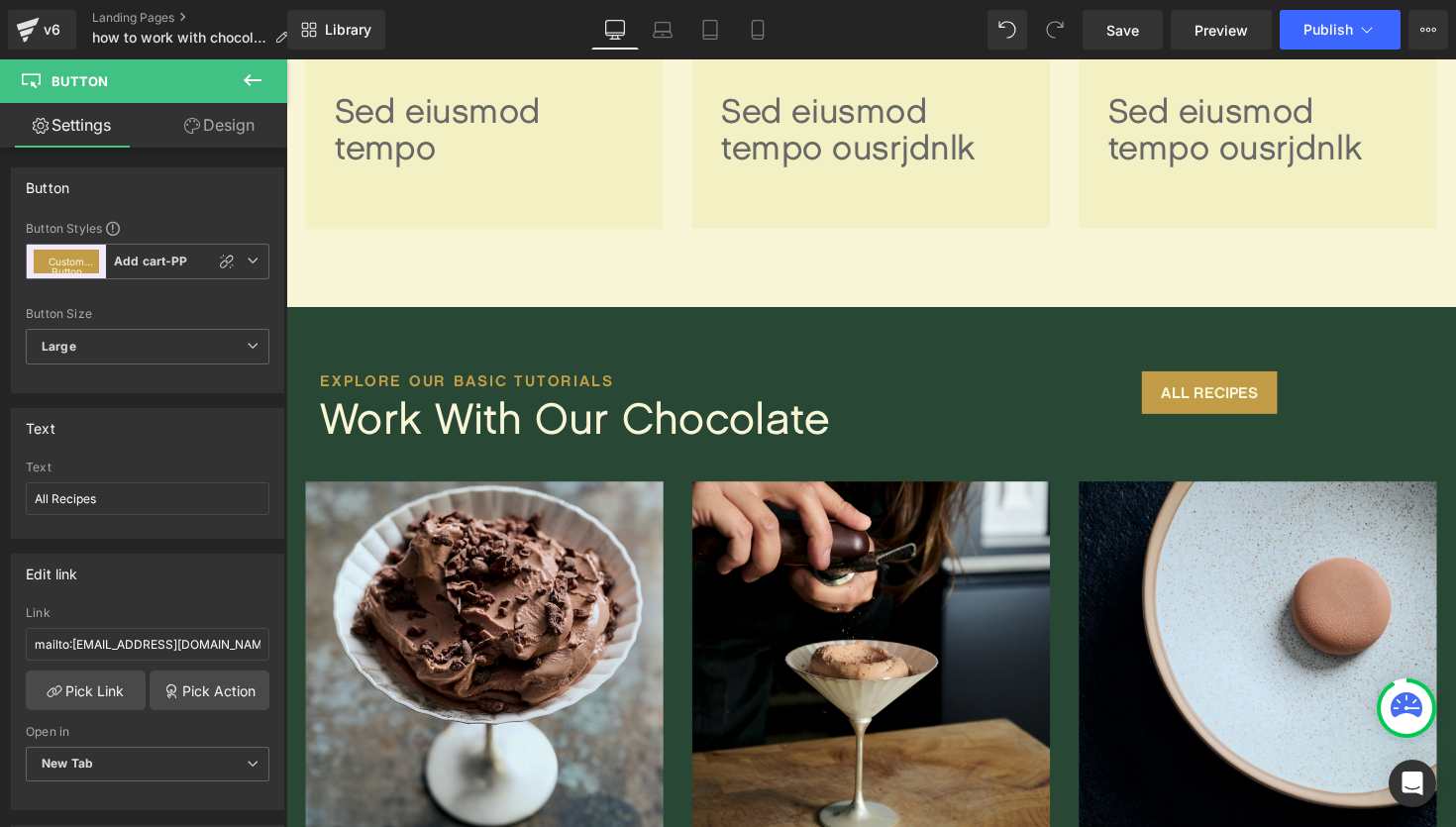 type on "[URL][DOMAIN_NAME]" 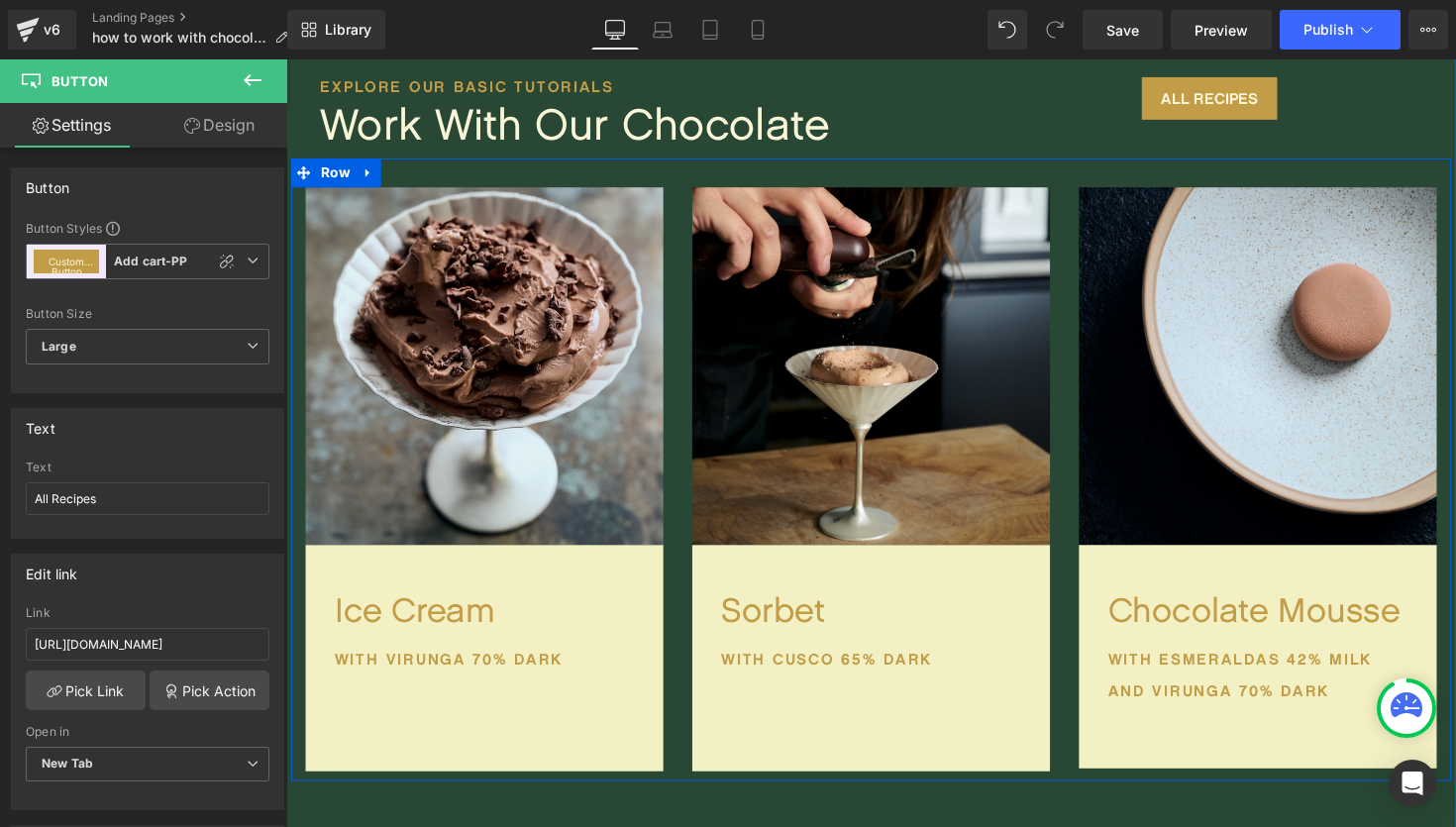 scroll, scrollTop: 1584, scrollLeft: 0, axis: vertical 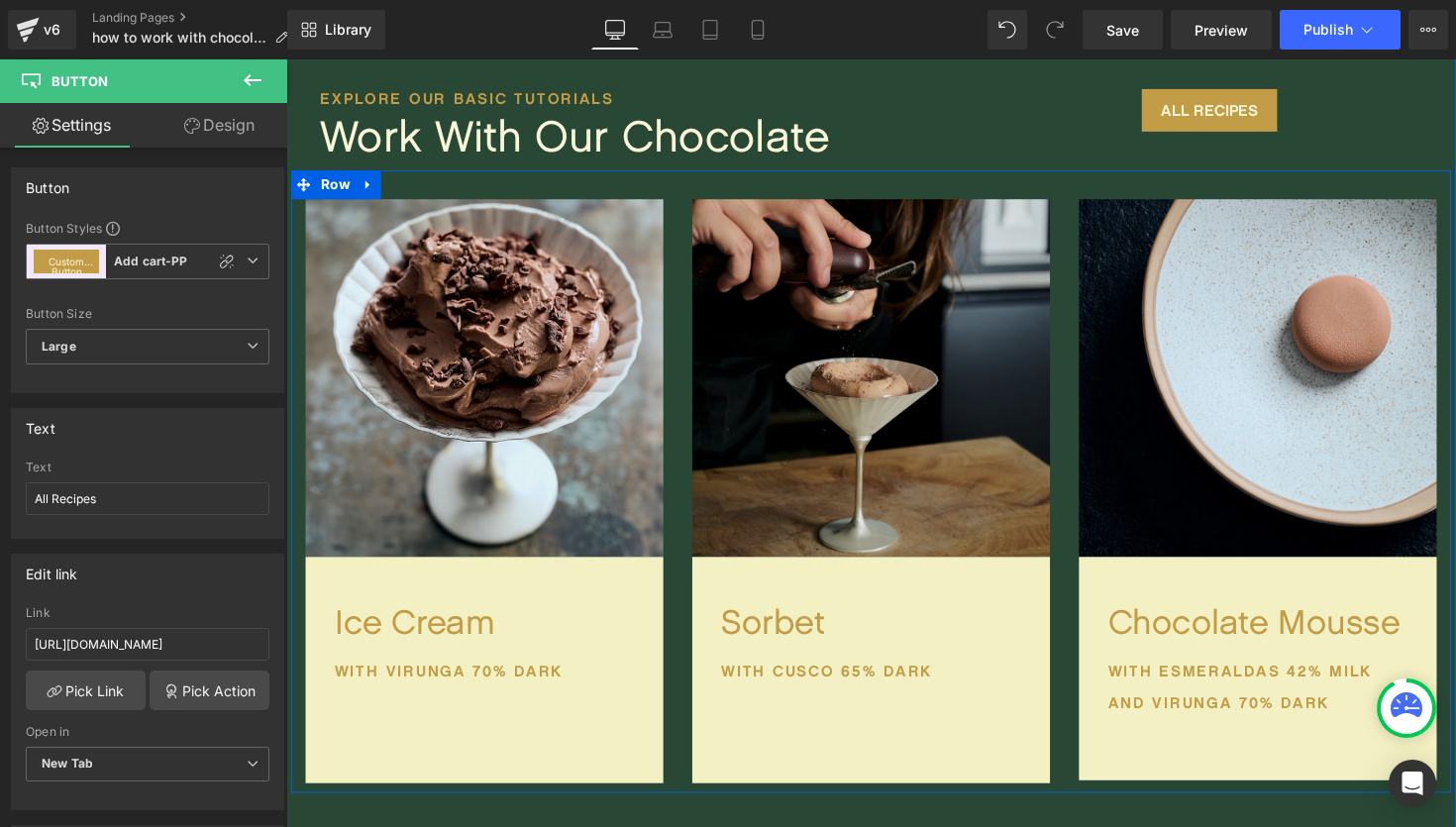 click at bounding box center [885, 386] 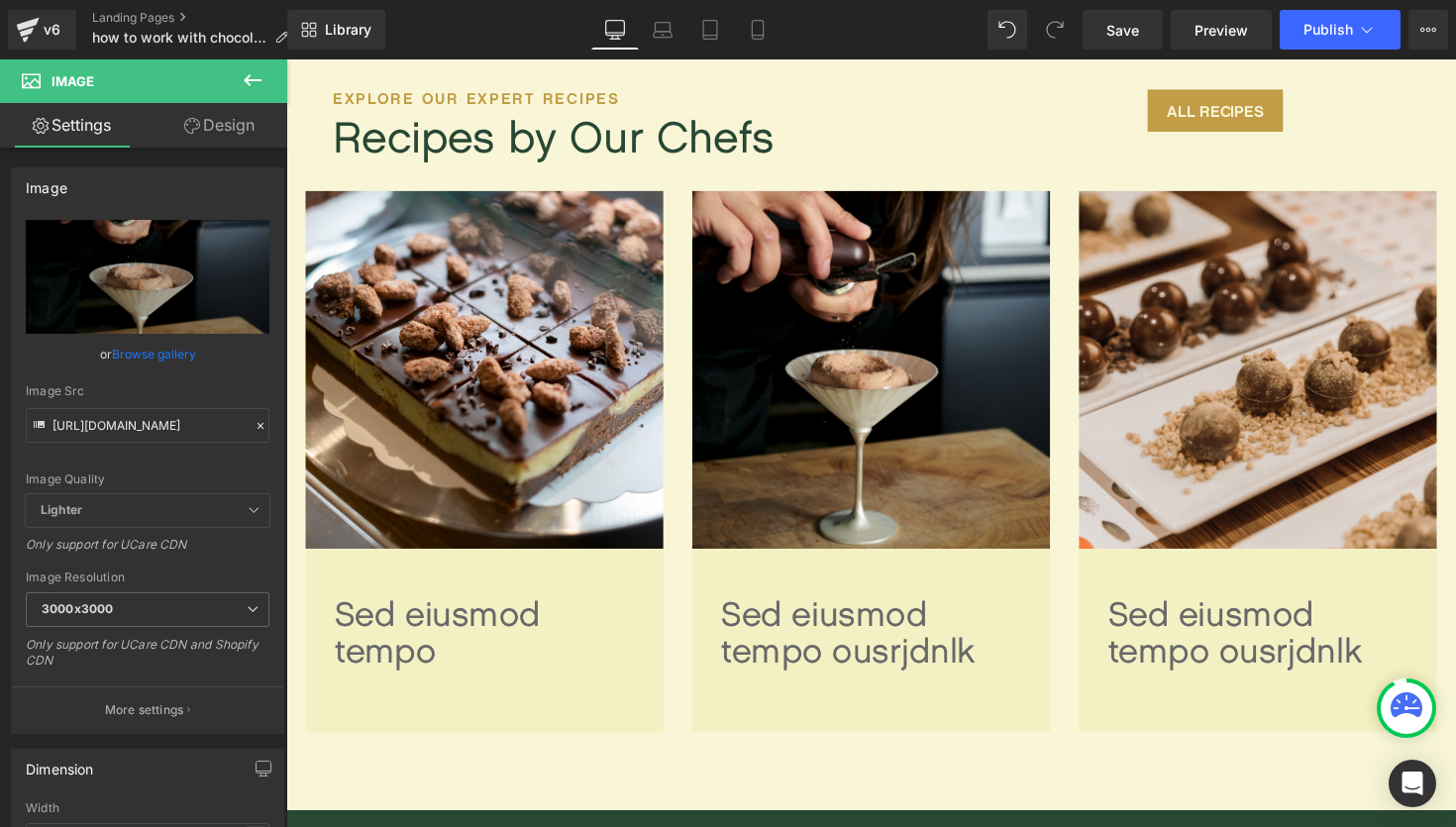 scroll, scrollTop: 777, scrollLeft: 0, axis: vertical 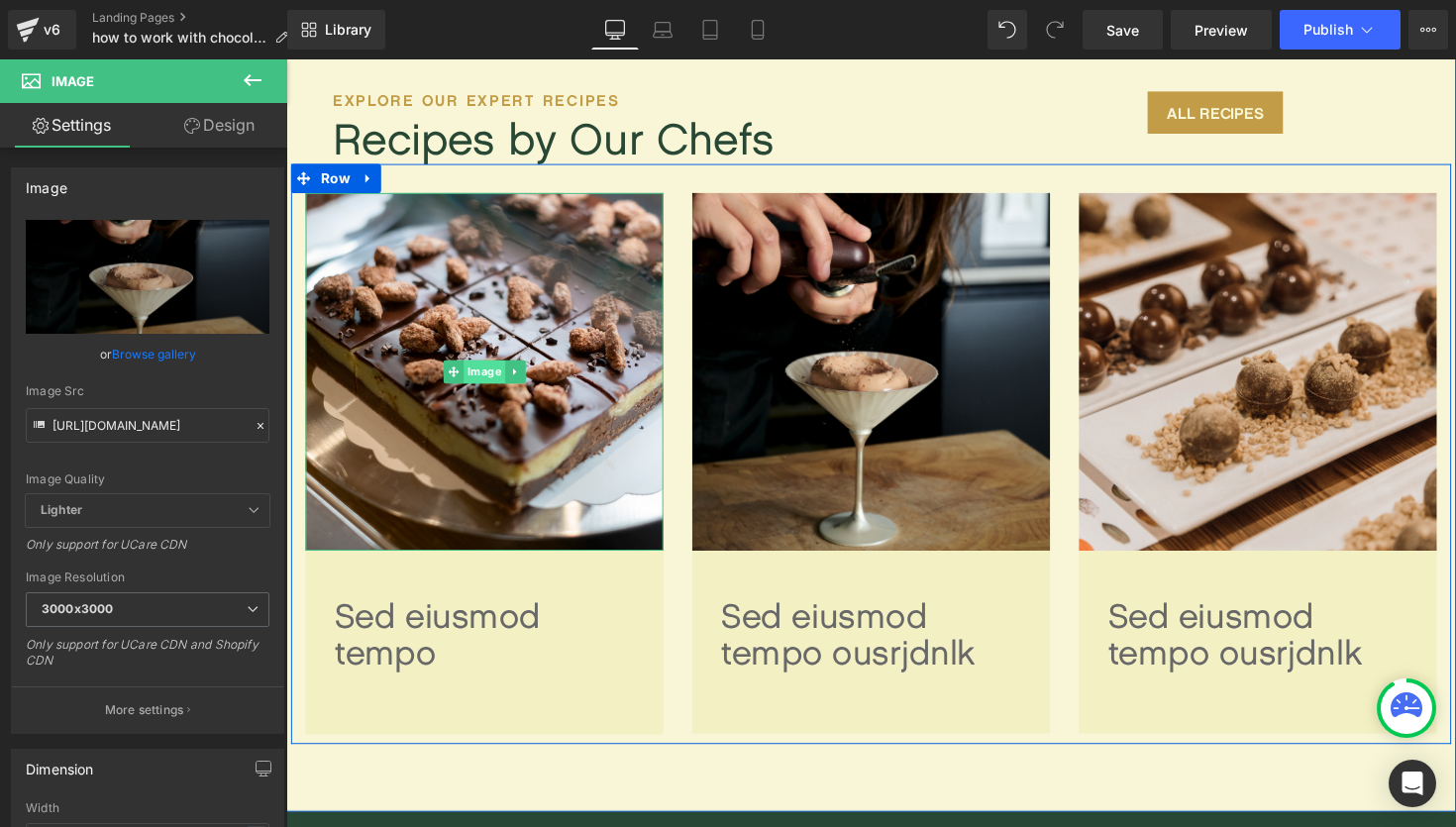 click on "Image" at bounding box center (489, 379) 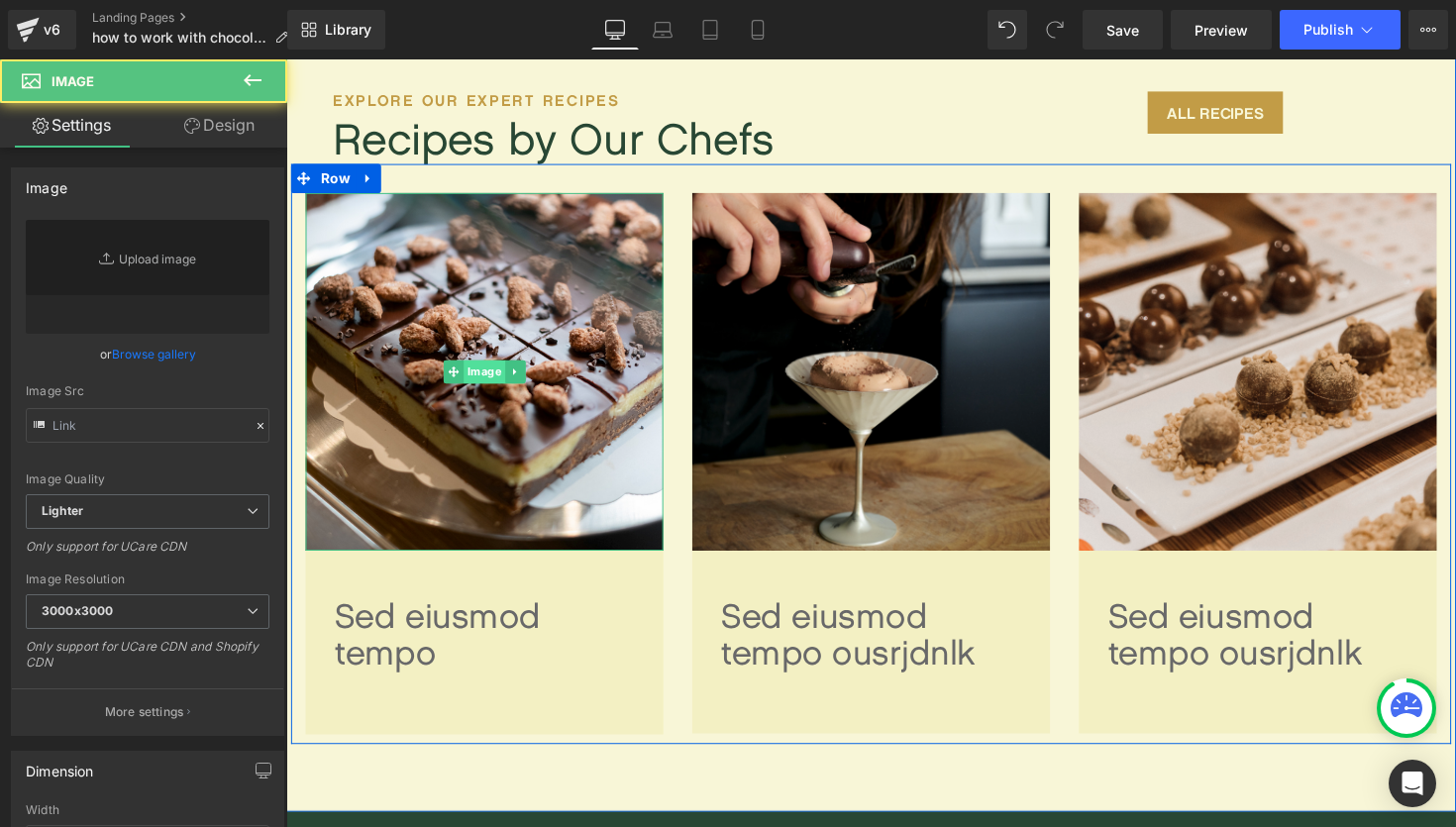 type on "[URL][DOMAIN_NAME]" 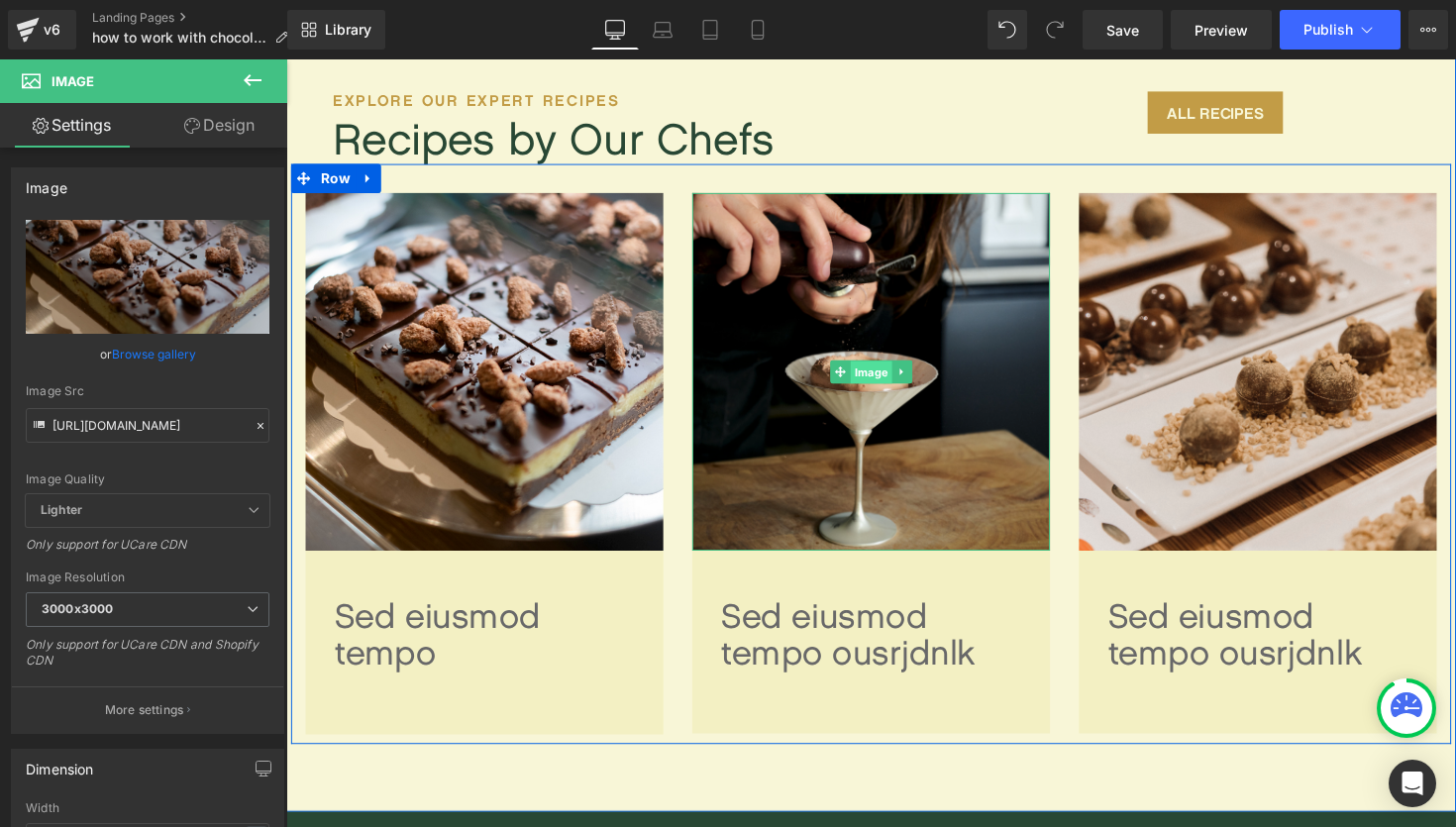 click on "Image" at bounding box center (885, 380) 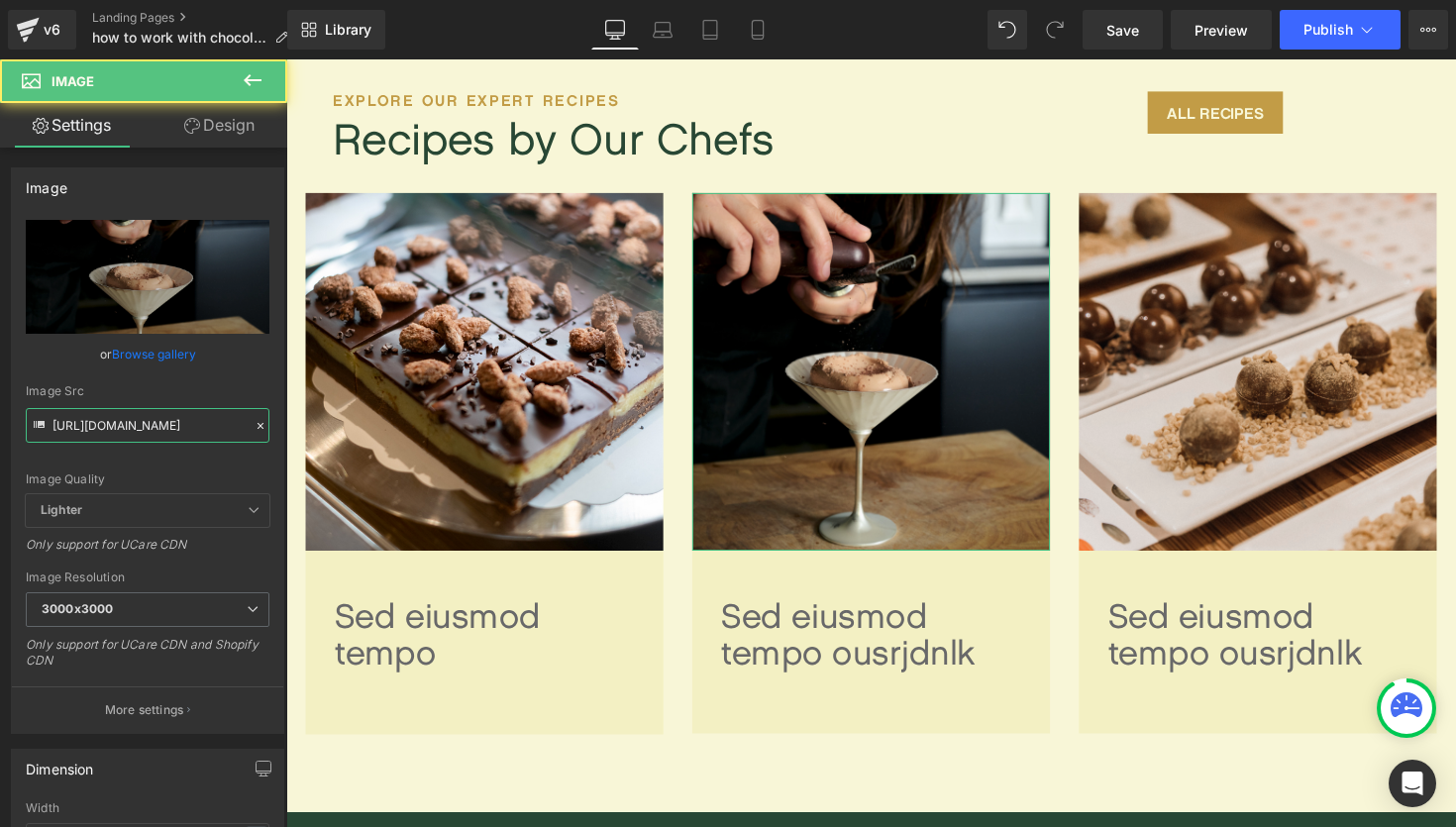 click on "[URL][DOMAIN_NAME]" at bounding box center (148, 425) 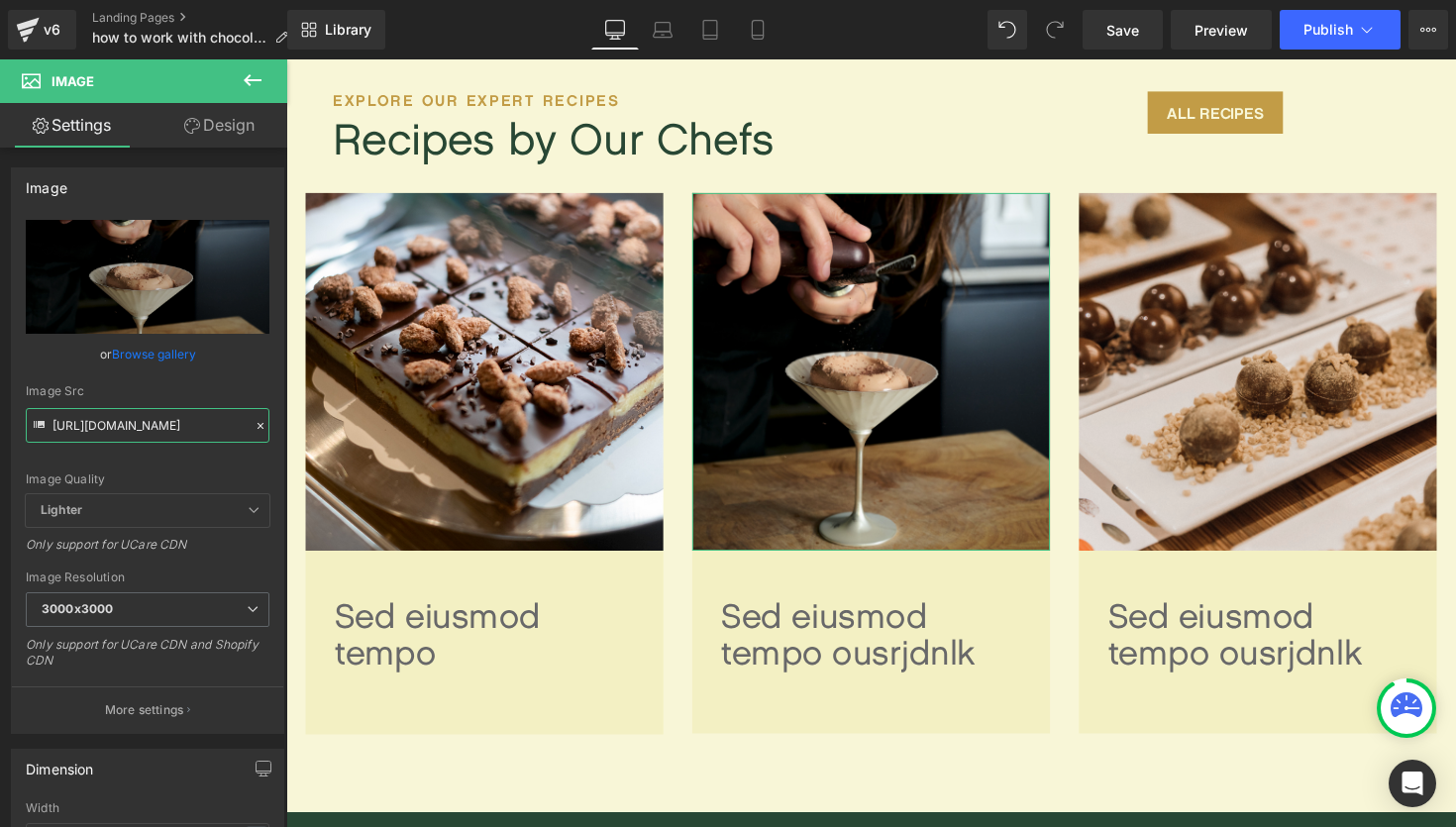 click on "[URL][DOMAIN_NAME]" at bounding box center (148, 425) 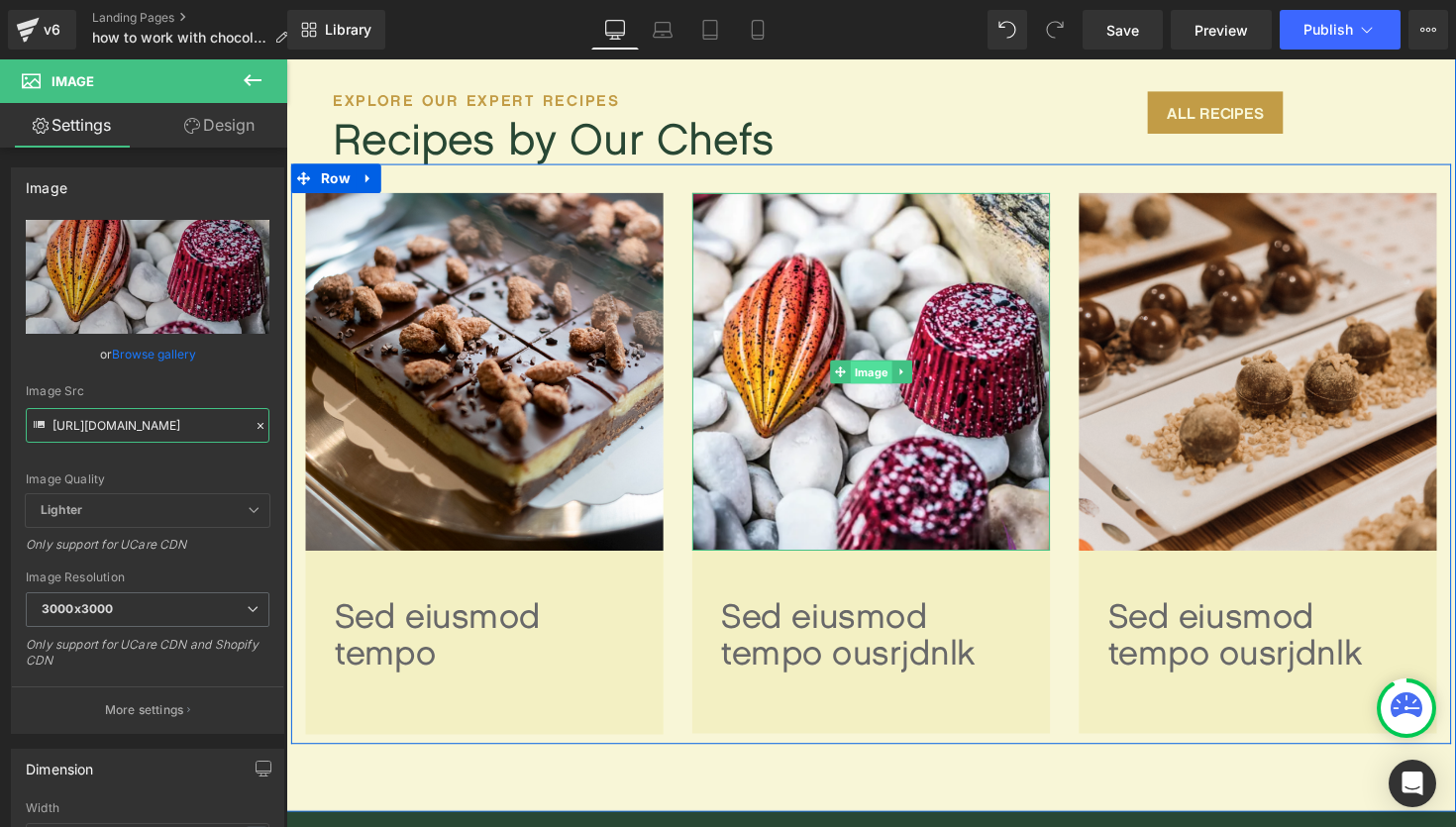 click on "Image" at bounding box center (885, 380) 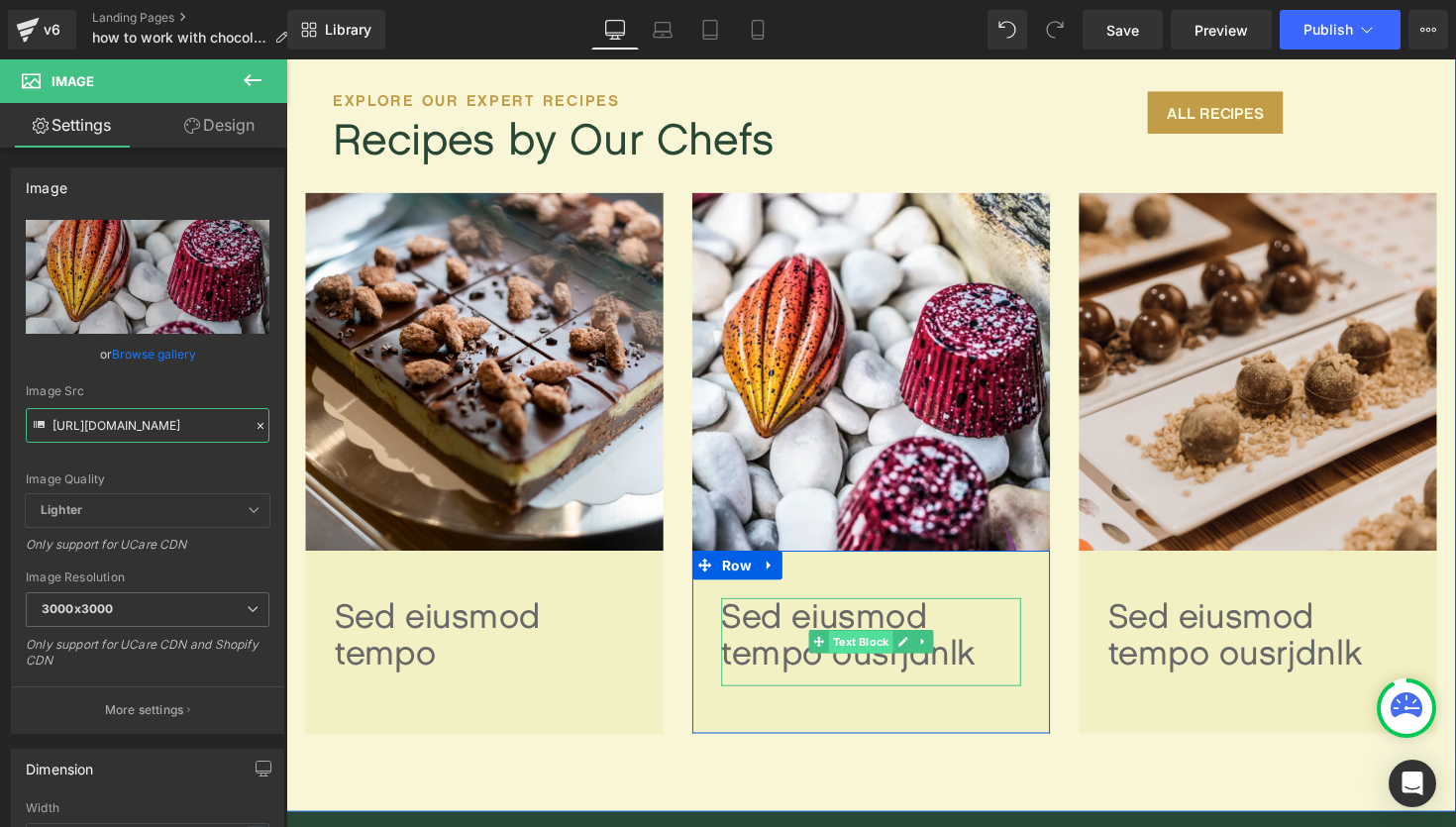 click on "Text Block" at bounding box center (875, 657) 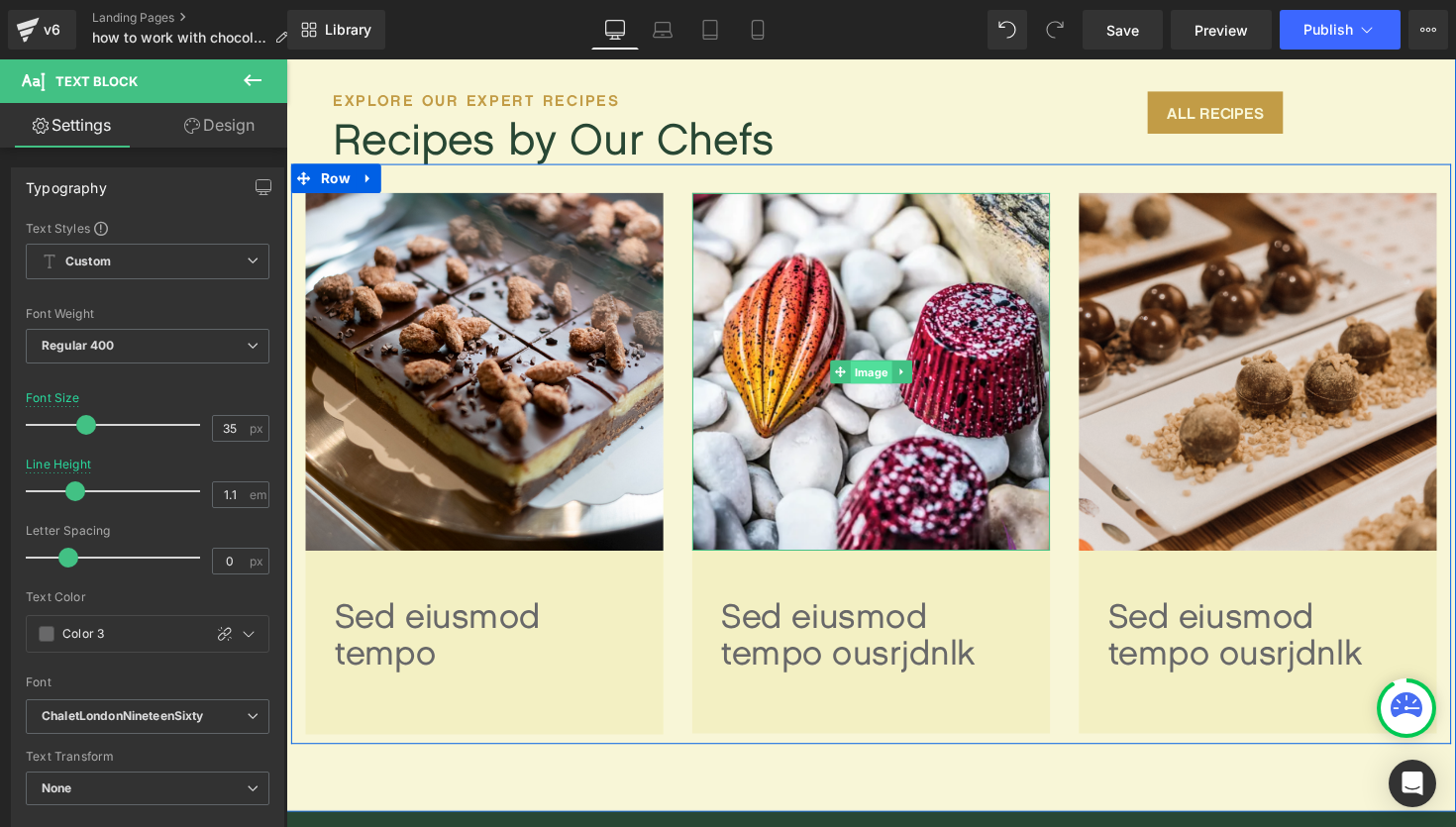 click on "Image" at bounding box center [885, 380] 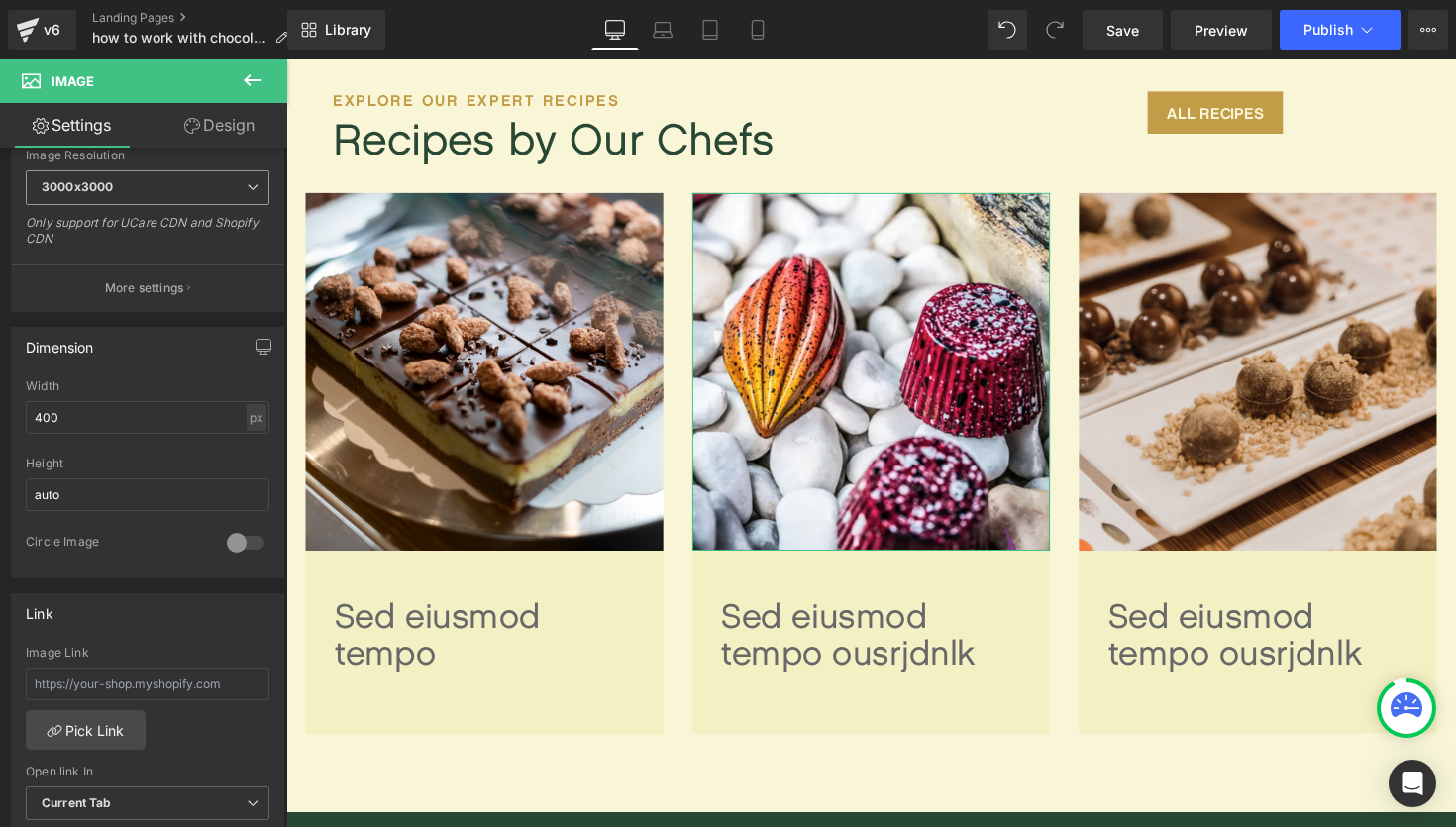 scroll, scrollTop: 617, scrollLeft: 0, axis: vertical 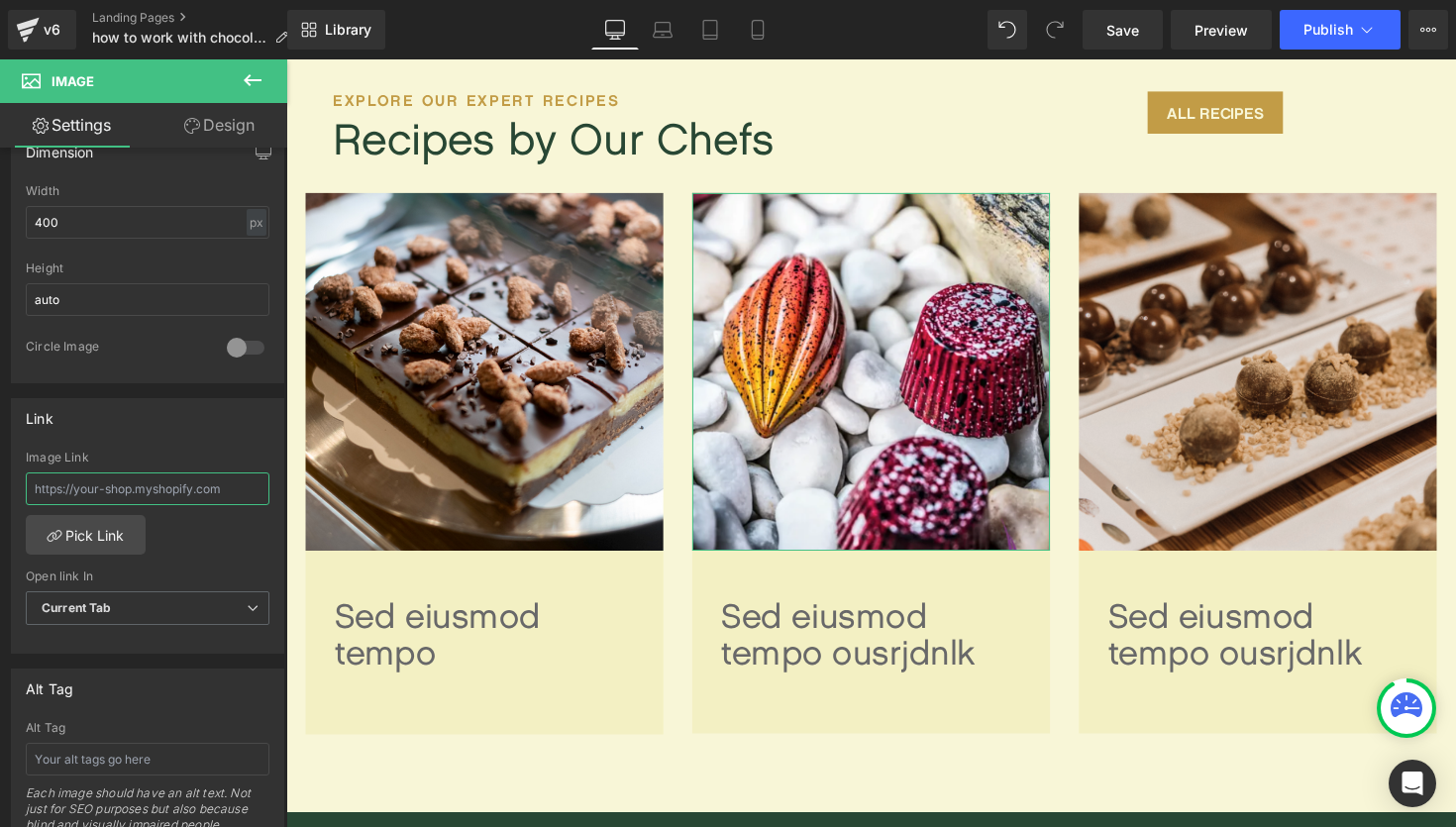 click at bounding box center [148, 488] 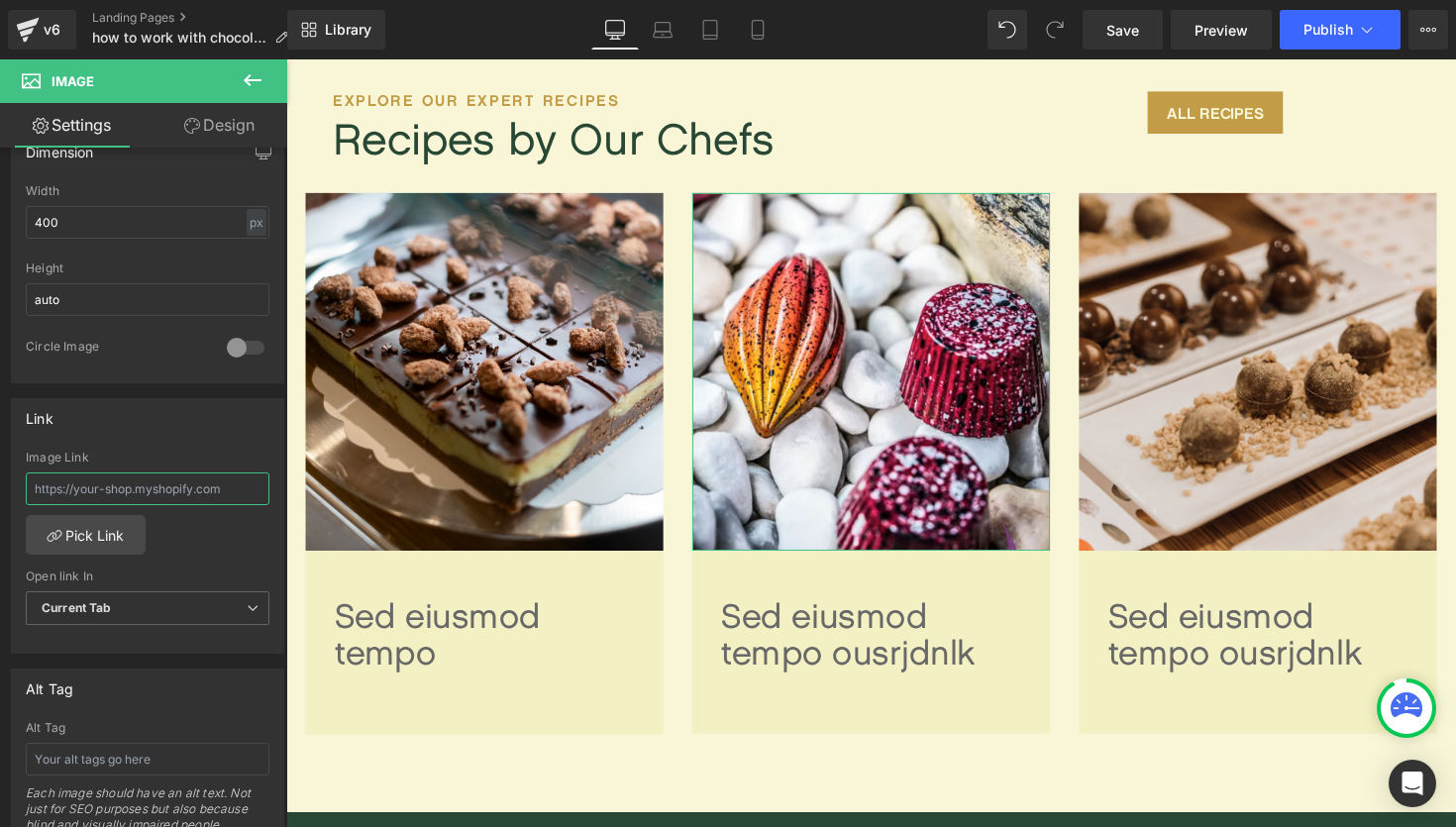 click at bounding box center (148, 488) 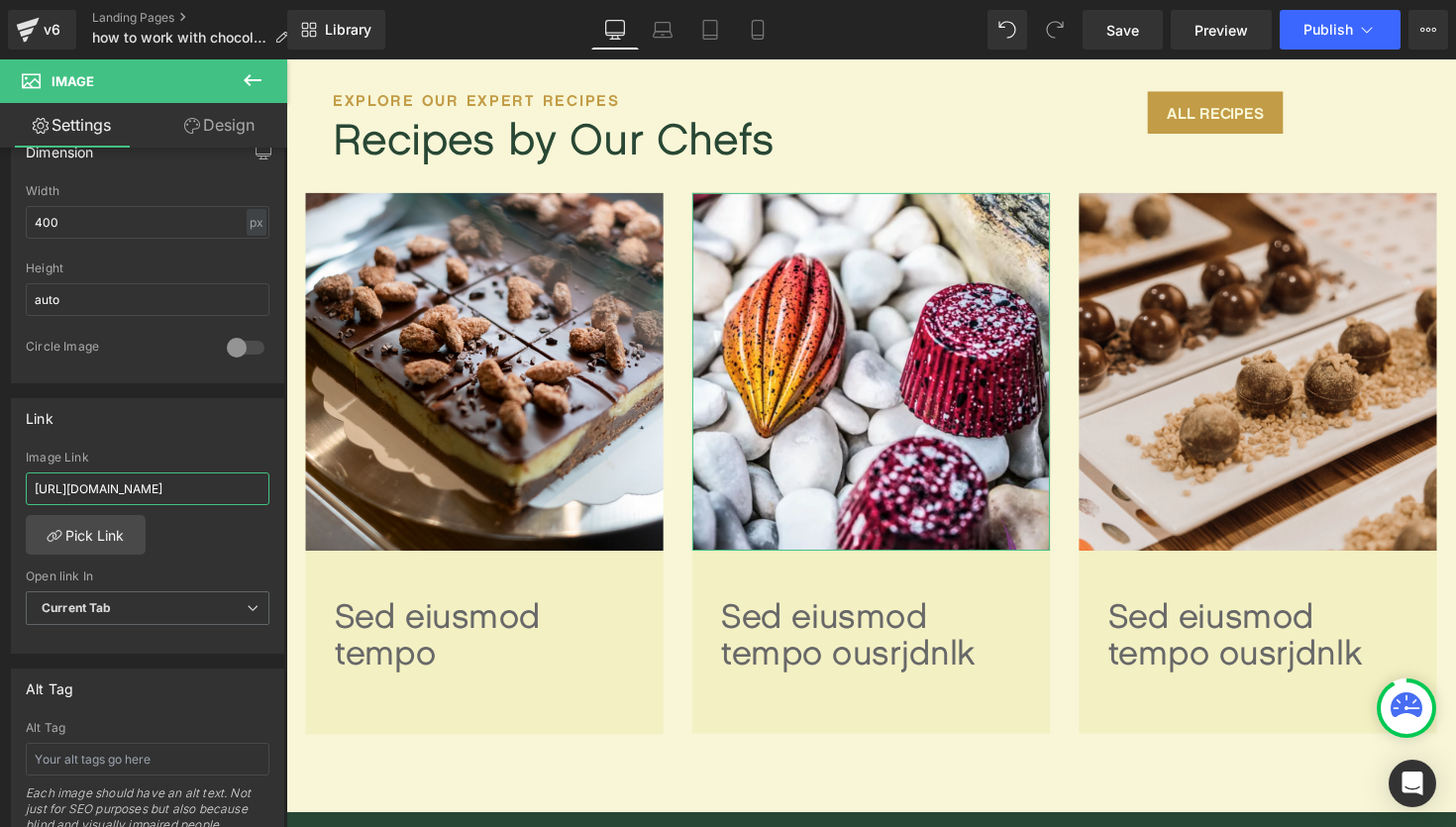 scroll, scrollTop: 0, scrollLeft: 165, axis: horizontal 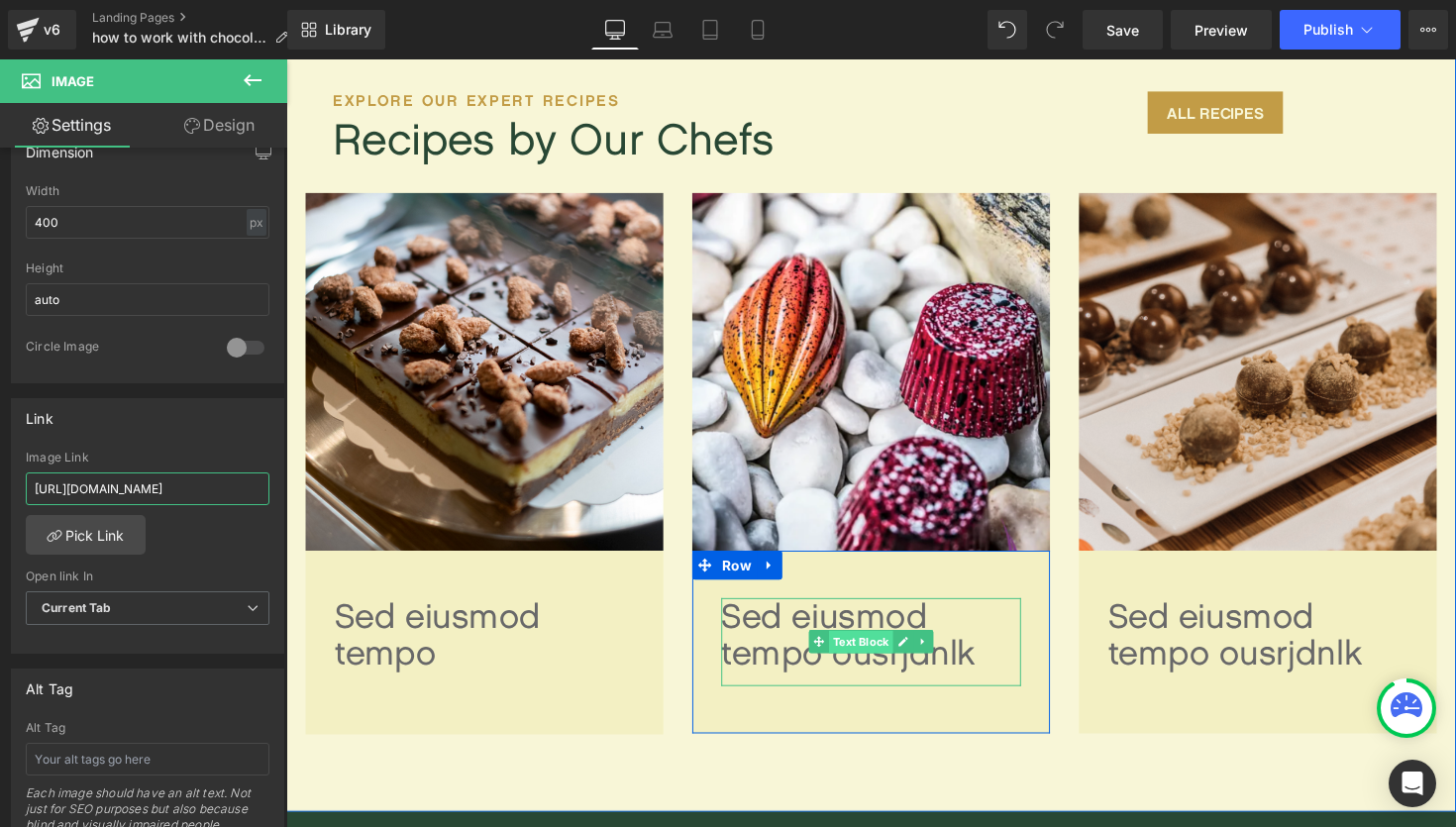click on "Text Block" at bounding box center [875, 657] 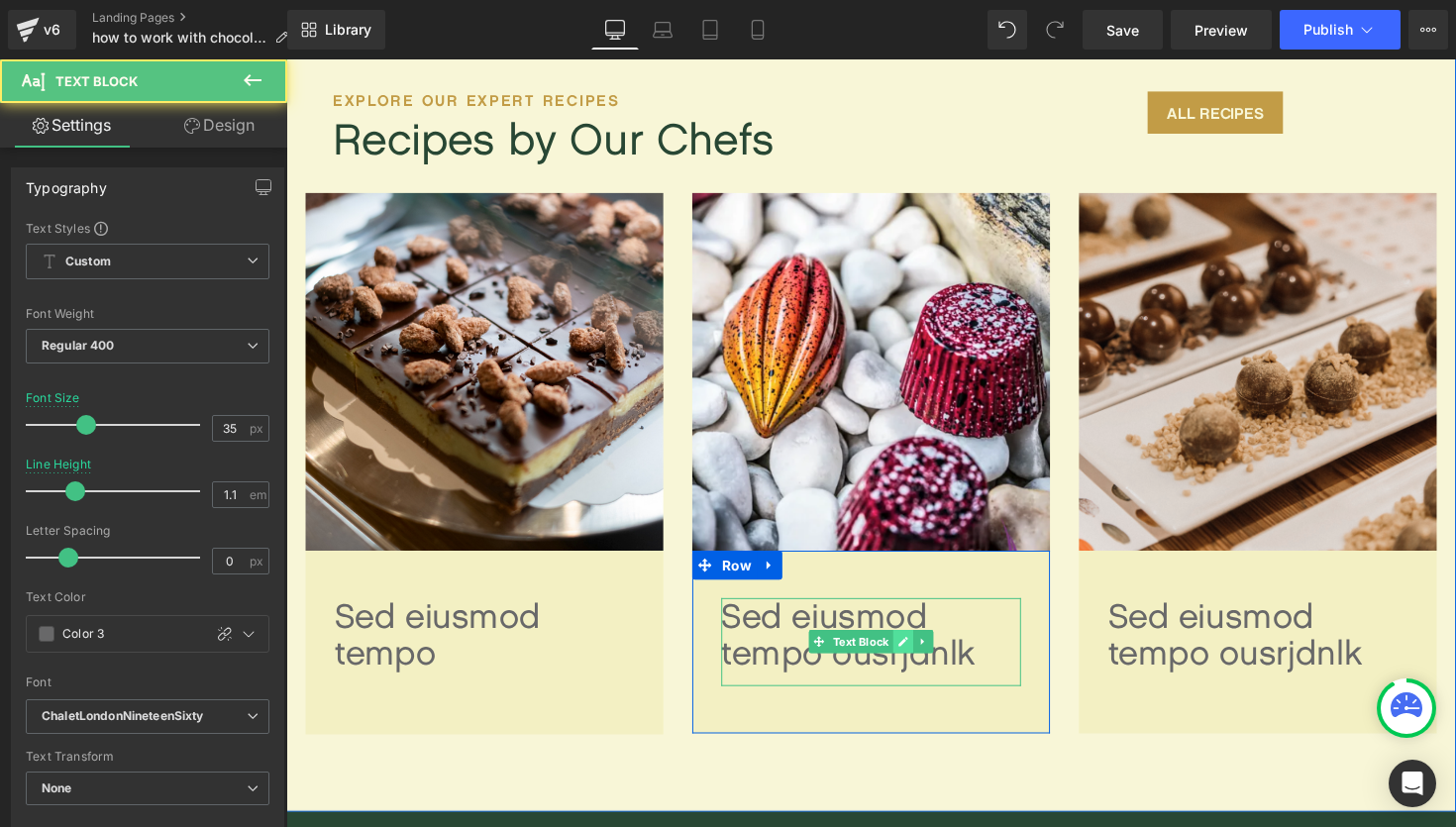 click 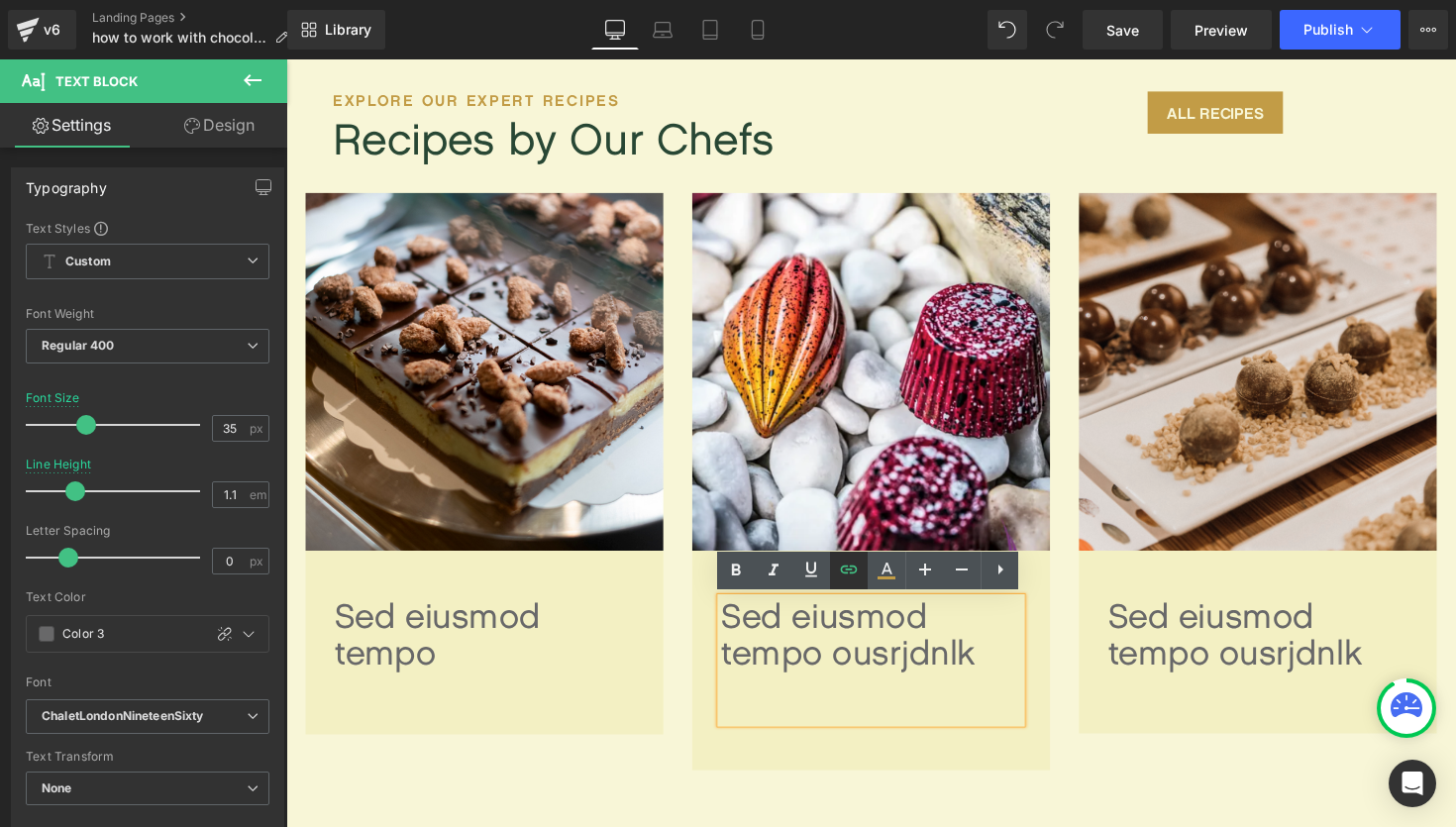 click 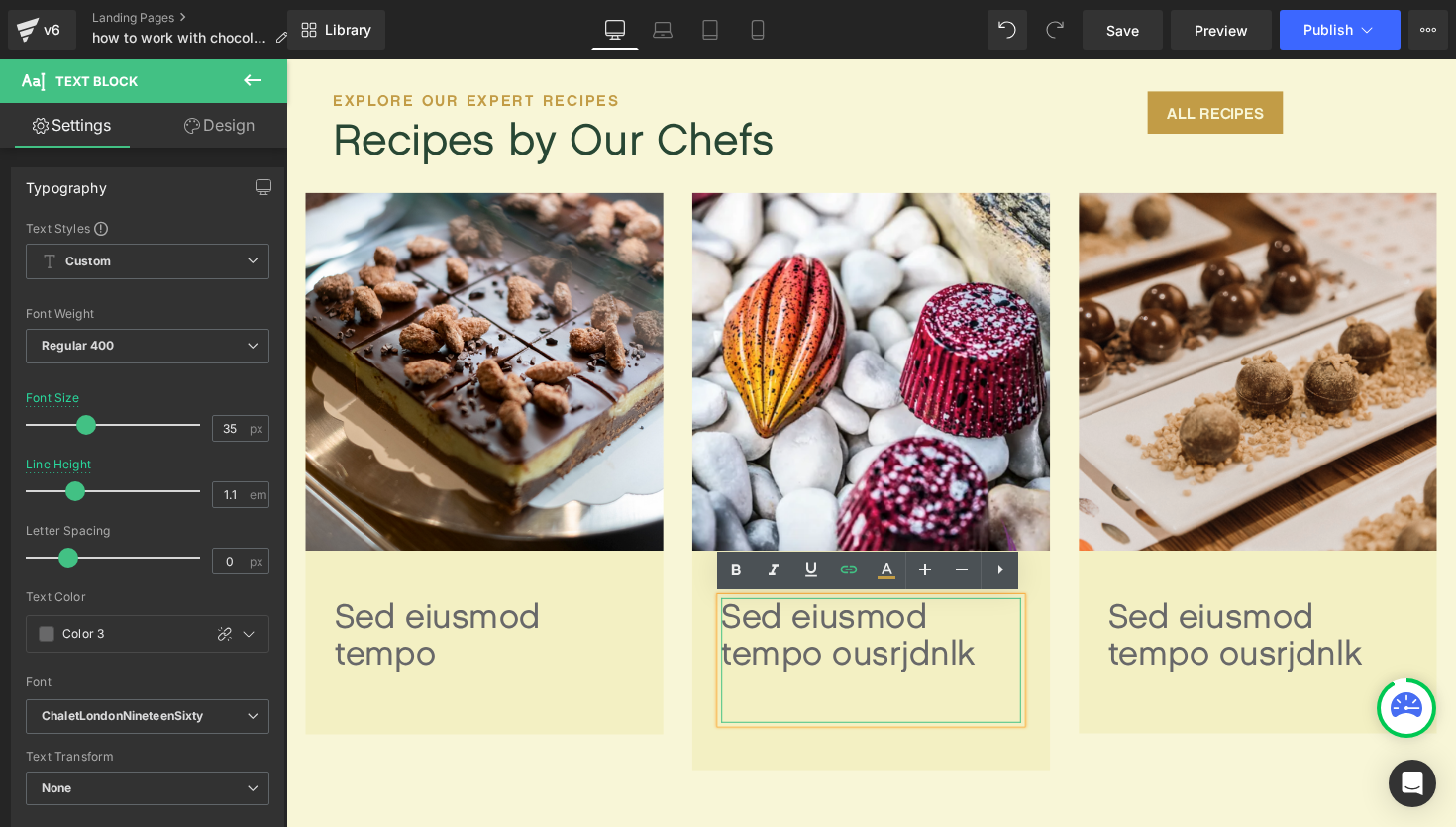 click on "Sed eiusmod tempo ousrjdnlk" at bounding box center (885, 675) 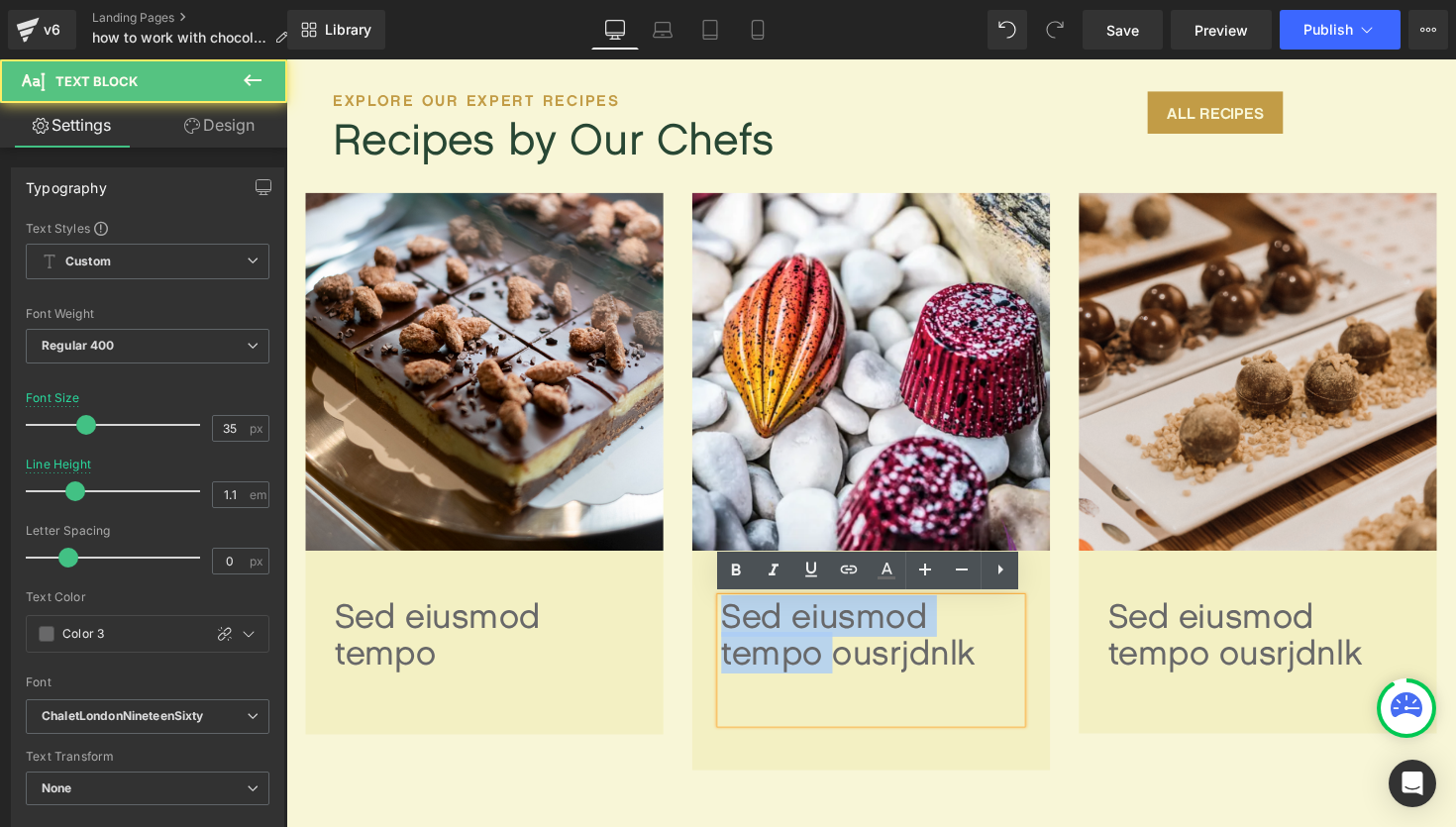 click on "Sed eiusmod tempo ousrjdnlk" at bounding box center (885, 675) 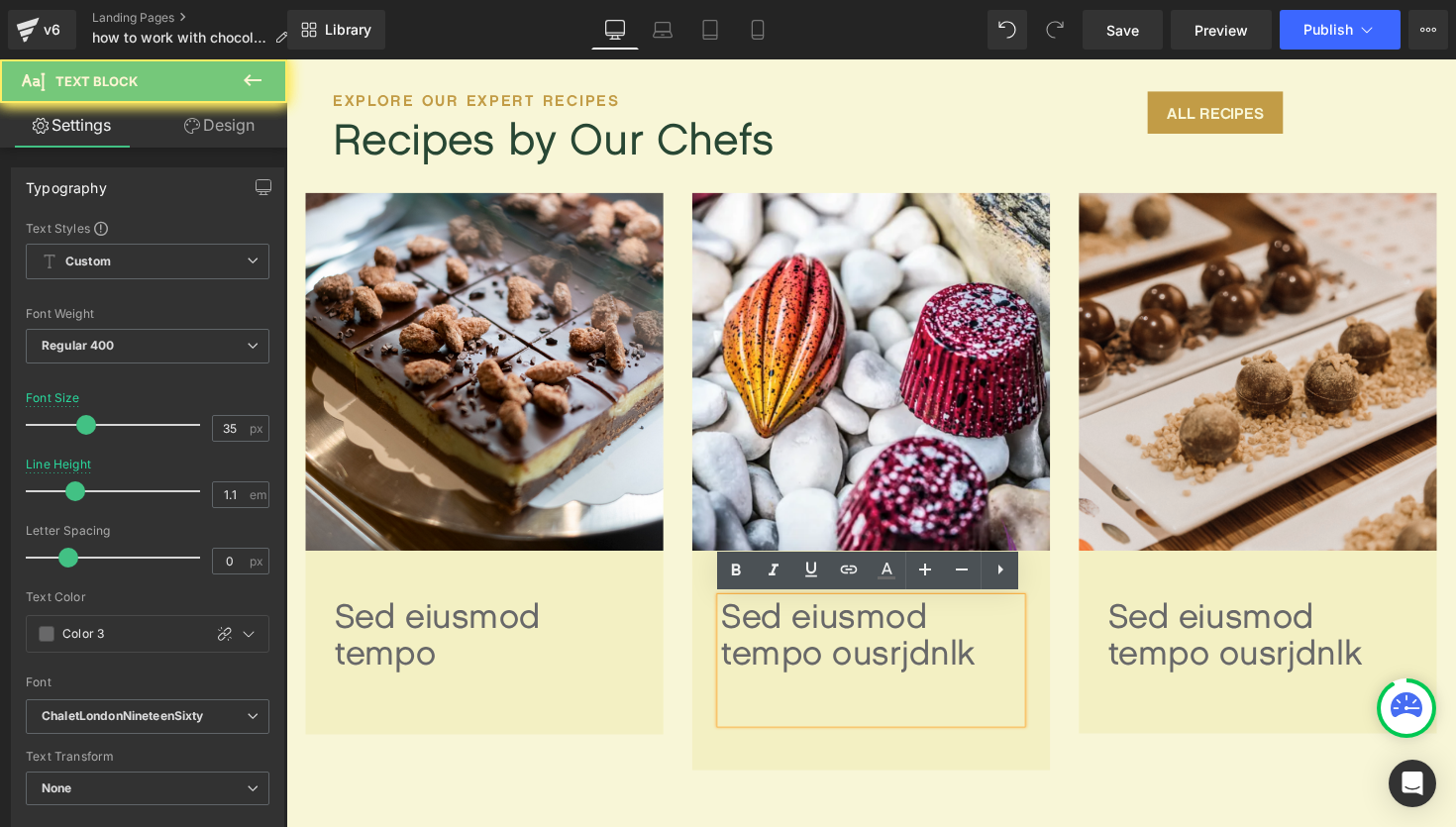 click on "Sed eiusmod tempo ousrjdnlk" at bounding box center (885, 675) 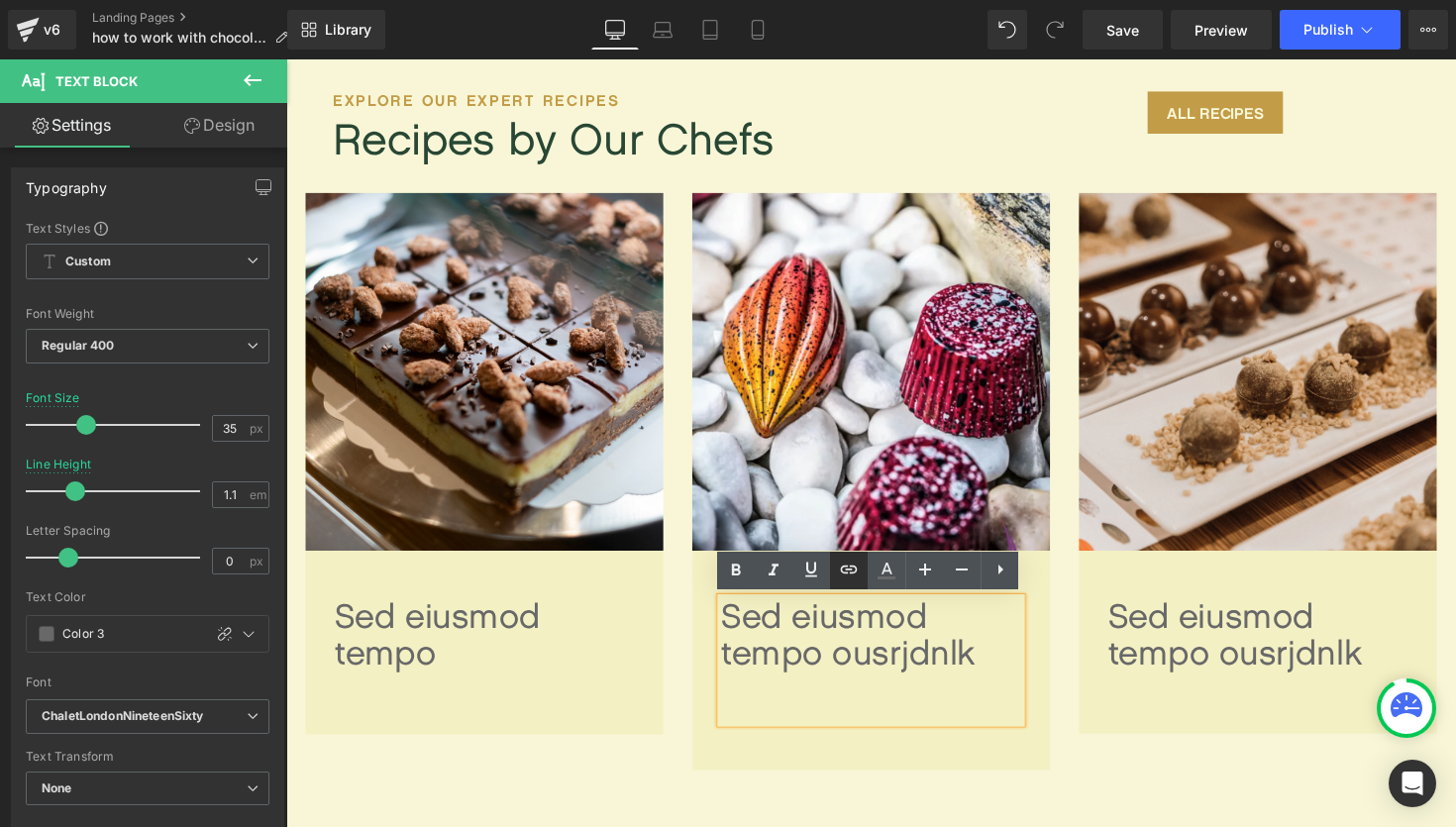 click 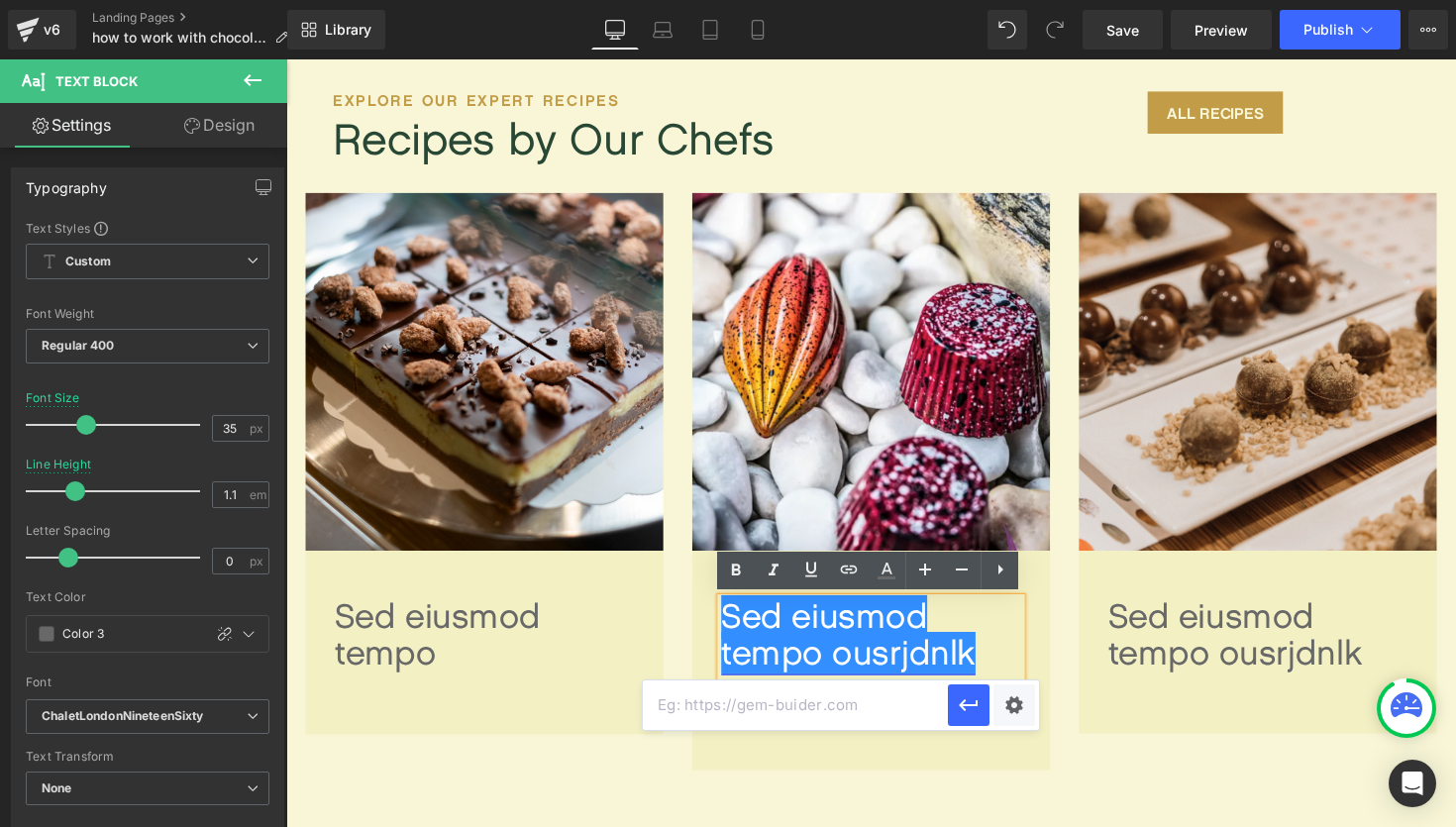 click at bounding box center (795, 705) 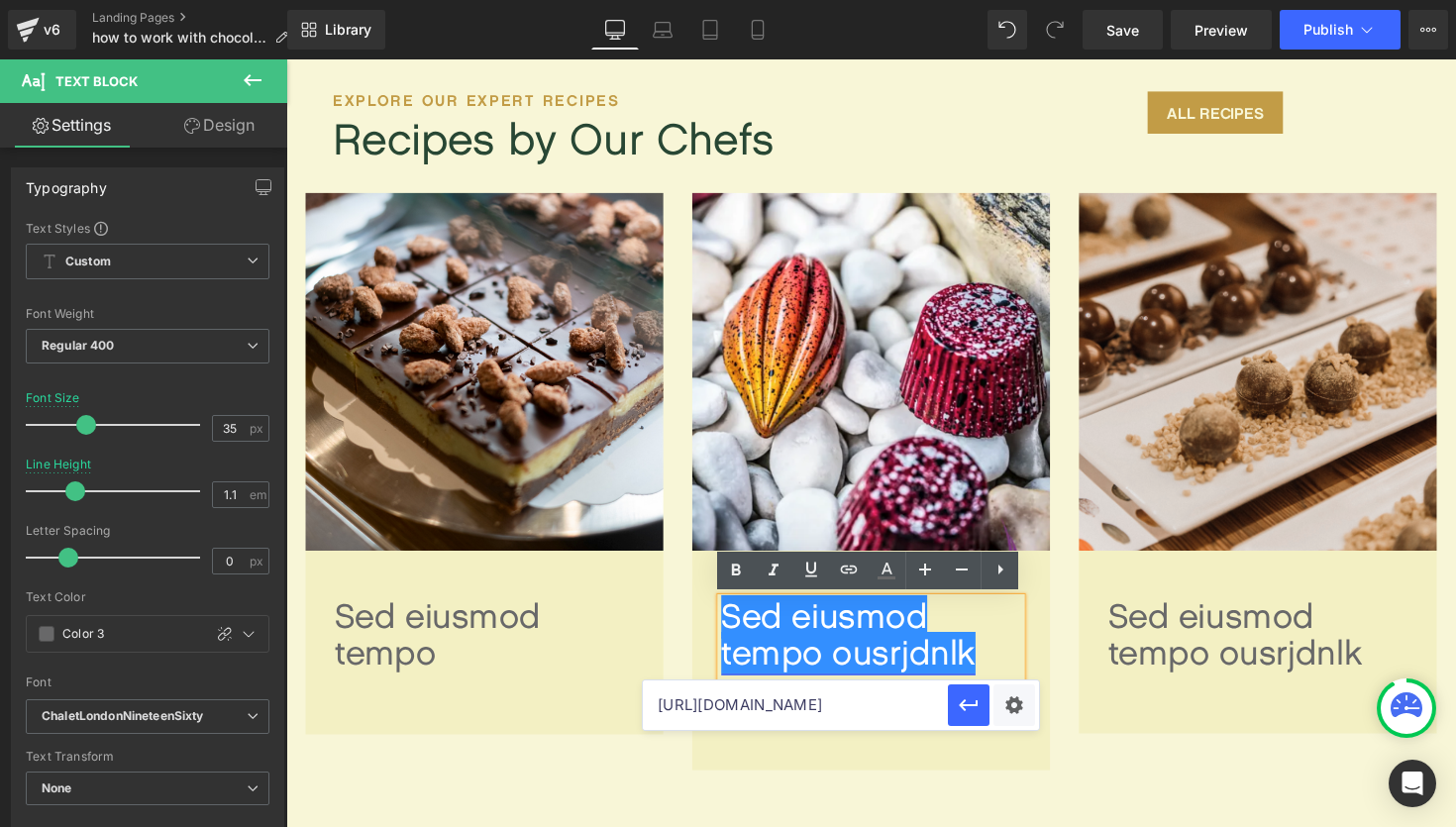 scroll, scrollTop: 0, scrollLeft: 234, axis: horizontal 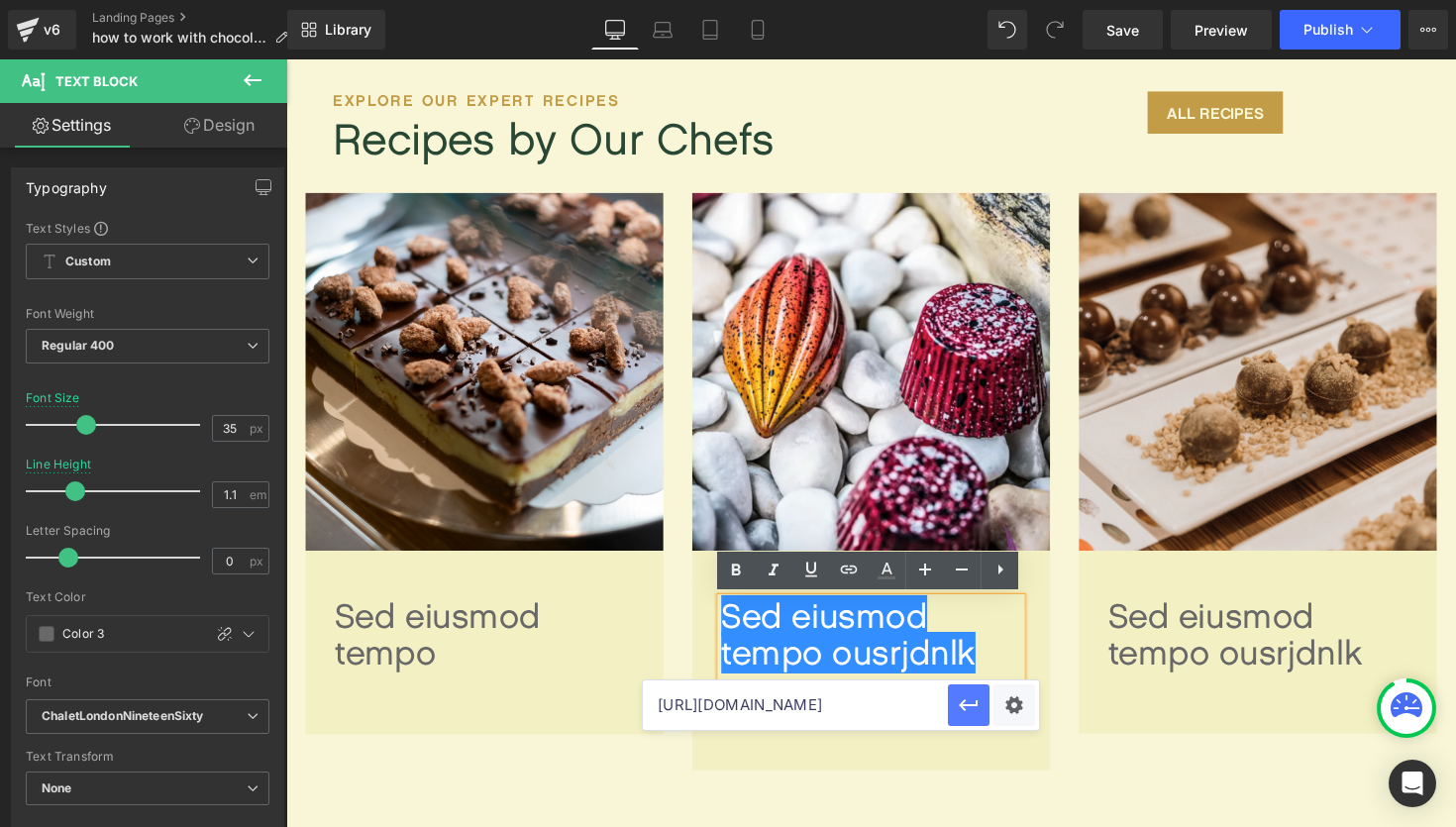 type on "[URL][DOMAIN_NAME]" 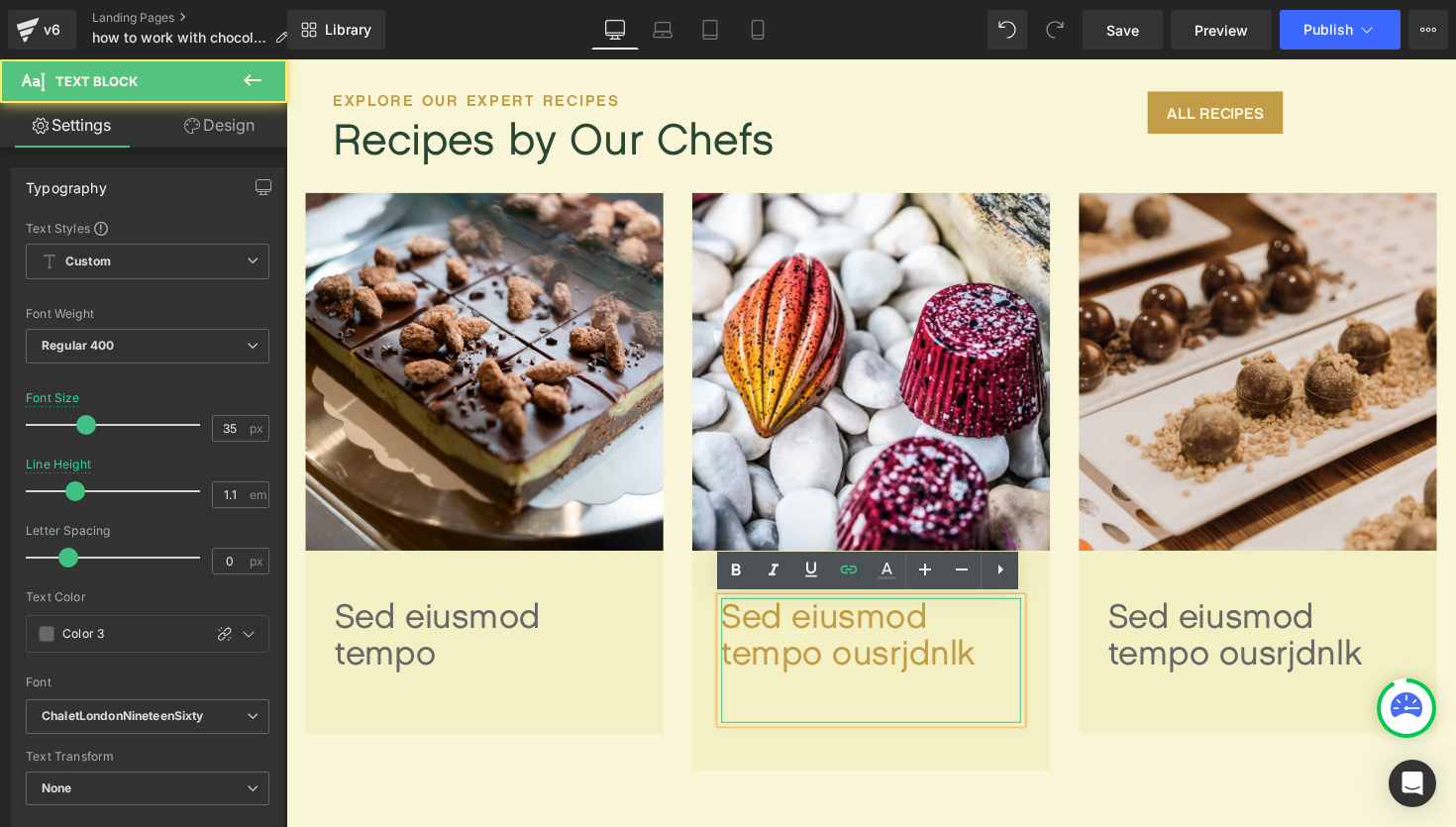 click on "Sed eiusmod tempo ousrjdnlk" at bounding box center [885, 675] 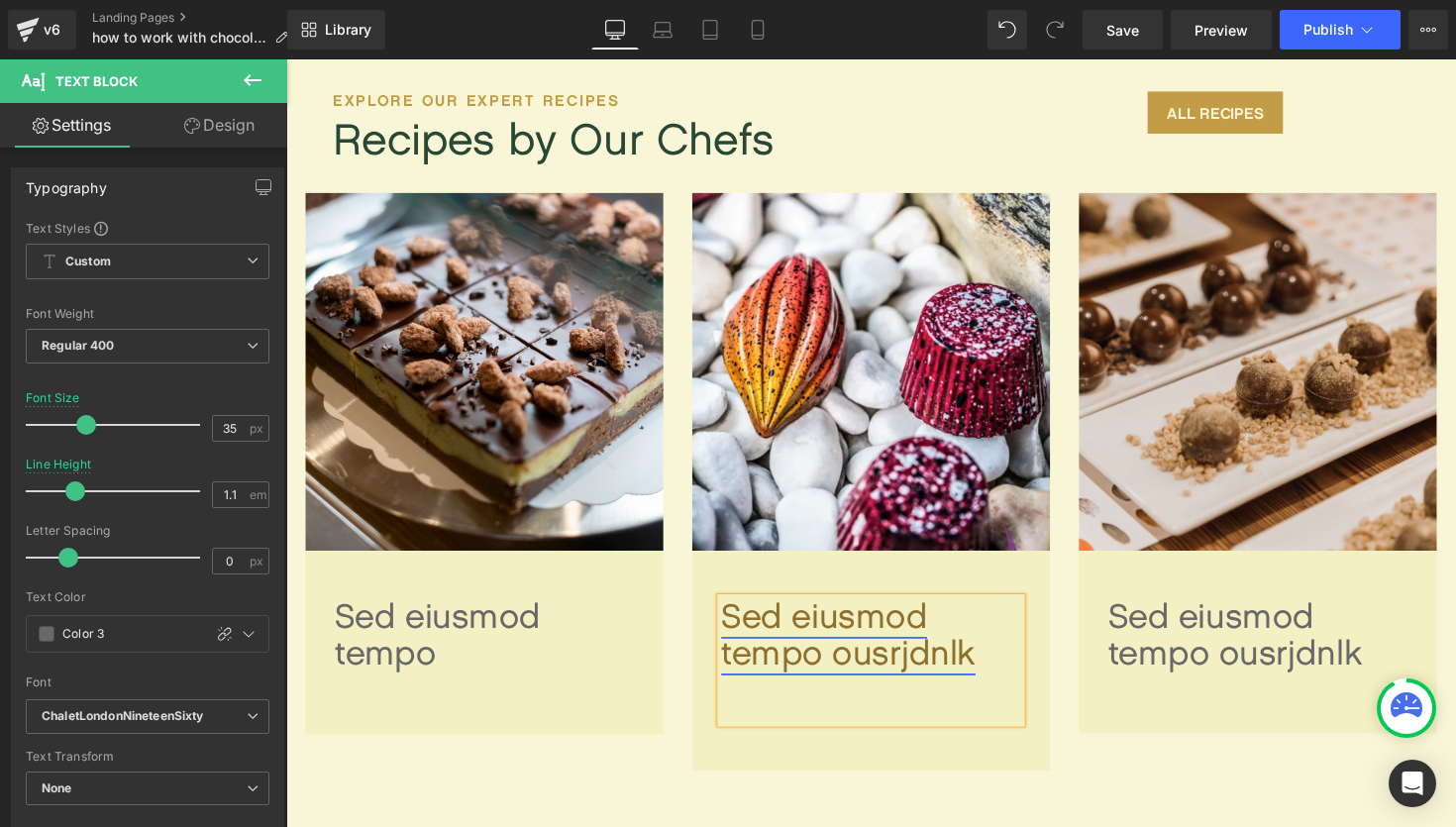 click on "Sed eiusmod tempo ousrjdnlk" at bounding box center (862, 649) 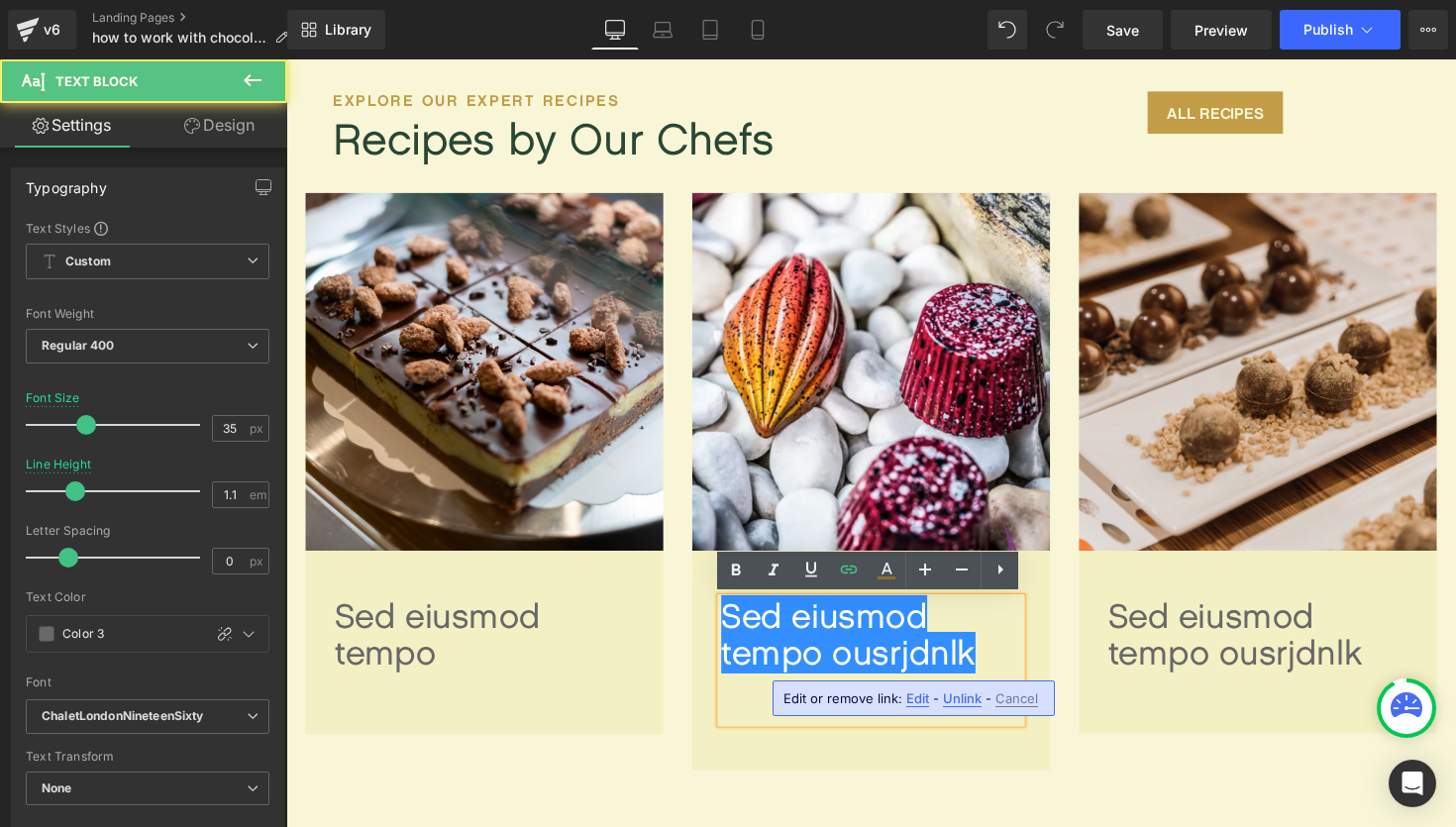 click on "Sed eiusmod tempo ousrjdnlk" at bounding box center (885, 675) 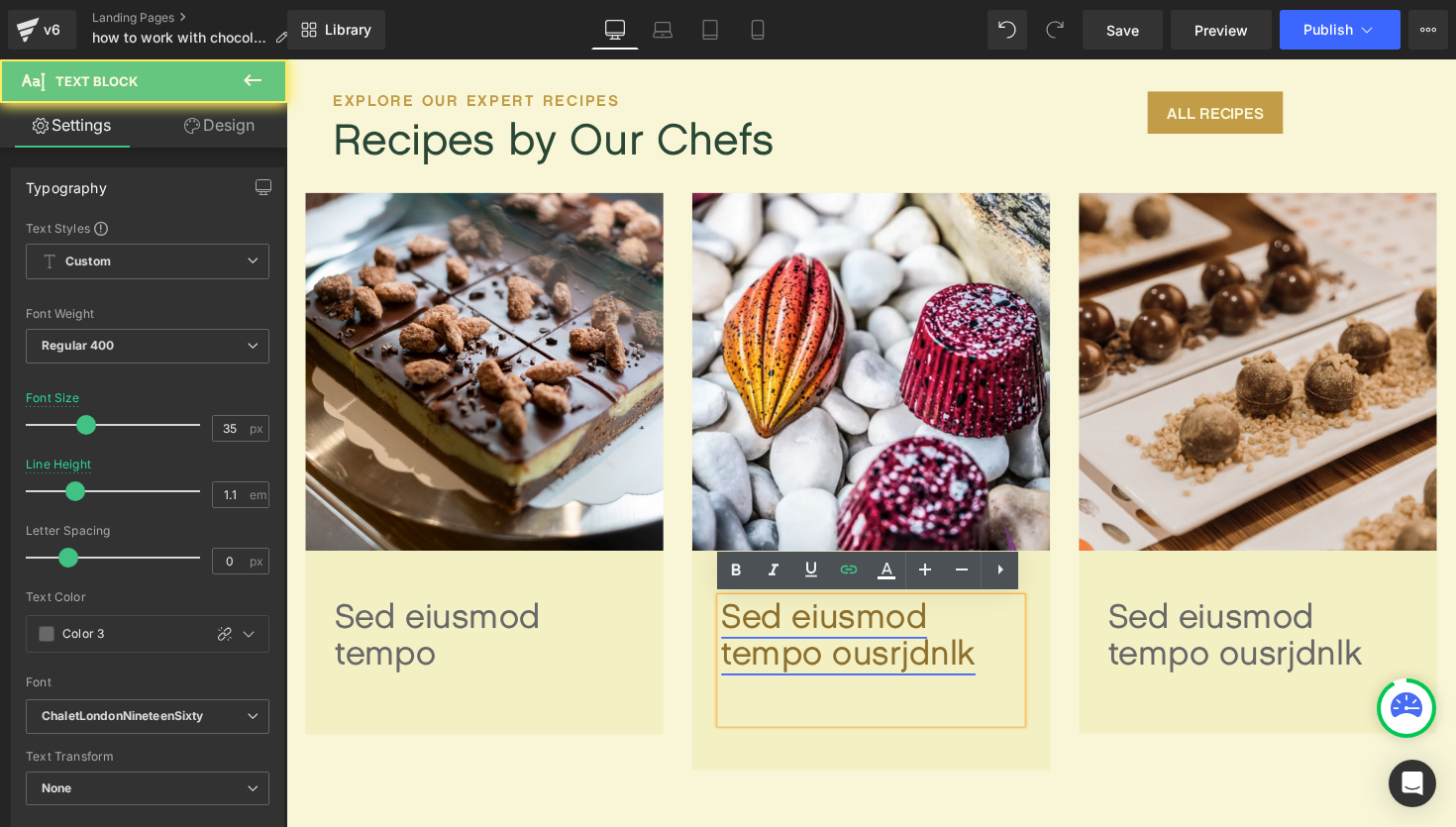 click on "Sed eiusmod tempo ousrjdnlk" at bounding box center [862, 649] 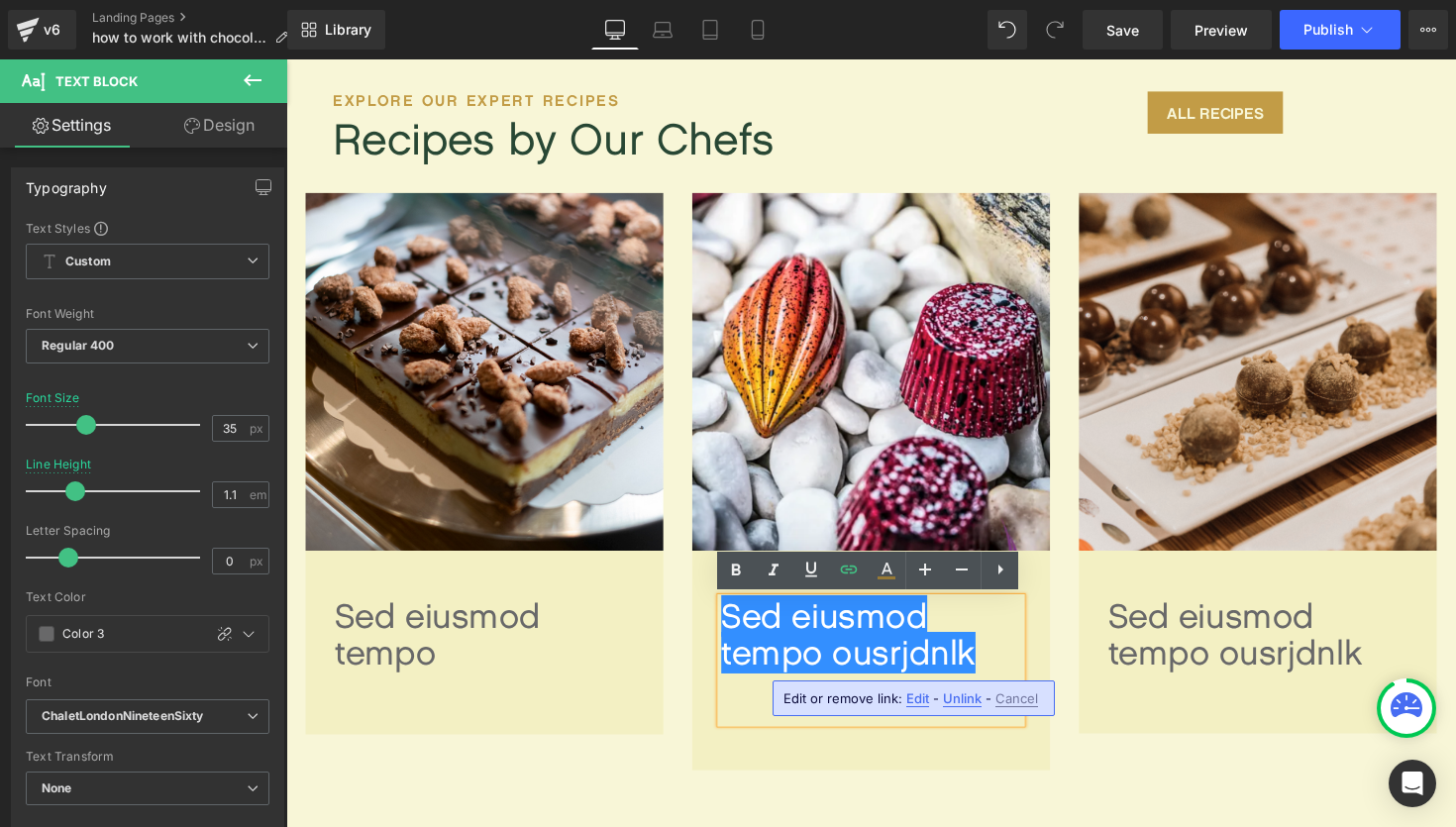 click on "Edit" at bounding box center [917, 698] 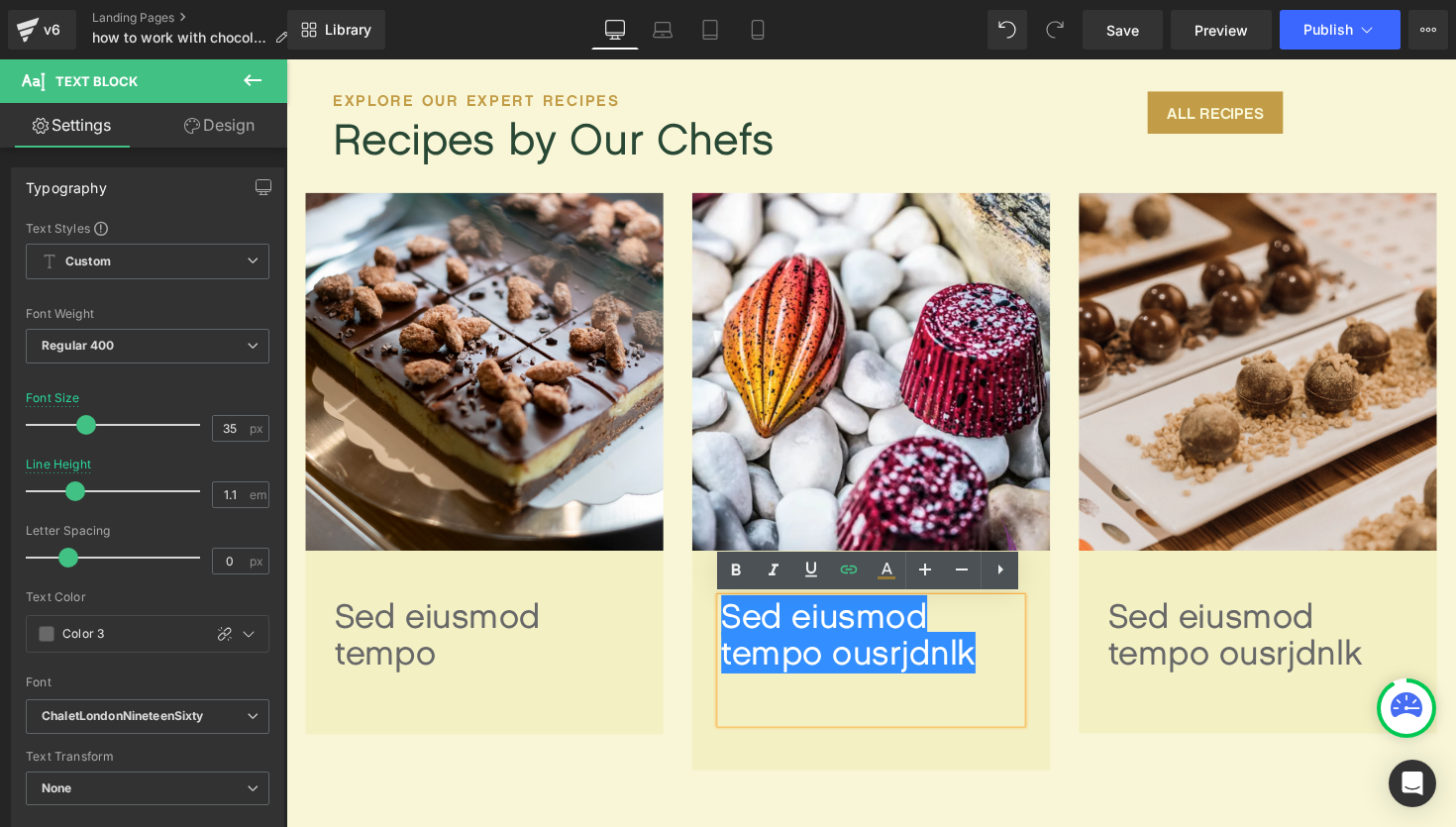 scroll, scrollTop: 0, scrollLeft: 234, axis: horizontal 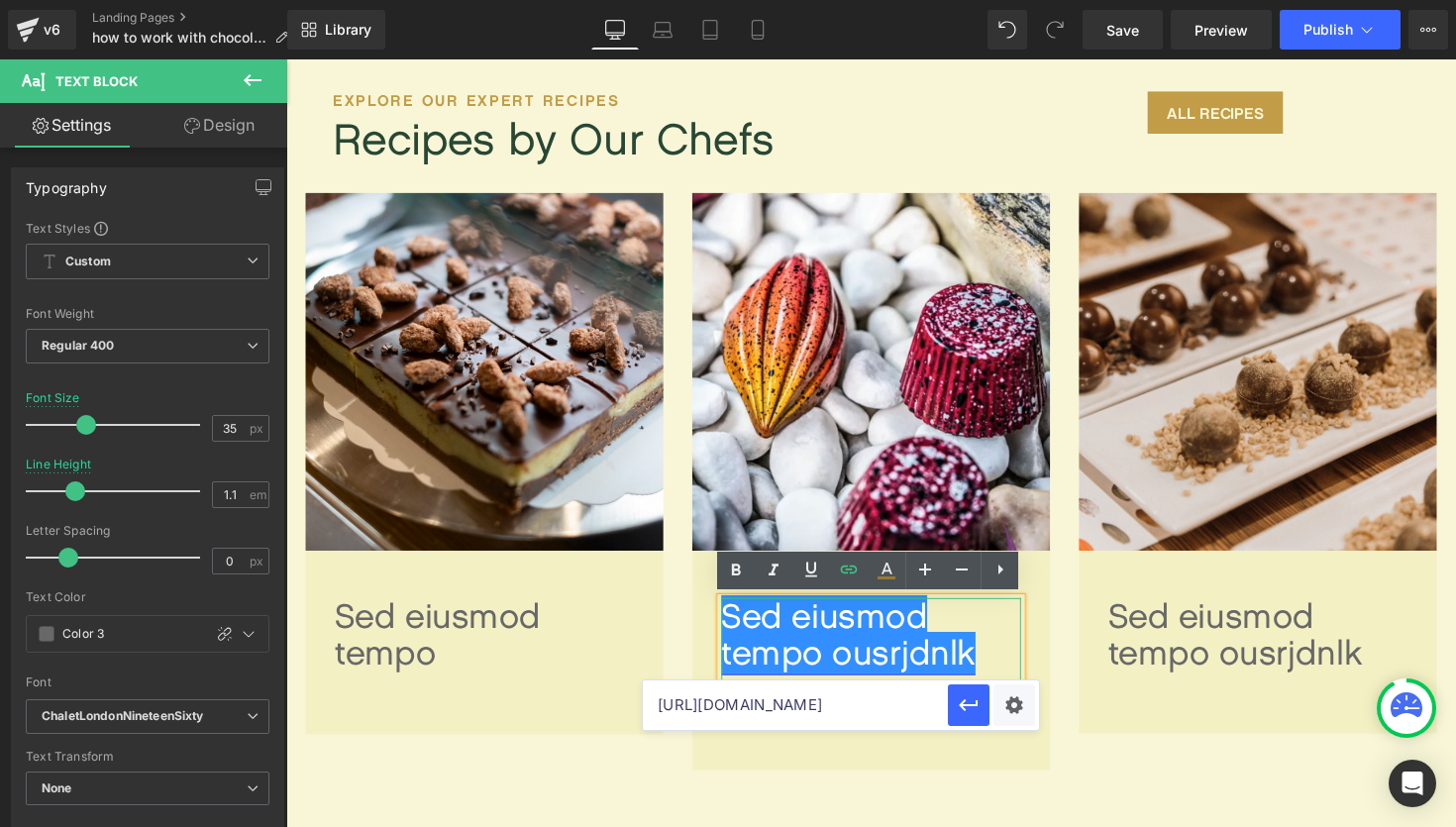 click on "Sed eiusmod tempo ousrjdnlk" at bounding box center [862, 649] 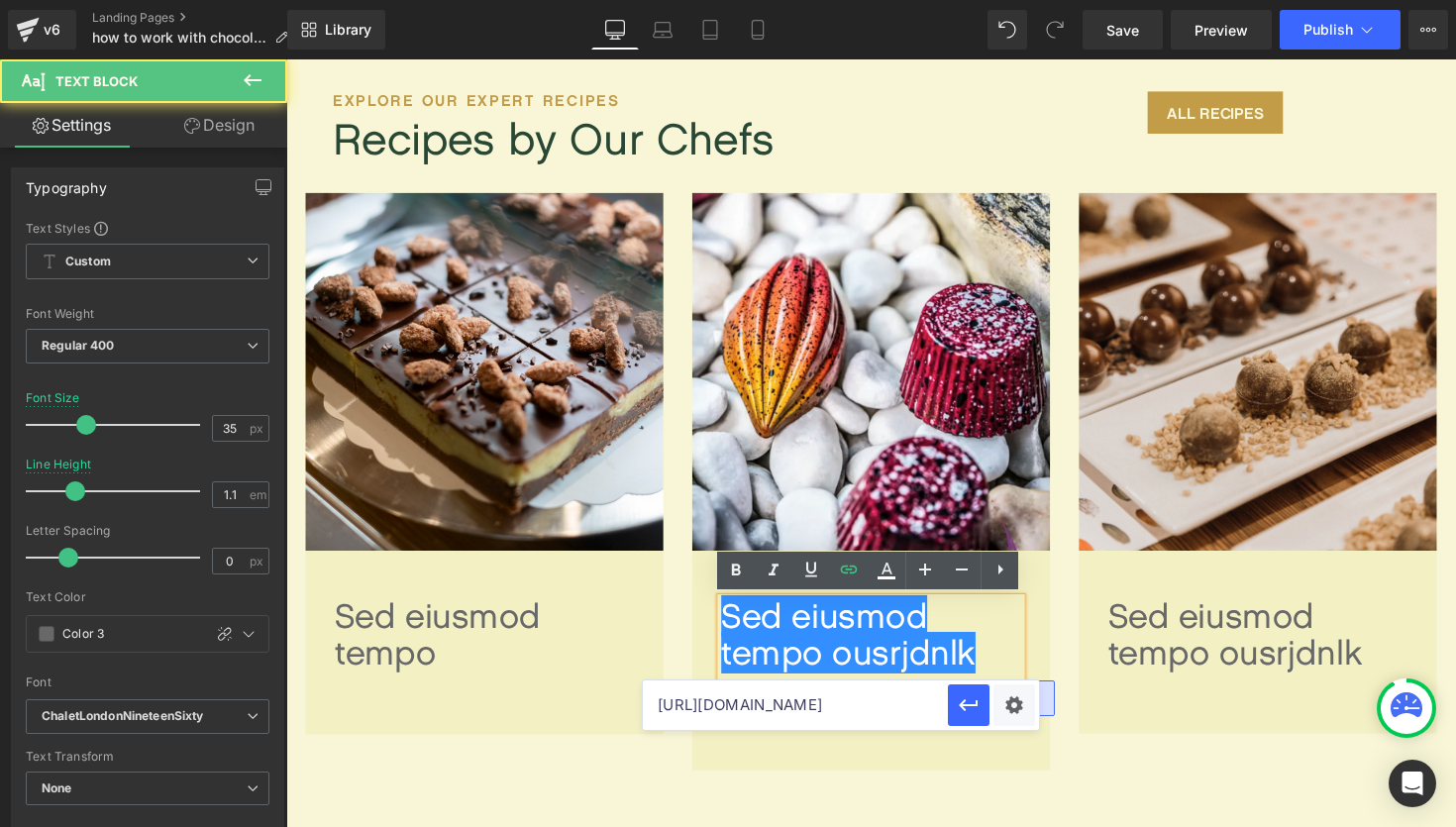 click on "Sed eiusmod tempo ousrjdnlk" at bounding box center [885, 675] 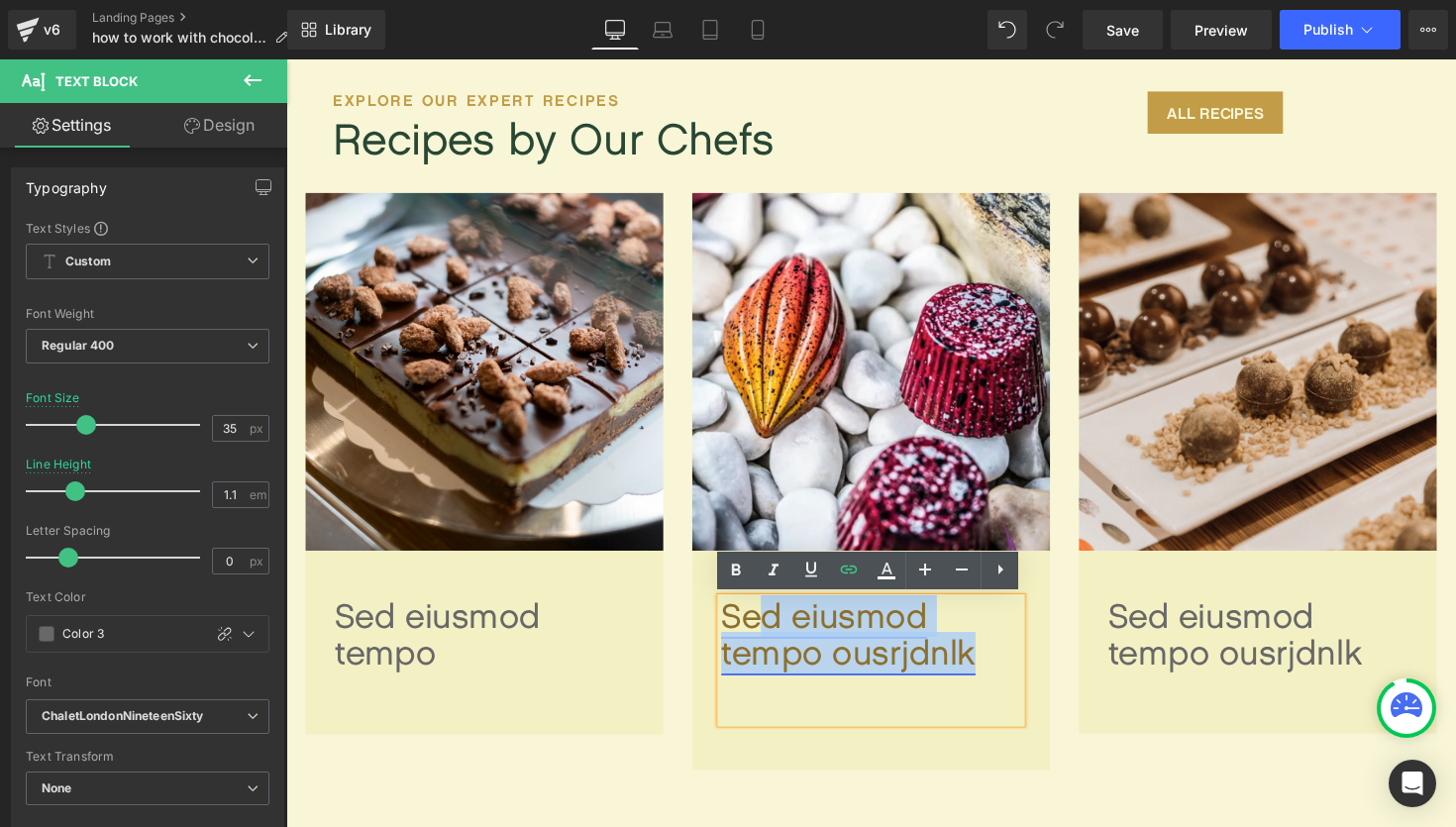 drag, startPoint x: 991, startPoint y: 670, endPoint x: 765, endPoint y: 631, distance: 229.34036 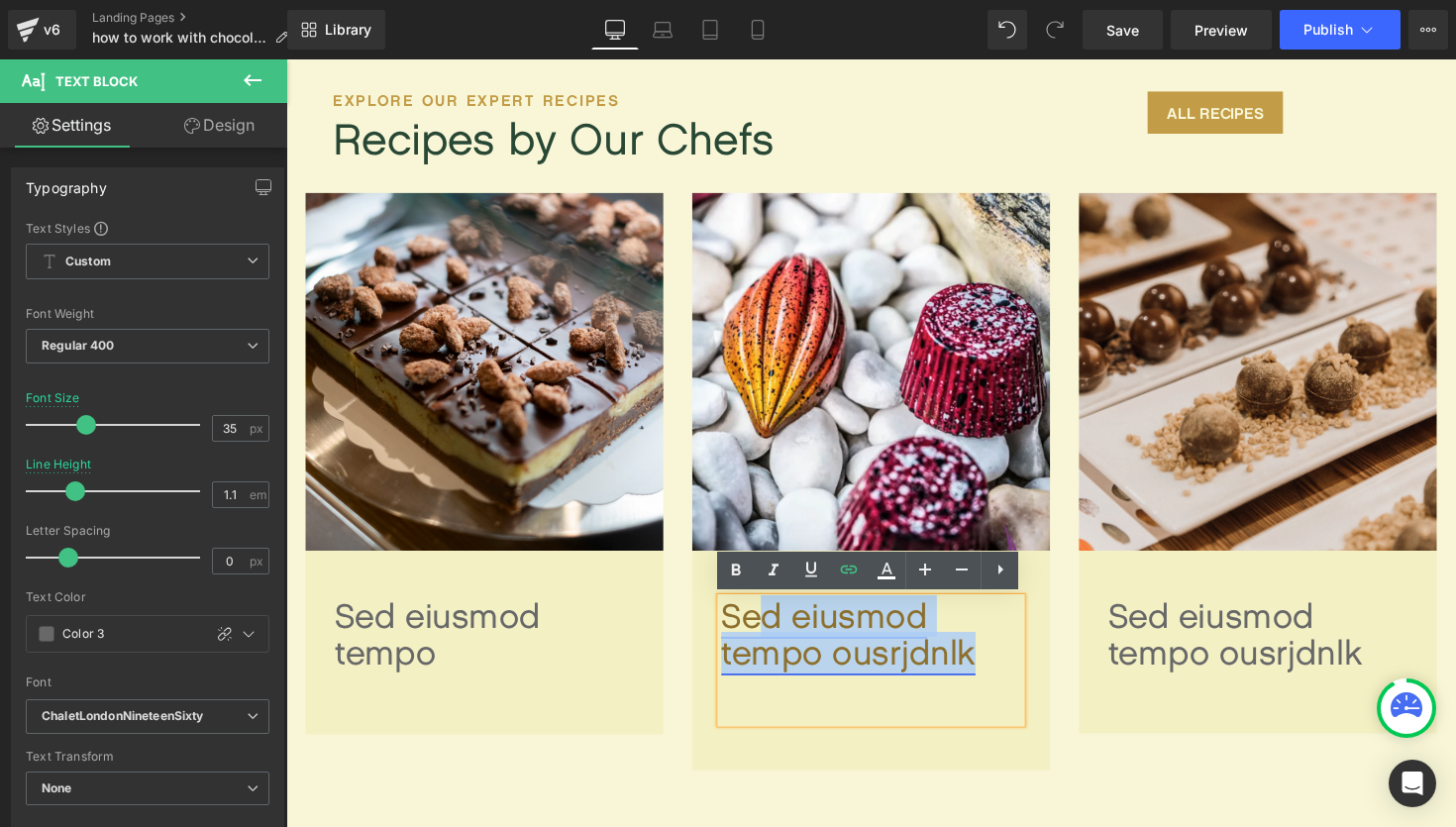 click on "Sed eiusmod tempo ousrjdnlk" at bounding box center [885, 675] 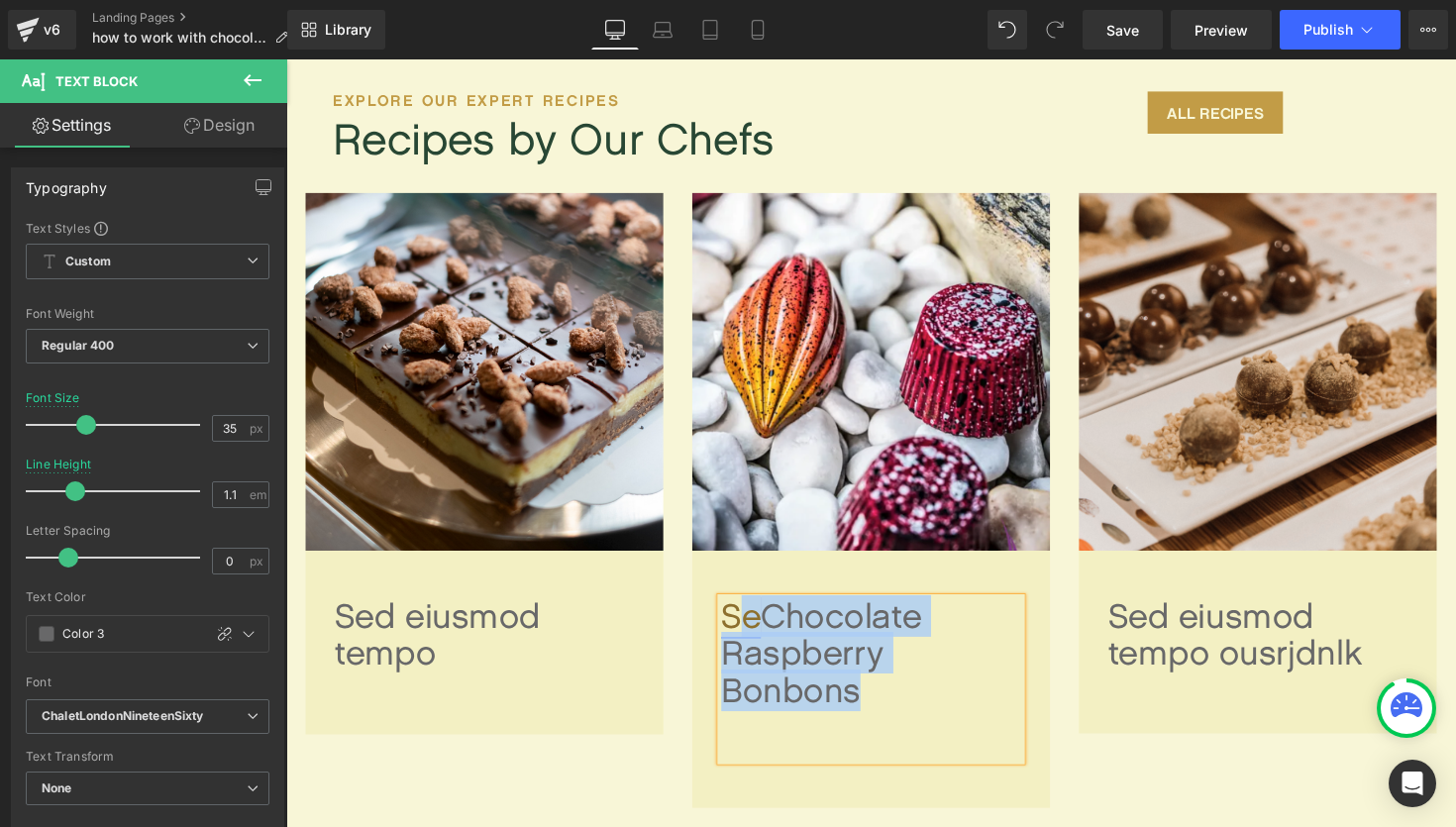 drag, startPoint x: 881, startPoint y: 713, endPoint x: 762, endPoint y: 637, distance: 141.1984 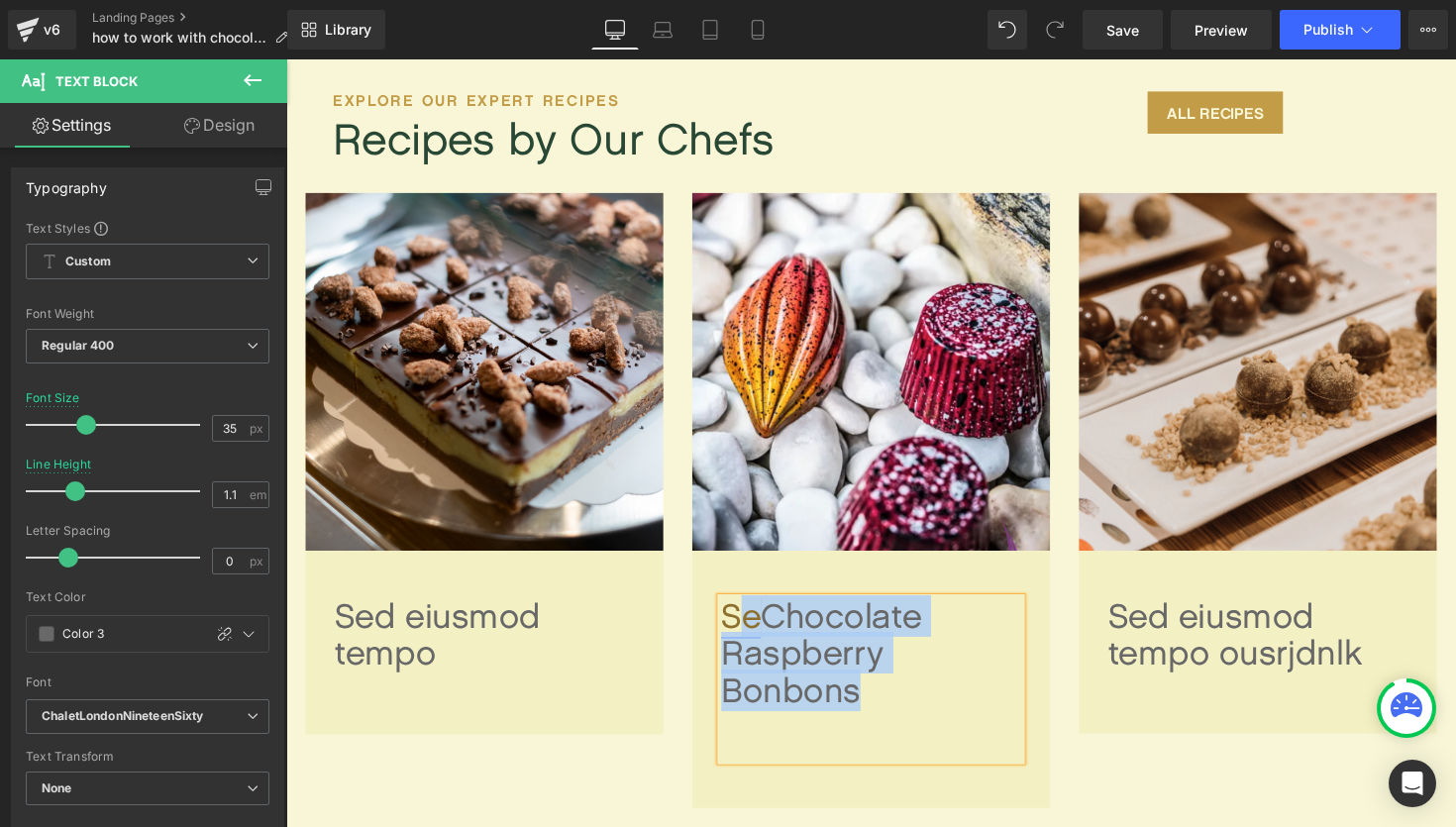 click on "Se Chocolate Raspberry Bonbons" at bounding box center (885, 694) 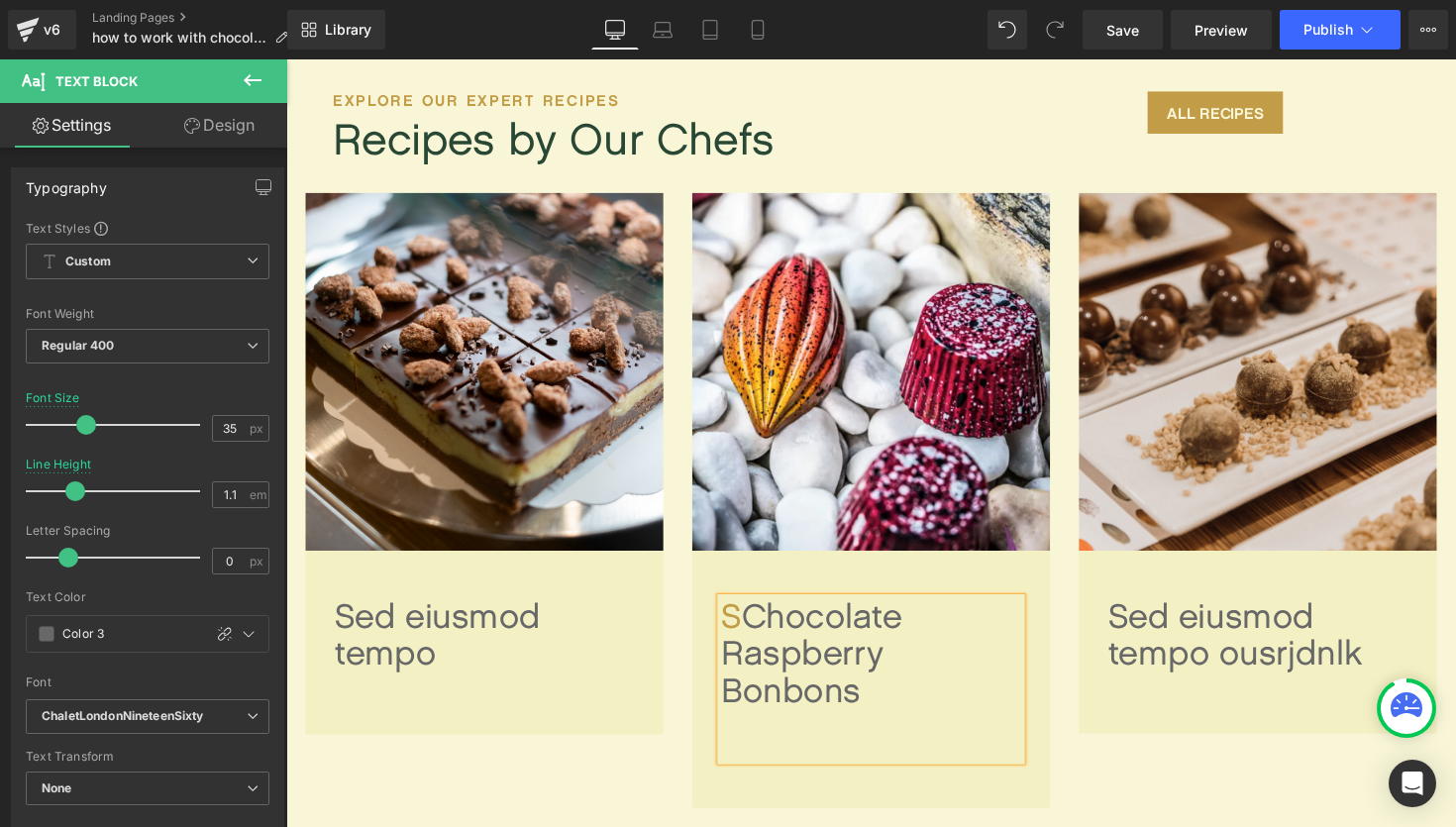 click on "S Chocolate Raspberry Bonbons" at bounding box center (885, 694) 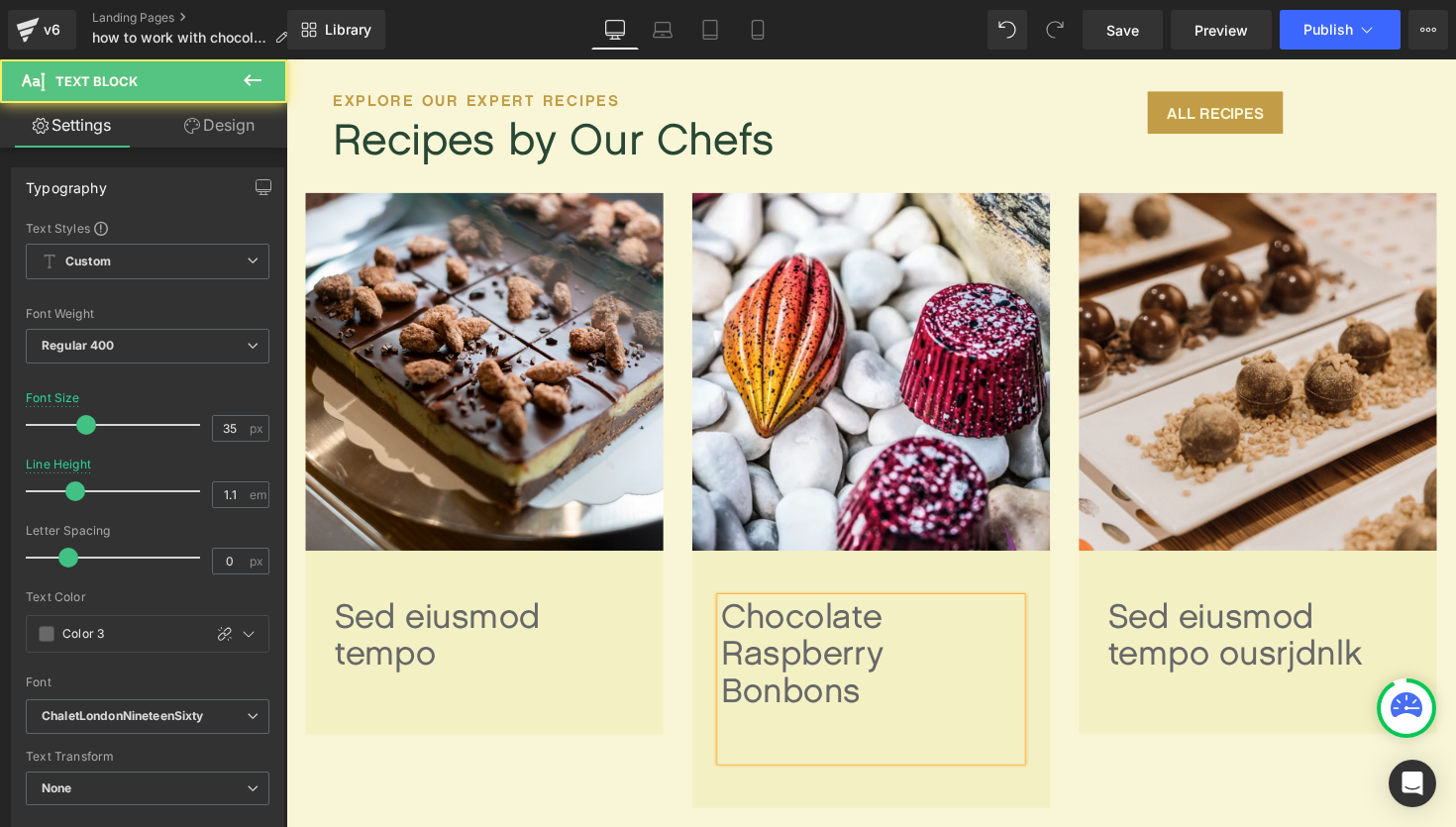 click on "Chocolate Raspberry Bonbons" at bounding box center [885, 694] 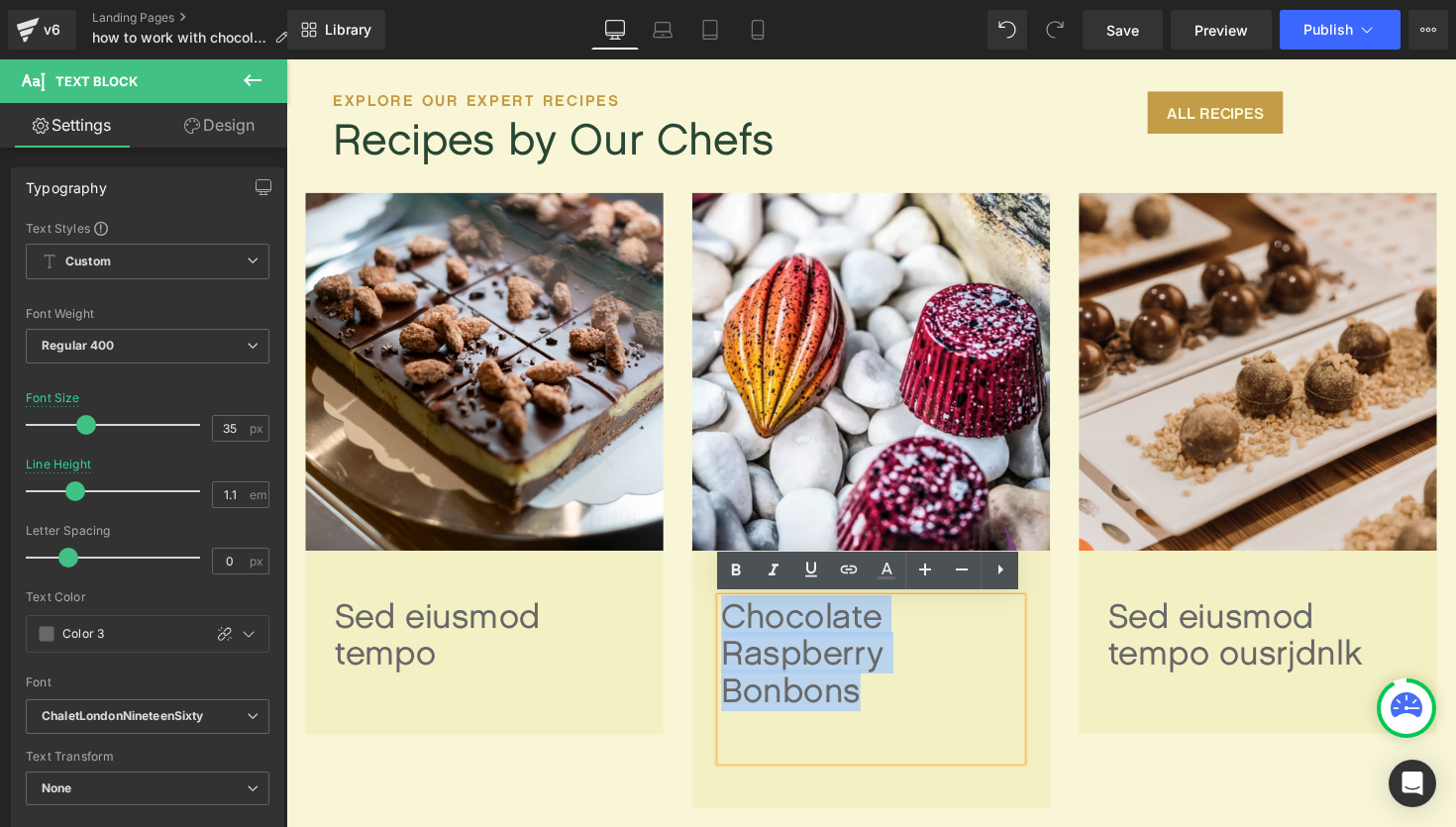 drag, startPoint x: 888, startPoint y: 719, endPoint x: 737, endPoint y: 636, distance: 172.30786 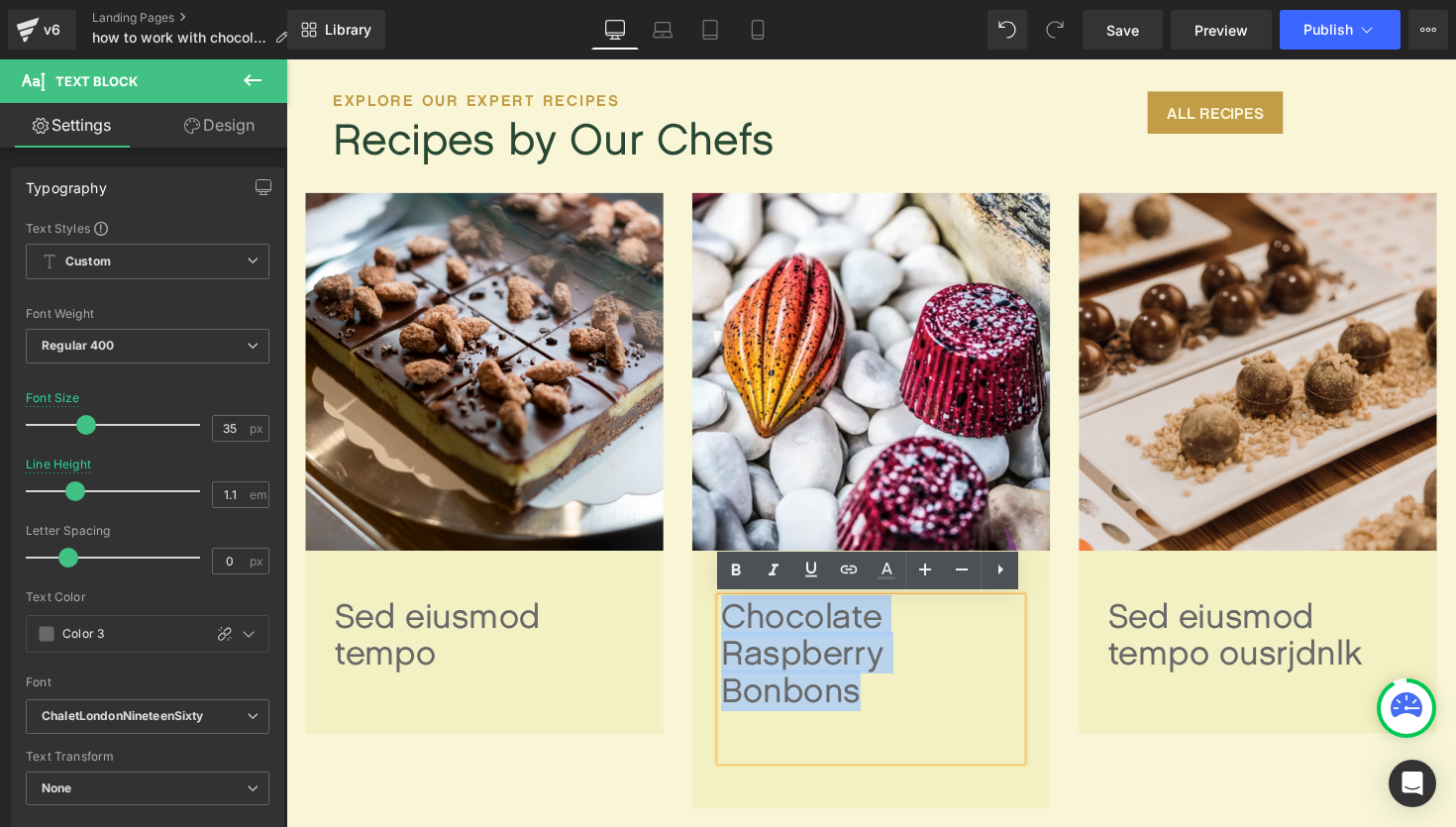 click on "Chocolate Raspberry Bonbons" at bounding box center [885, 694] 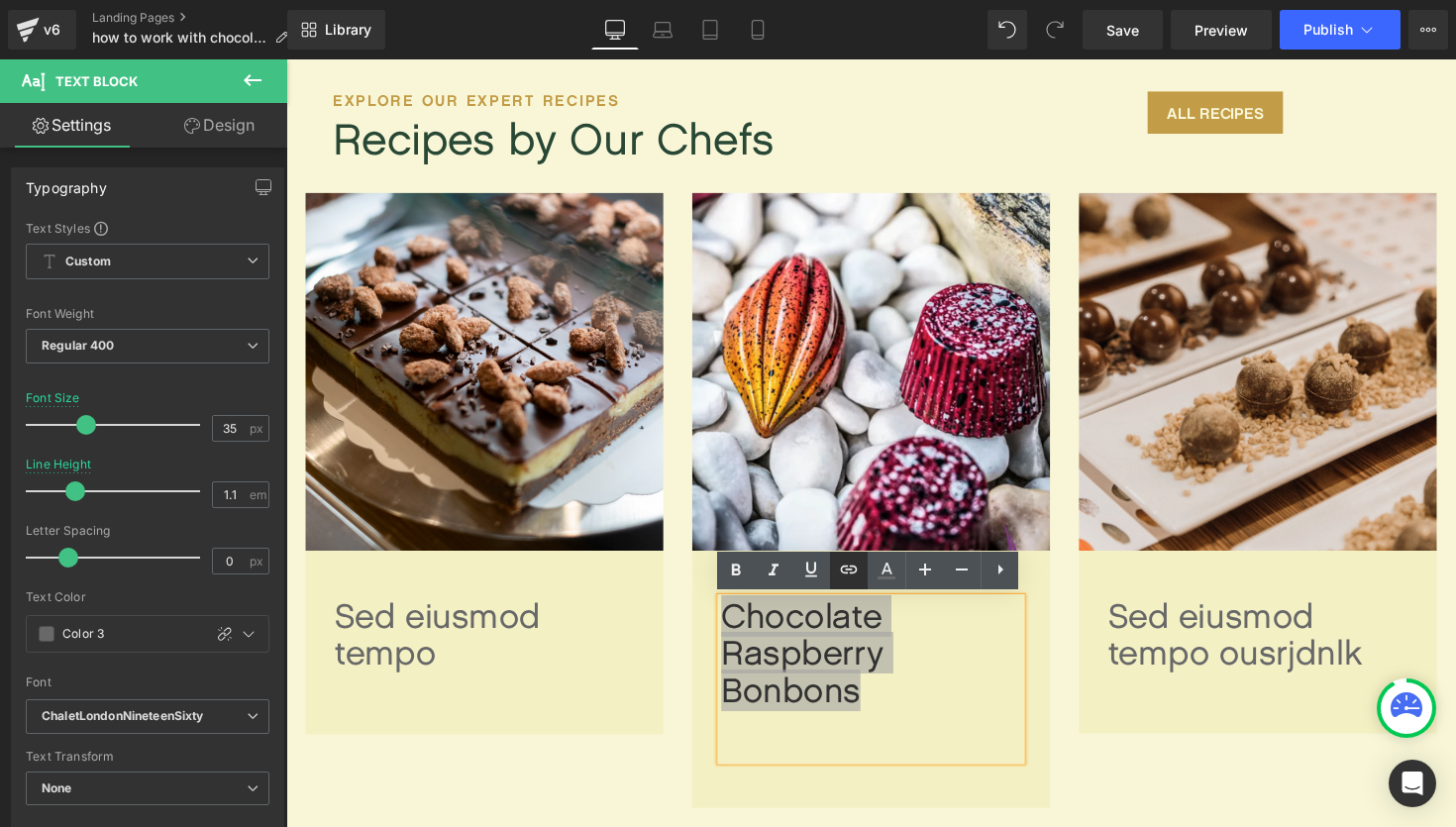 click 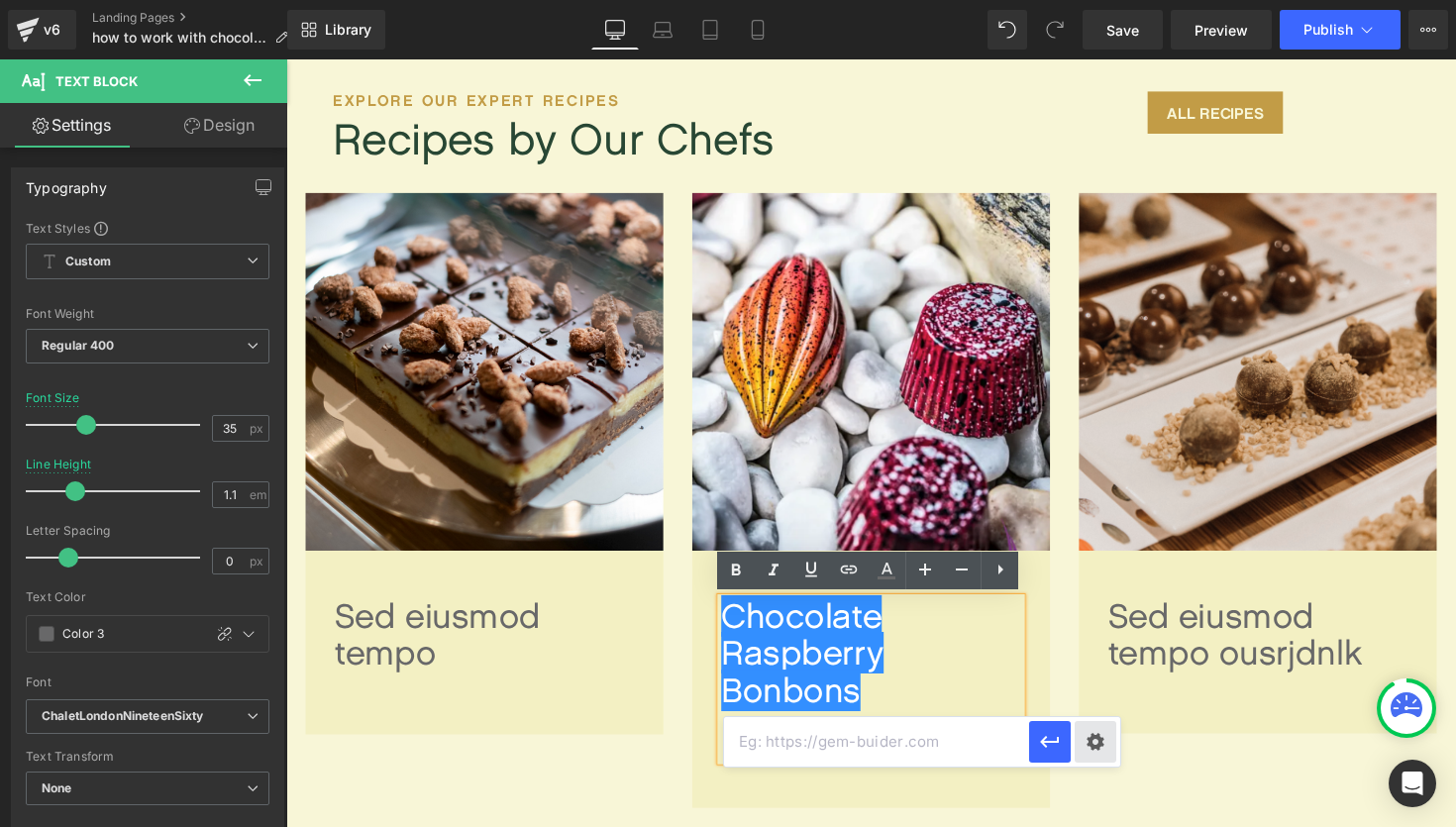click on "Text Color Highlight Color #333333   Edit or remove link:   Edit   -   Unlink   -   Cancel" at bounding box center (728, 0) 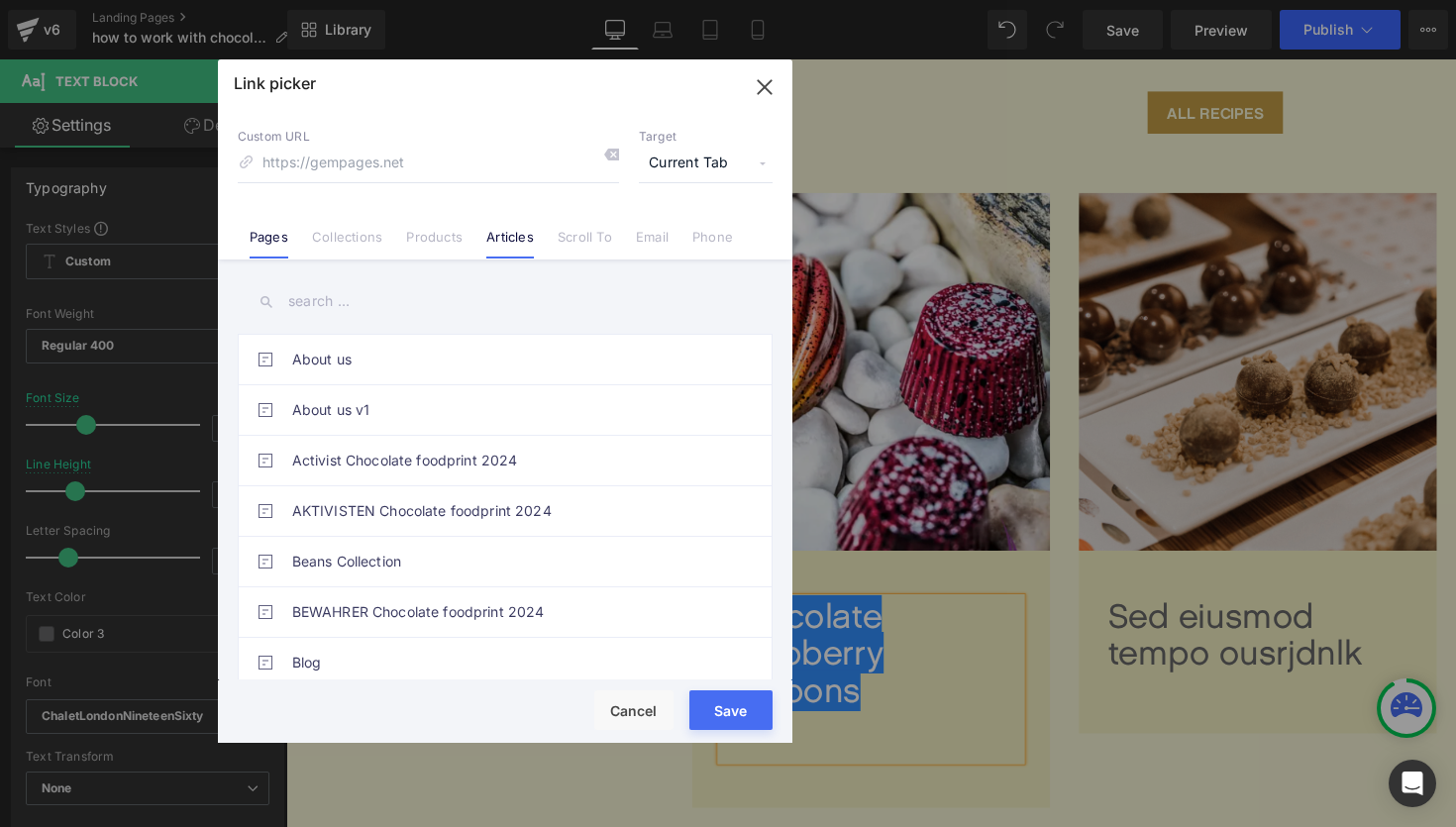 click on "Articles" at bounding box center [510, 244] 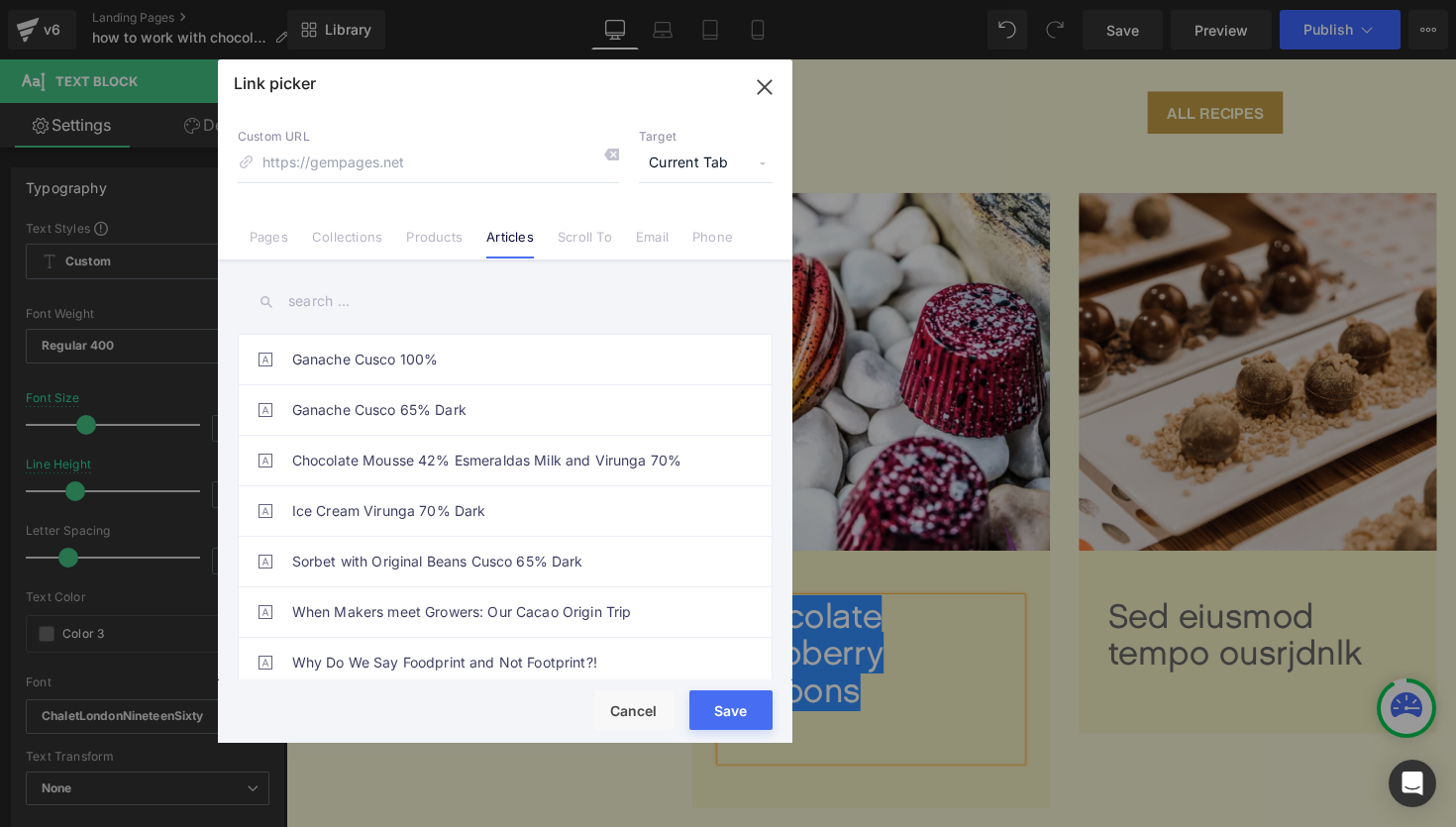 click at bounding box center (505, 301) 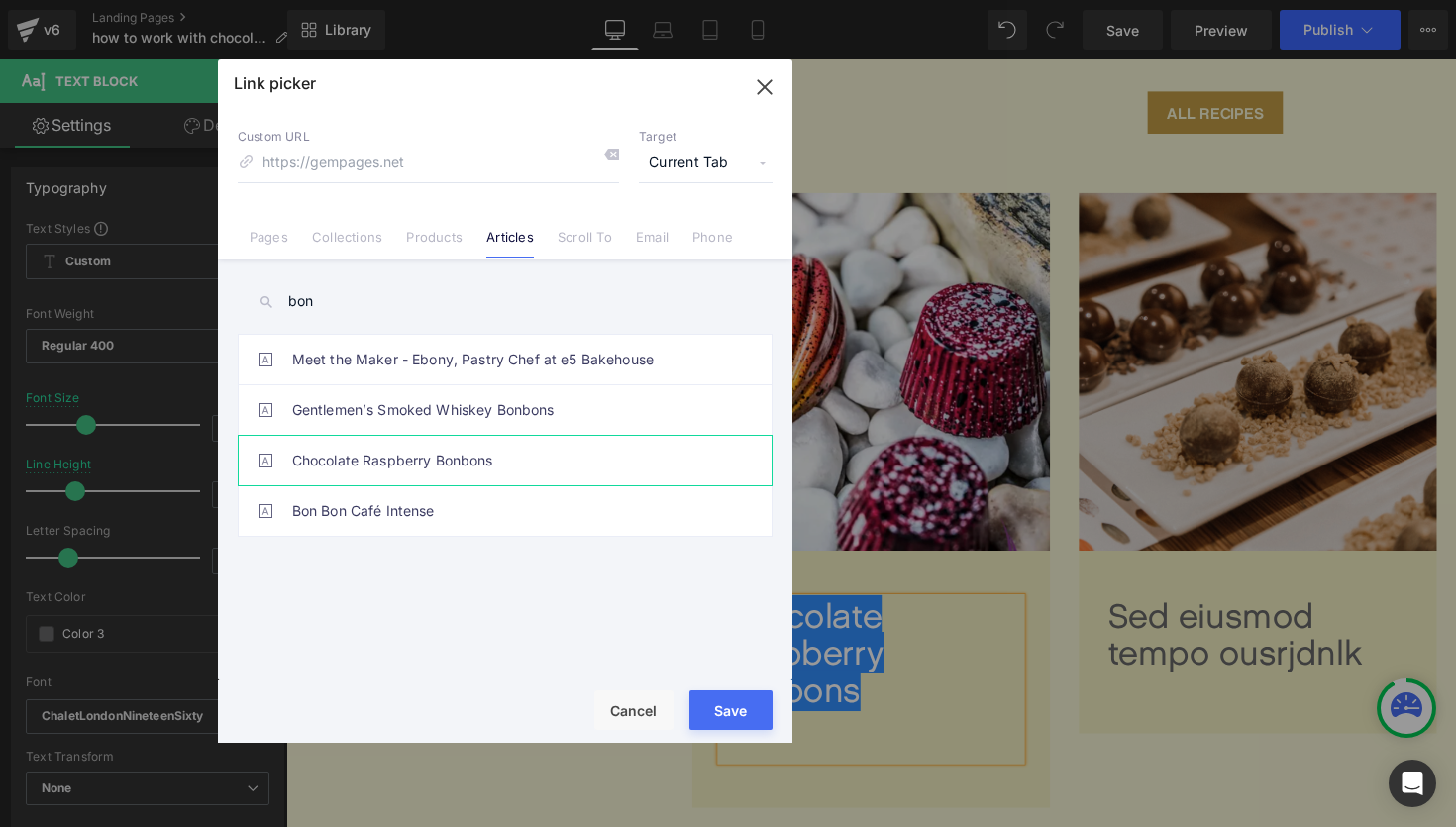 type on "bon" 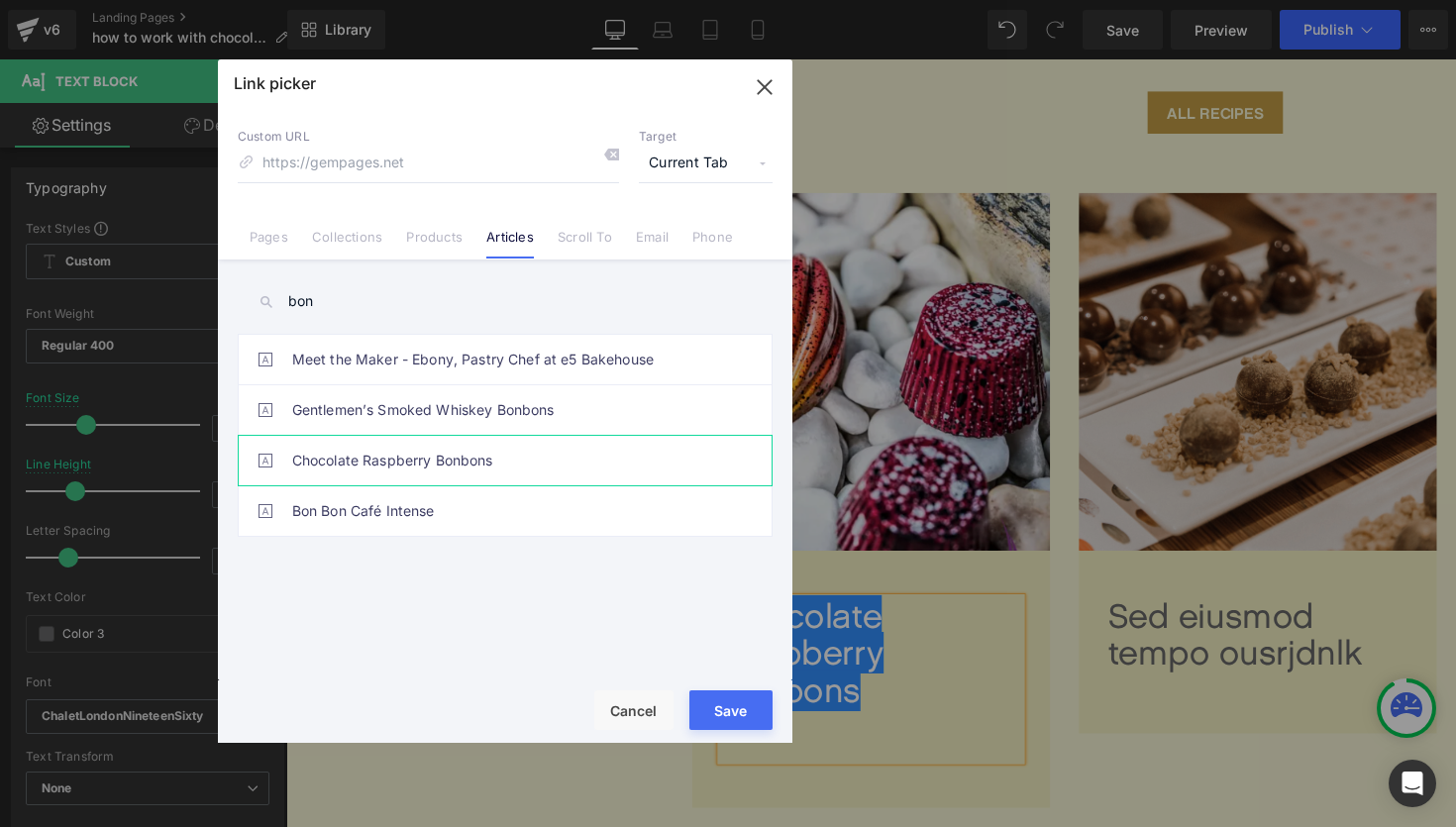 click on "Chocolate Raspberry Bonbons" at bounding box center [510, 461] 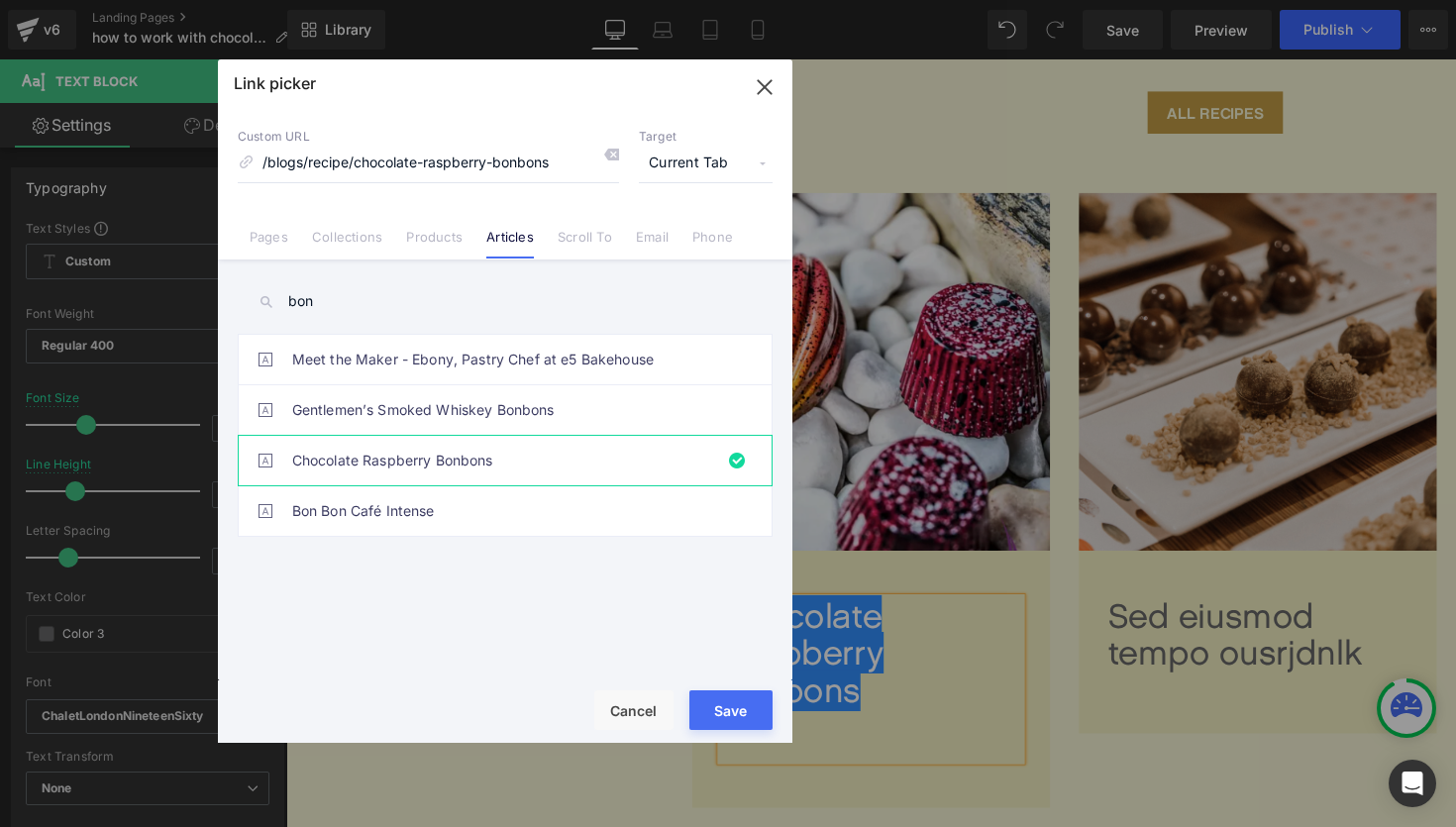 click on "Save" at bounding box center [731, 710] 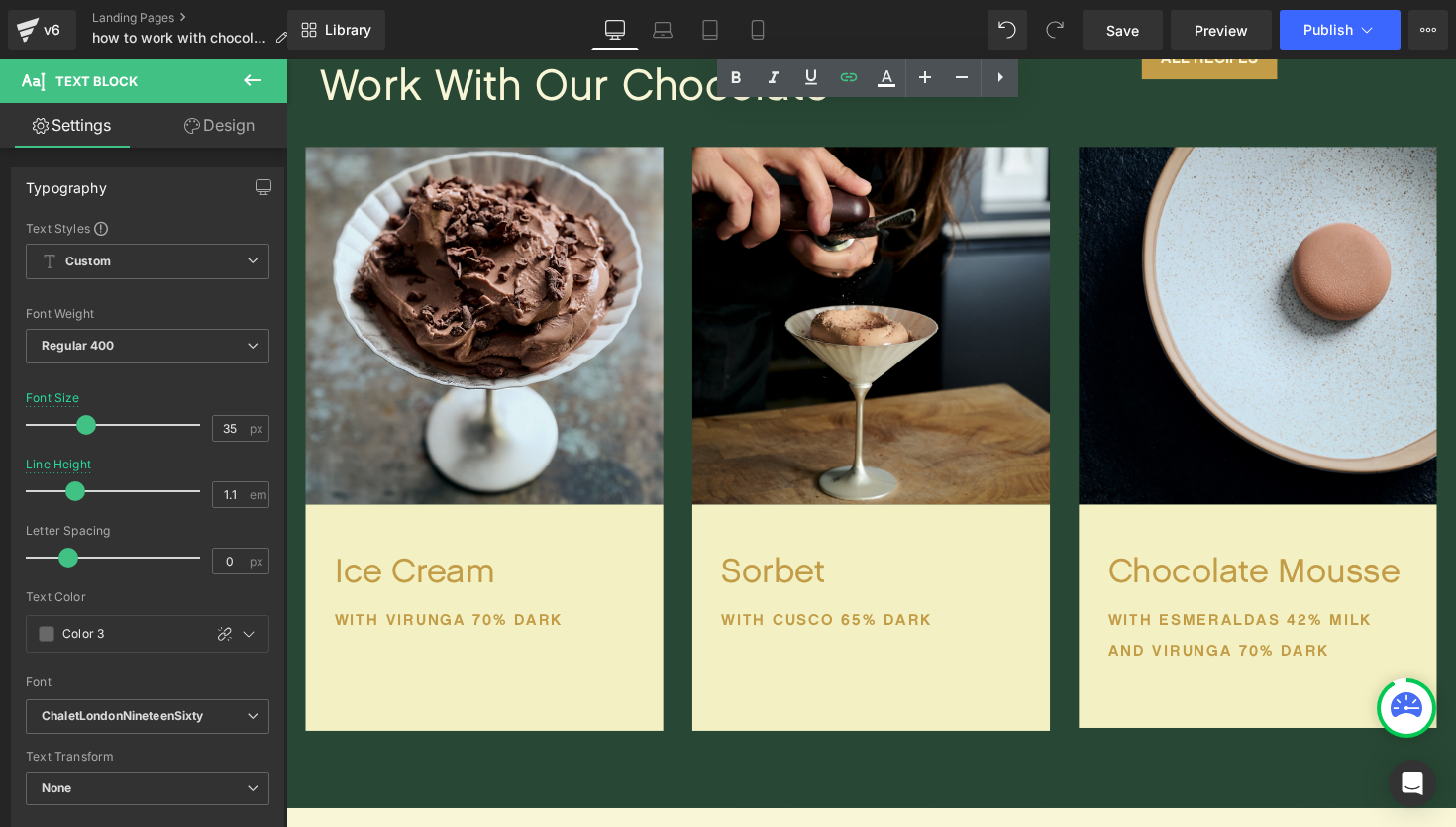 scroll, scrollTop: 1833, scrollLeft: 0, axis: vertical 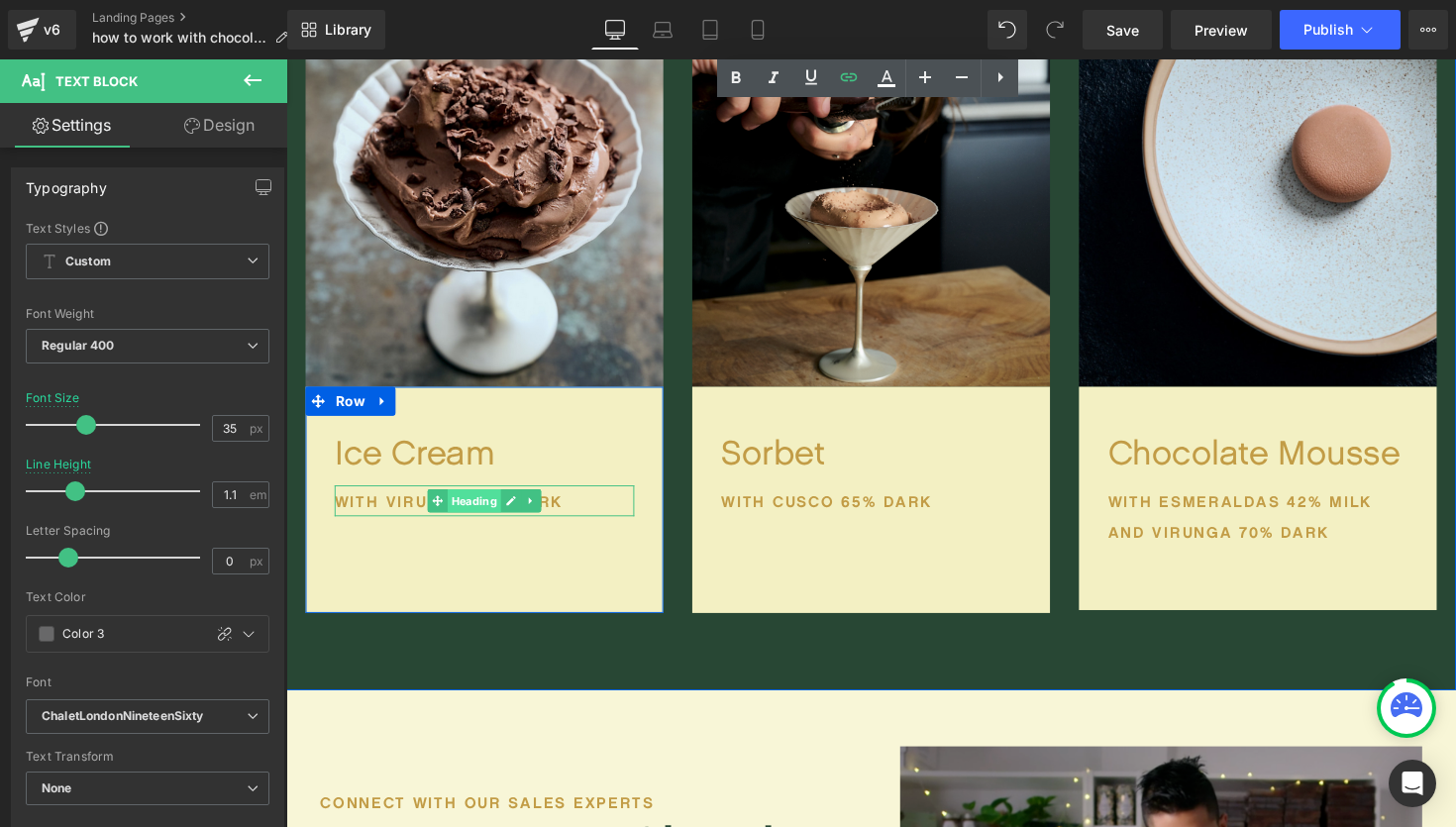 click on "Heading" at bounding box center [478, 512] 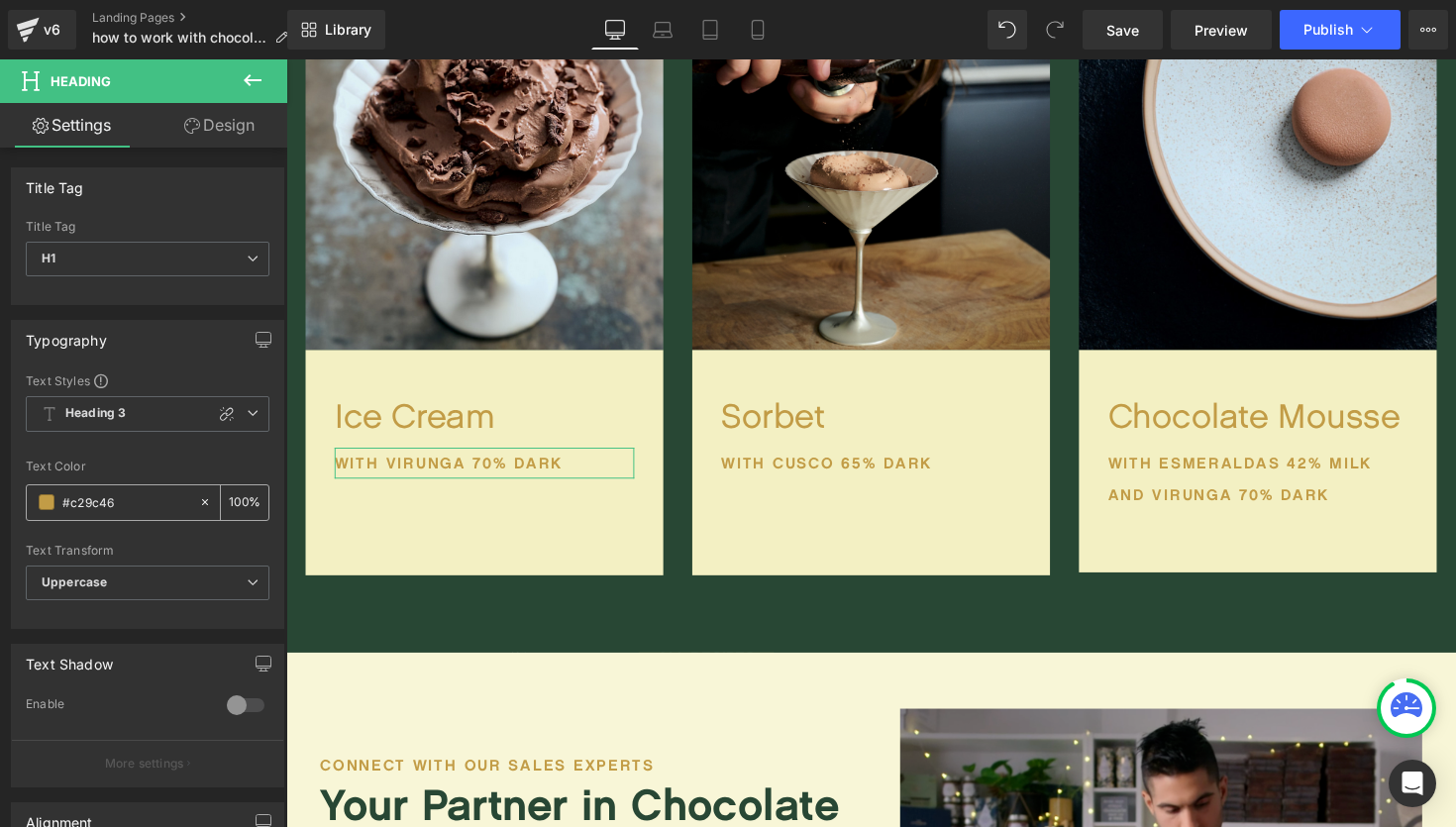 click at bounding box center (47, 502) 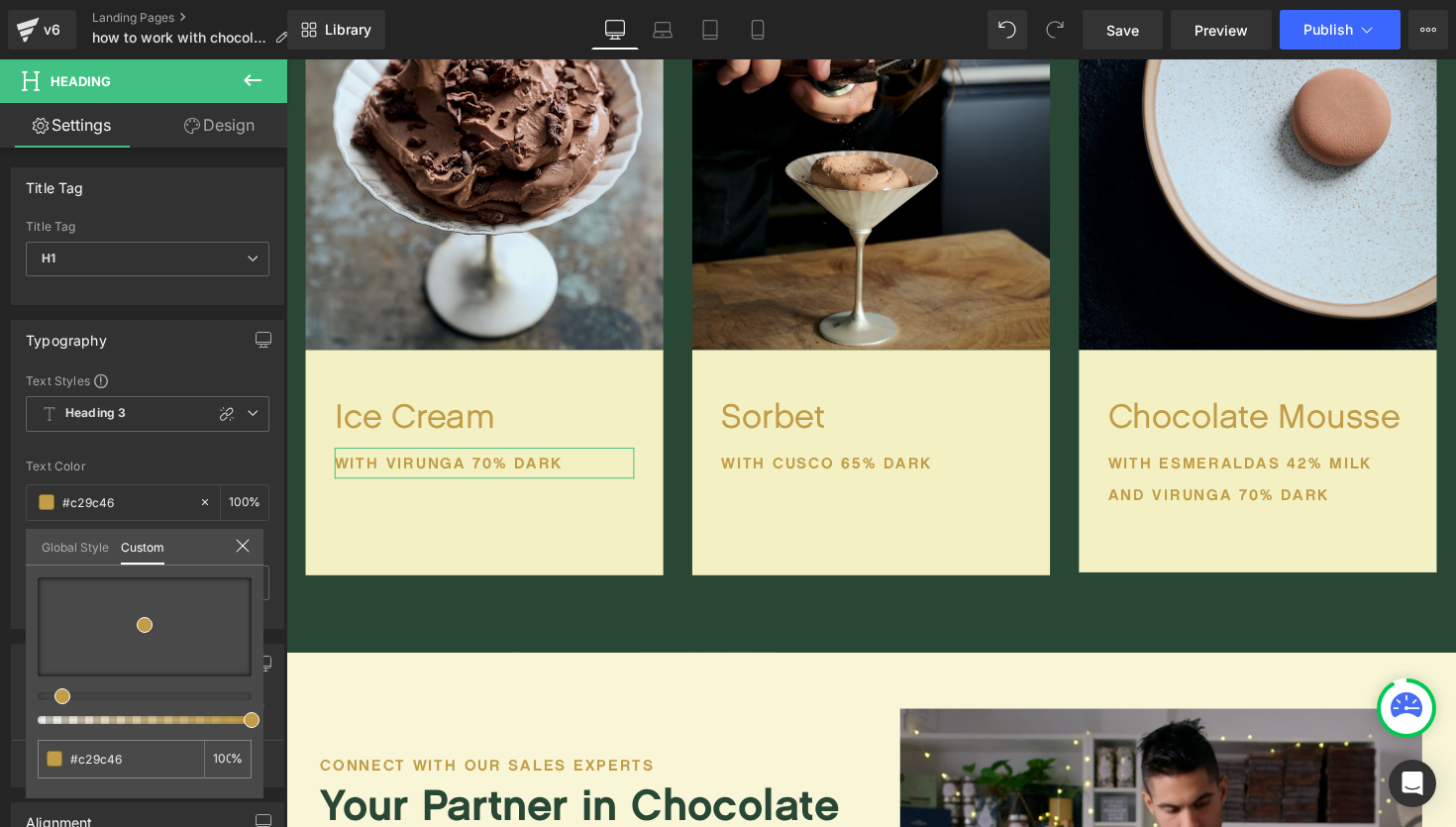 click on "Global Style" at bounding box center (75, 546) 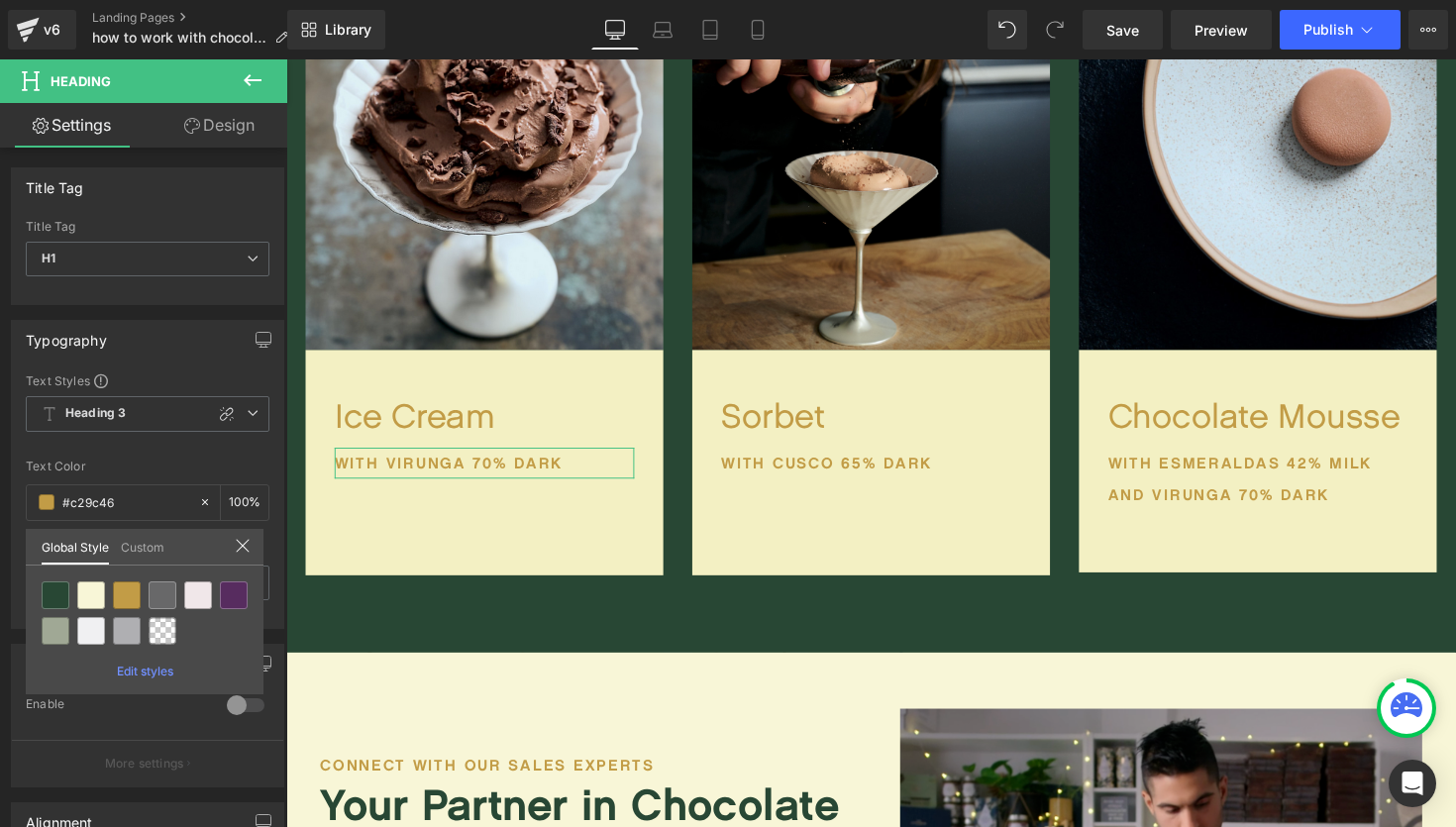 click on "Heading  You are previewing how the   will restyle your page. You can not edit Elements in Preset Preview Mode.  v6 Landing Pages how to work with chocolate Library Desktop Desktop Laptop Tablet Mobile Save Preview Publish Scheduled View Live Page View with current Template Save Template to Library Schedule Publish  Optimize  Publish Settings Shortcuts  Your page can’t be published   You've reached the maximum number of published pages on your plan  (0/0).  You need to upgrade your plan or unpublish all your pages to get 1 publish slot.   Unpublish pages   Upgrade plan  Elements Global Style Base Row  rows, columns, layouts, div Heading  headings, titles, h1,h2,h3,h4,h5,h6 Text Block  texts, paragraphs, contents, blocks Image  images, photos, alts, uploads Icon  icons, symbols Button  button, call to action, cta Separator  separators, dividers, horizontal lines Liquid  liquid, custom code, html, javascript, css, reviews, apps, applications, embeded, iframe Banner Parallax  Hero Banner  Stack Tabs  Pricing" at bounding box center [728, 0] 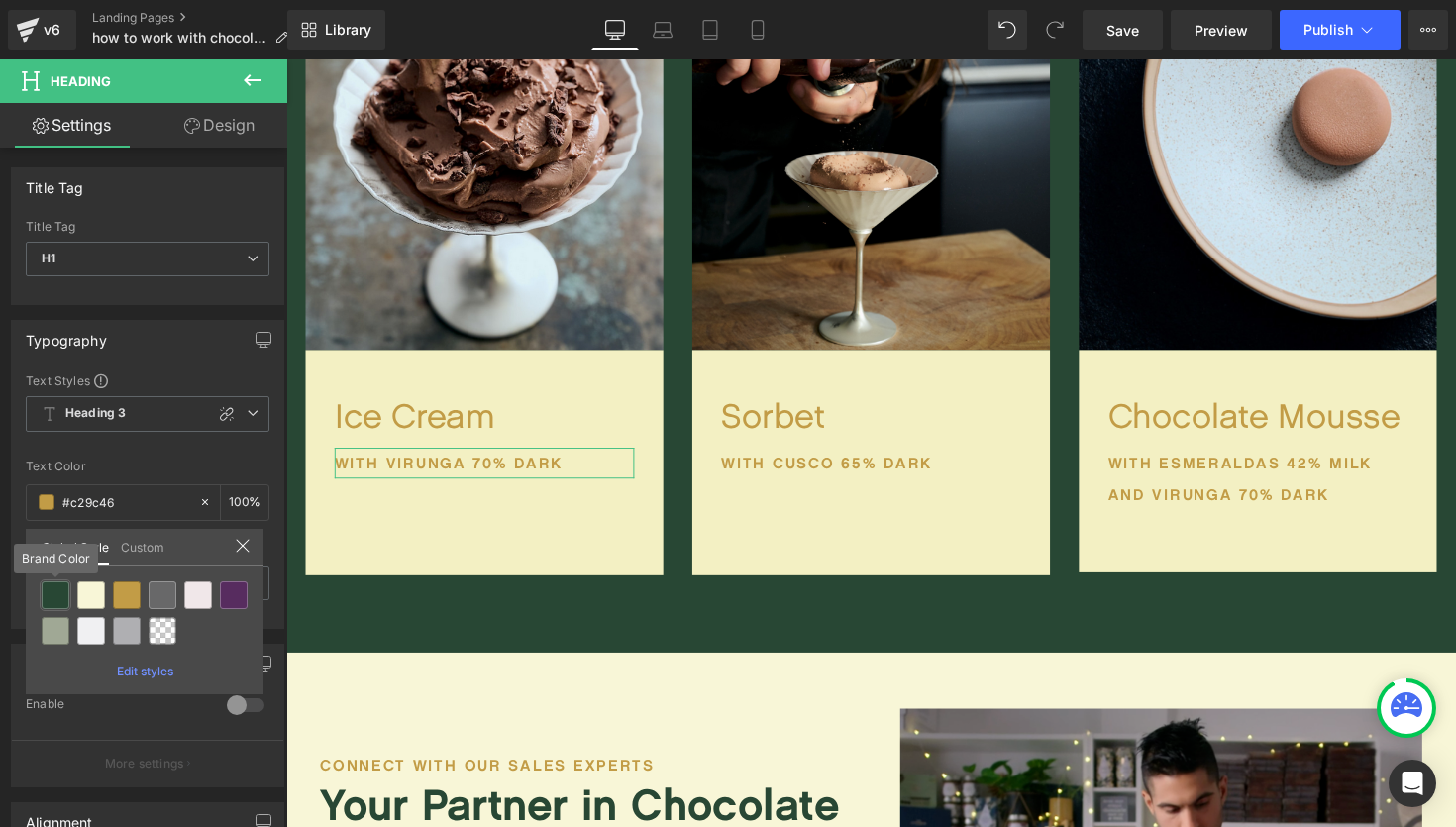 click at bounding box center (55, 595) 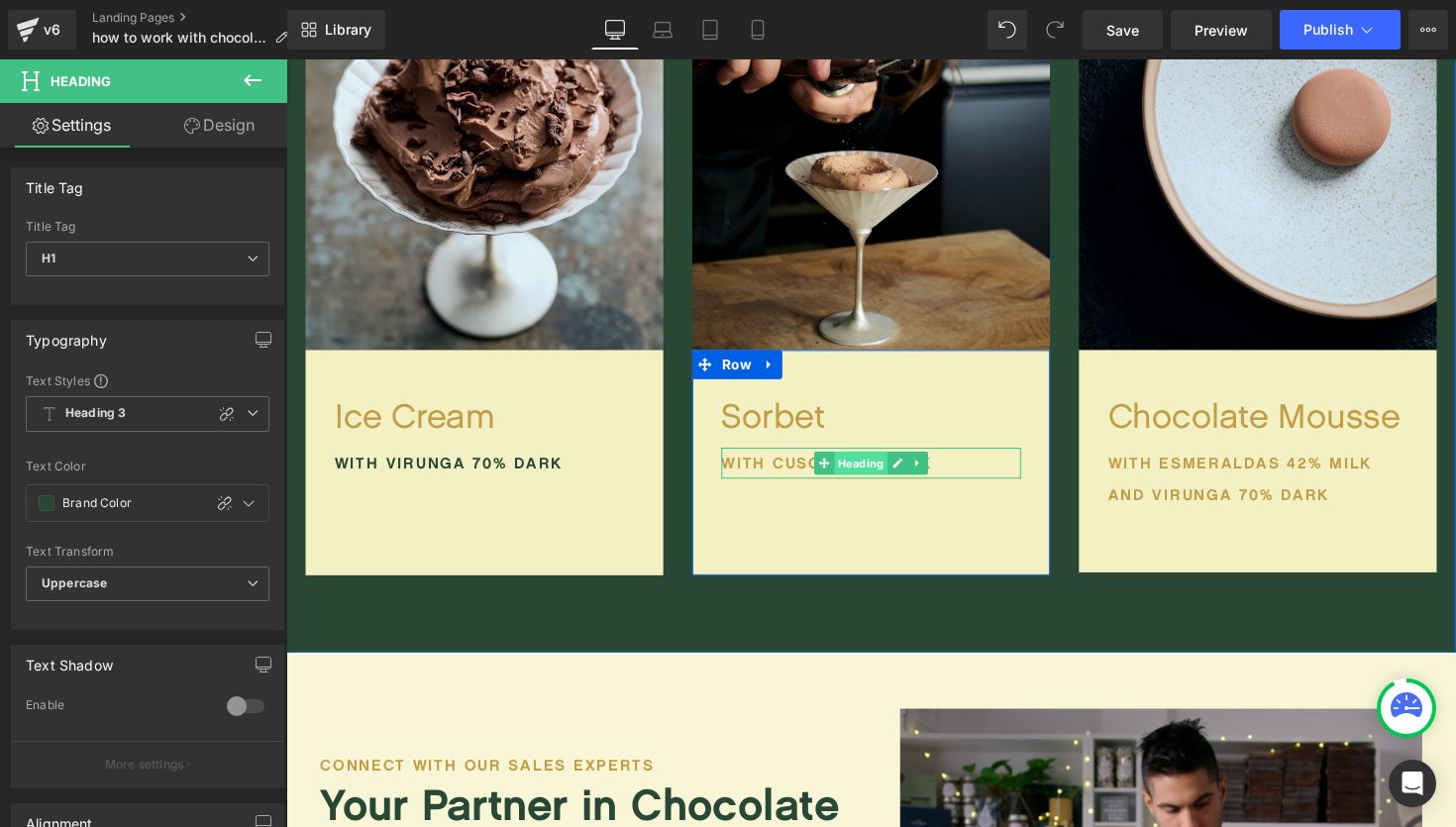 click on "Heading" at bounding box center (875, 473) 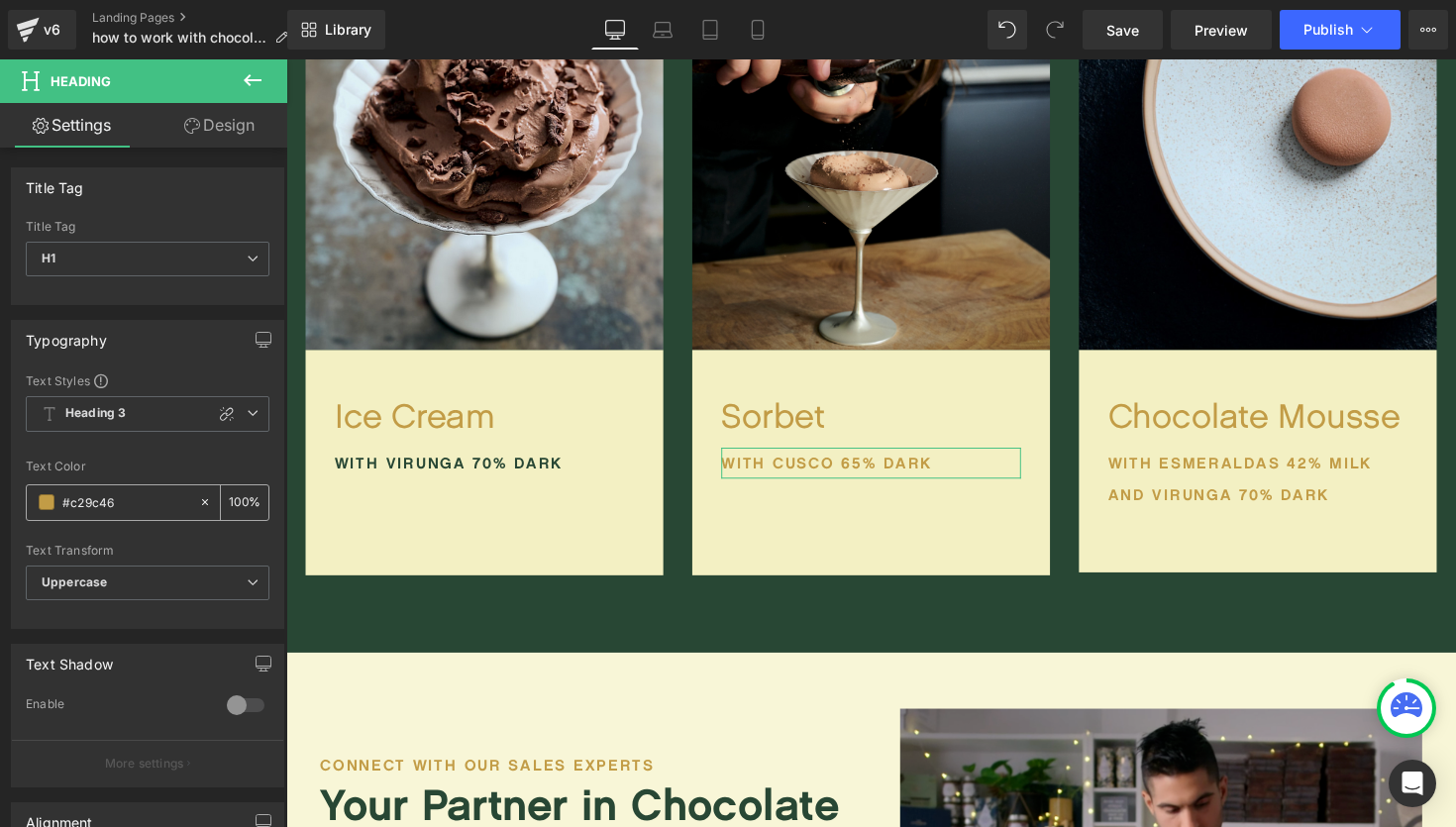 click at bounding box center [47, 502] 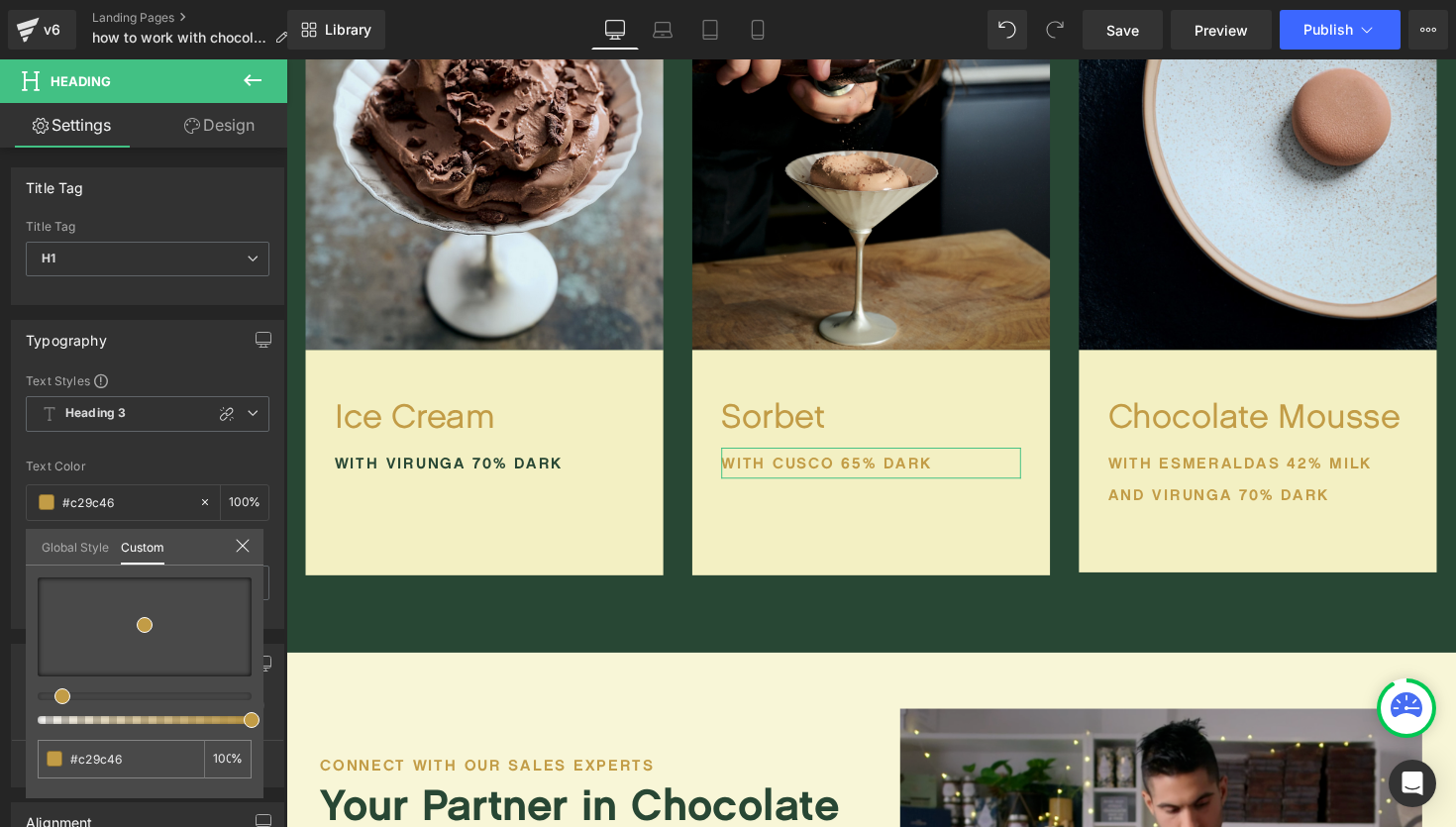 click on "Global Style" at bounding box center (75, 546) 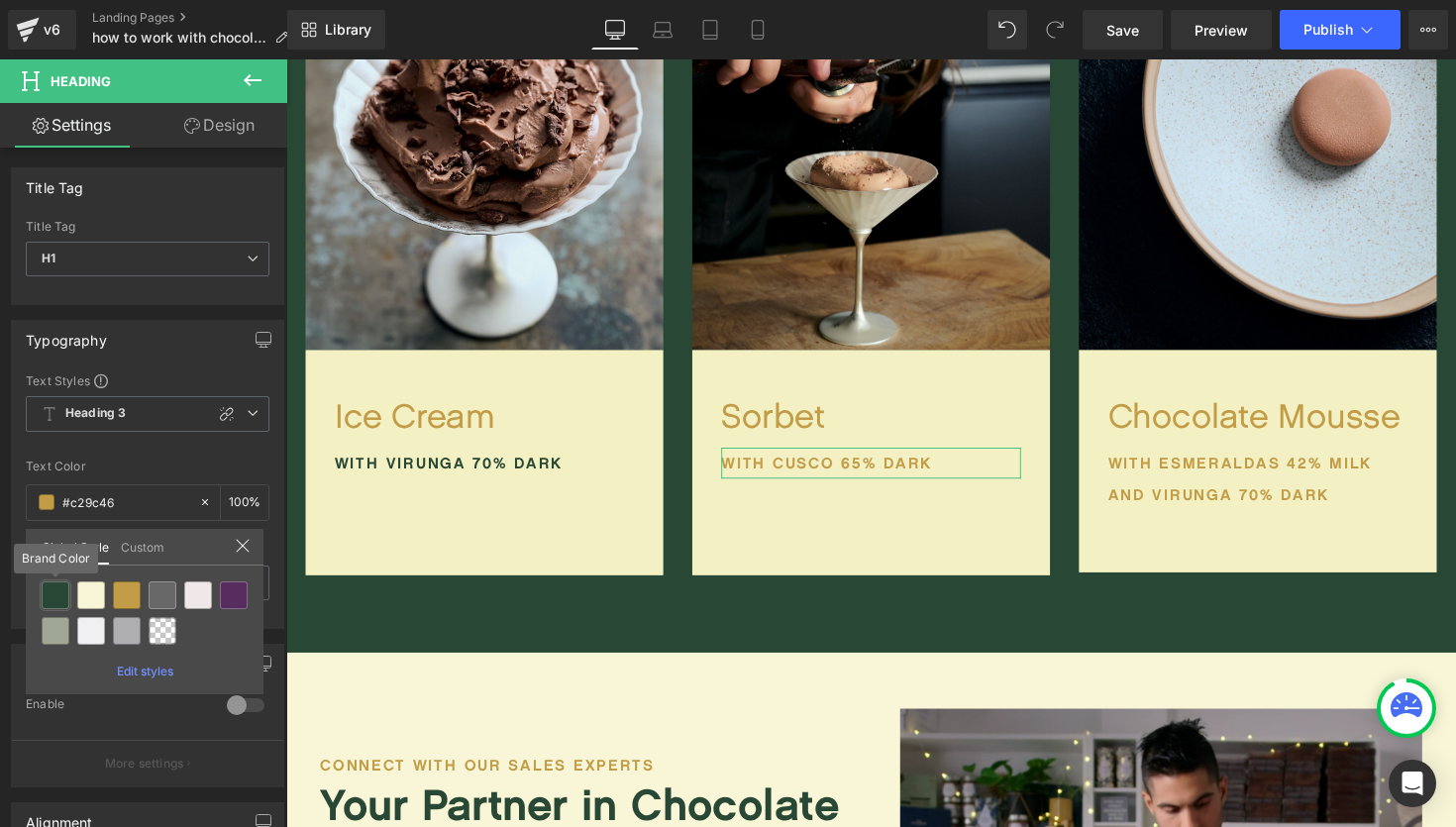 click at bounding box center (55, 595) 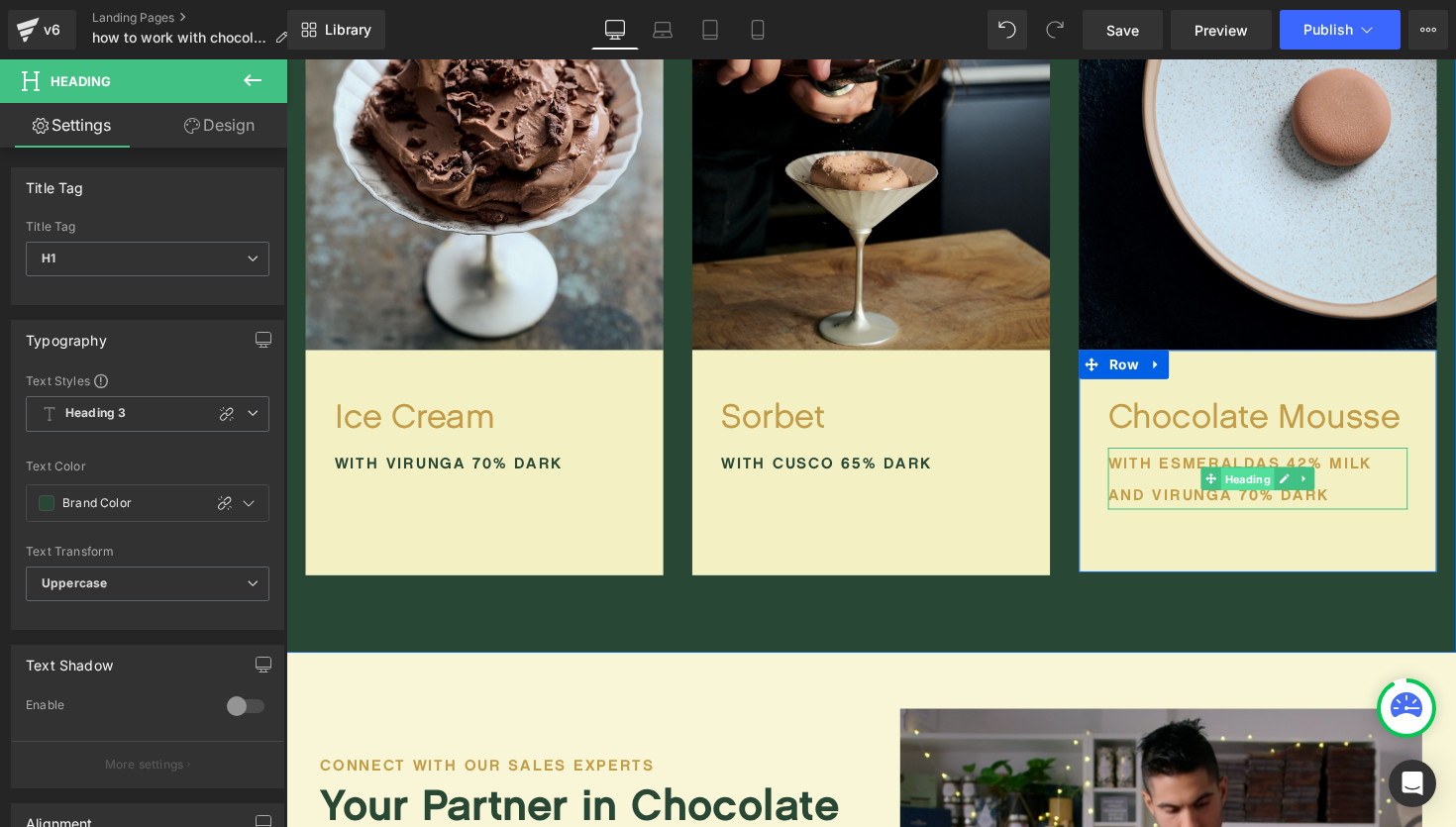 click on "Heading" at bounding box center (1271, 490) 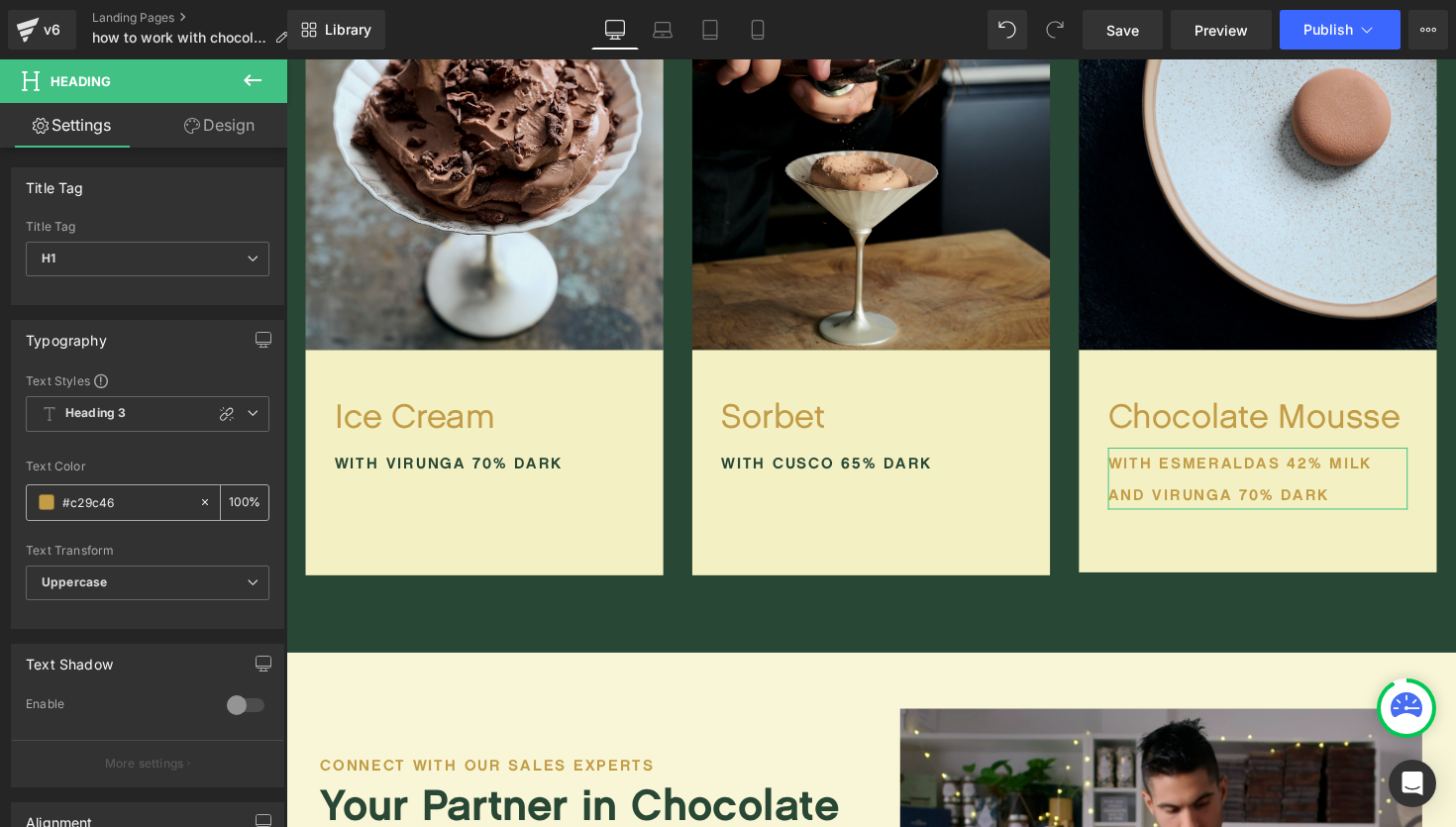click at bounding box center (47, 502) 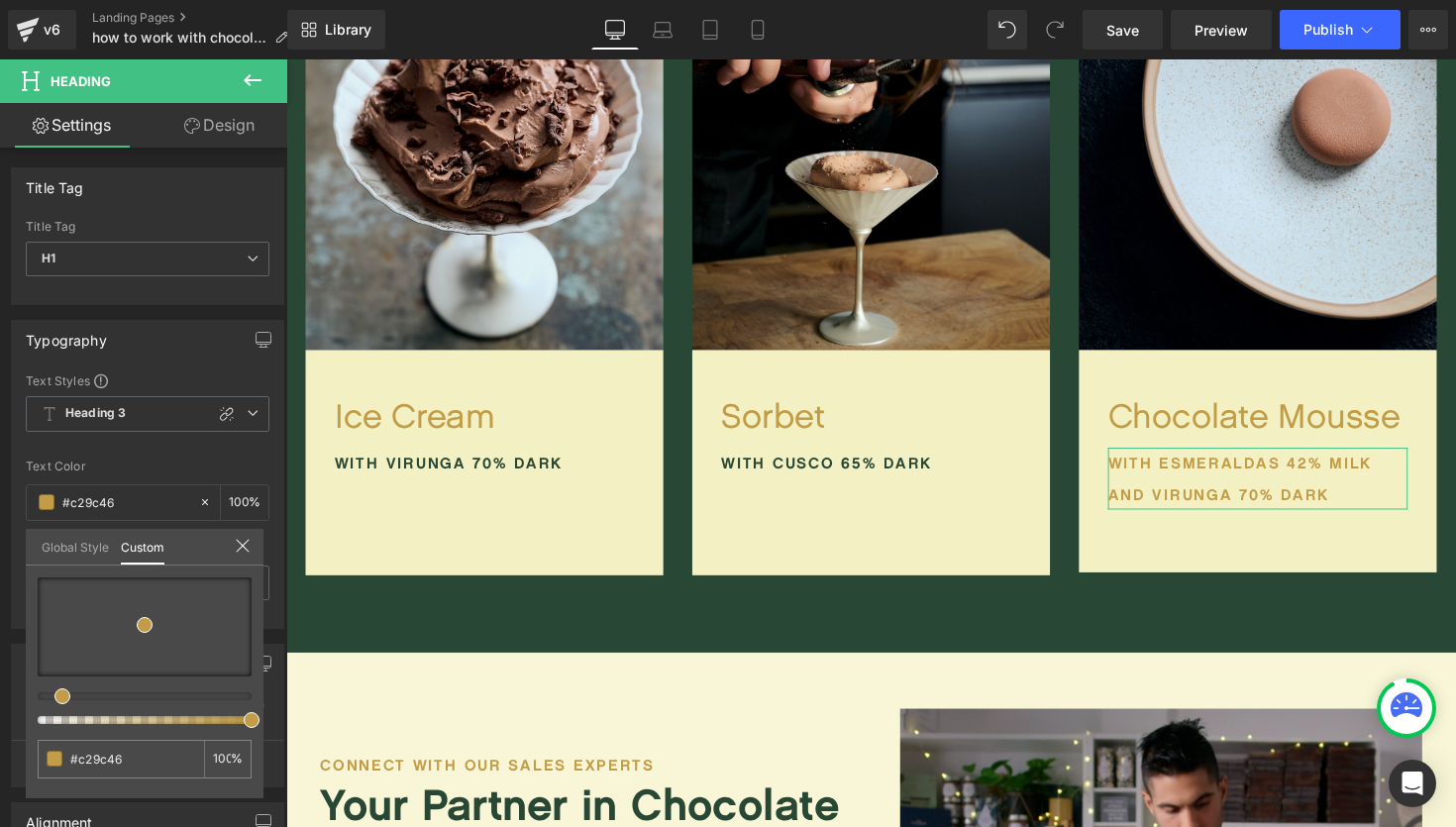 click on "Global Style" at bounding box center [75, 546] 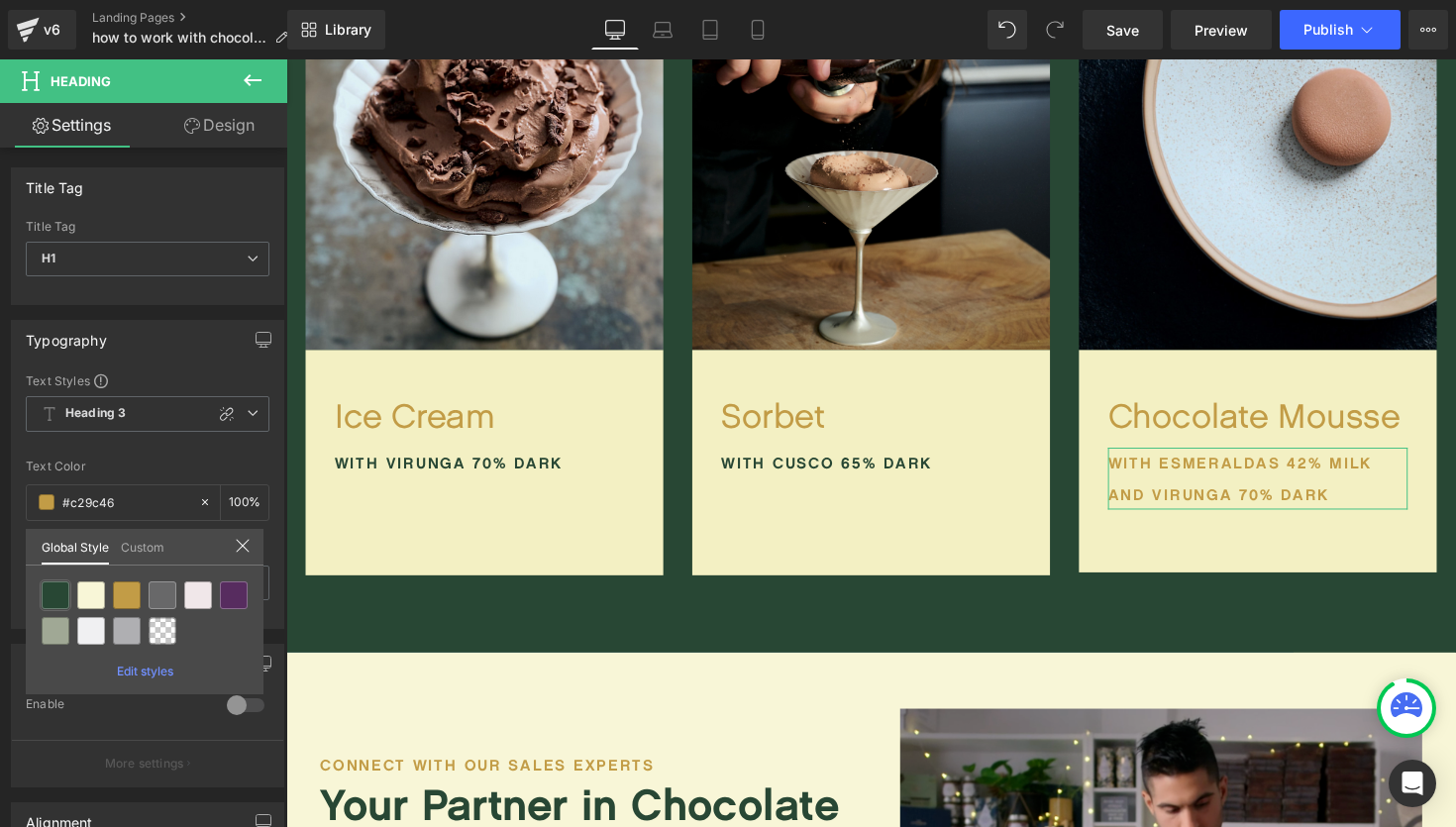 click on "Heading  You are previewing how the   will restyle your page. You can not edit Elements in Preset Preview Mode.  v6 Landing Pages how to work with chocolate Library Desktop Desktop Laptop Tablet Mobile Save Preview Publish Scheduled View Live Page View with current Template Save Template to Library Schedule Publish  Optimize  Publish Settings Shortcuts  Your page can’t be published   You've reached the maximum number of published pages on your plan  (0/0).  You need to upgrade your plan or unpublish all your pages to get 1 publish slot.   Unpublish pages   Upgrade plan  Elements Global Style Base Row  rows, columns, layouts, div Heading  headings, titles, h1,h2,h3,h4,h5,h6 Text Block  texts, paragraphs, contents, blocks Image  images, photos, alts, uploads Icon  icons, symbols Button  button, call to action, cta Separator  separators, dividers, horizontal lines Liquid  liquid, custom code, html, javascript, css, reviews, apps, applications, embeded, iframe Banner Parallax  Hero Banner  Stack Tabs  Pricing" at bounding box center (728, 0) 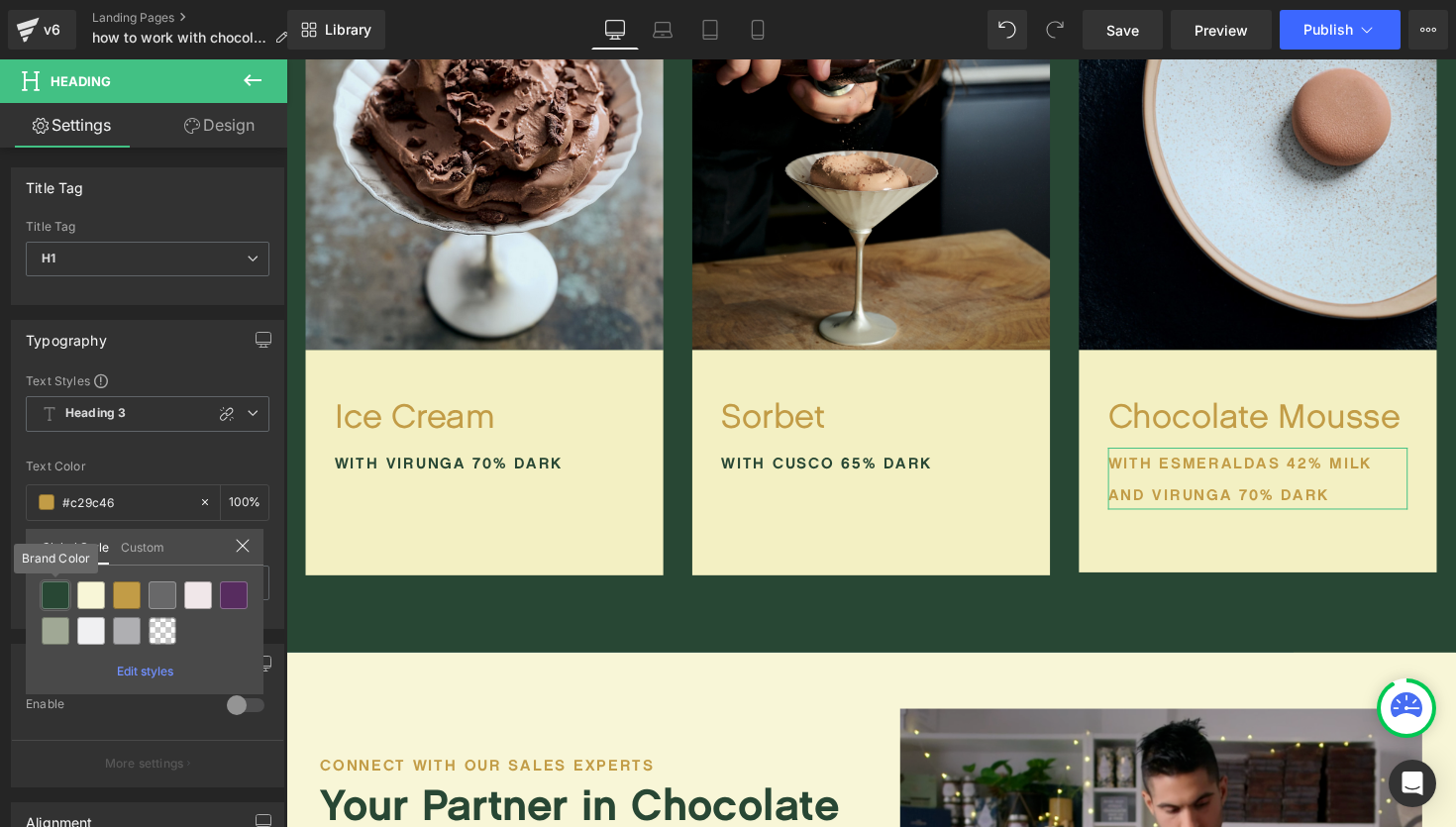 click at bounding box center (55, 595) 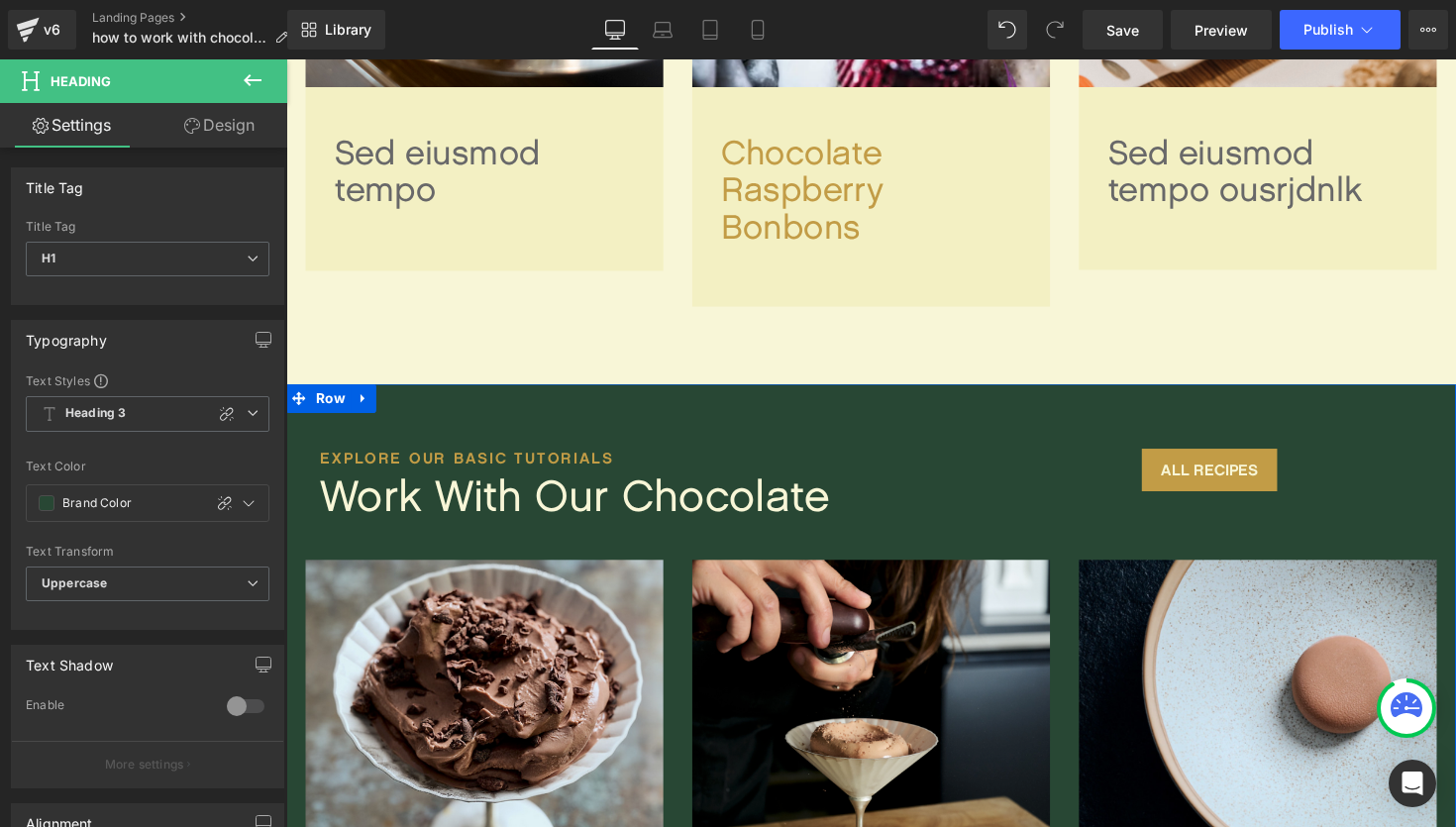 scroll, scrollTop: 1791, scrollLeft: 0, axis: vertical 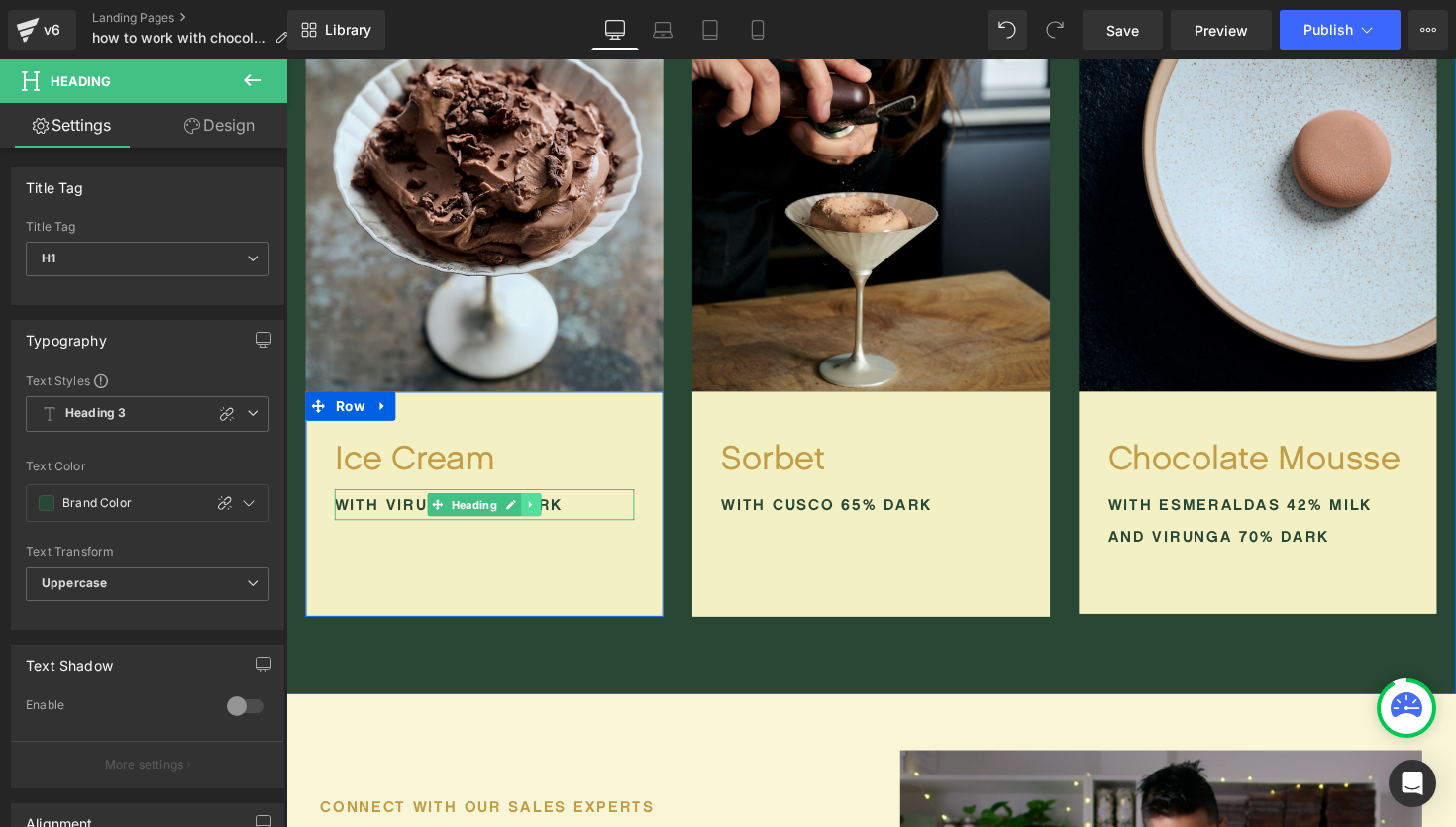 click 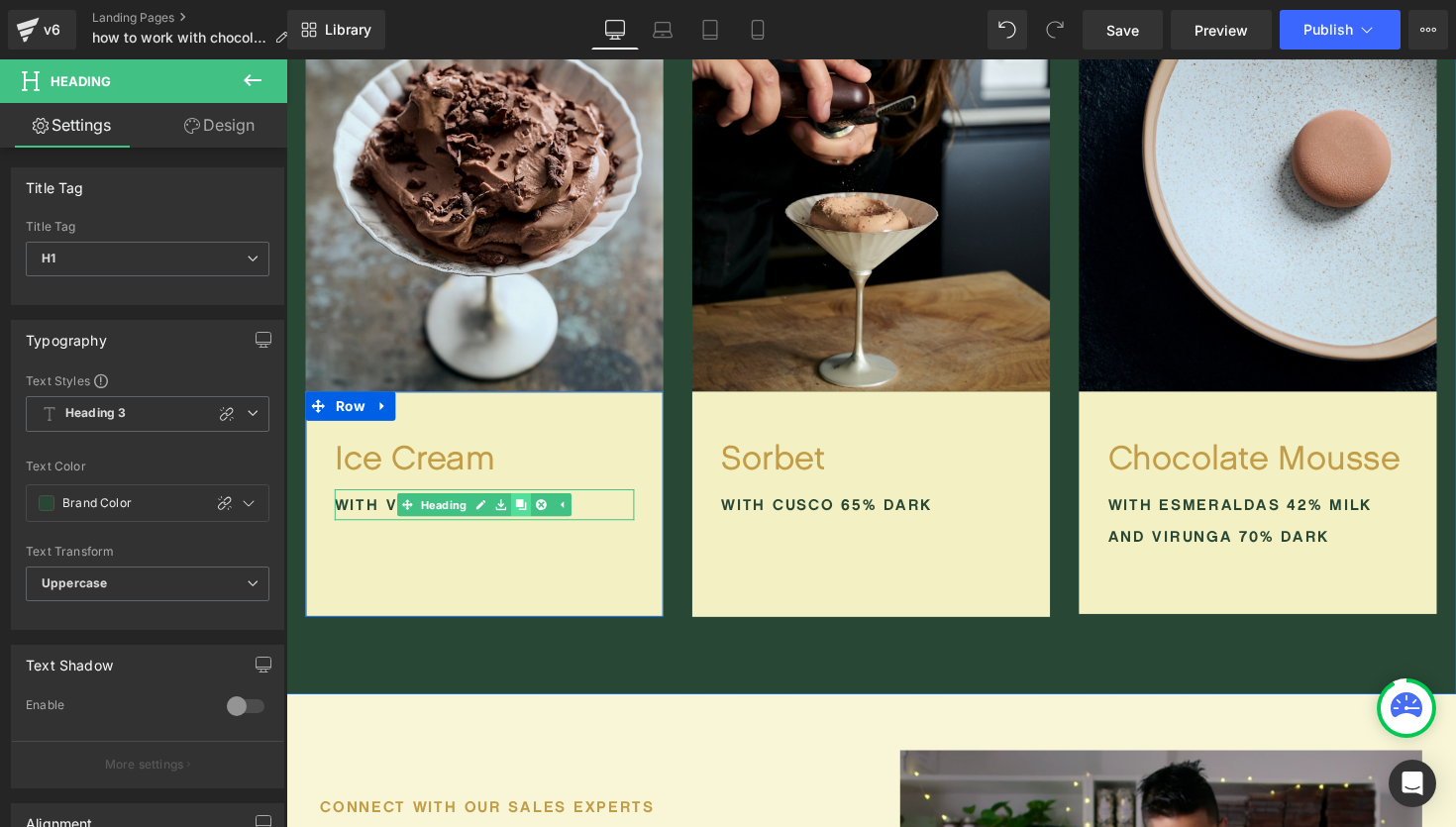 click 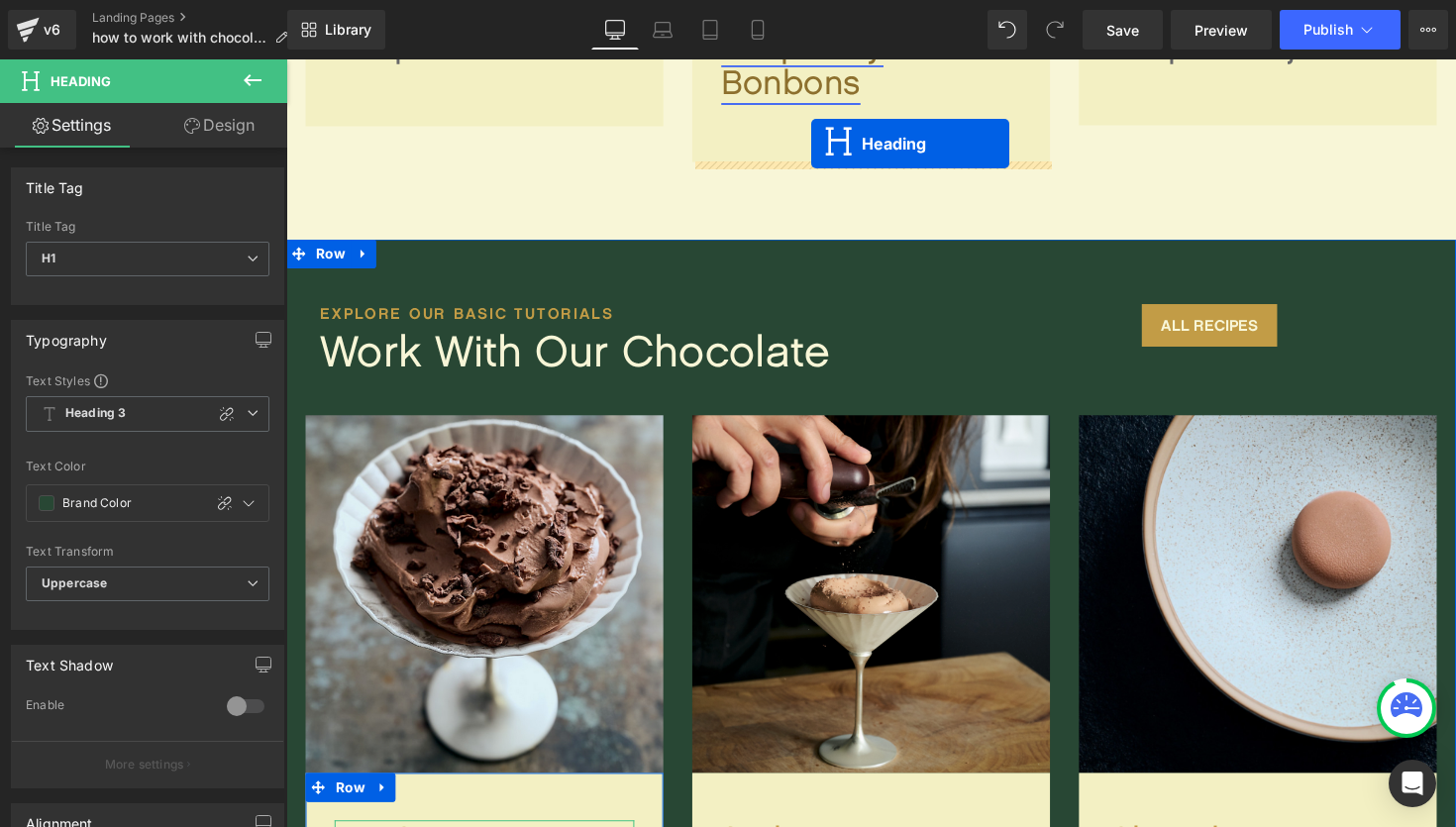 scroll, scrollTop: 1317, scrollLeft: 0, axis: vertical 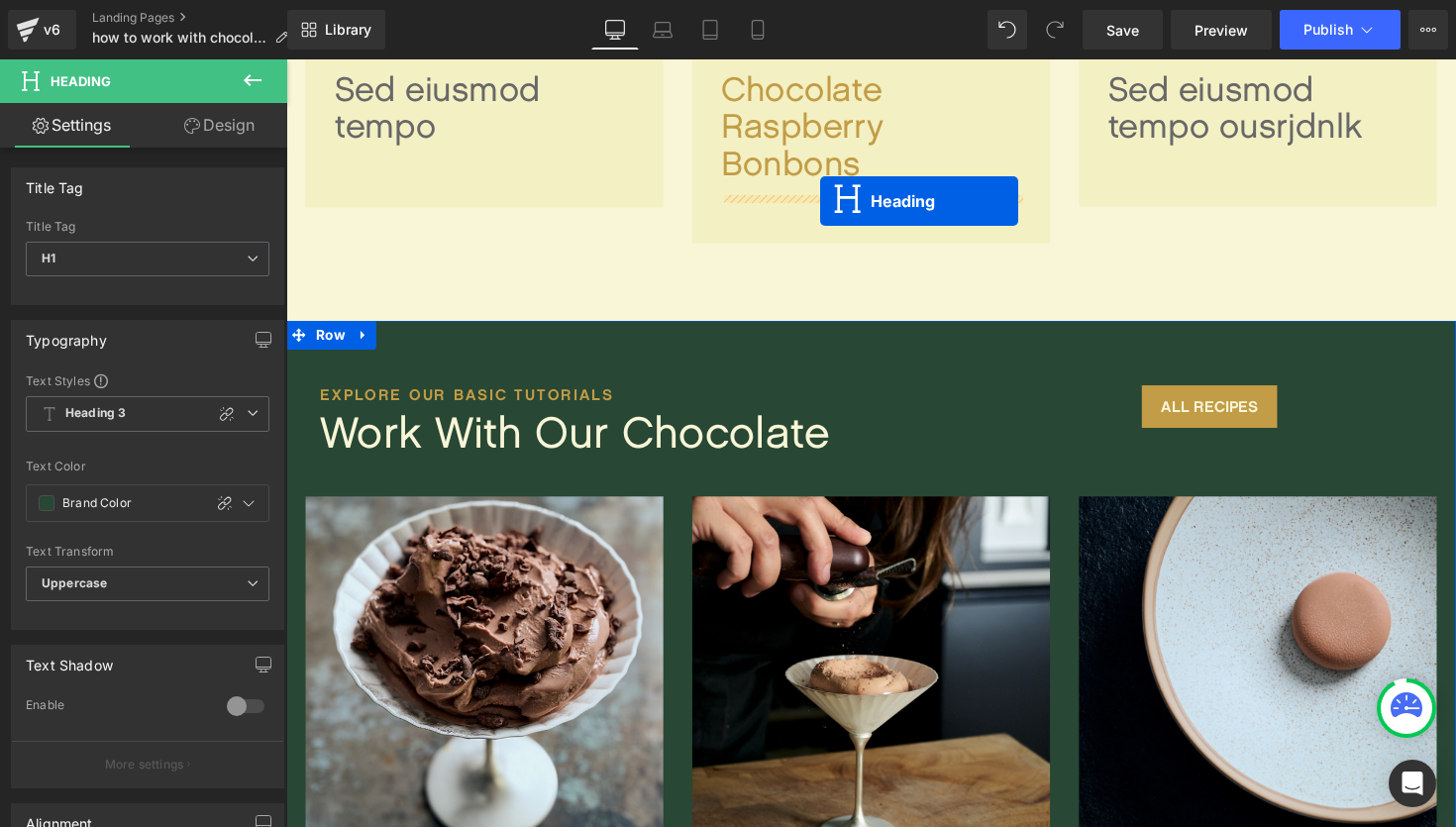 drag, startPoint x: 441, startPoint y: 549, endPoint x: 833, endPoint y: 204, distance: 522.1963 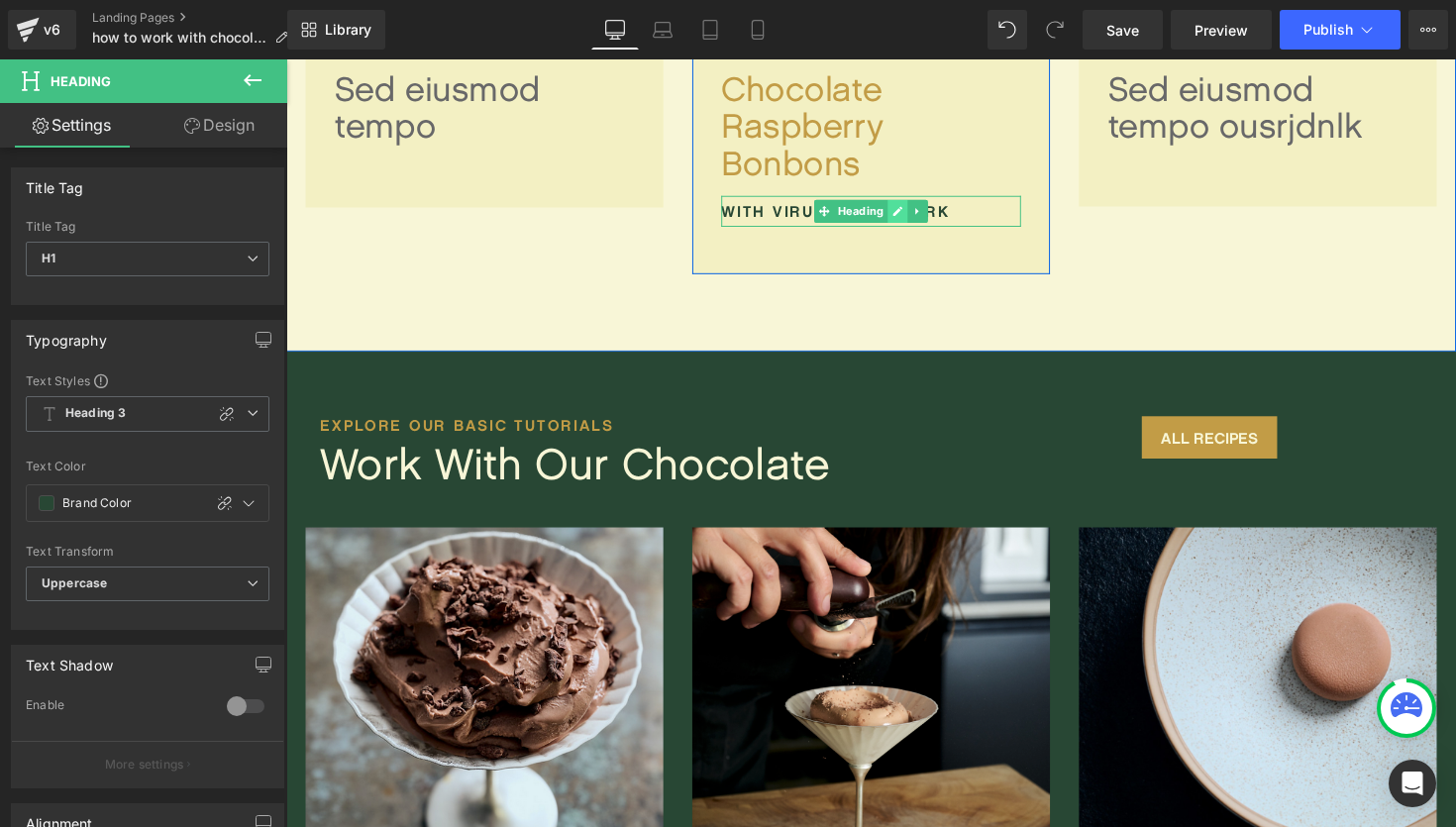 click 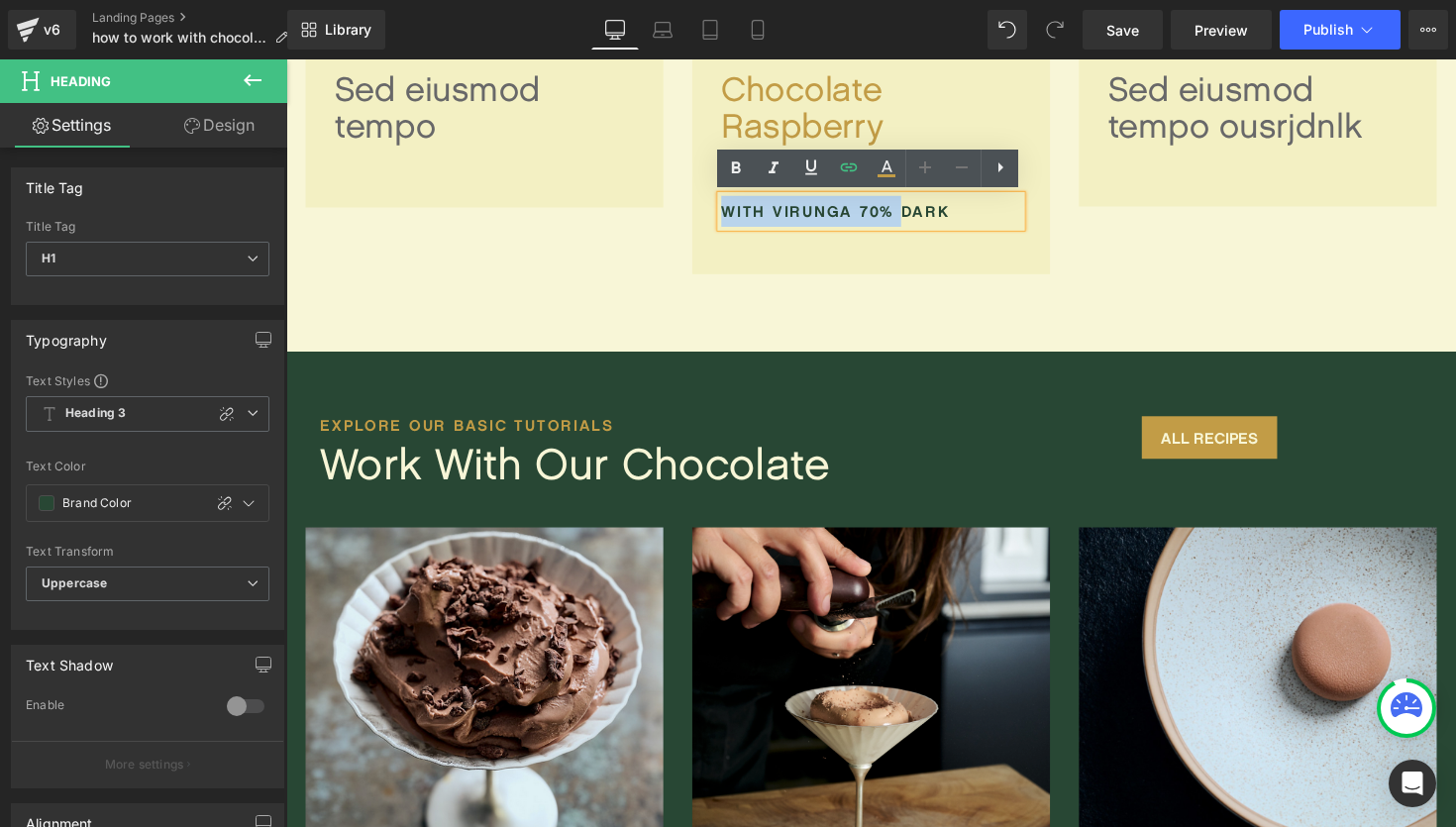 click on "with Virunga 70% Dark" at bounding box center [885, 215] 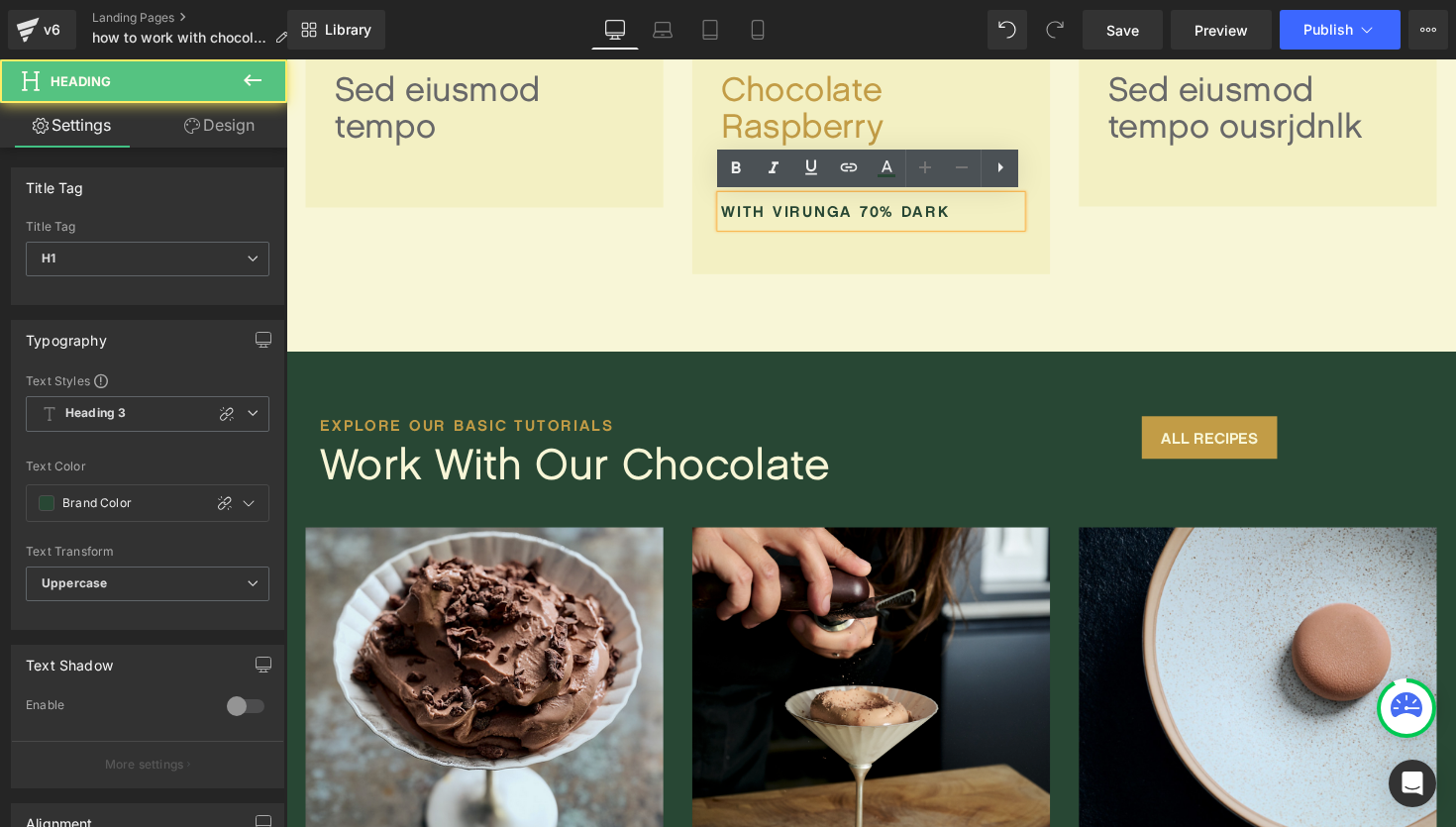 click on "with Virunga 70% Dark" at bounding box center [885, 215] 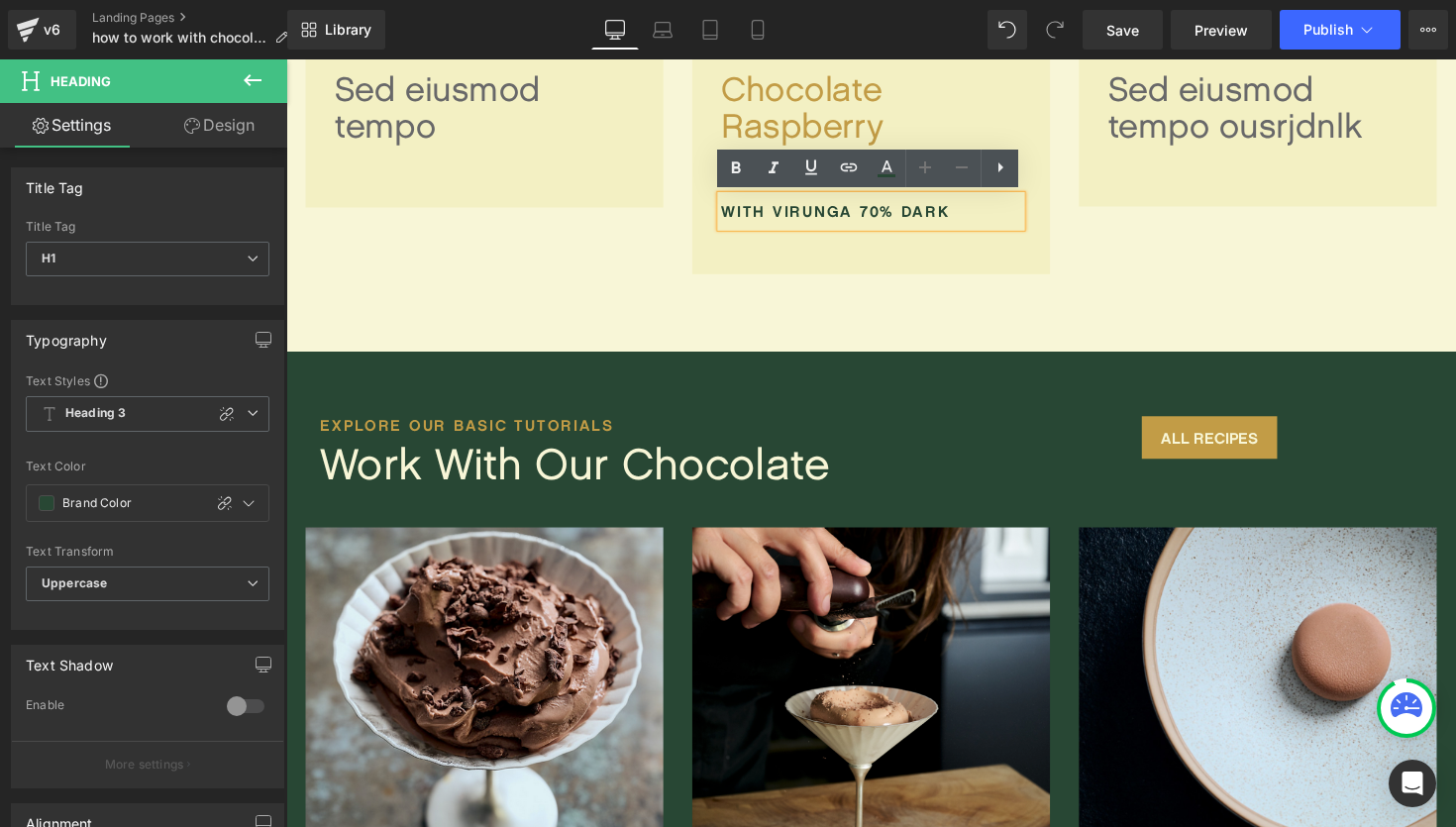 paste 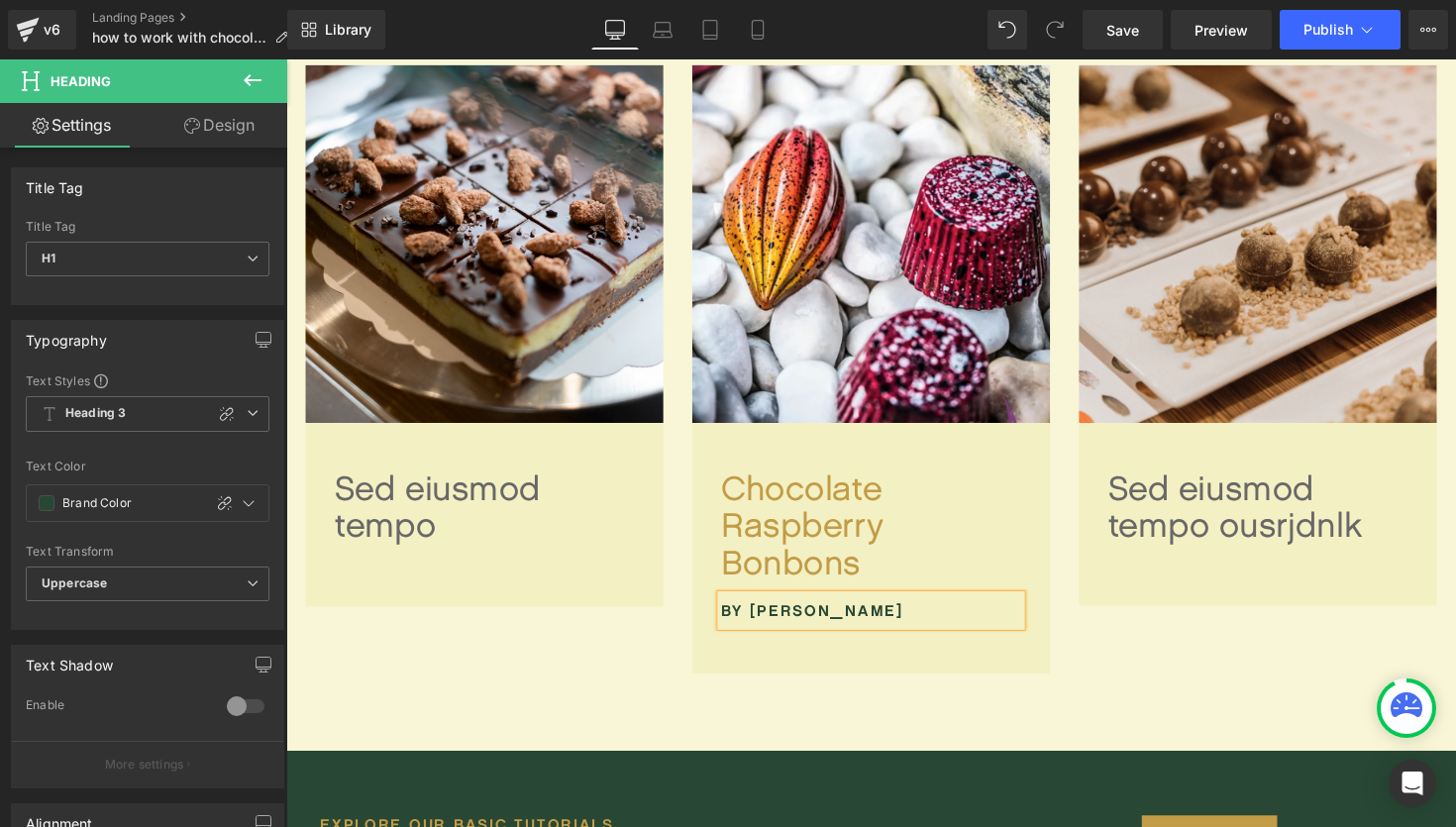 scroll, scrollTop: 885, scrollLeft: 0, axis: vertical 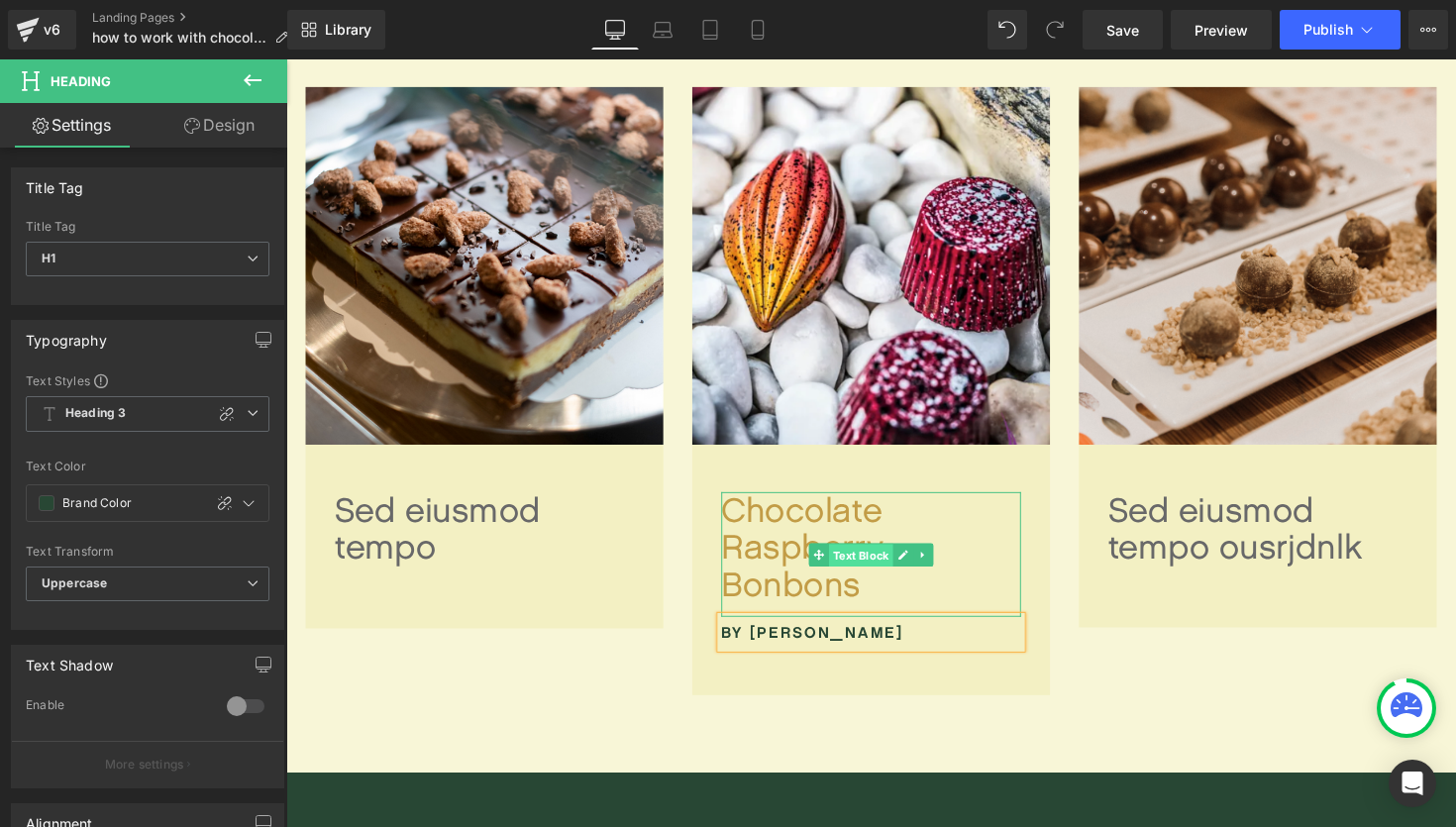 click on "Text Block" at bounding box center (875, 568) 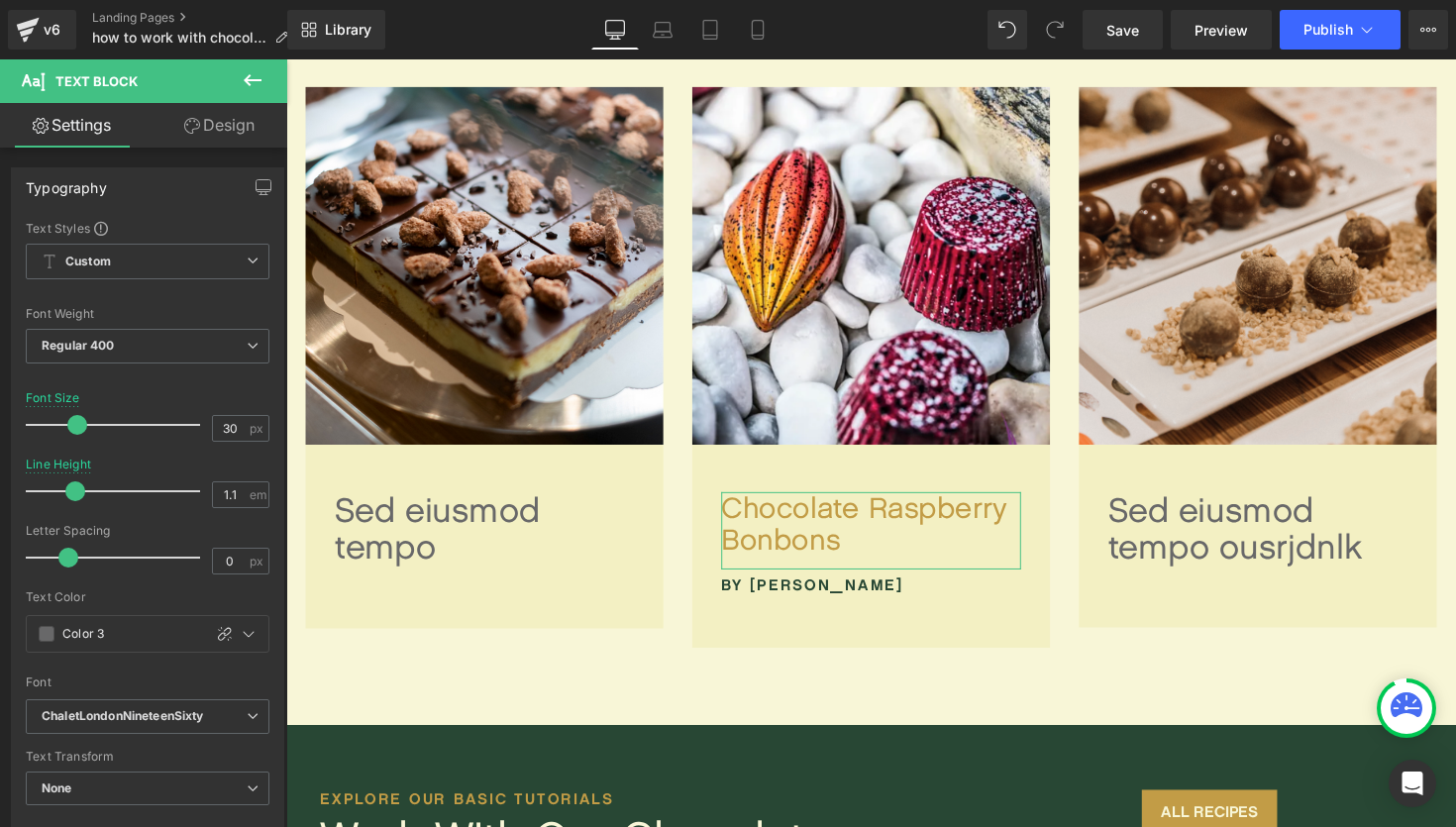 click at bounding box center [77, 425] 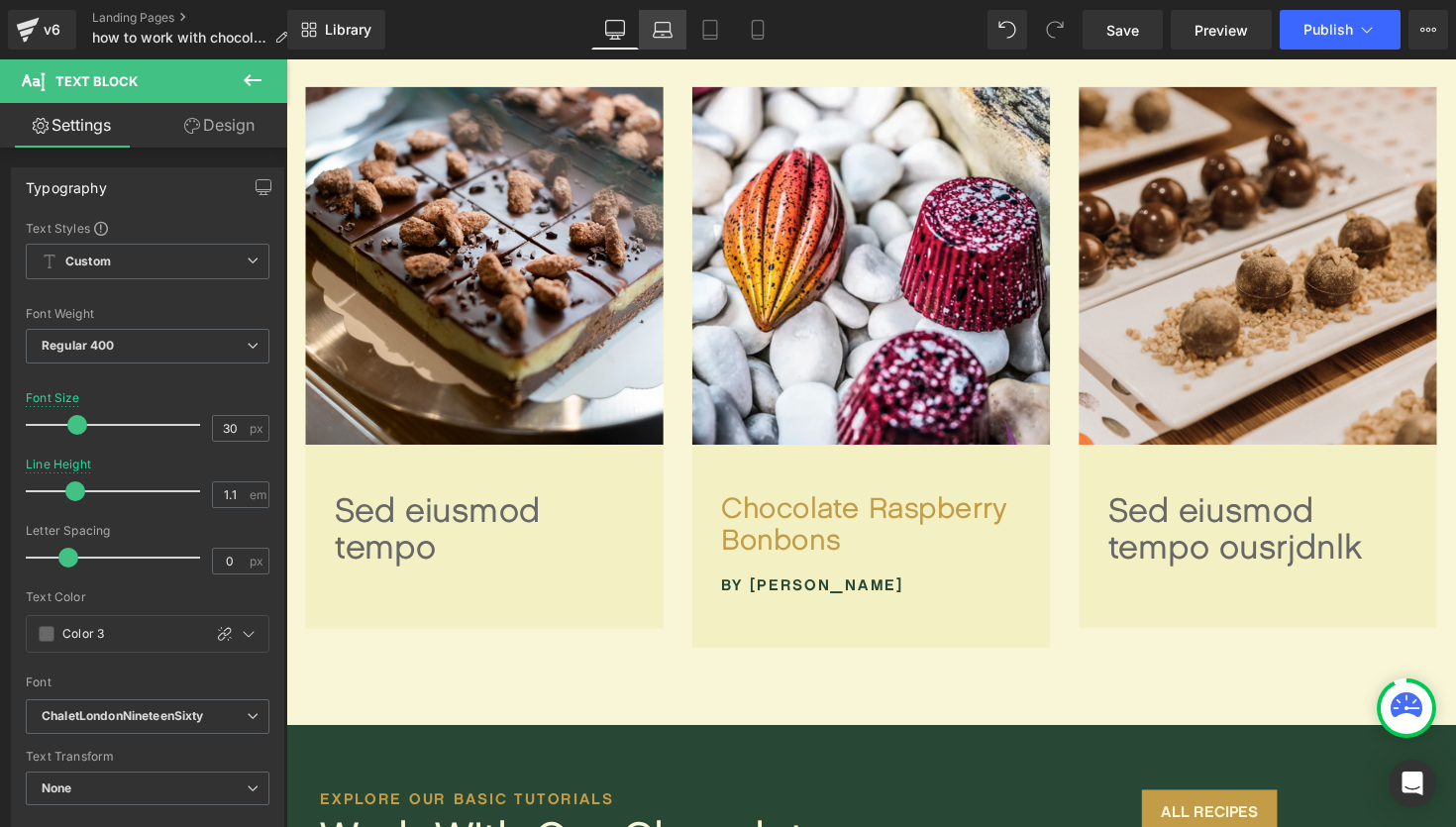click on "Laptop" at bounding box center [663, 30] 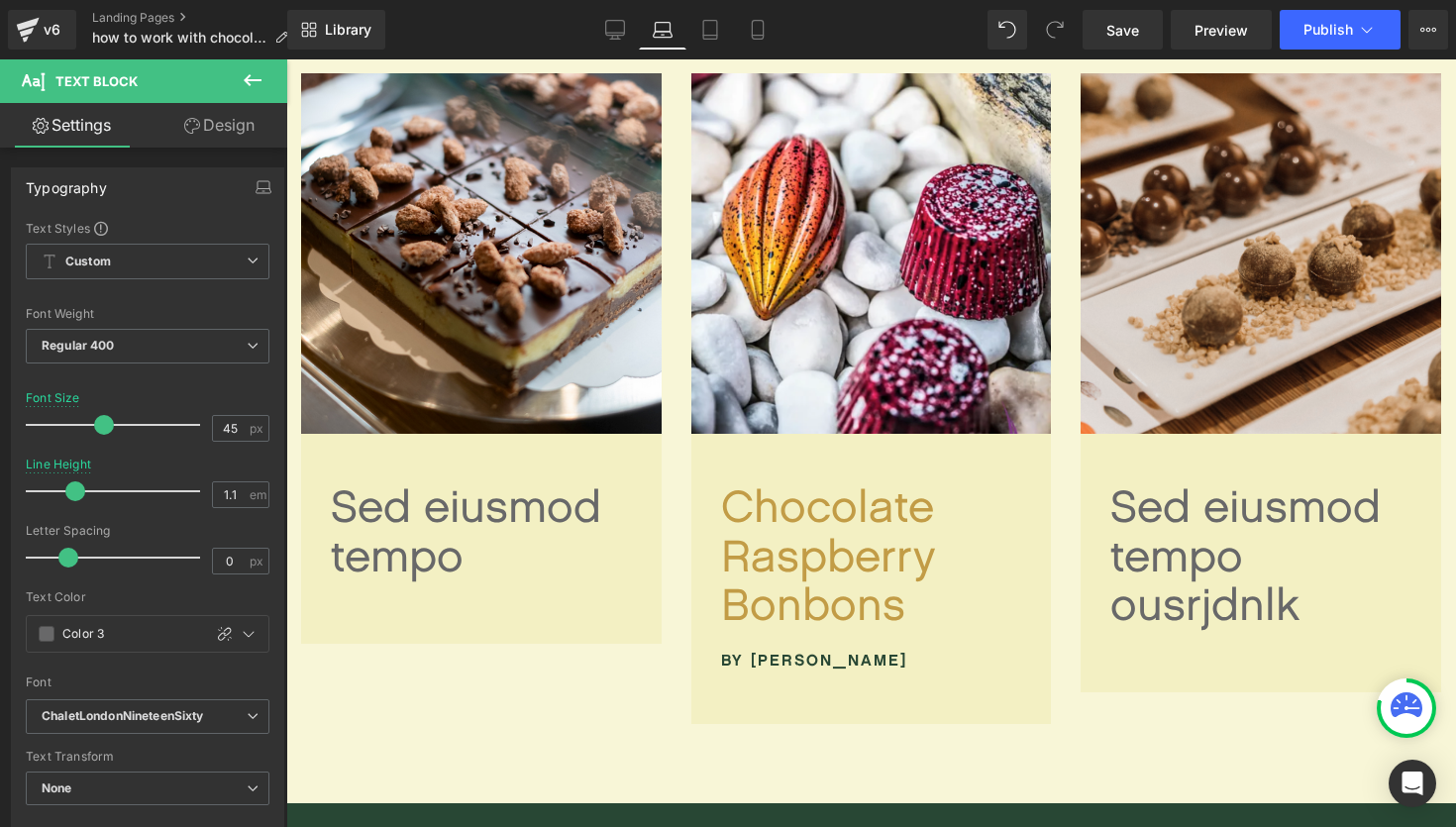 scroll, scrollTop: 866, scrollLeft: 0, axis: vertical 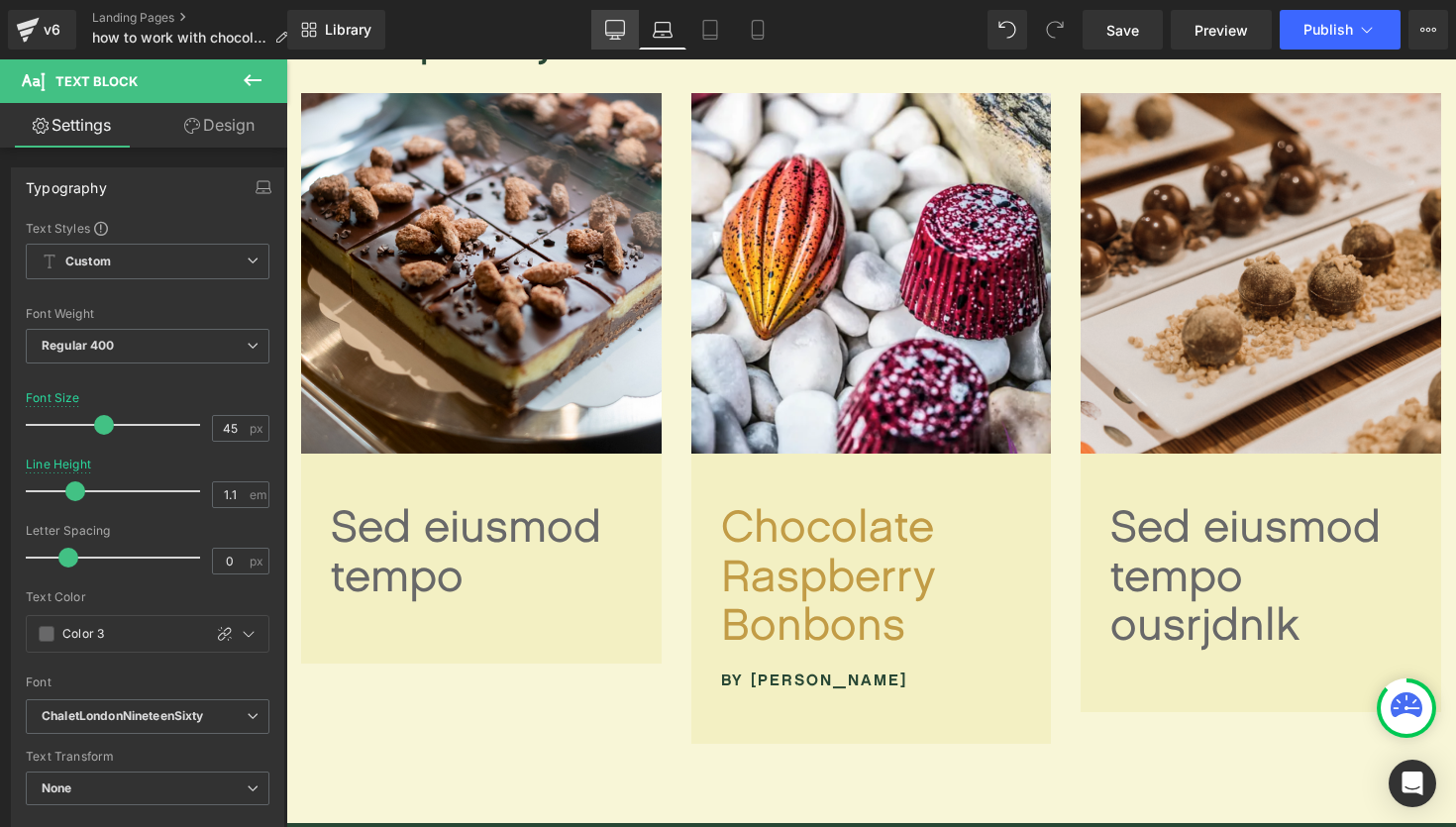 click on "Desktop" at bounding box center (615, 30) 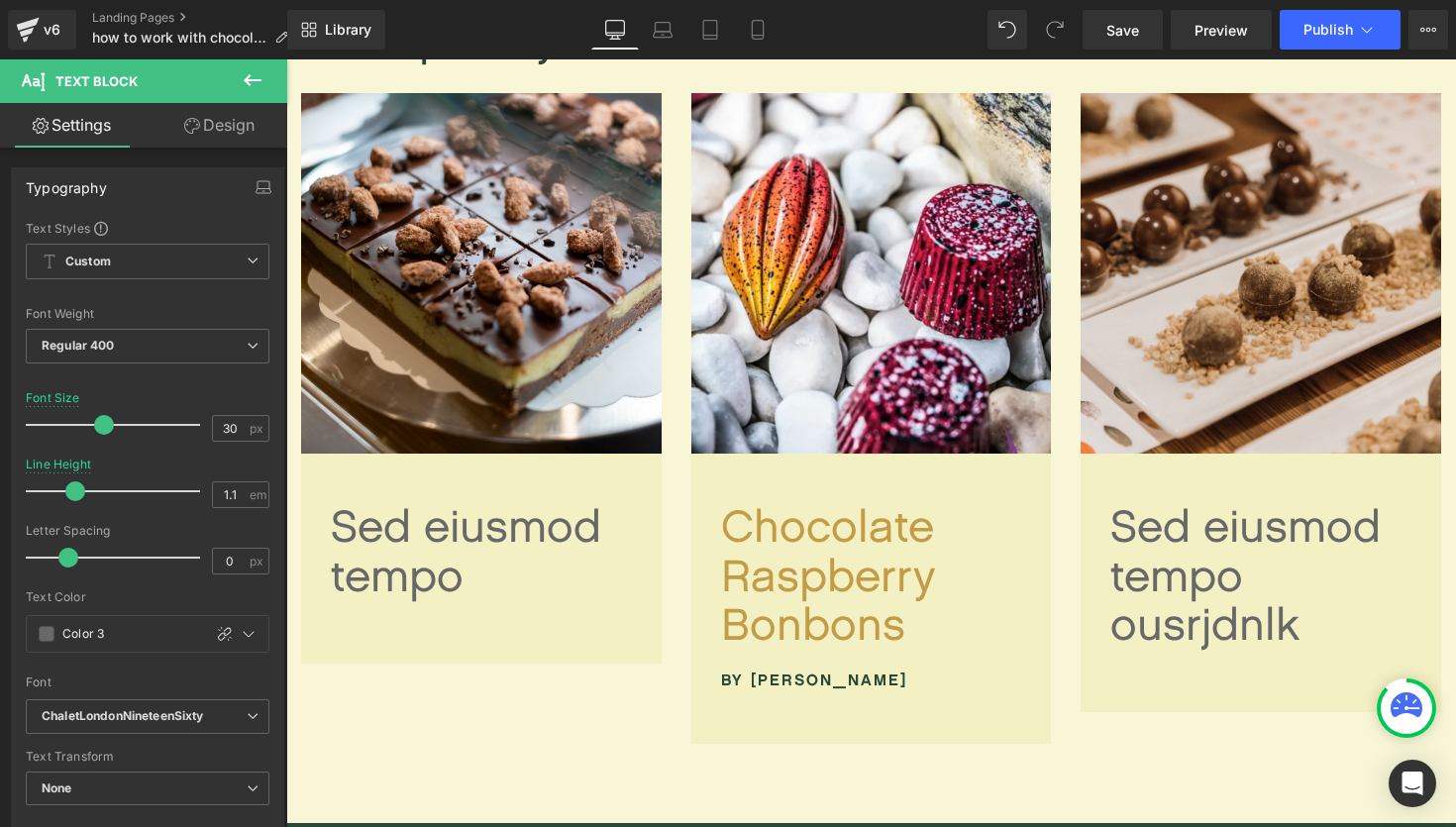 scroll, scrollTop: 885, scrollLeft: 0, axis: vertical 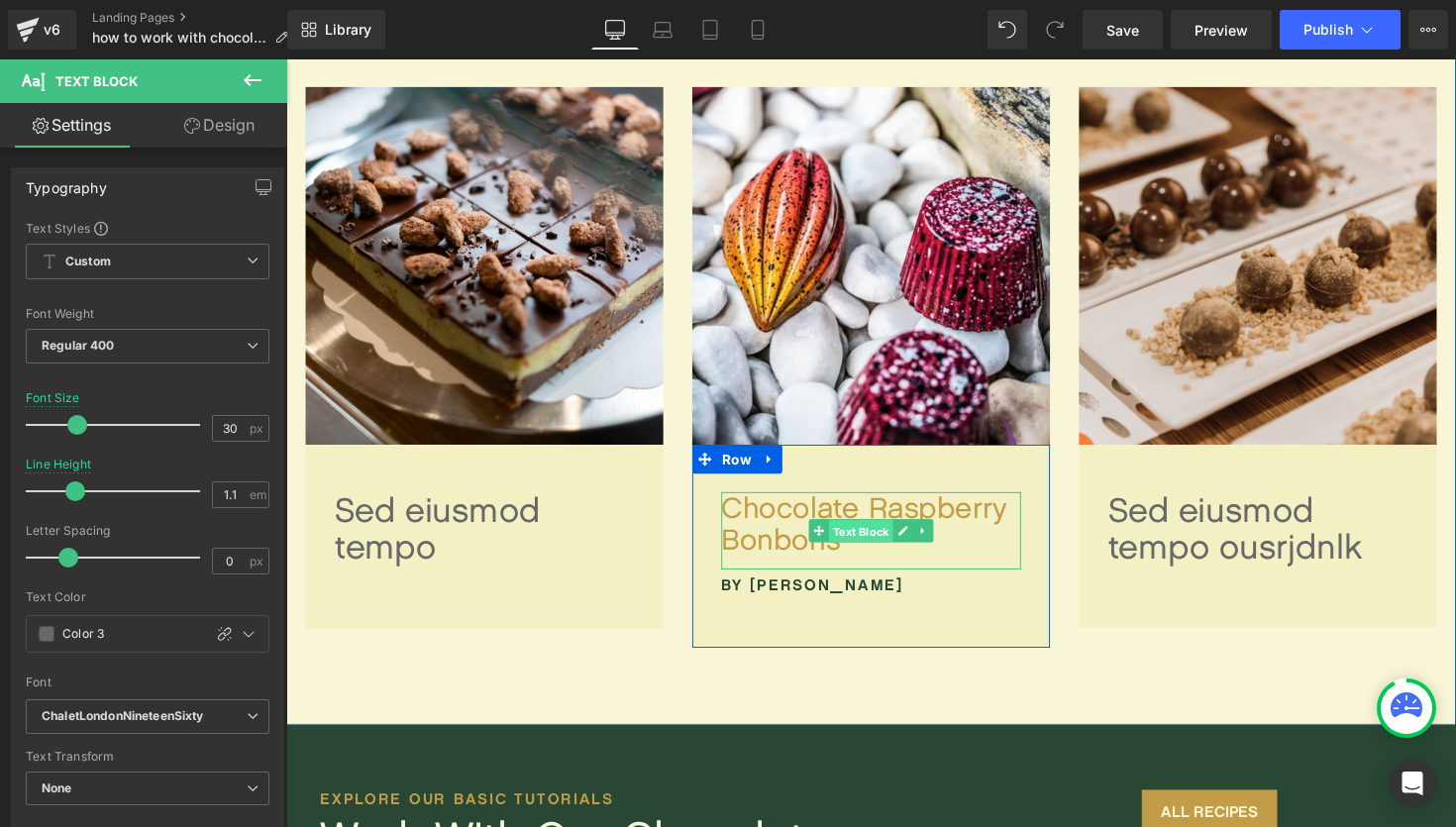 click on "Text Block" at bounding box center (875, 544) 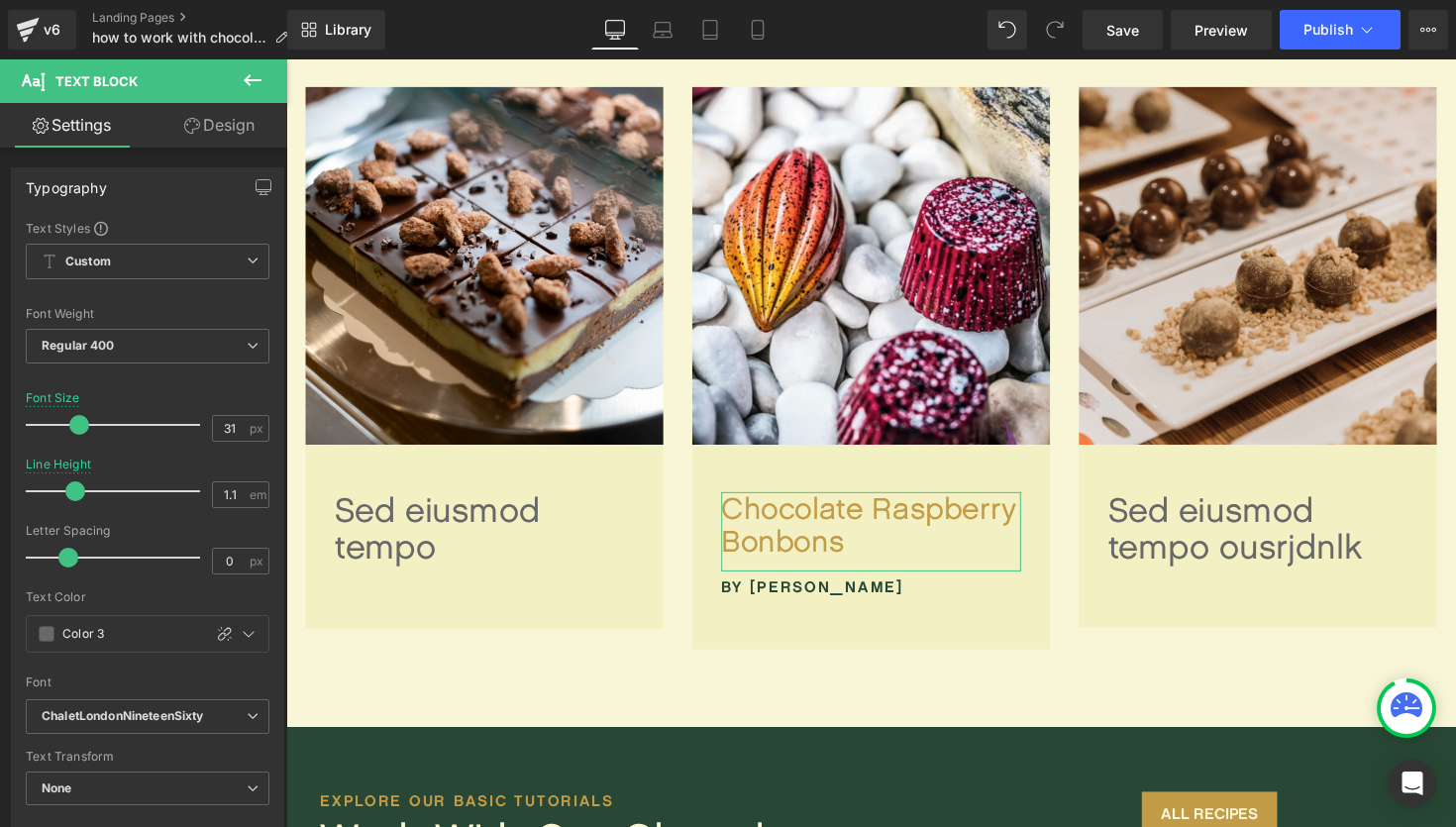 type on "32" 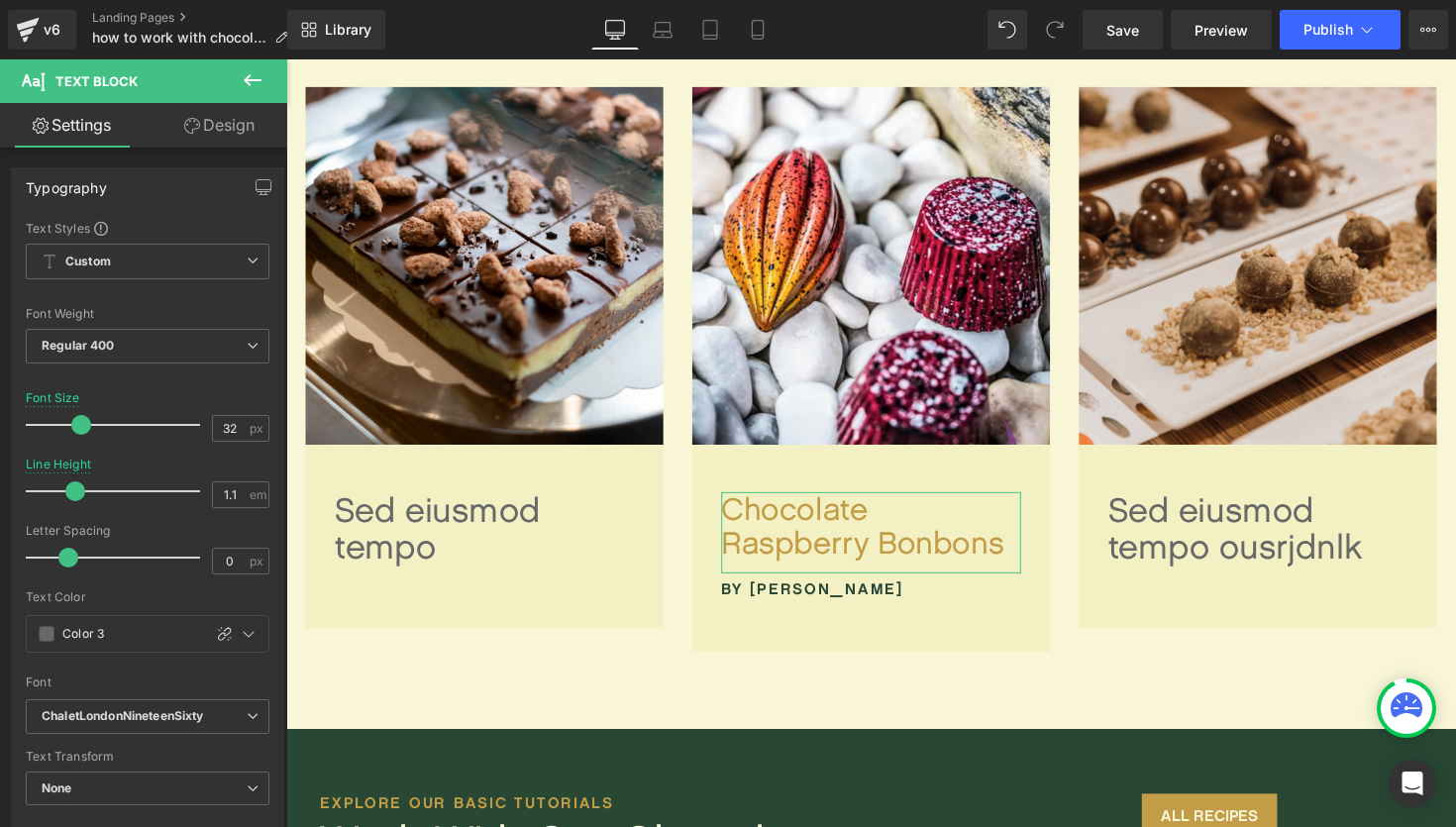 click at bounding box center (81, 425) 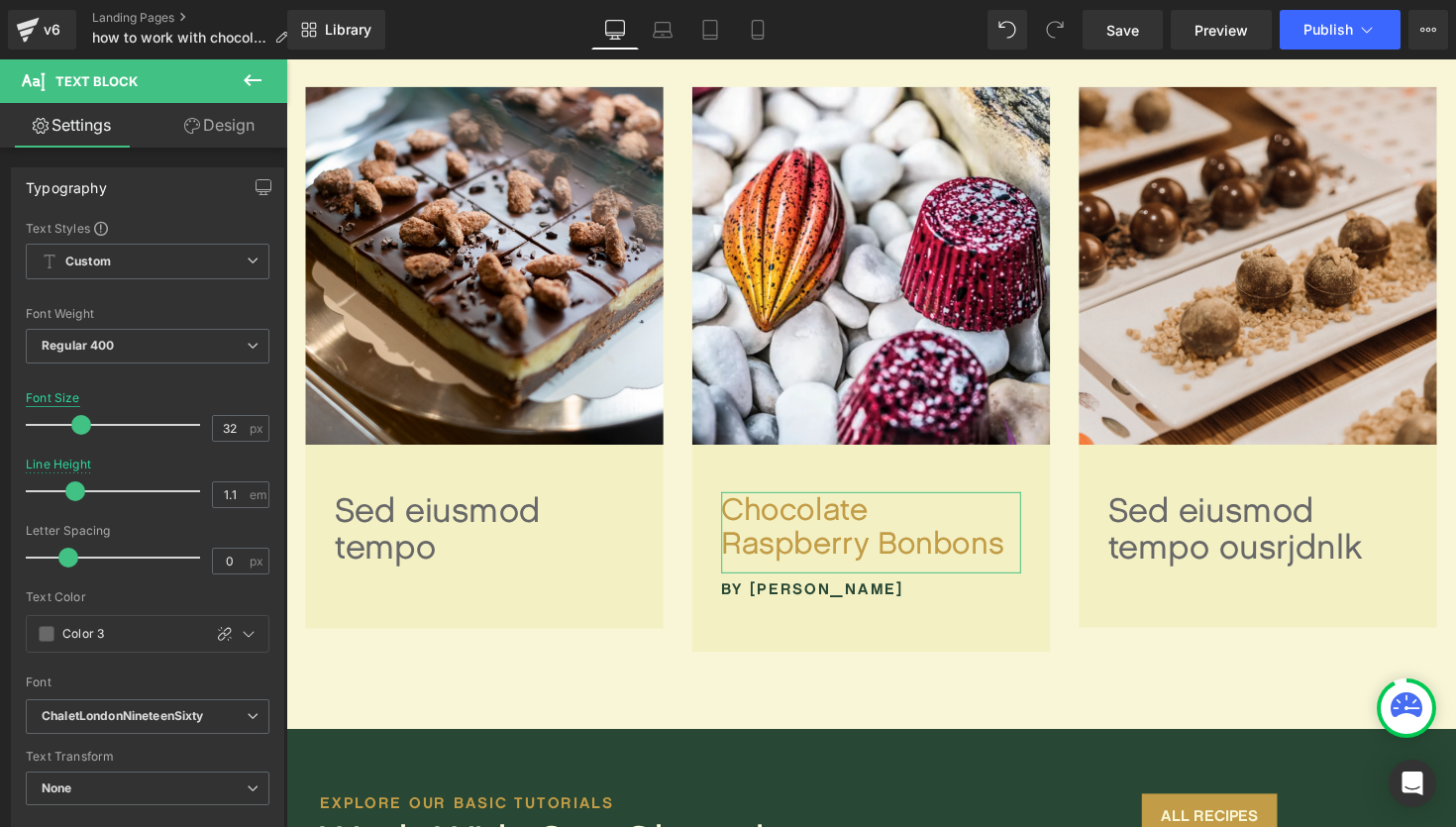click on "Font Size" at bounding box center [52, 398] 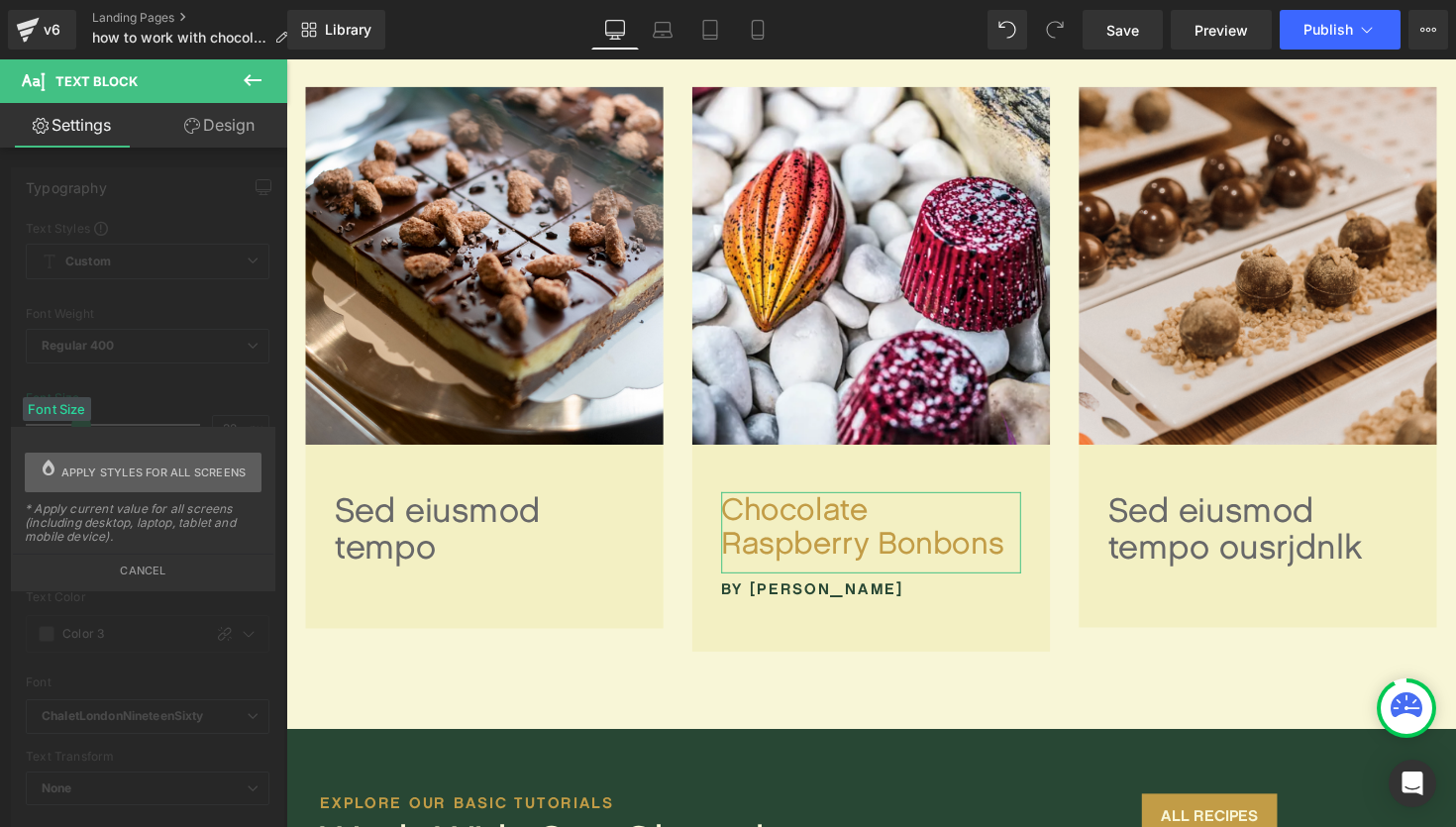 click on "Apply styles for all screens" at bounding box center [154, 472] 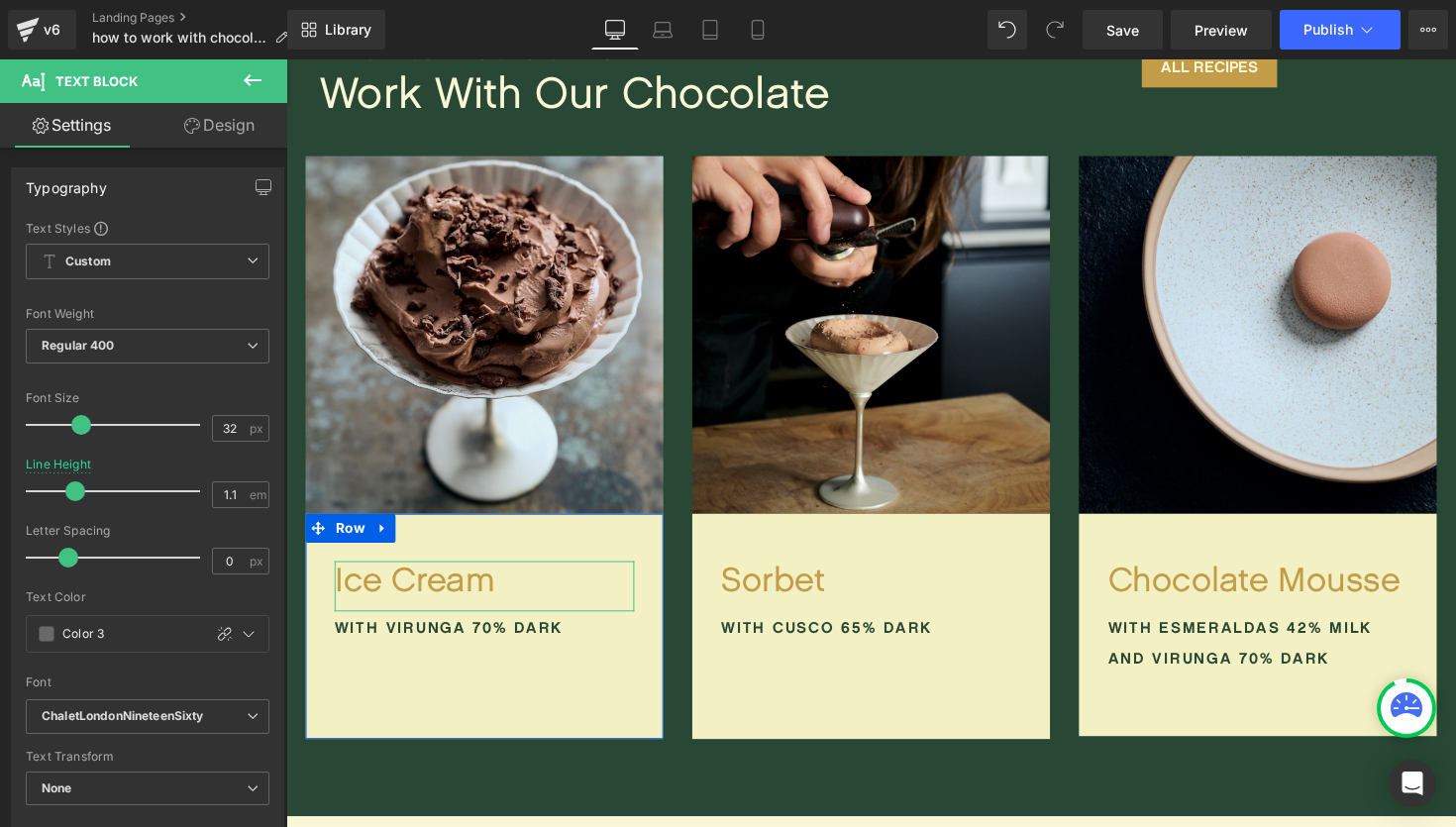 scroll, scrollTop: 1642, scrollLeft: 0, axis: vertical 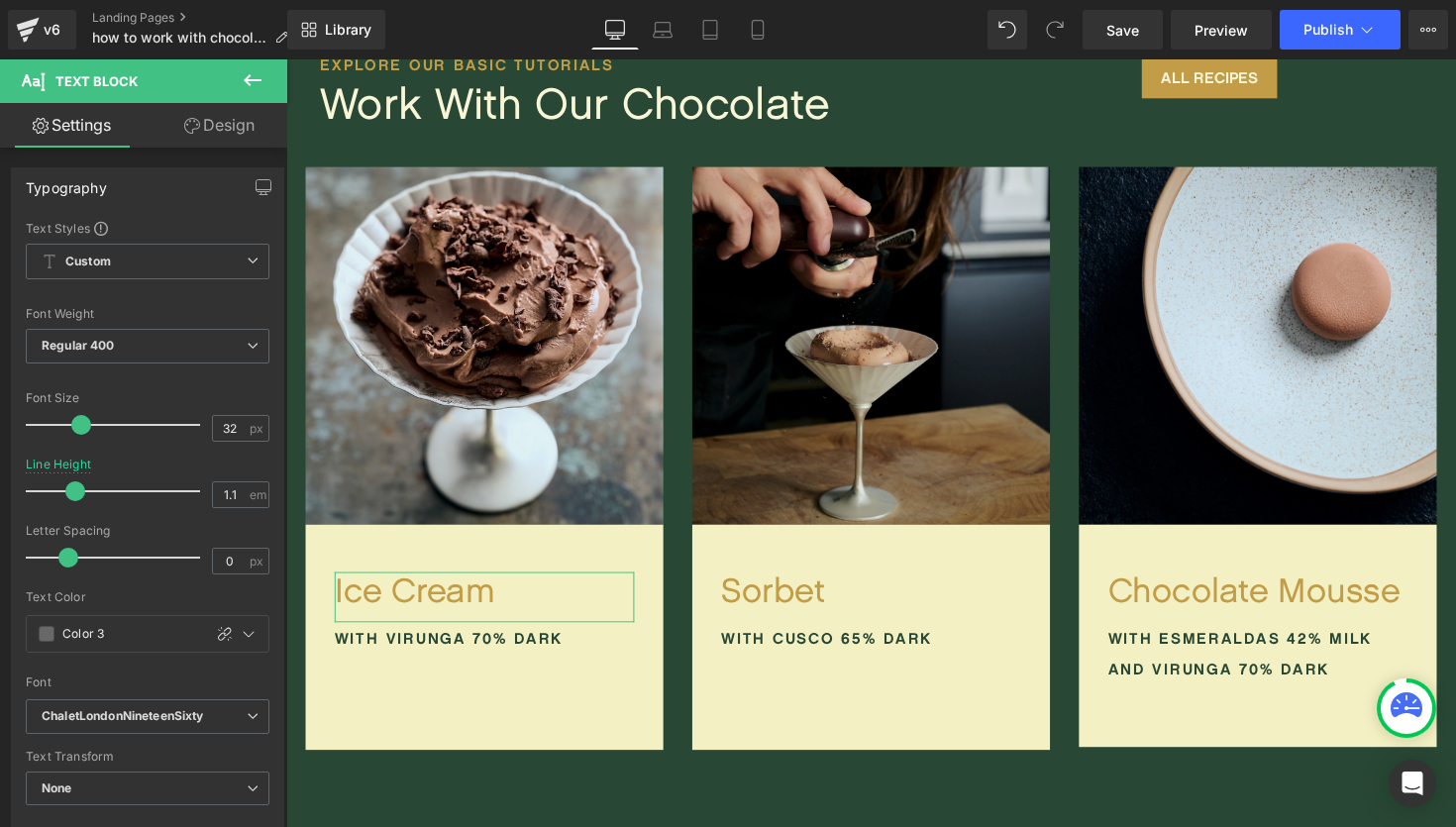 click at bounding box center [885, 353] 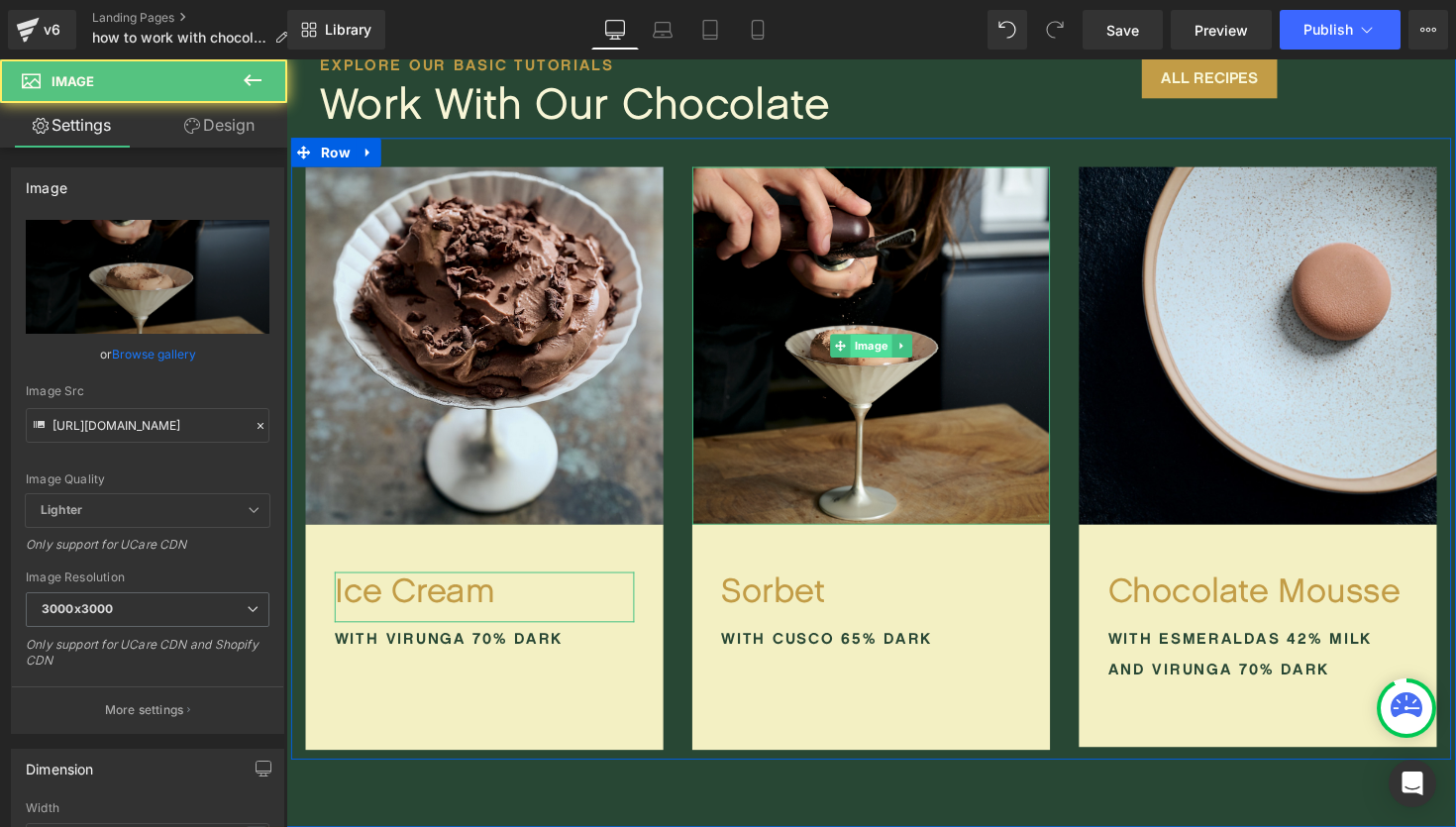 click on "Image" at bounding box center (885, 353) 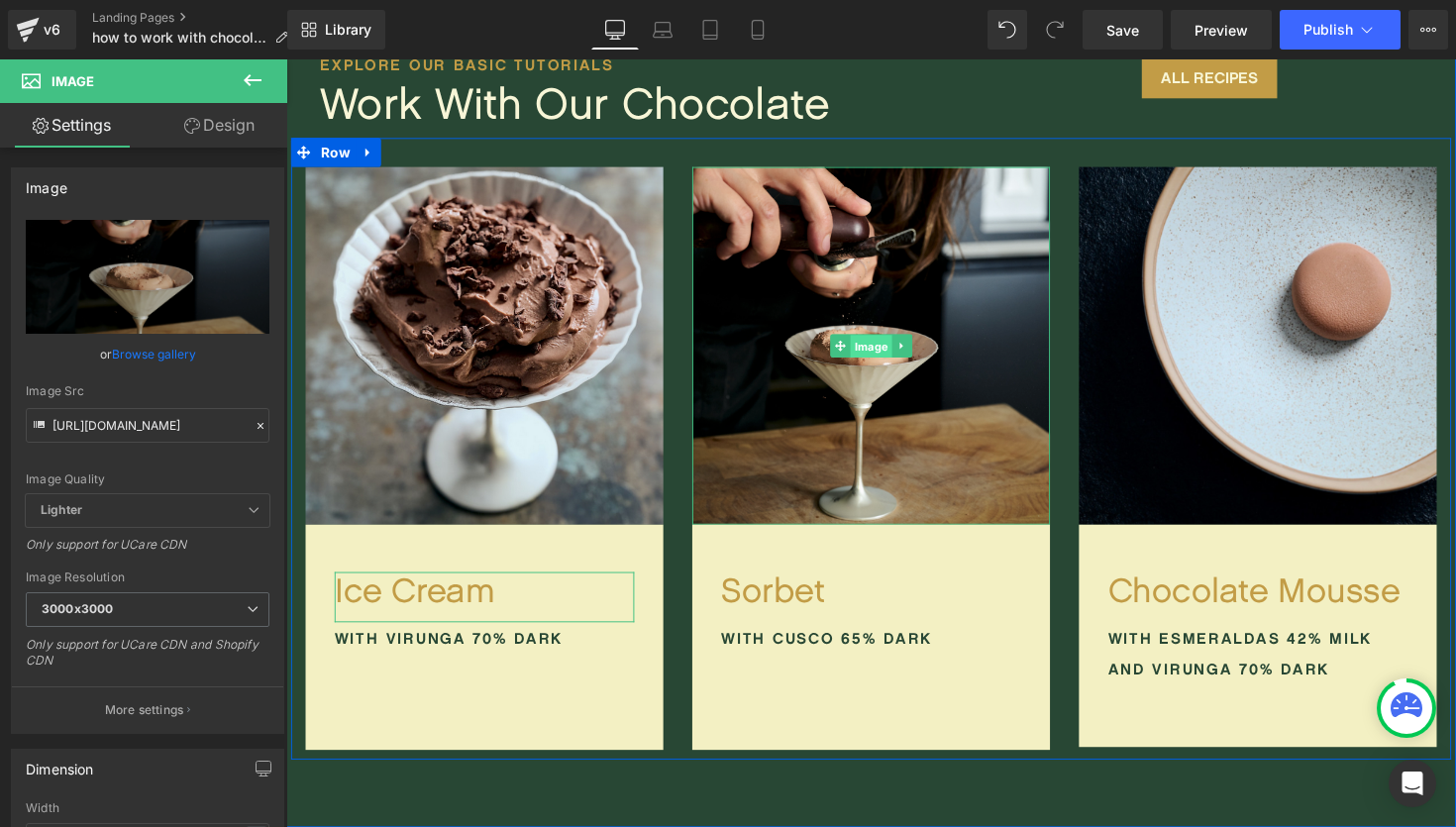 click on "Image" at bounding box center [885, 354] 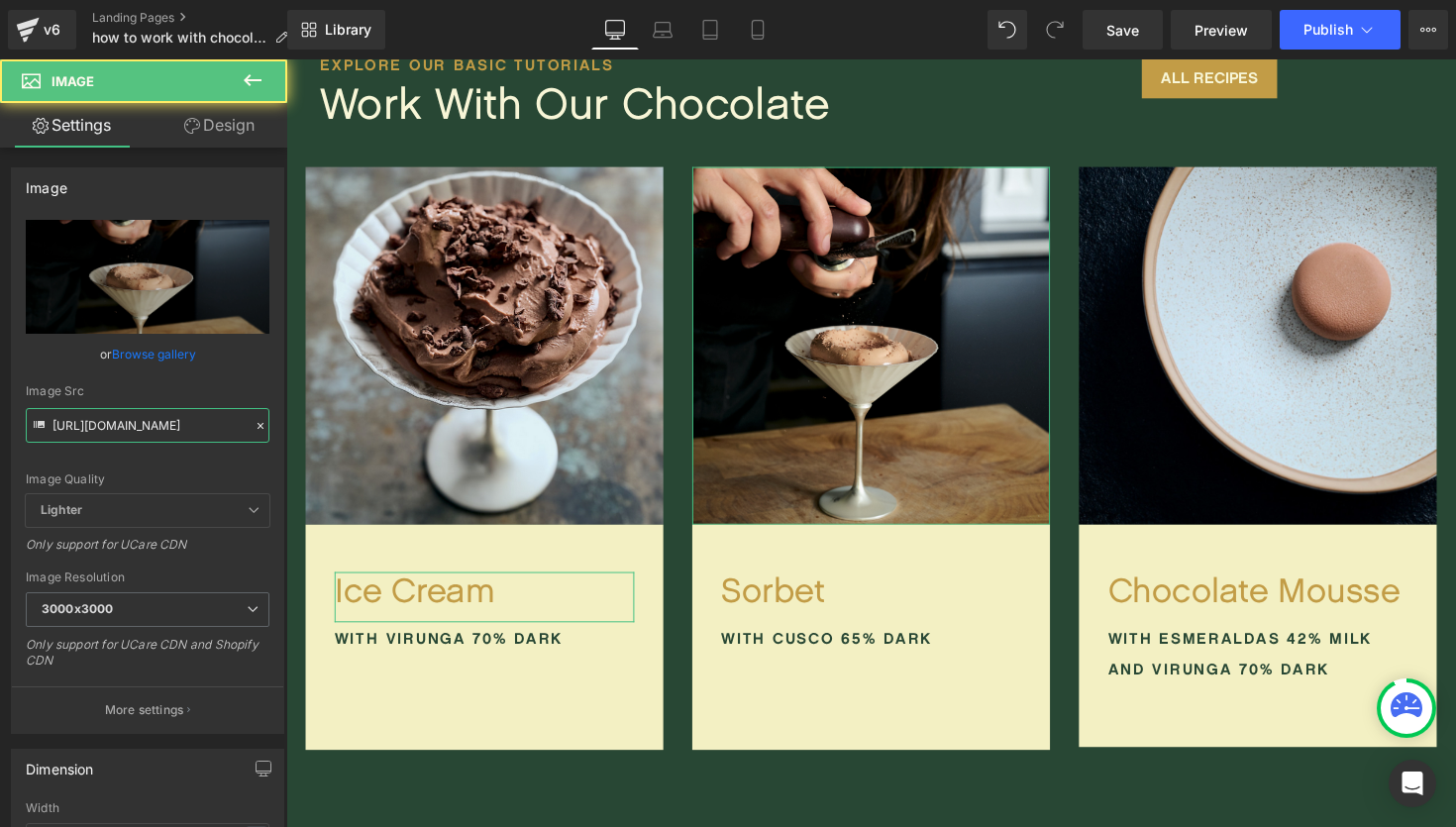 click on "[URL][DOMAIN_NAME]" at bounding box center (148, 425) 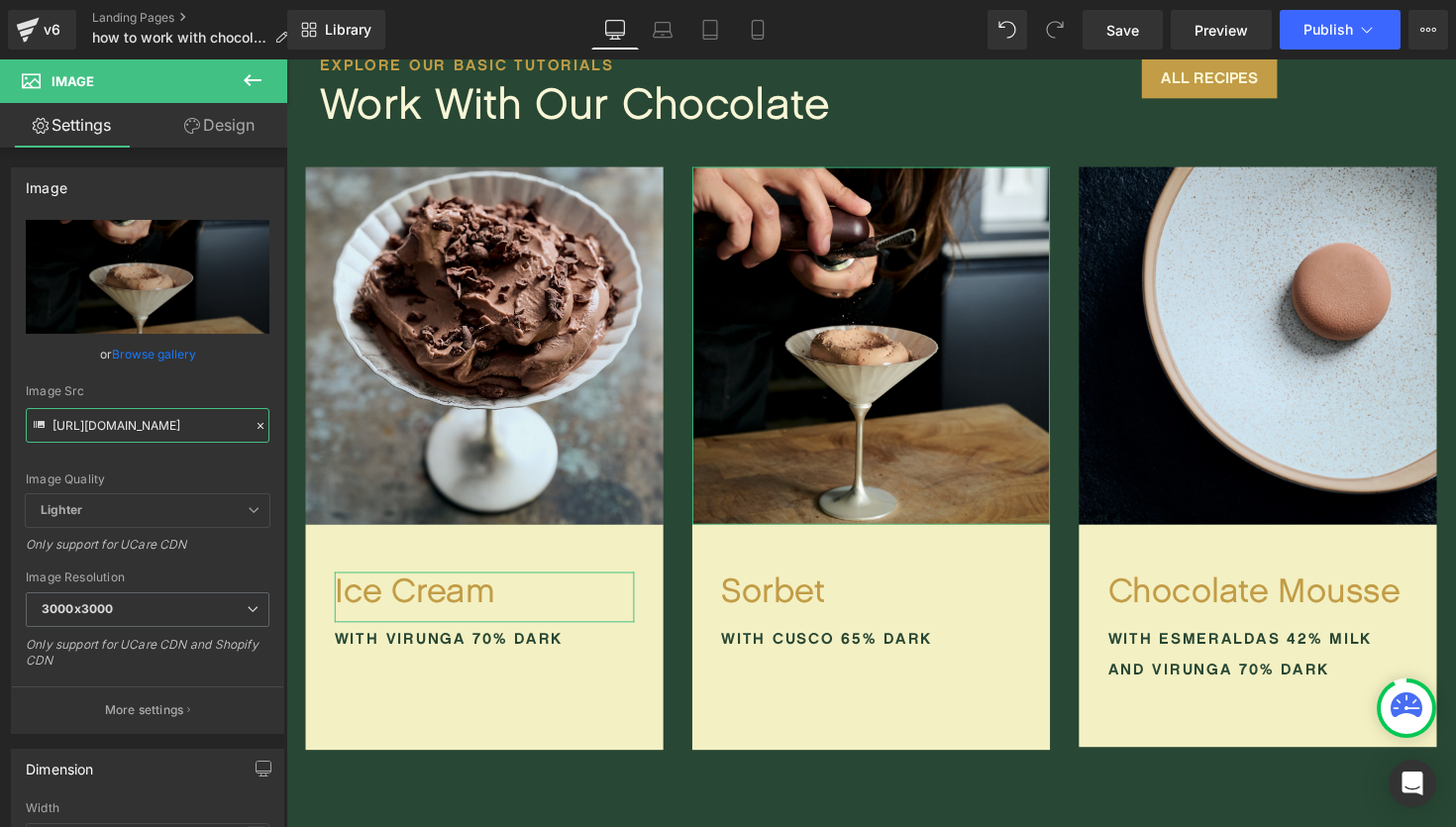 click on "[URL][DOMAIN_NAME]" at bounding box center (148, 425) 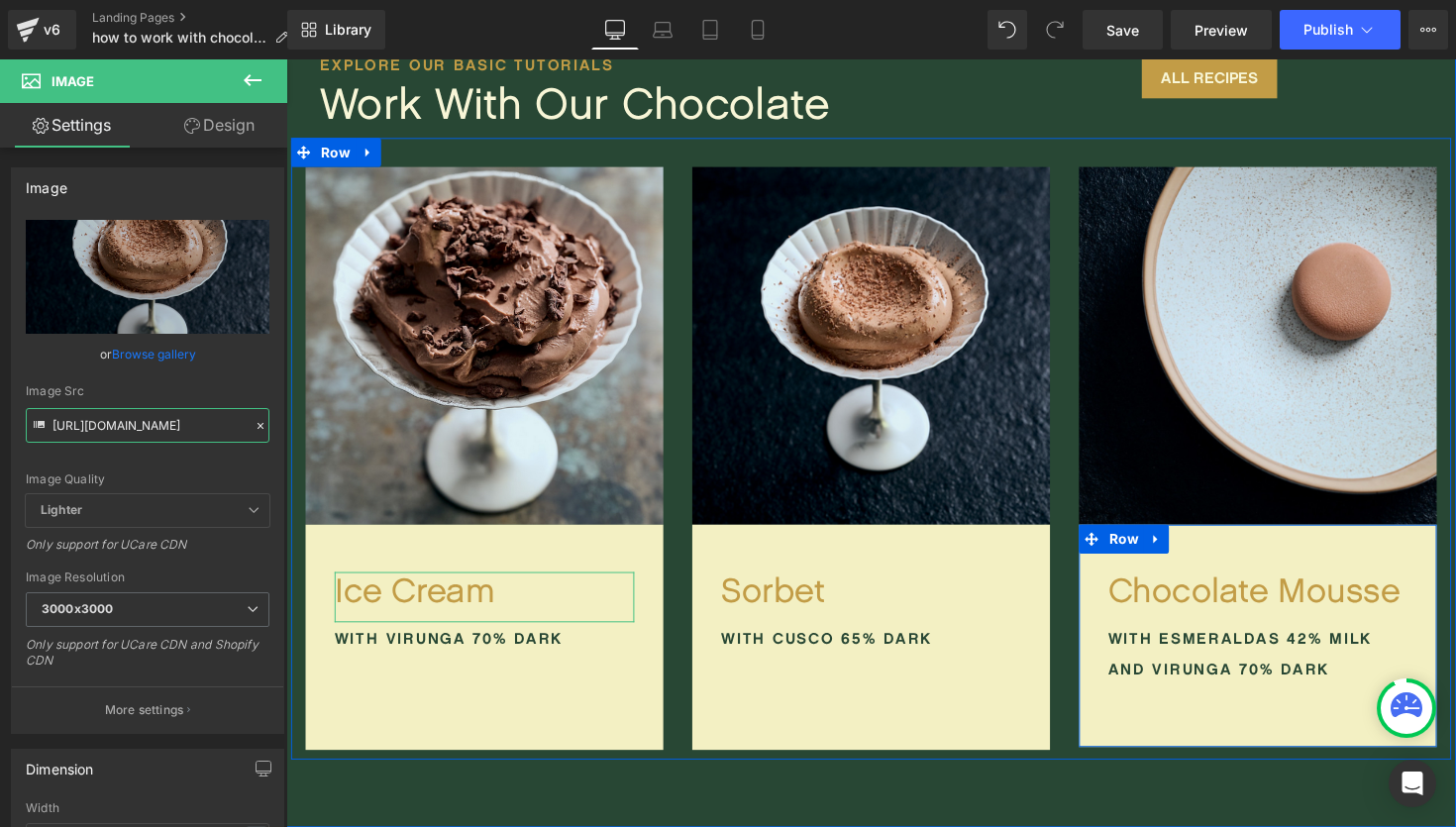 type on "[URL][DOMAIN_NAME]" 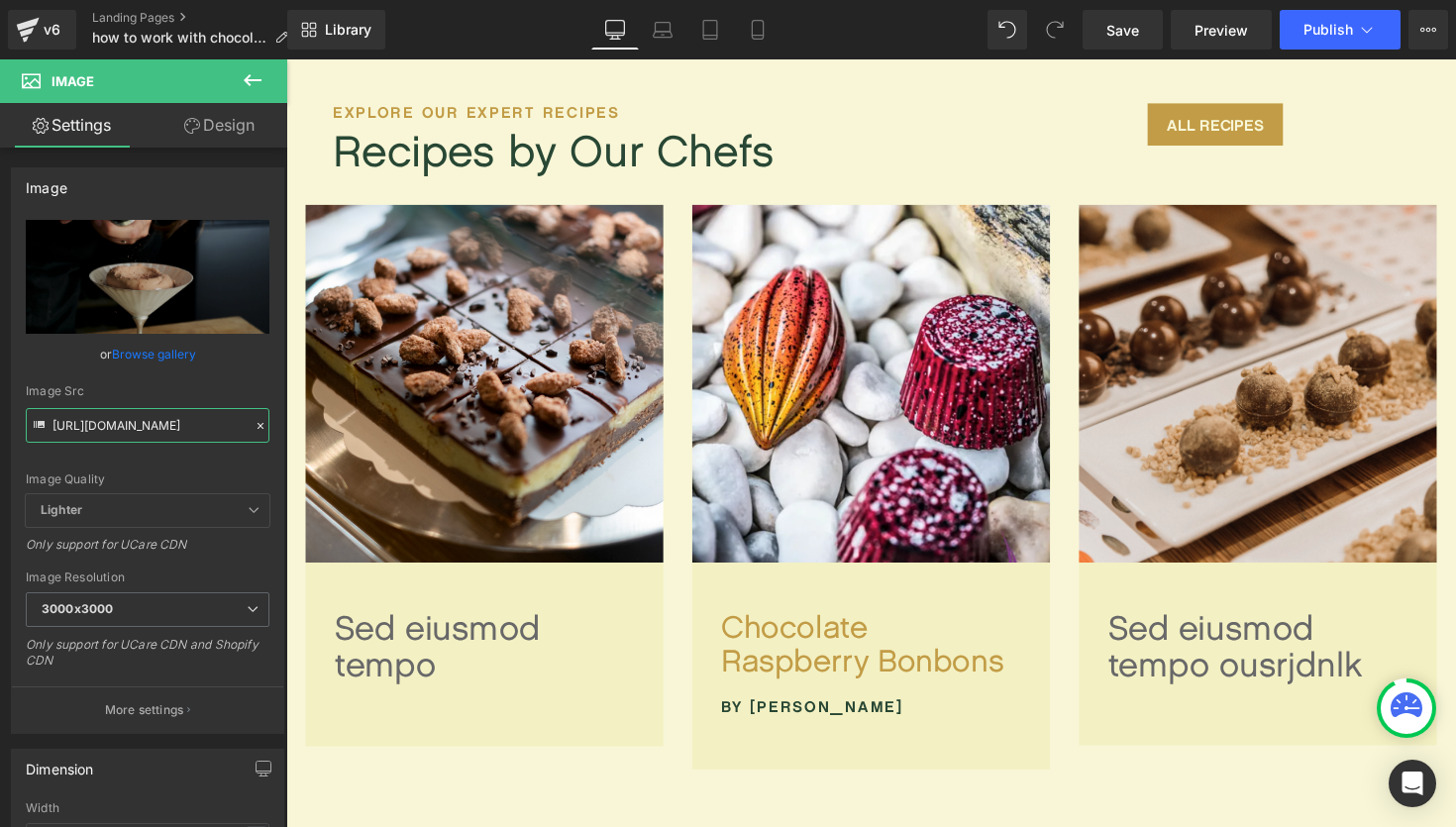 scroll, scrollTop: 745, scrollLeft: 0, axis: vertical 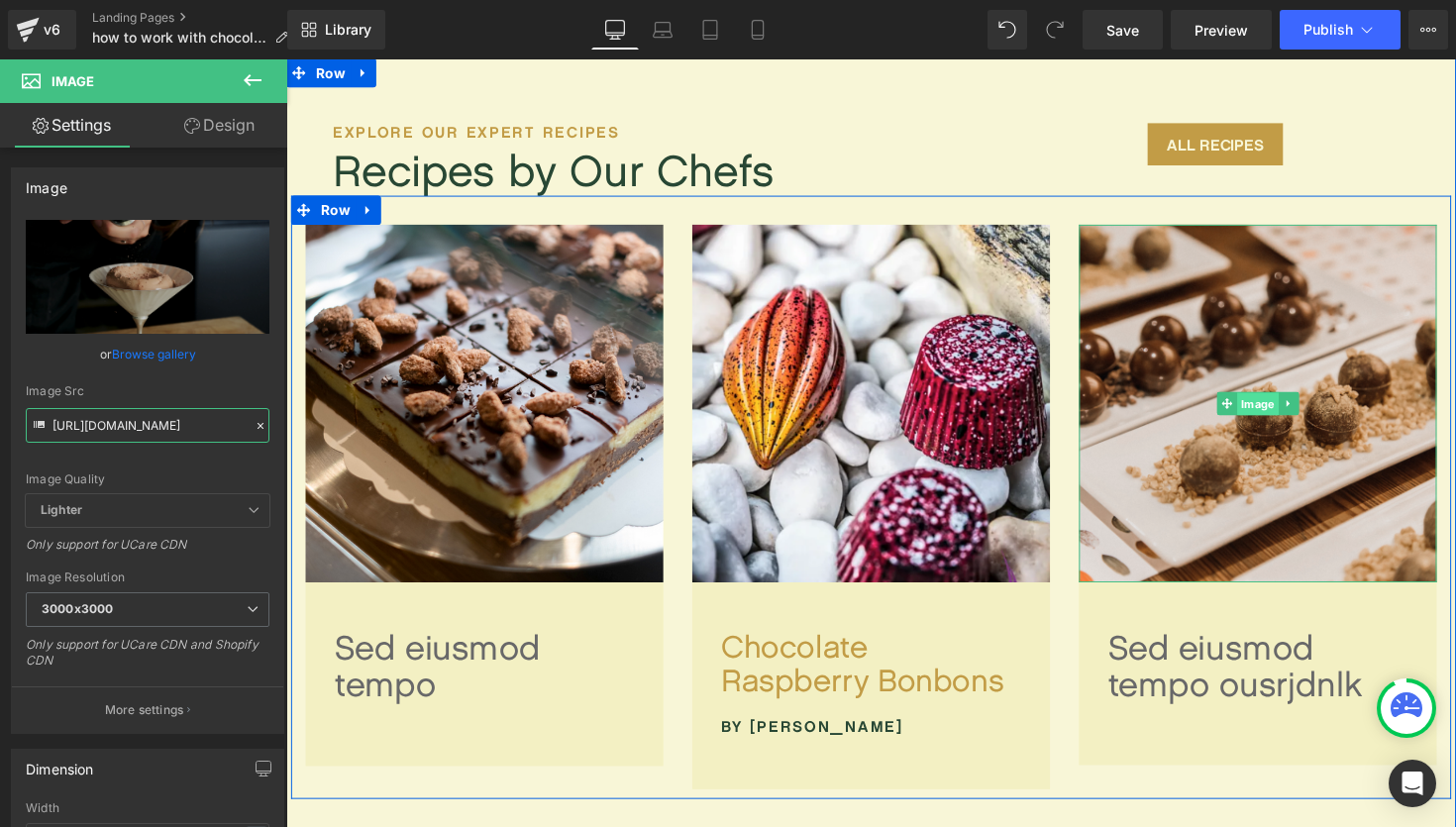 click on "Image" at bounding box center (1282, 413) 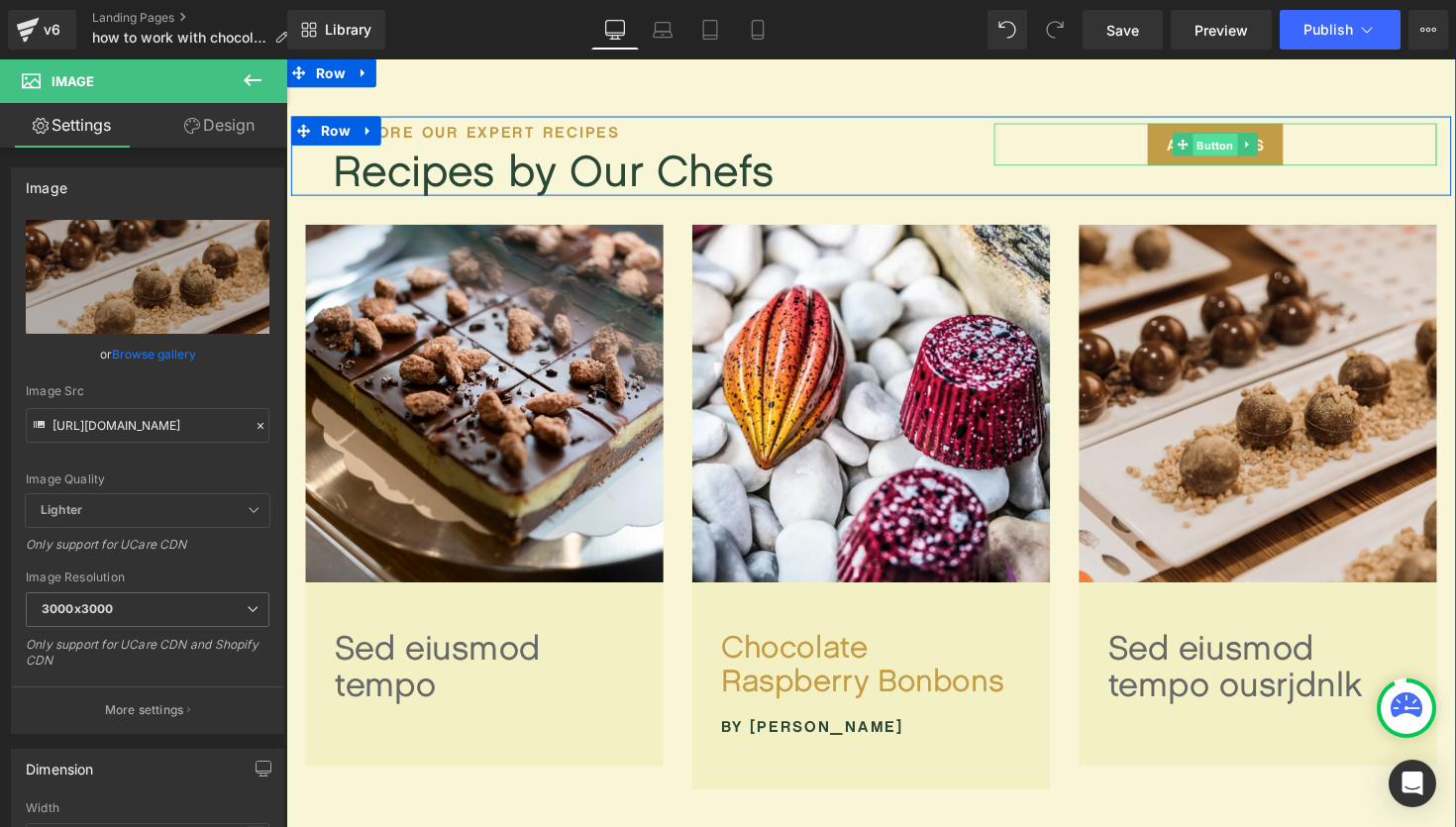 click on "Button" at bounding box center (1238, 148) 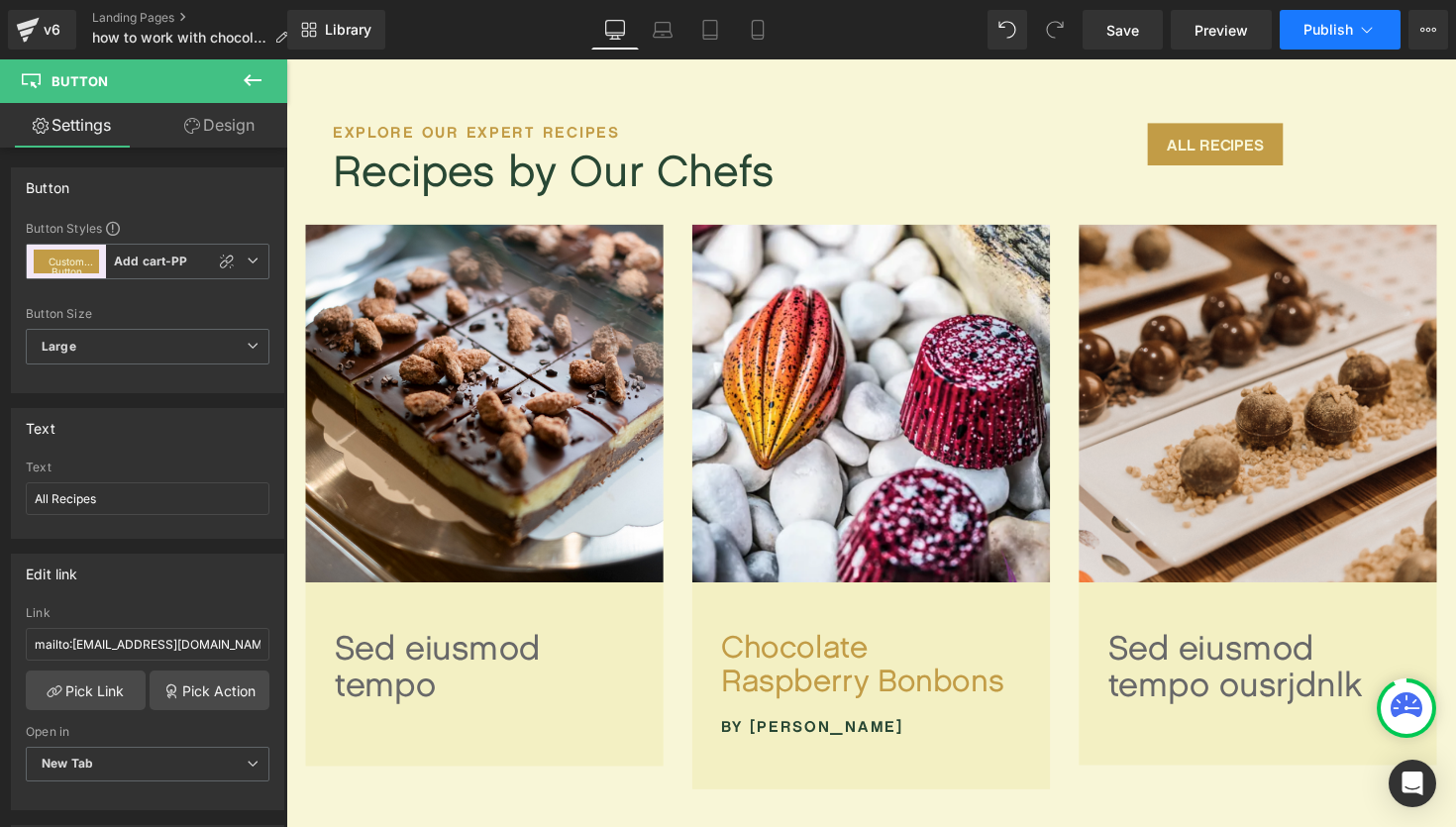 click on "Publish" at bounding box center [1340, 30] 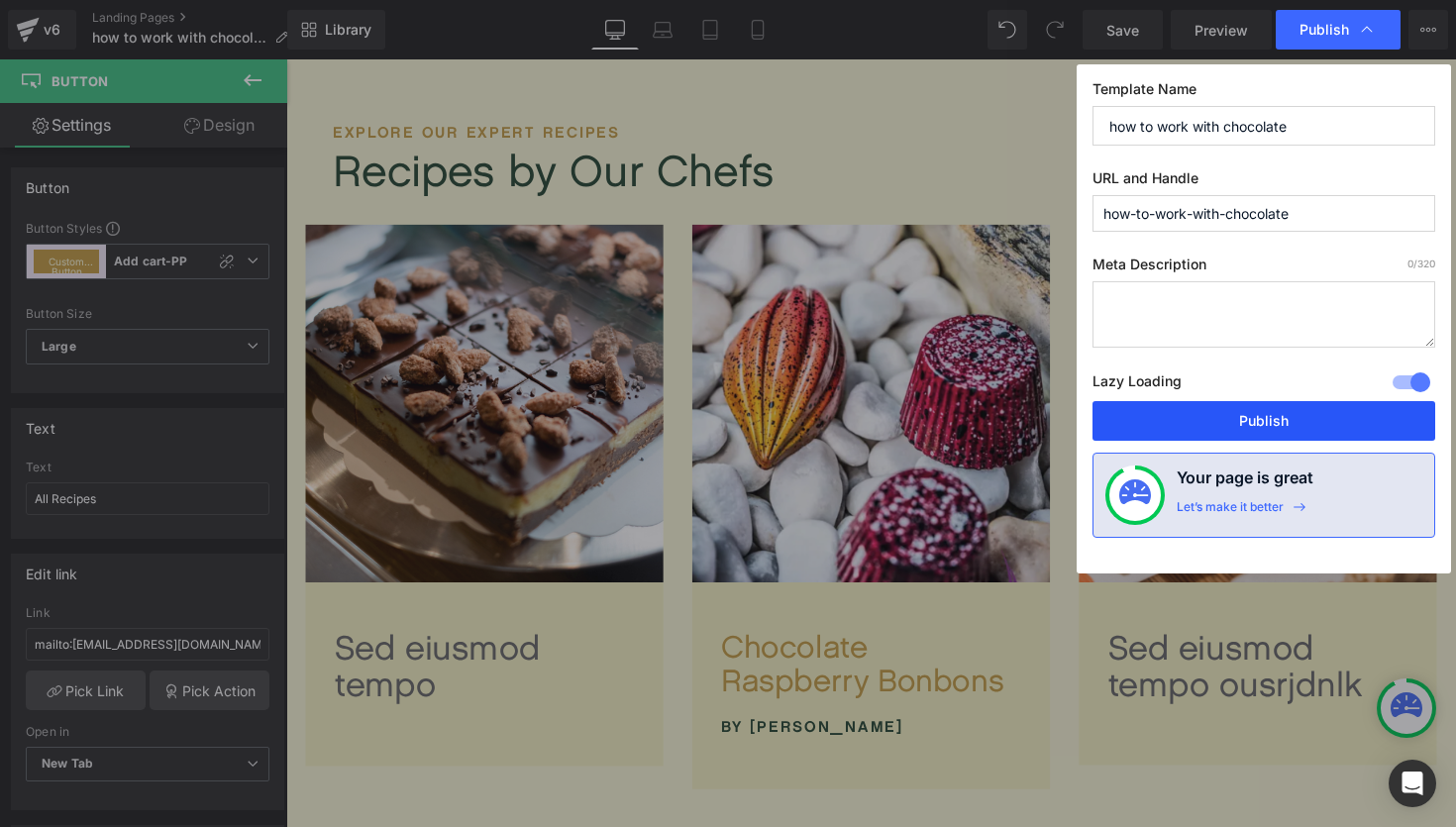 click on "Publish" at bounding box center [1264, 421] 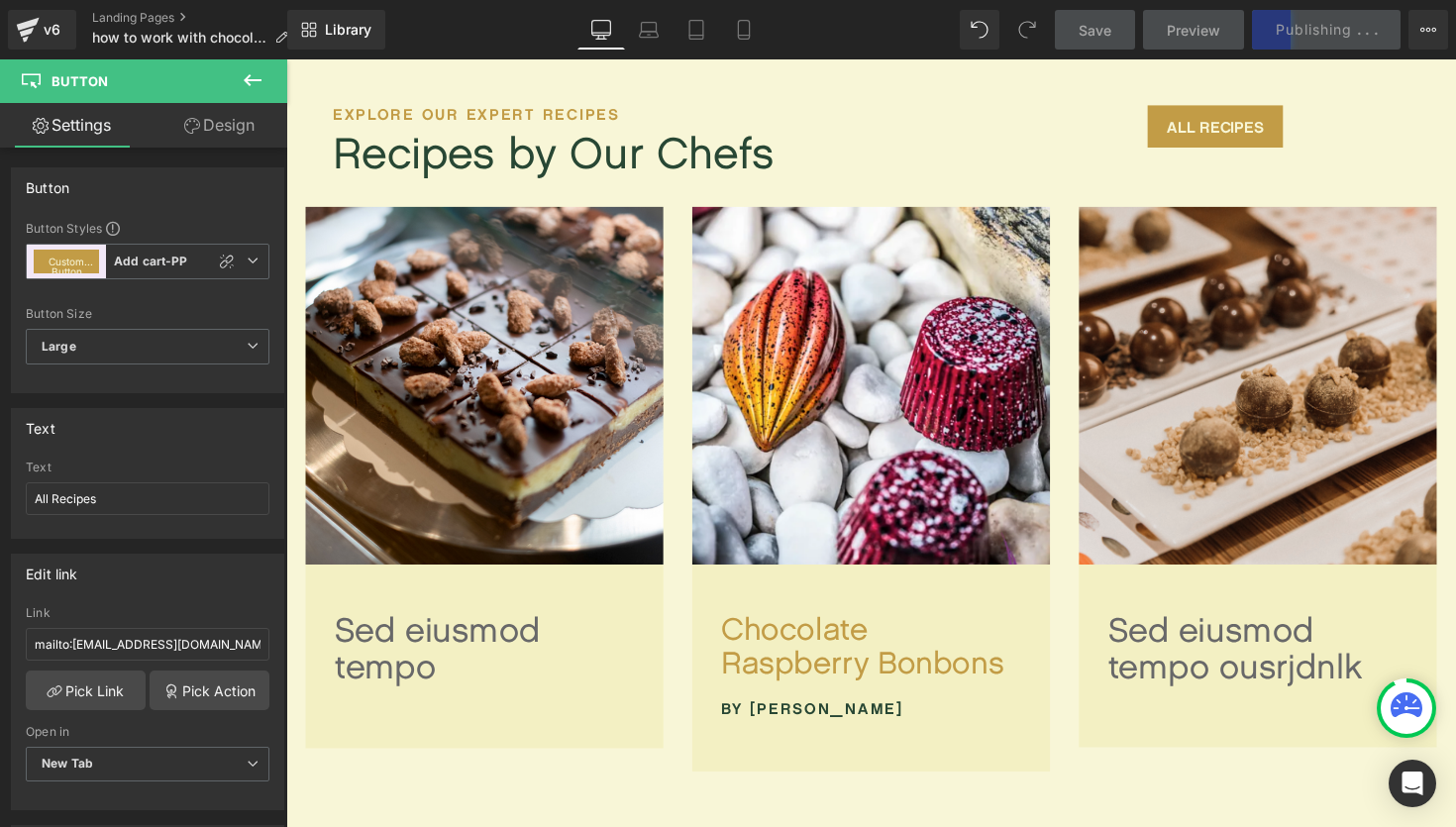scroll, scrollTop: 755, scrollLeft: 0, axis: vertical 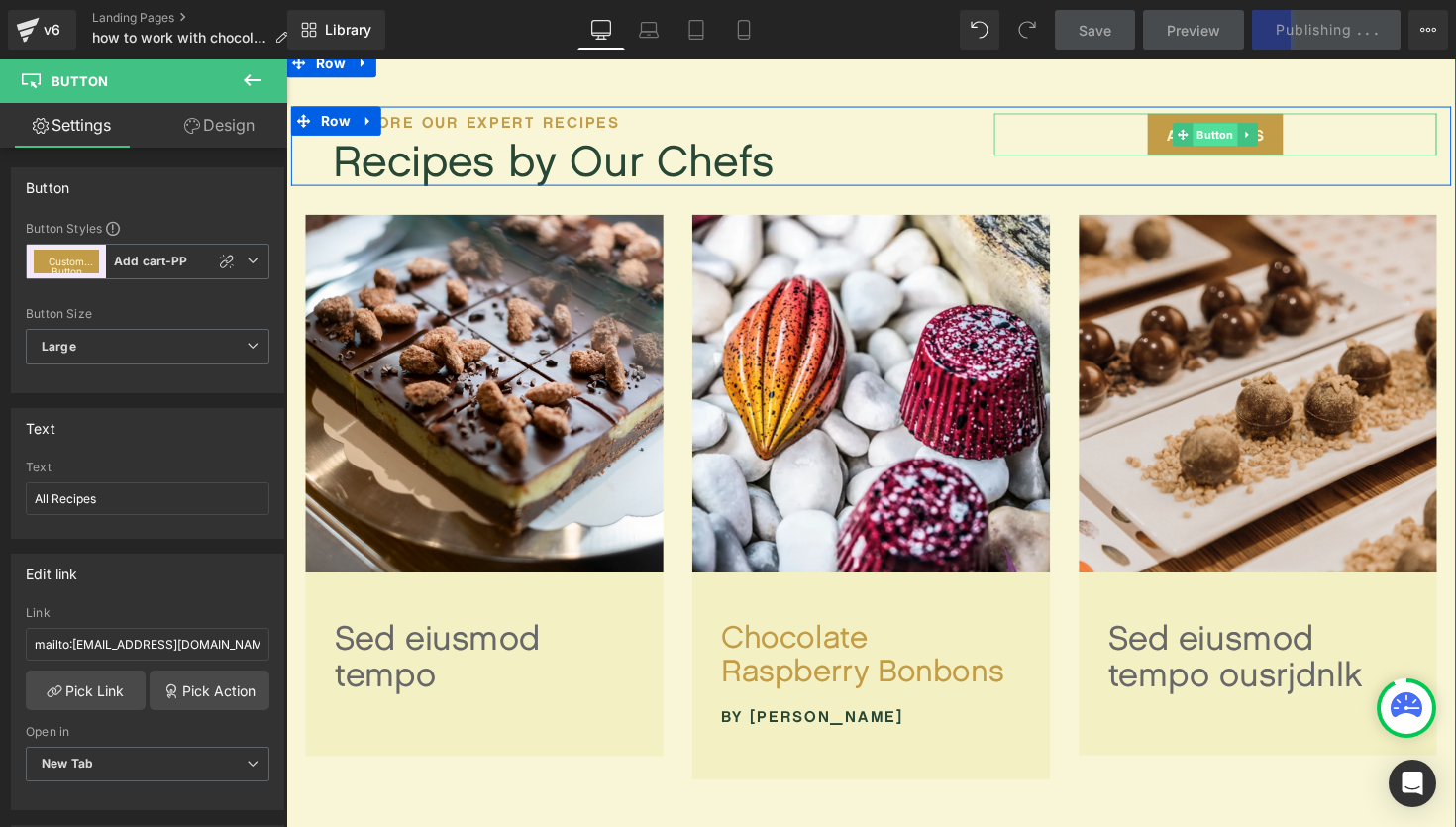 click on "Button" at bounding box center [1238, 137] 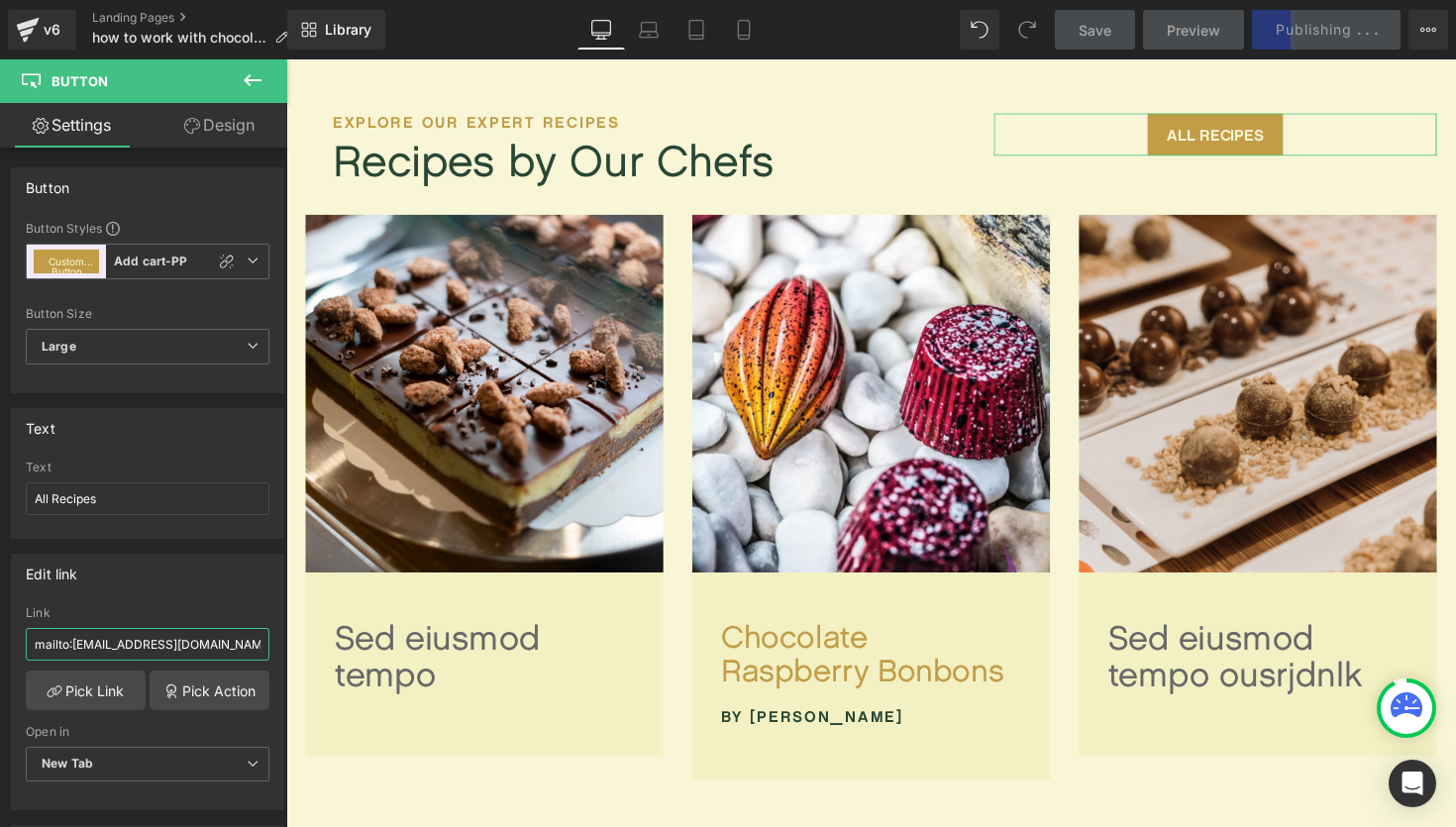 click on "mailto:[EMAIL_ADDRESS][DOMAIN_NAME]" at bounding box center [148, 644] 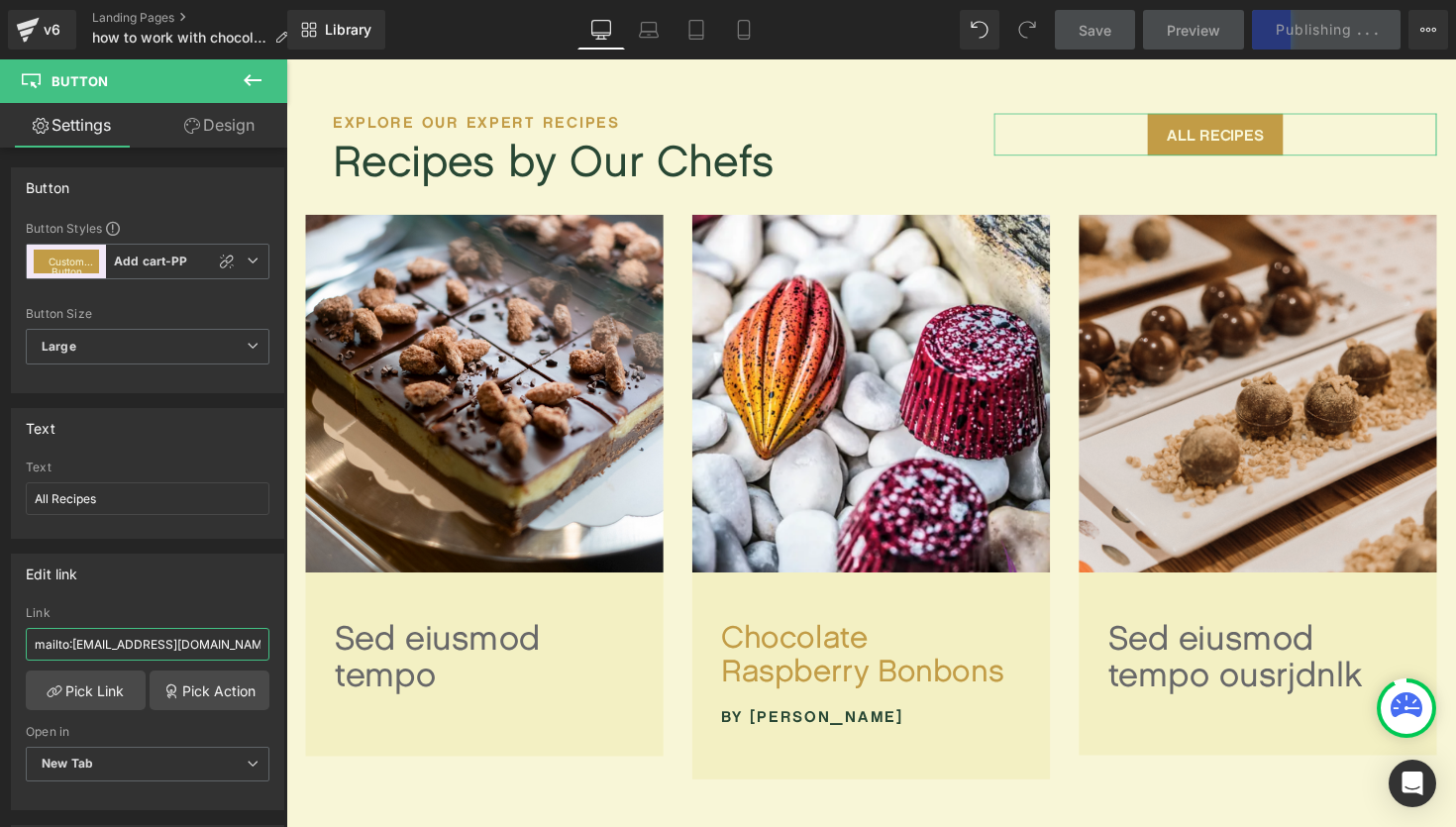 click on "mailto:[EMAIL_ADDRESS][DOMAIN_NAME]" at bounding box center (148, 644) 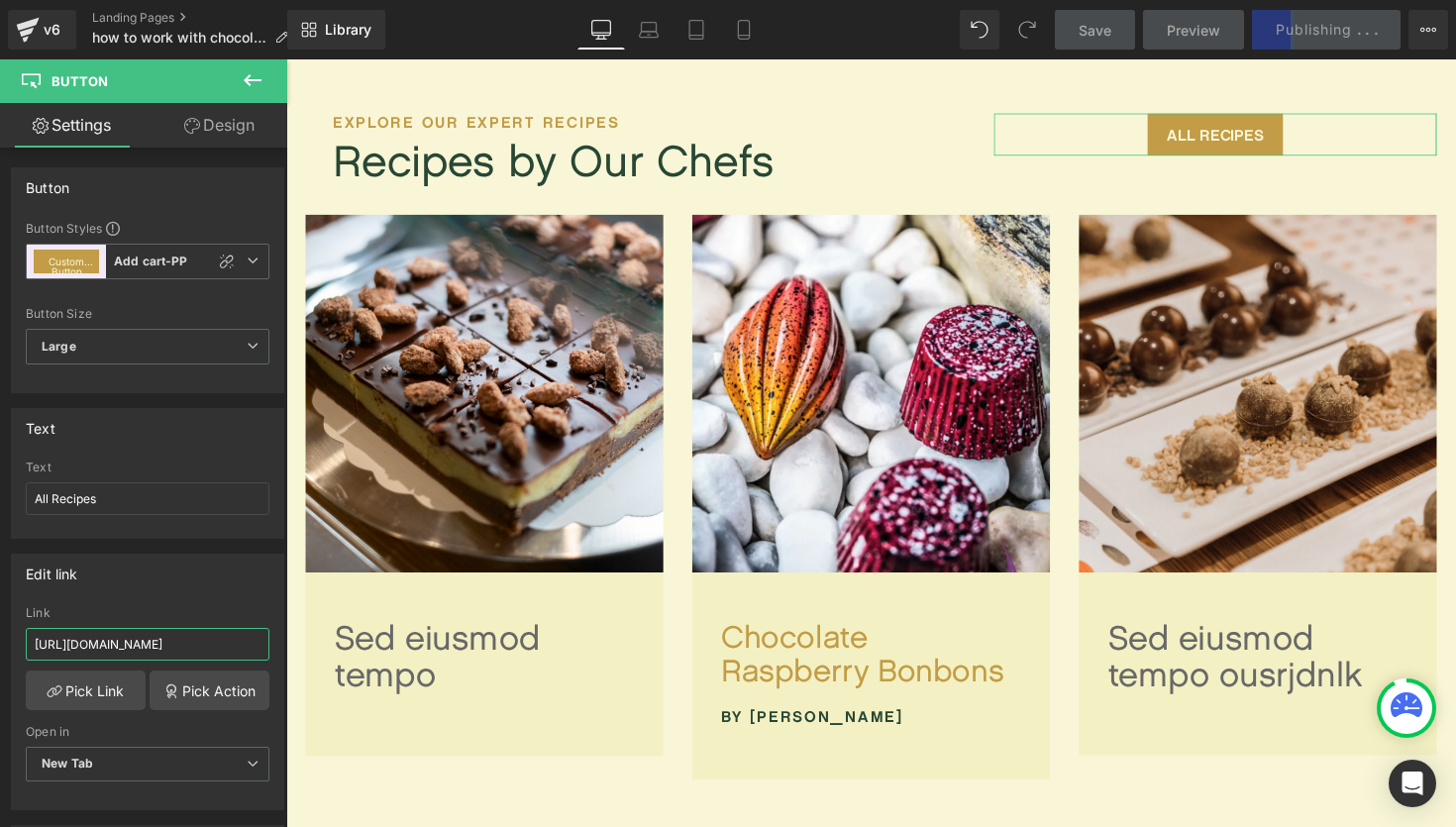 scroll, scrollTop: 0, scrollLeft: 59, axis: horizontal 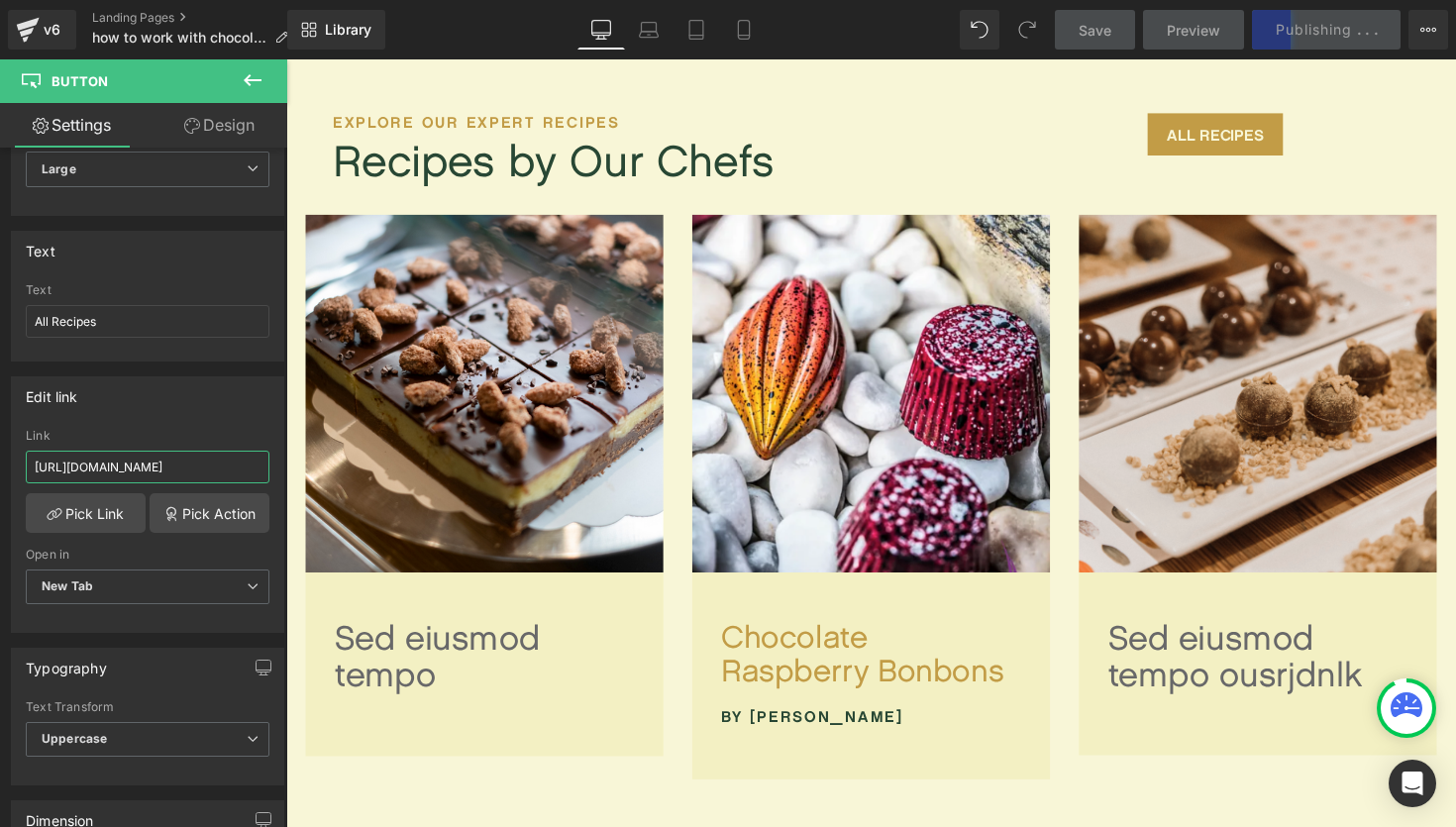 type on "[URL][DOMAIN_NAME]" 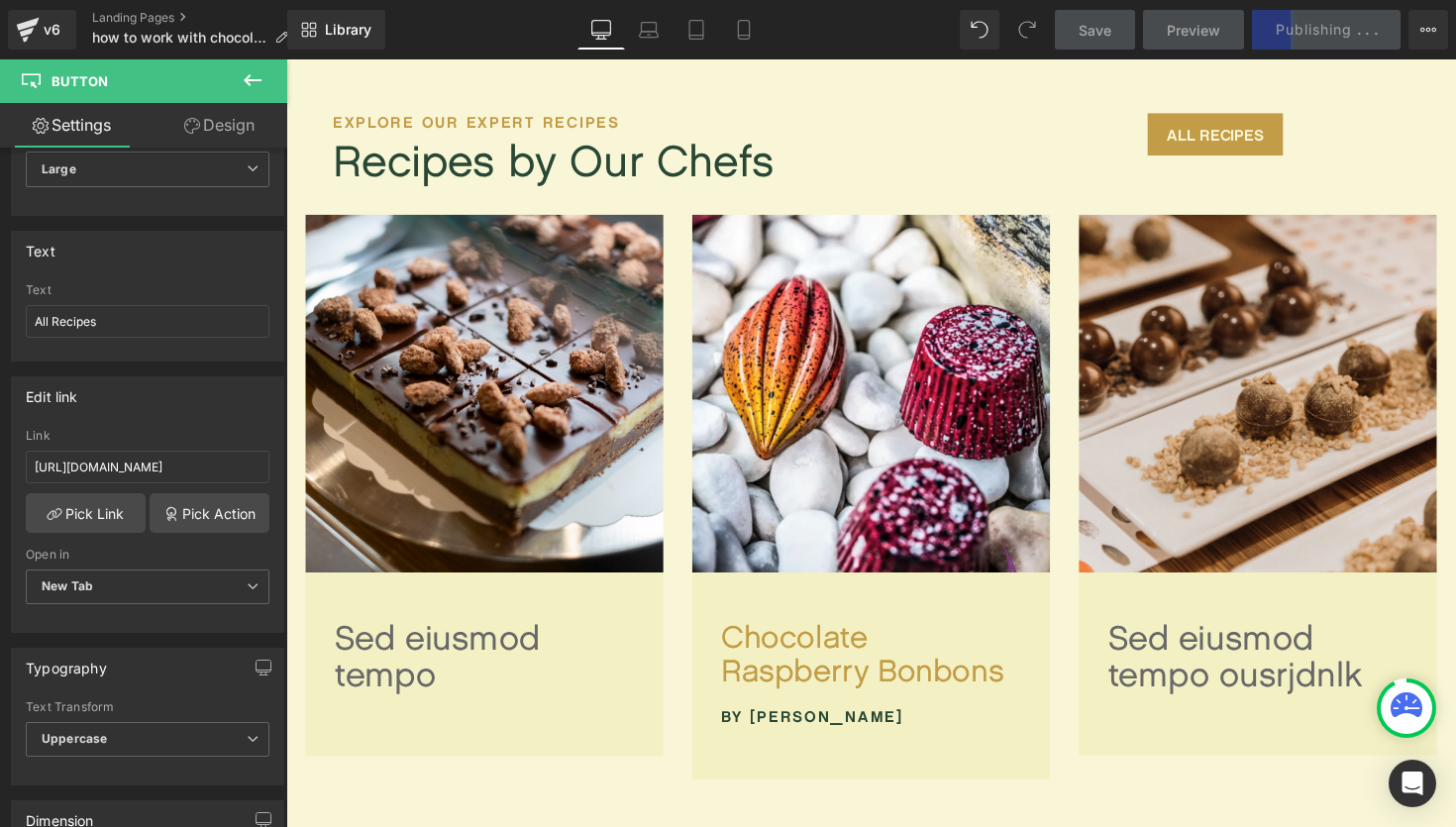 click on "Save Preview   Publishing   .   .   .   Scheduled View Live Page View with current Template Save Template to Library Schedule Publish  Optimize  Publish Settings Shortcuts  Your page can’t be published   You've reached the maximum number of published pages on your plan  (0/0).  You need to upgrade your plan or unpublish all your pages to get 1 publish slot.   Unpublish pages   Upgrade plan" at bounding box center [1252, 30] 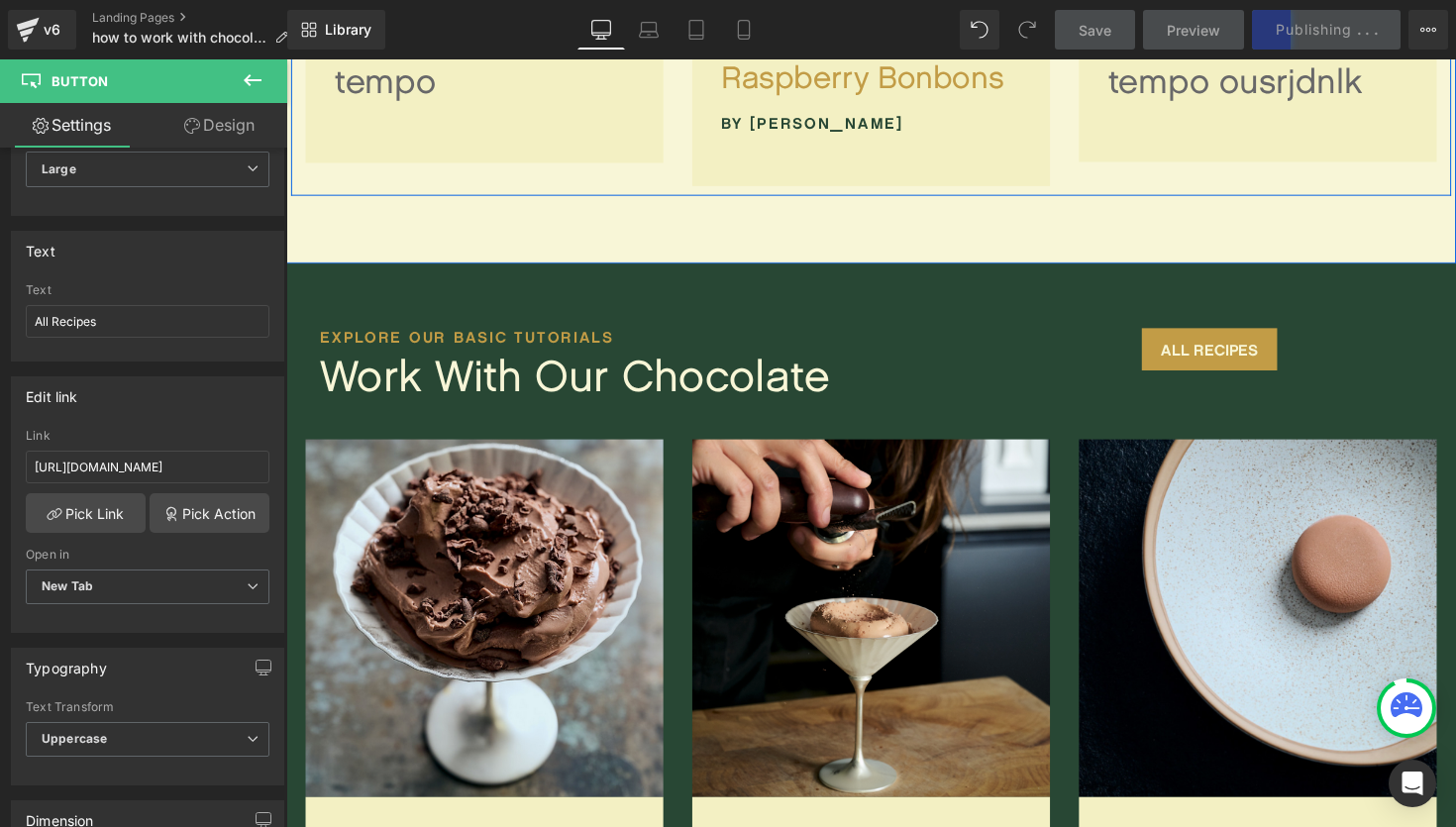 scroll, scrollTop: 1463, scrollLeft: 0, axis: vertical 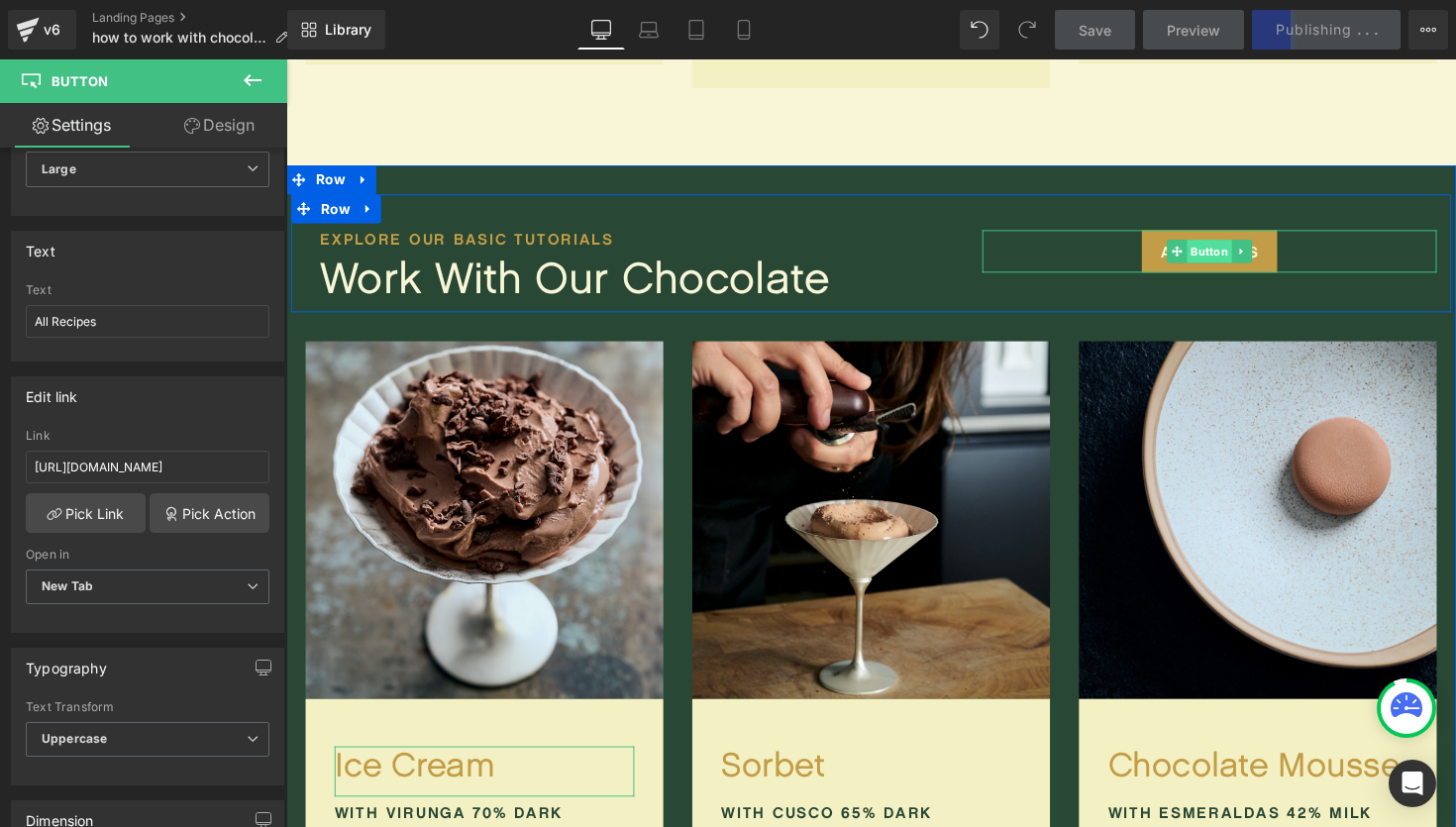 click on "Button" at bounding box center (1232, 257) 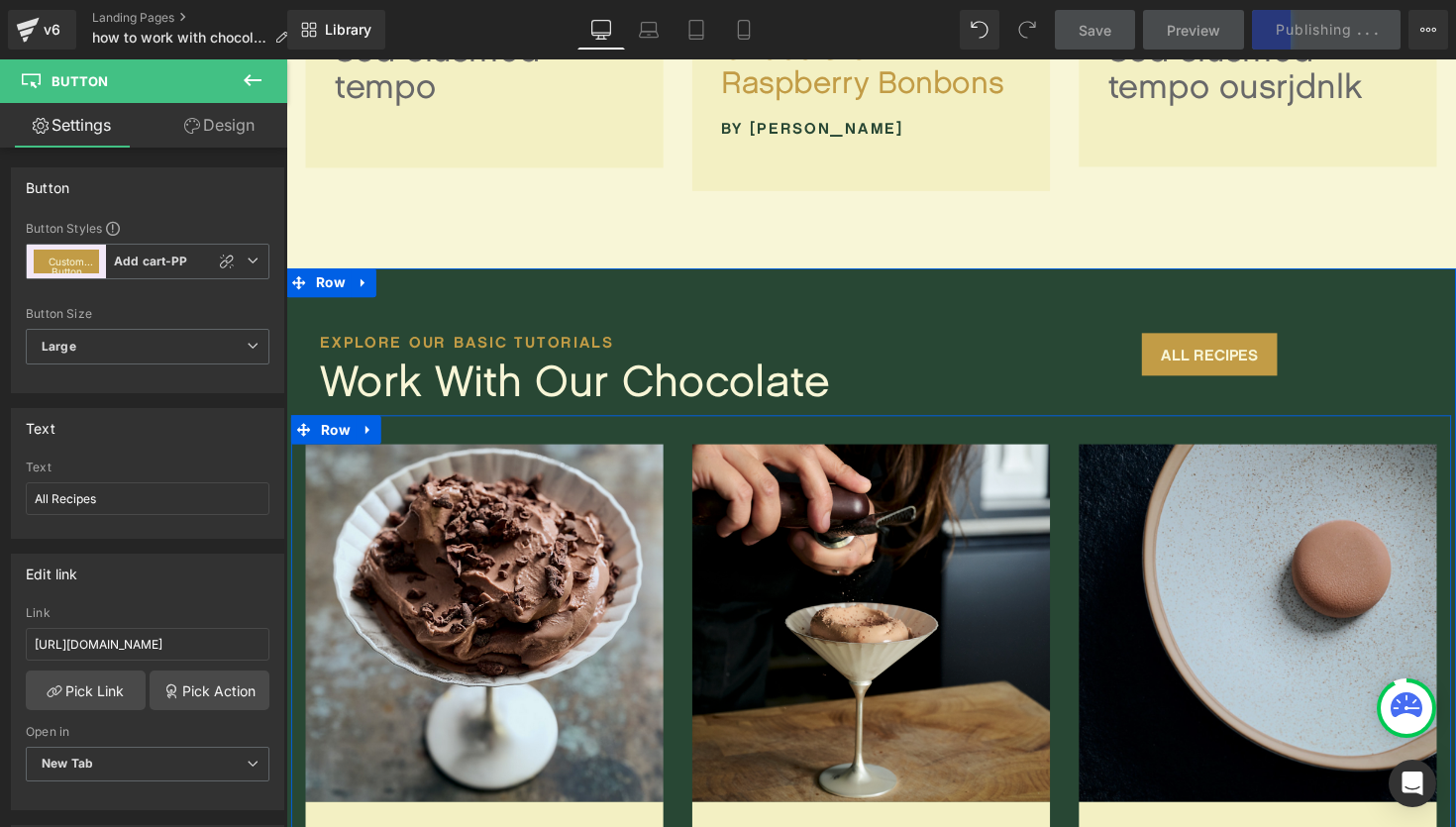 scroll, scrollTop: 1333, scrollLeft: 0, axis: vertical 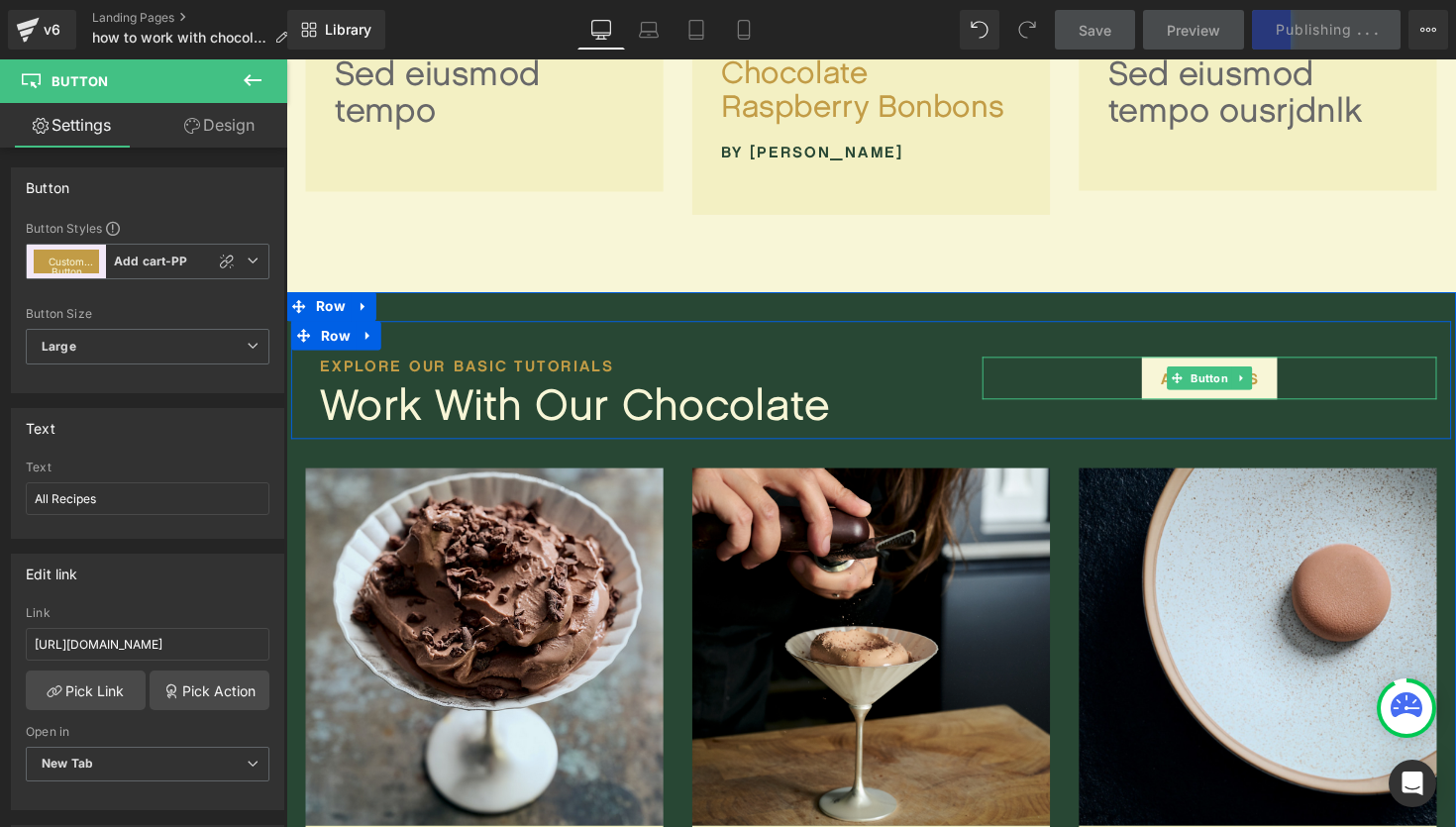 click on "Button" at bounding box center [1232, 386] 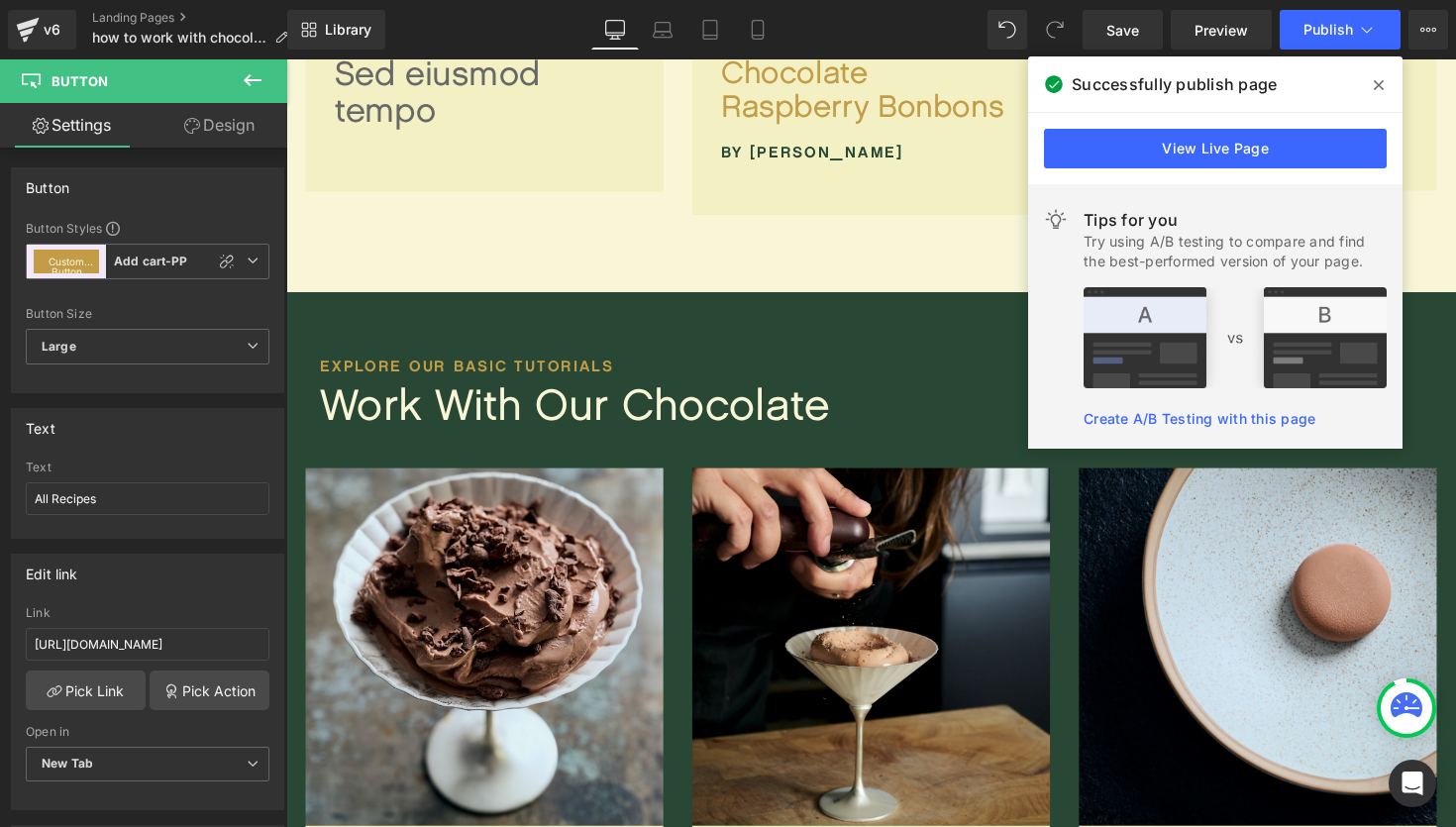 click 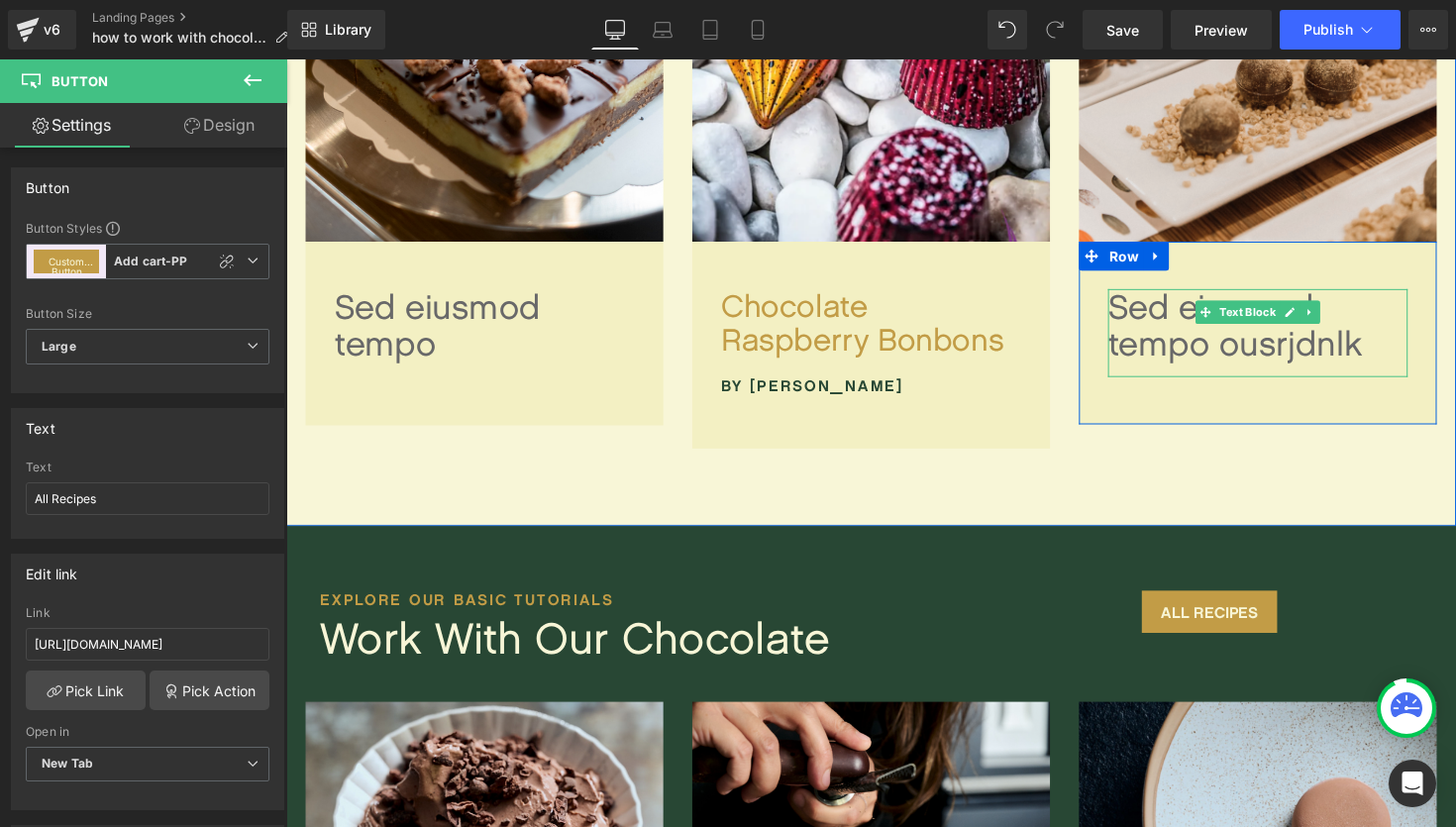 scroll, scrollTop: 977, scrollLeft: 0, axis: vertical 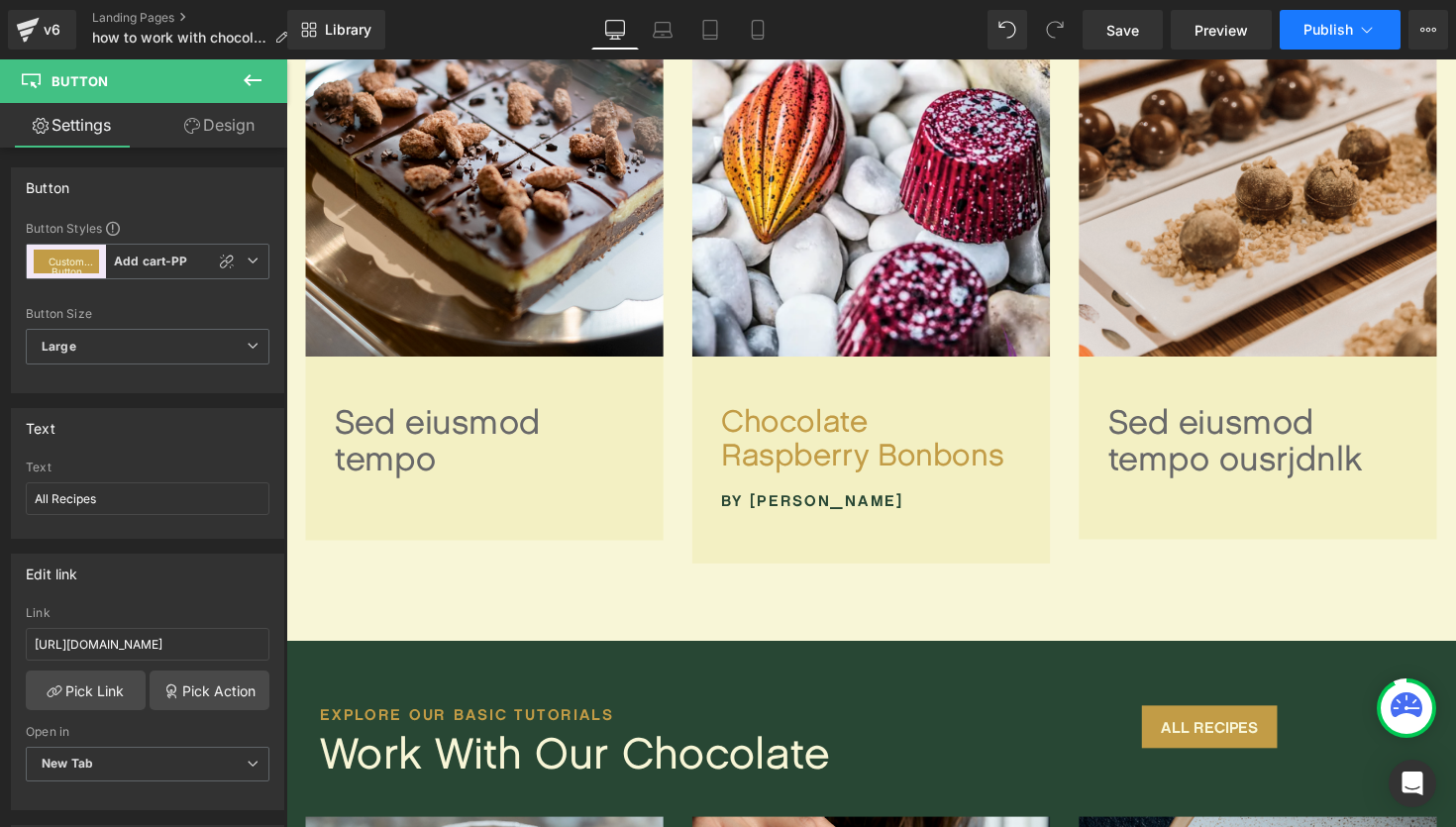 click on "Publish" at bounding box center (1328, 30) 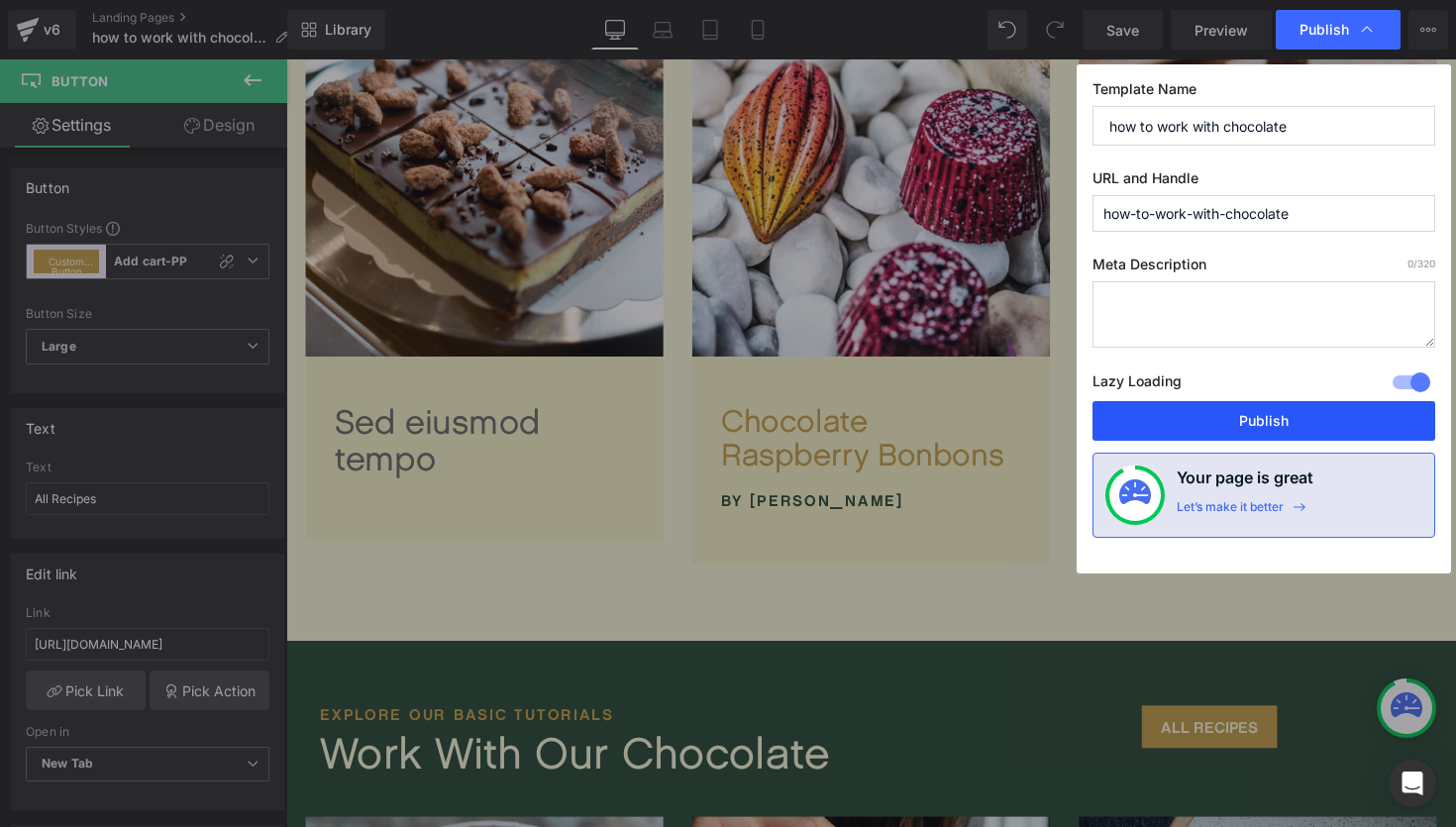 click on "Publish" at bounding box center [1264, 421] 